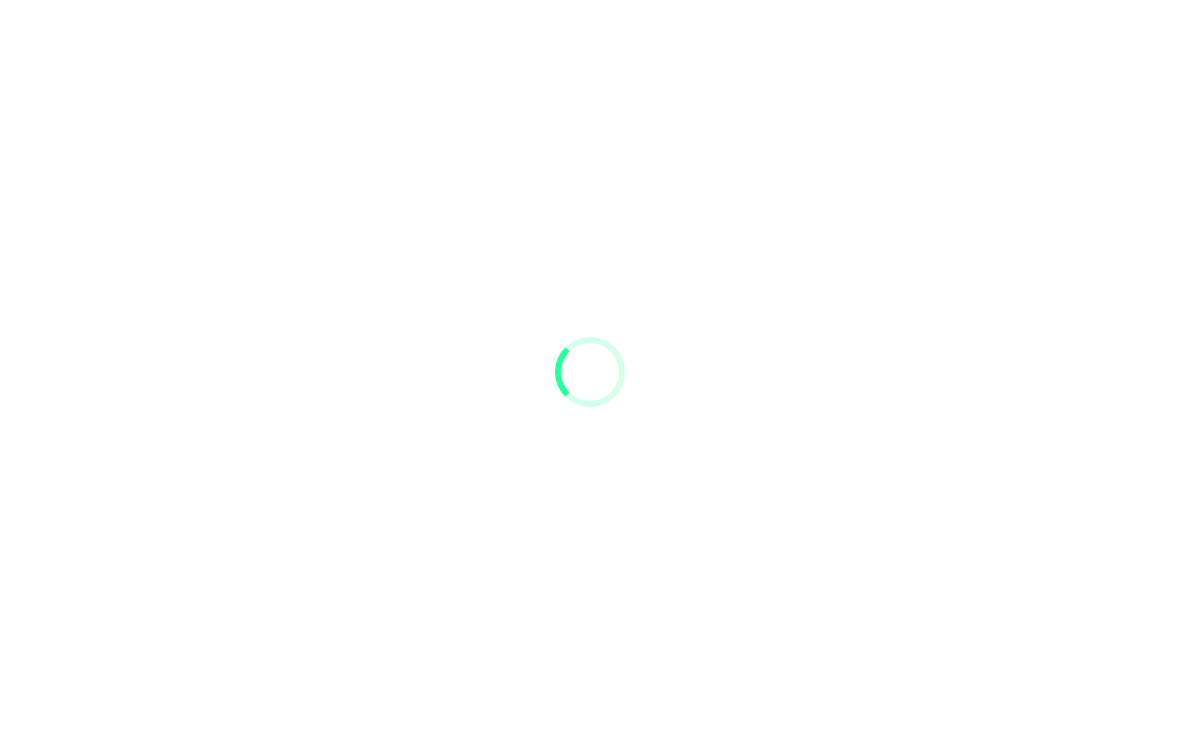 scroll, scrollTop: 0, scrollLeft: 0, axis: both 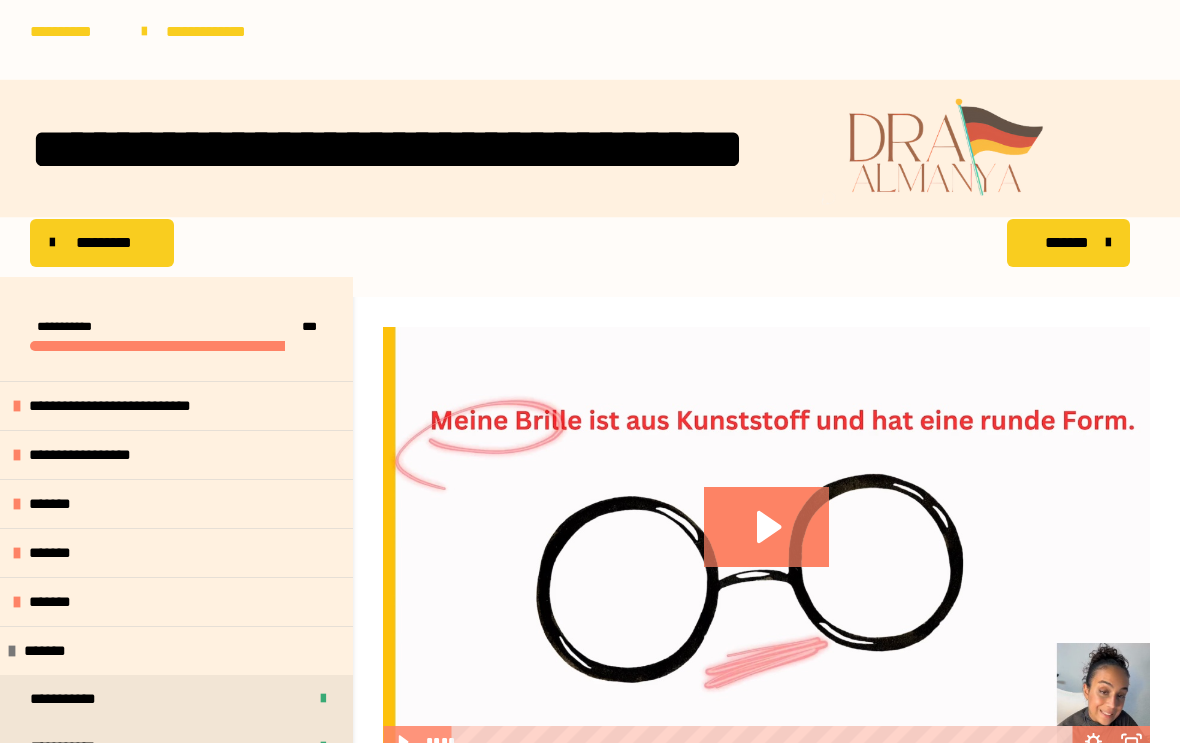 click on "*******" at bounding box center (176, 503) 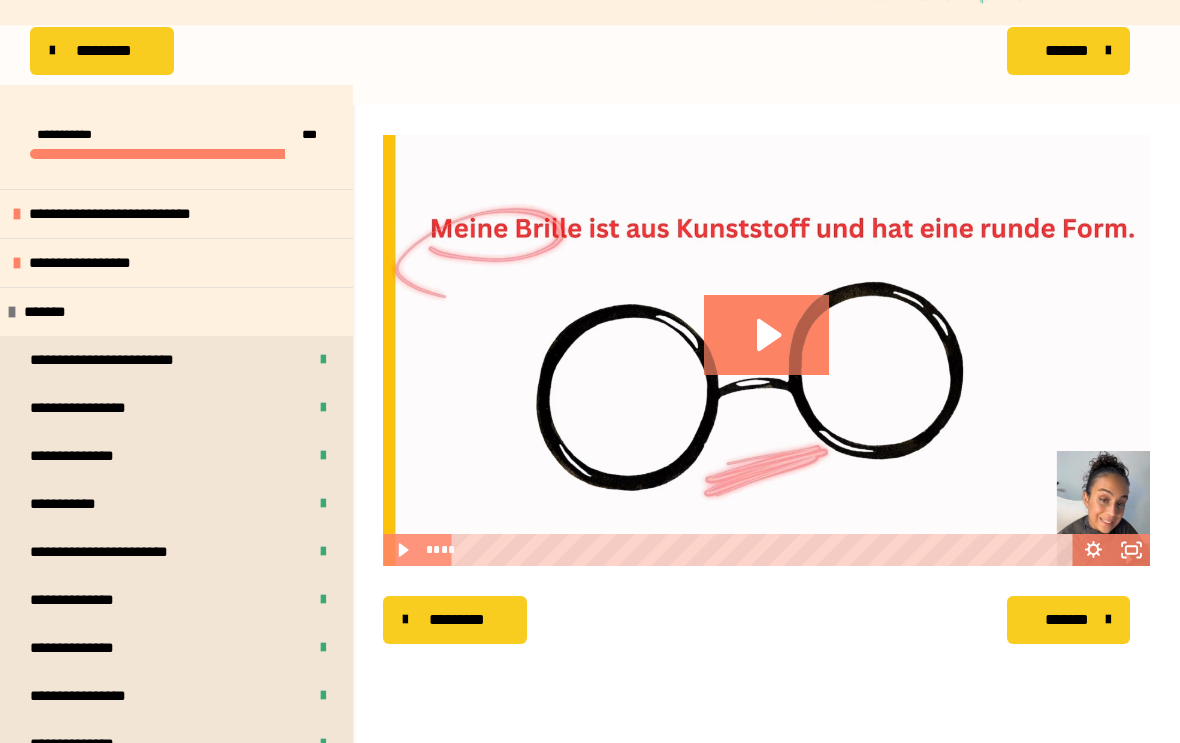 scroll, scrollTop: 192, scrollLeft: 0, axis: vertical 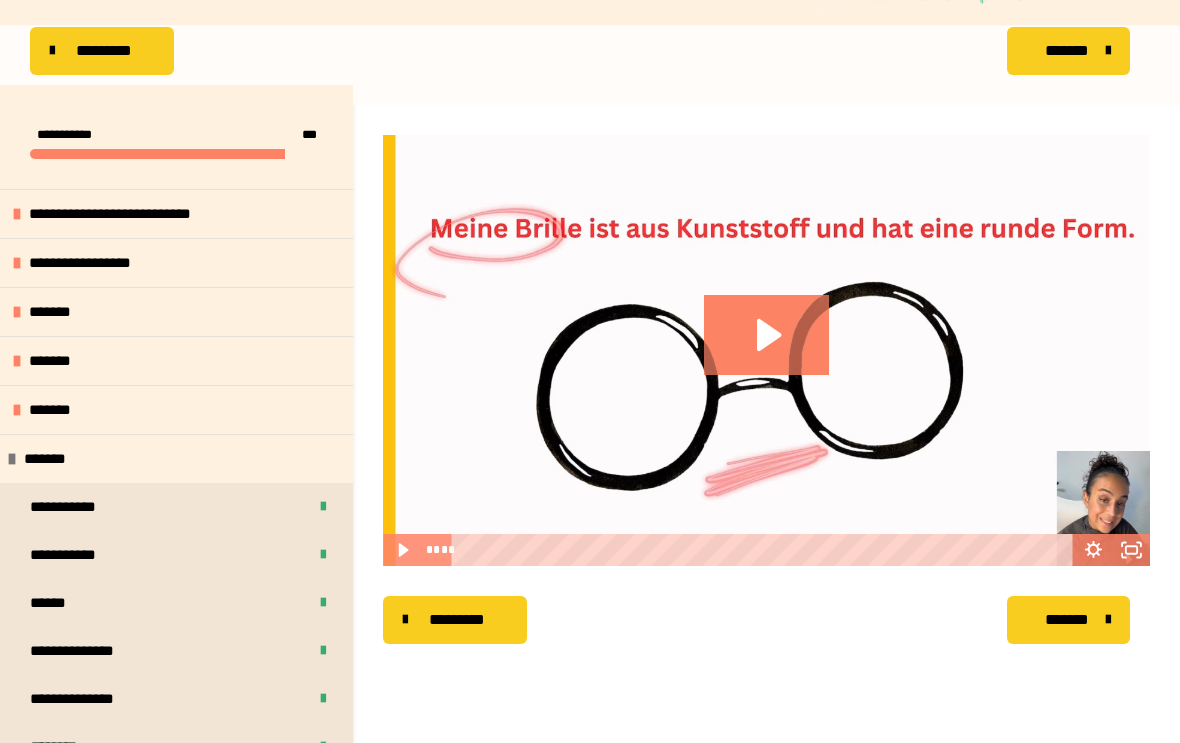 click on "*******" at bounding box center [176, 458] 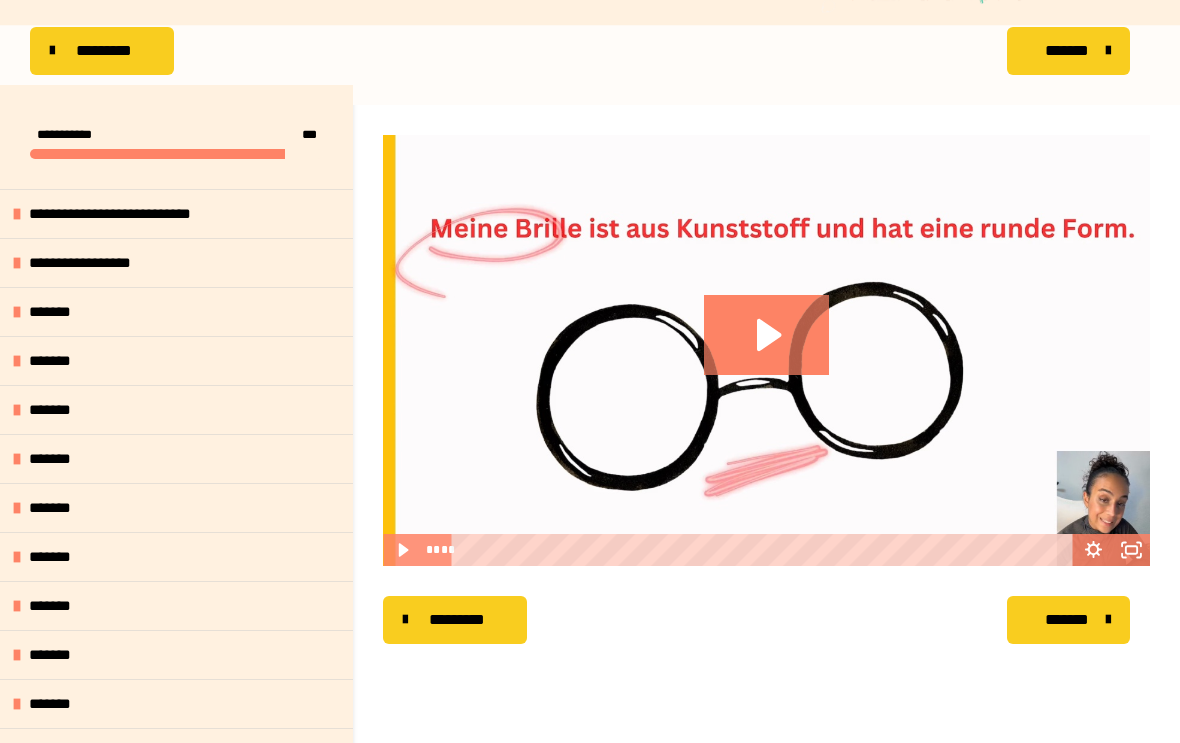 click on "*******" at bounding box center [176, 458] 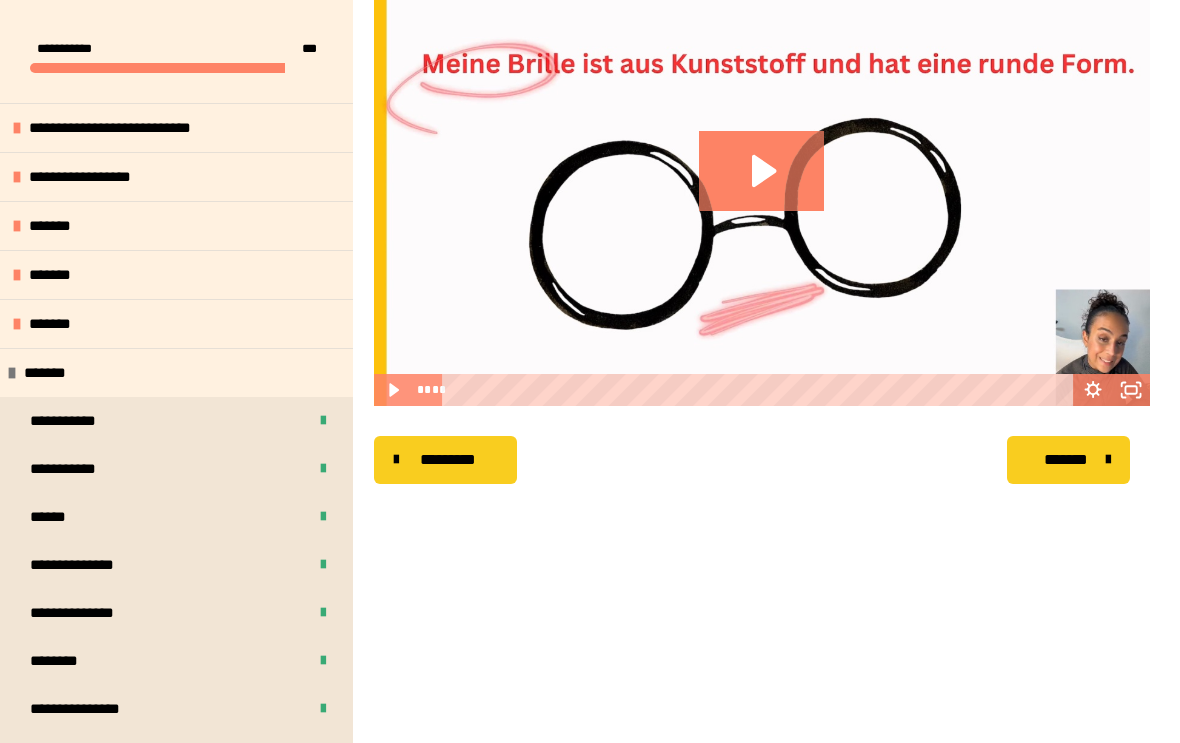 scroll, scrollTop: 357, scrollLeft: 0, axis: vertical 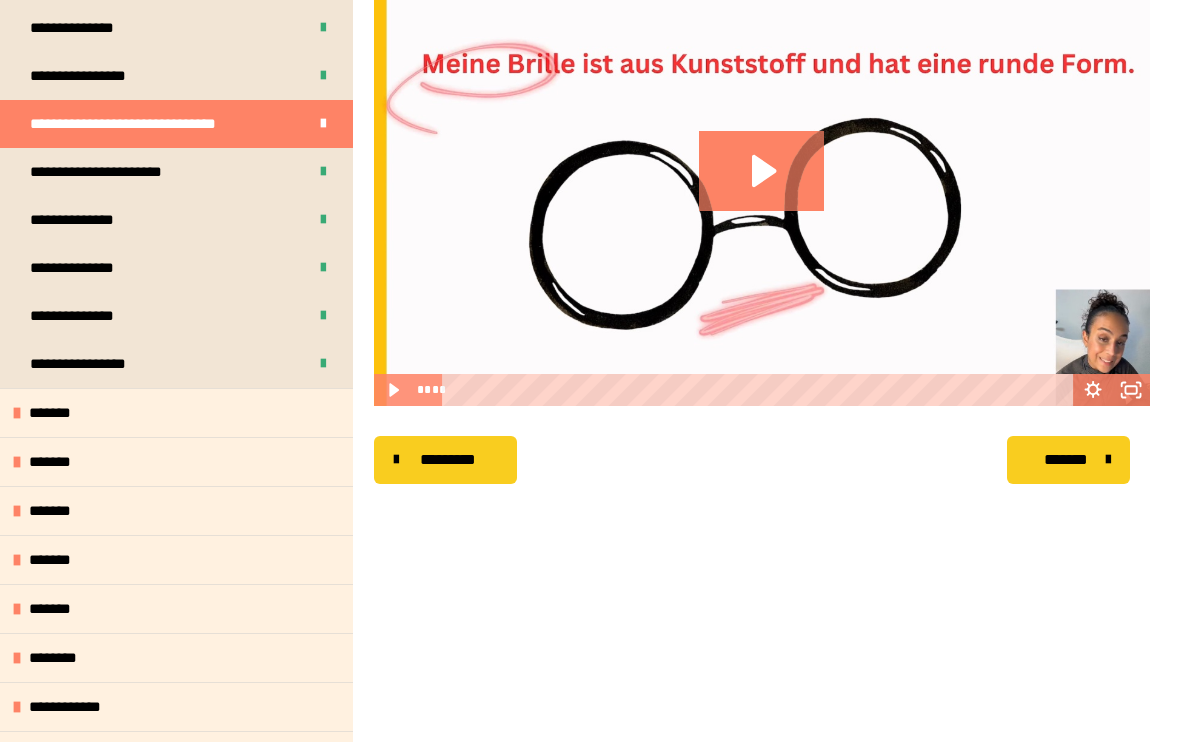 click on "*******" at bounding box center (176, 413) 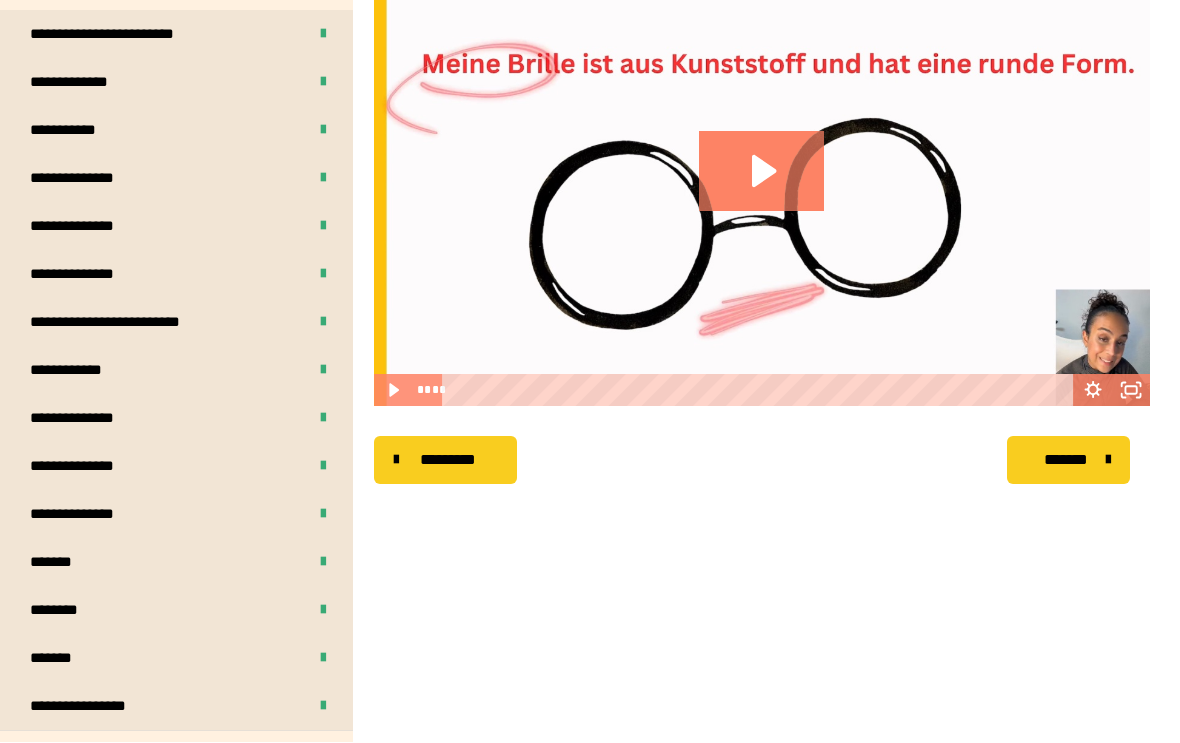 scroll, scrollTop: 1158, scrollLeft: 0, axis: vertical 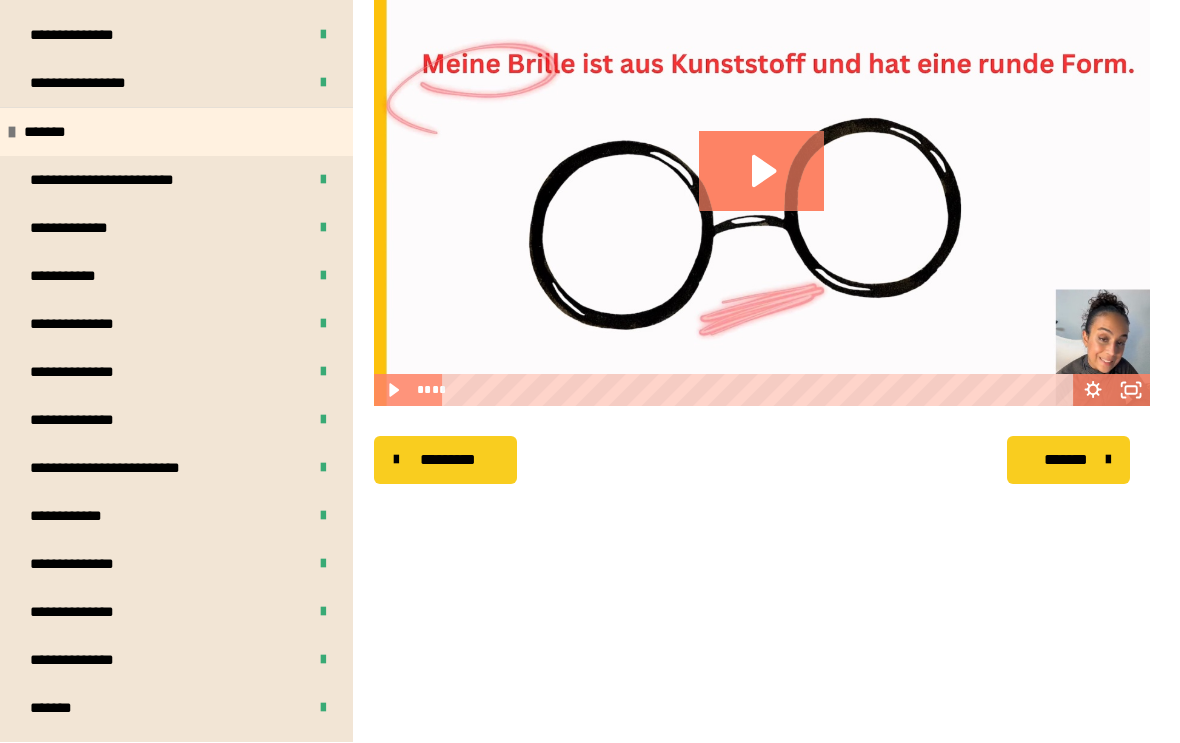 click on "*******" at bounding box center (176, 132) 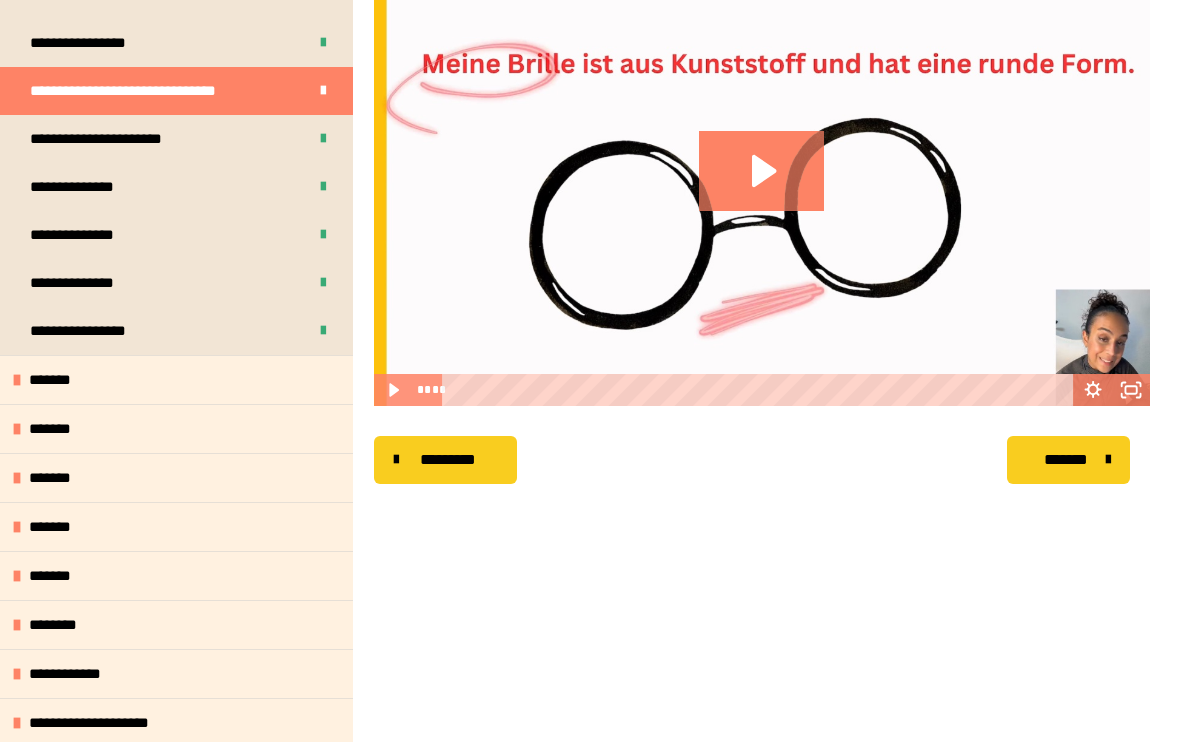 click on "*******" at bounding box center [176, 429] 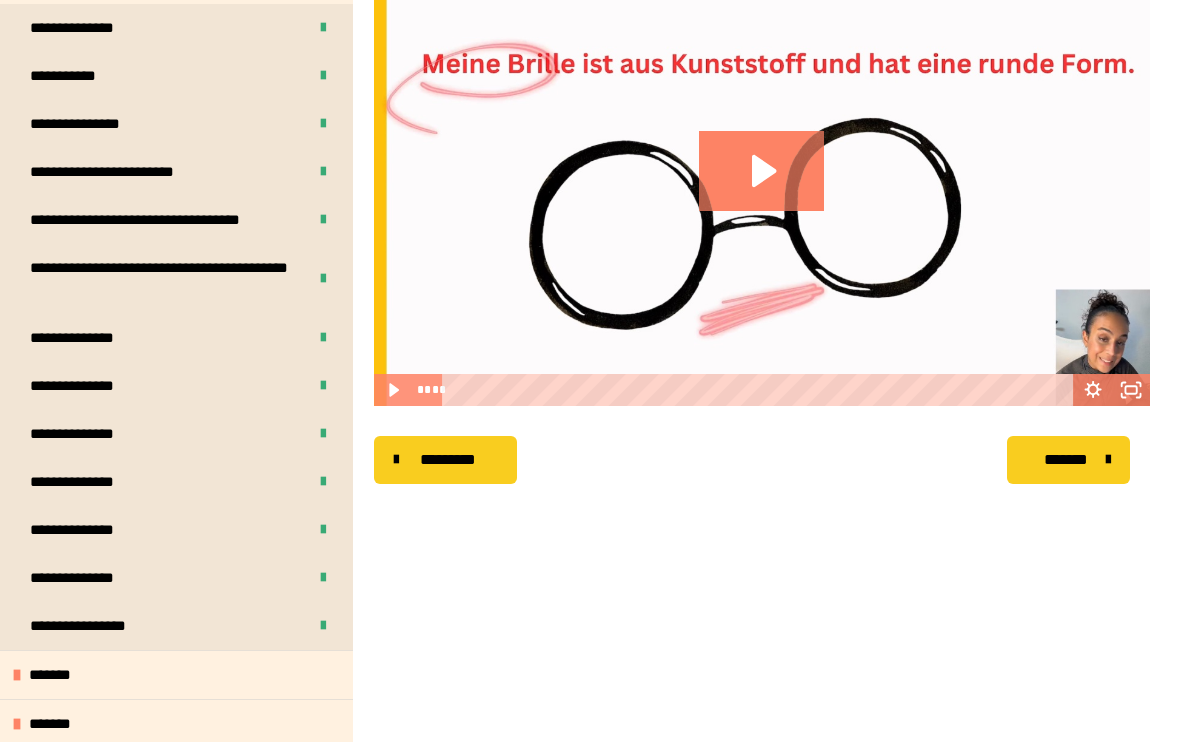 scroll, scrollTop: 1232, scrollLeft: 0, axis: vertical 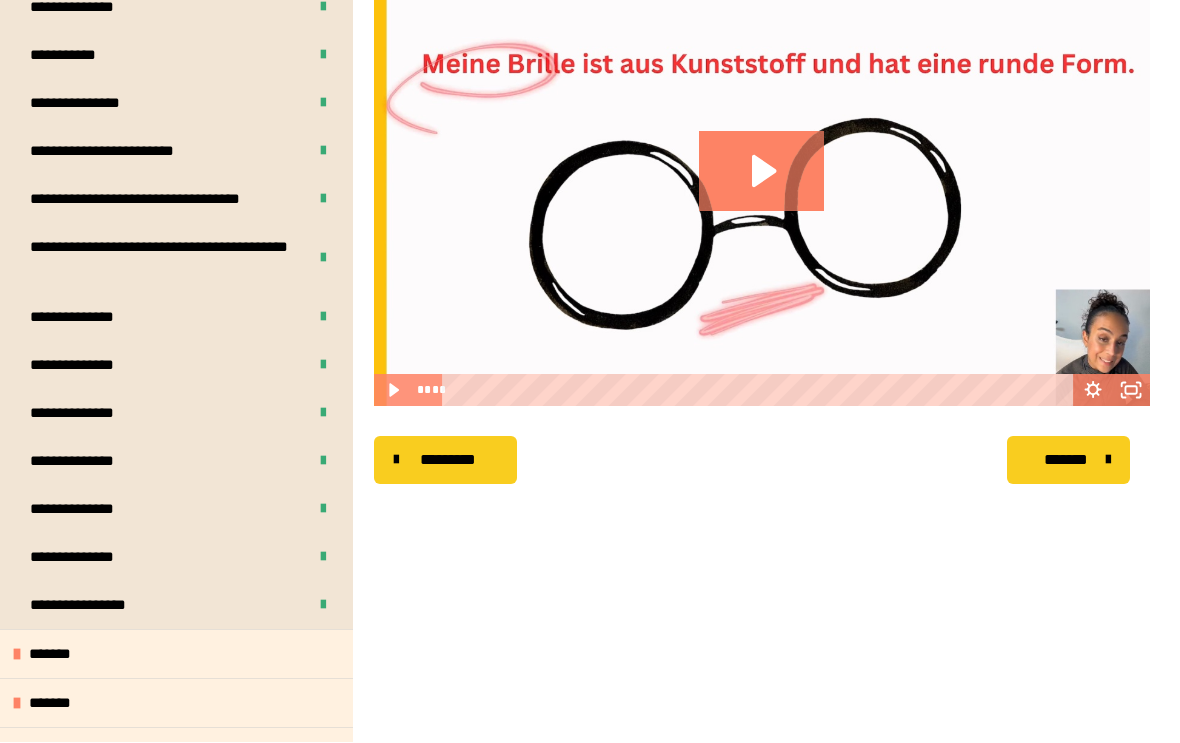 click on "*******" at bounding box center [176, 654] 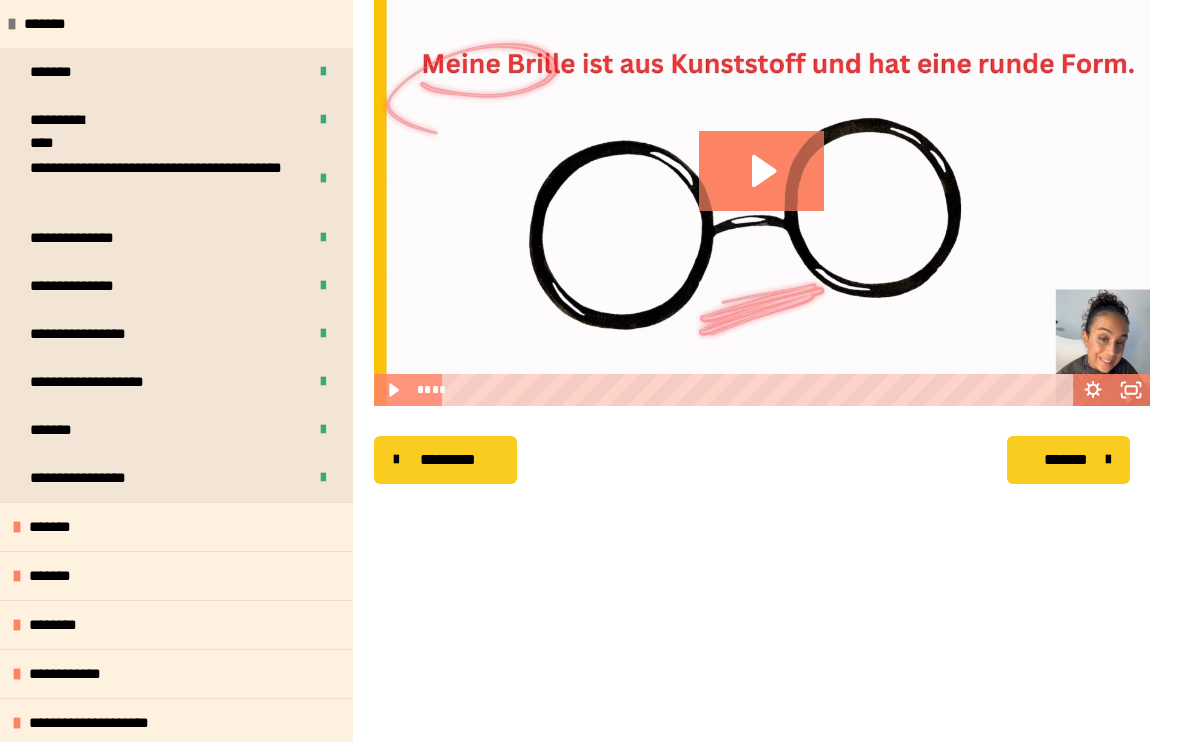 scroll, scrollTop: 1862, scrollLeft: 0, axis: vertical 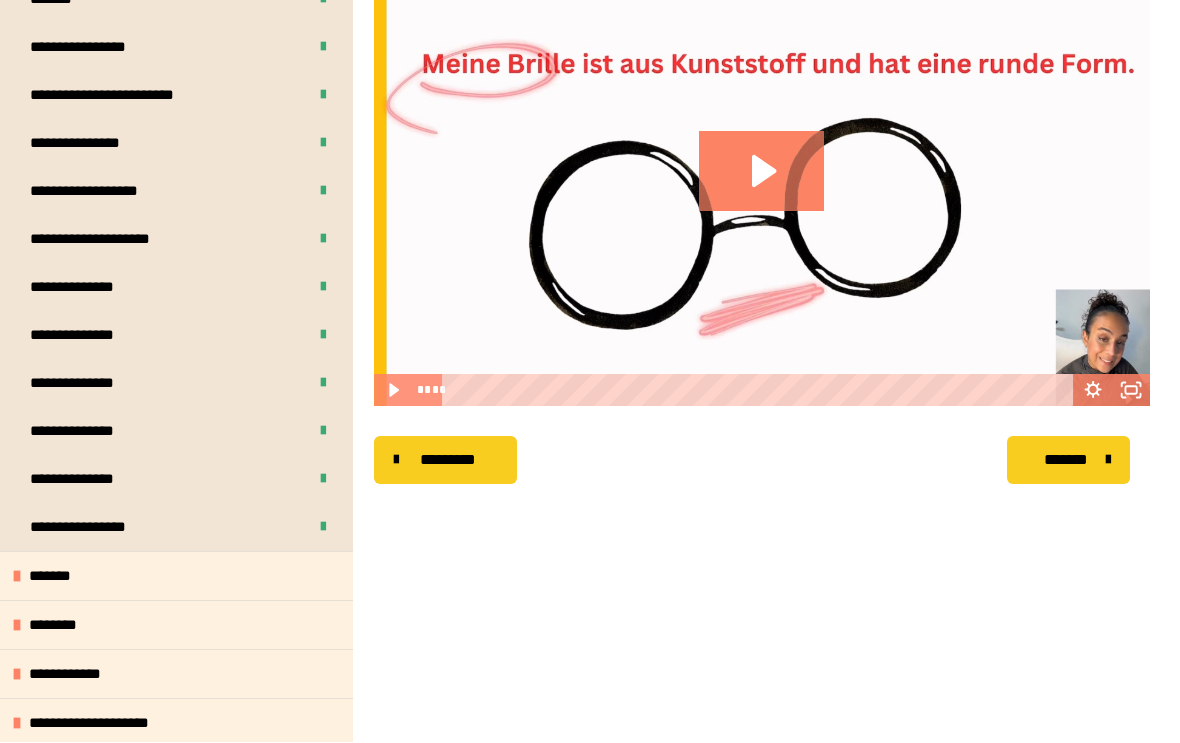 click on "*******" at bounding box center (176, 576) 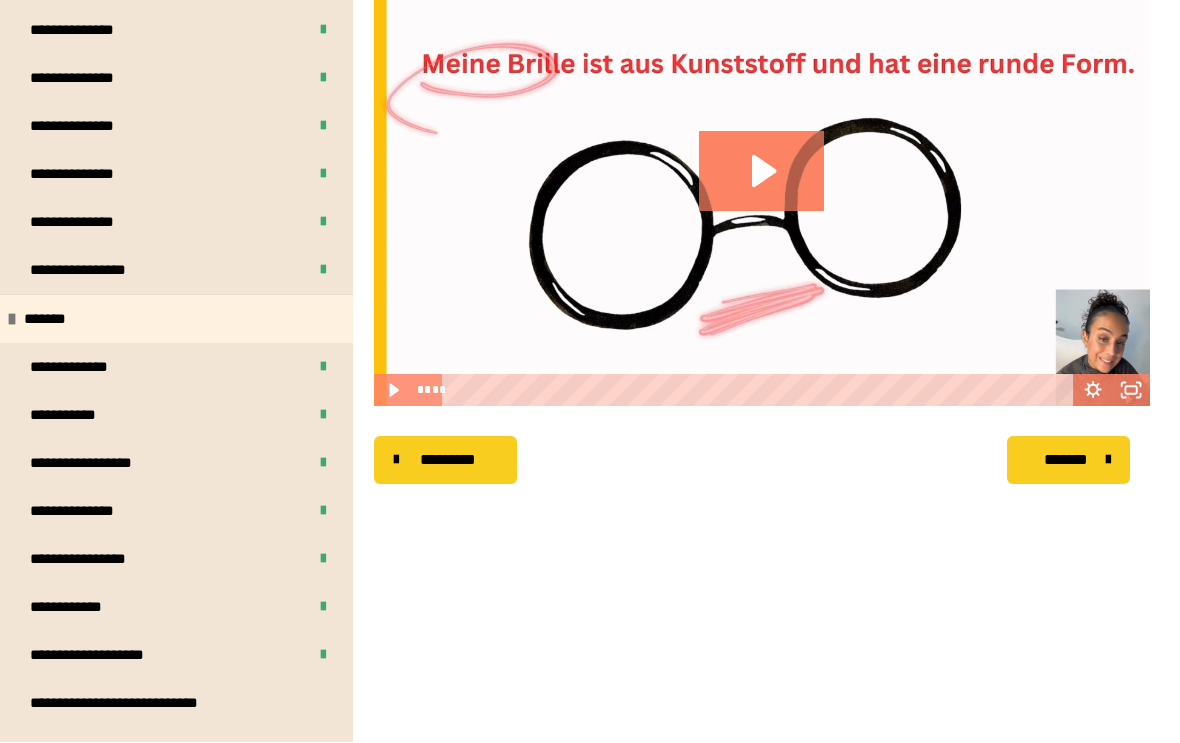 click on "*******" at bounding box center (176, 319) 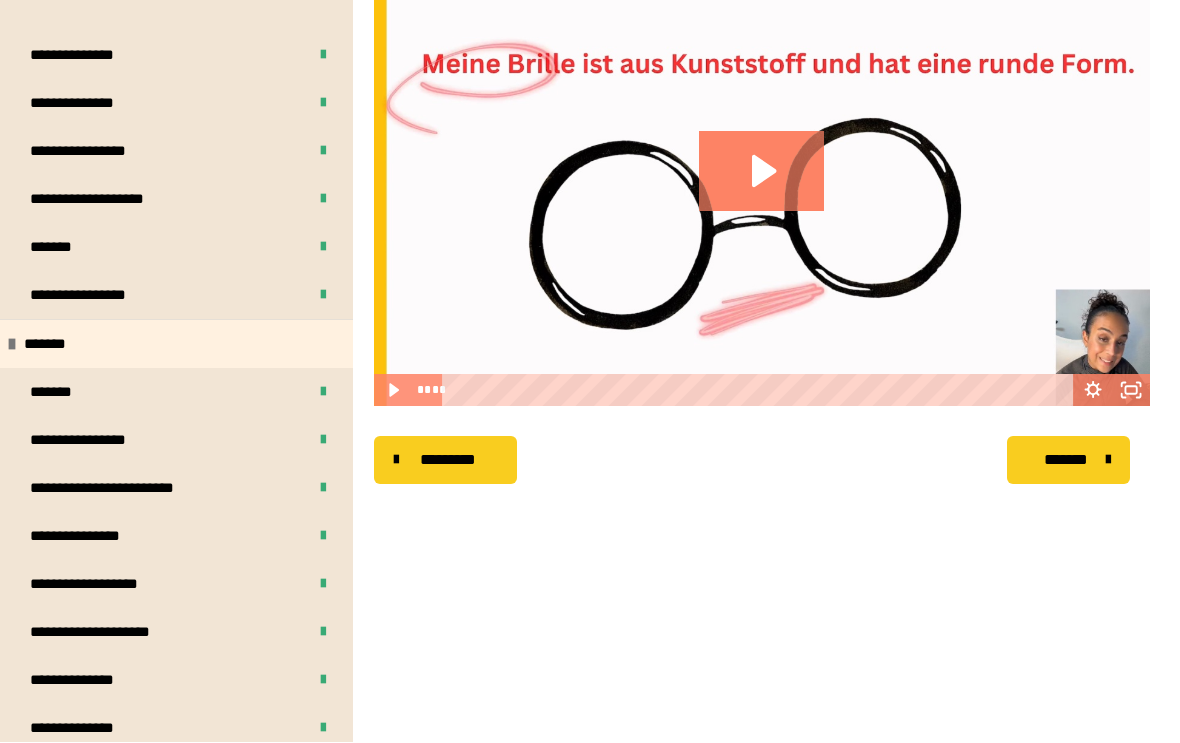 click on "*******" at bounding box center [176, 344] 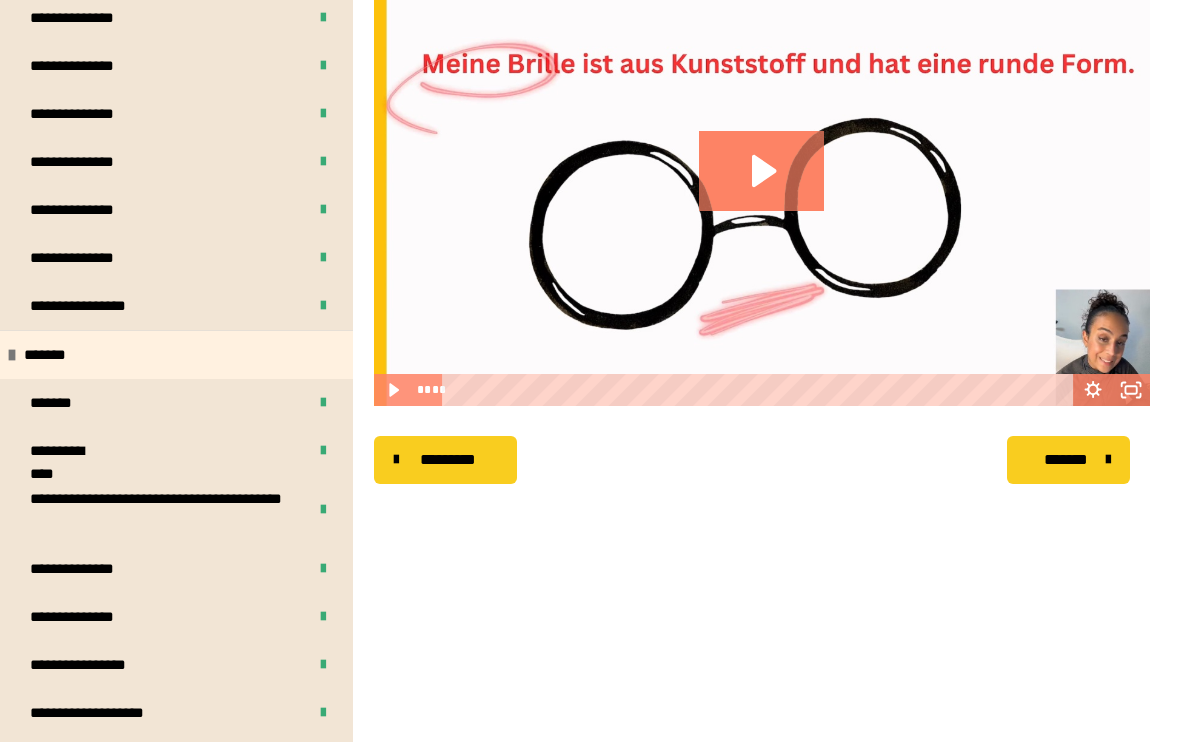 click on "*******" at bounding box center [176, 355] 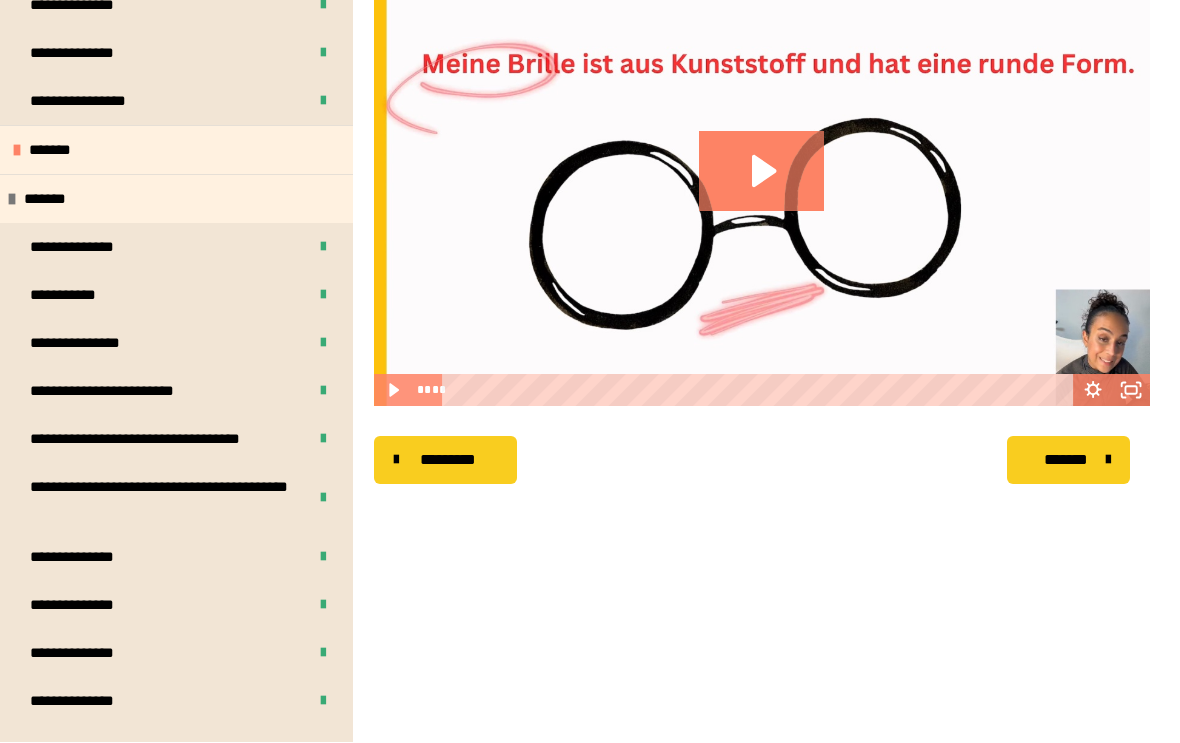 click on "*******" at bounding box center [176, 199] 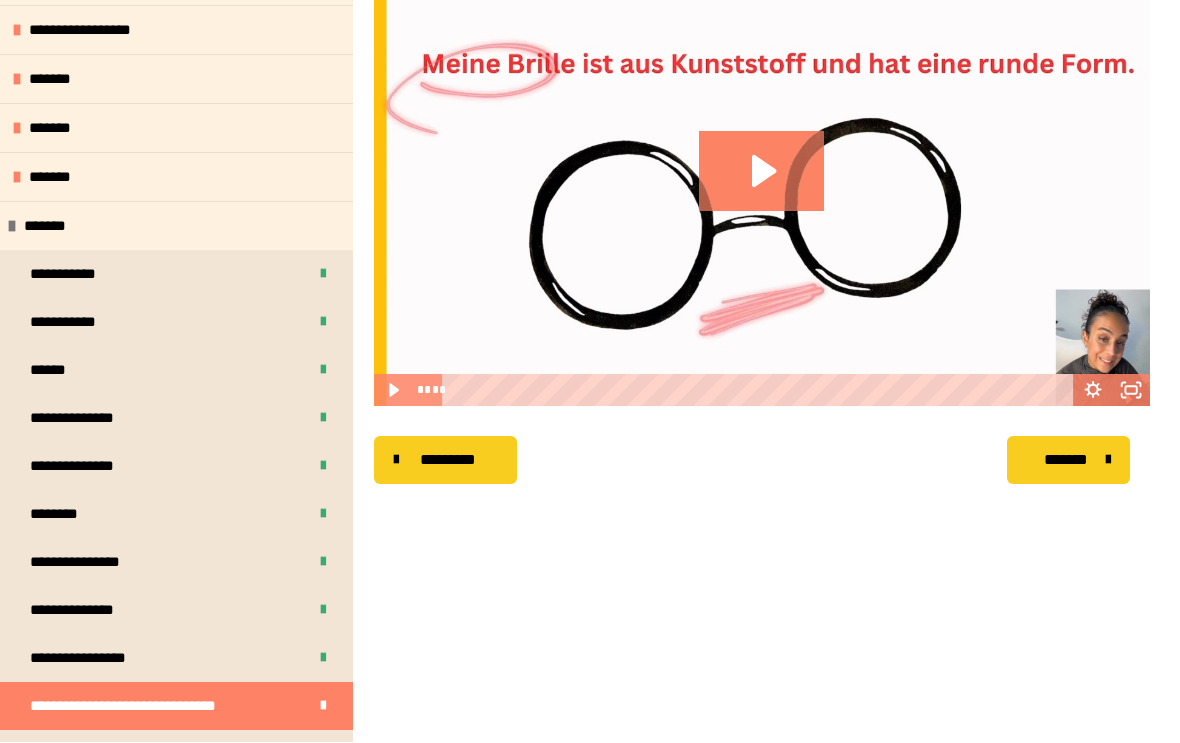 click on "*******" at bounding box center [176, 226] 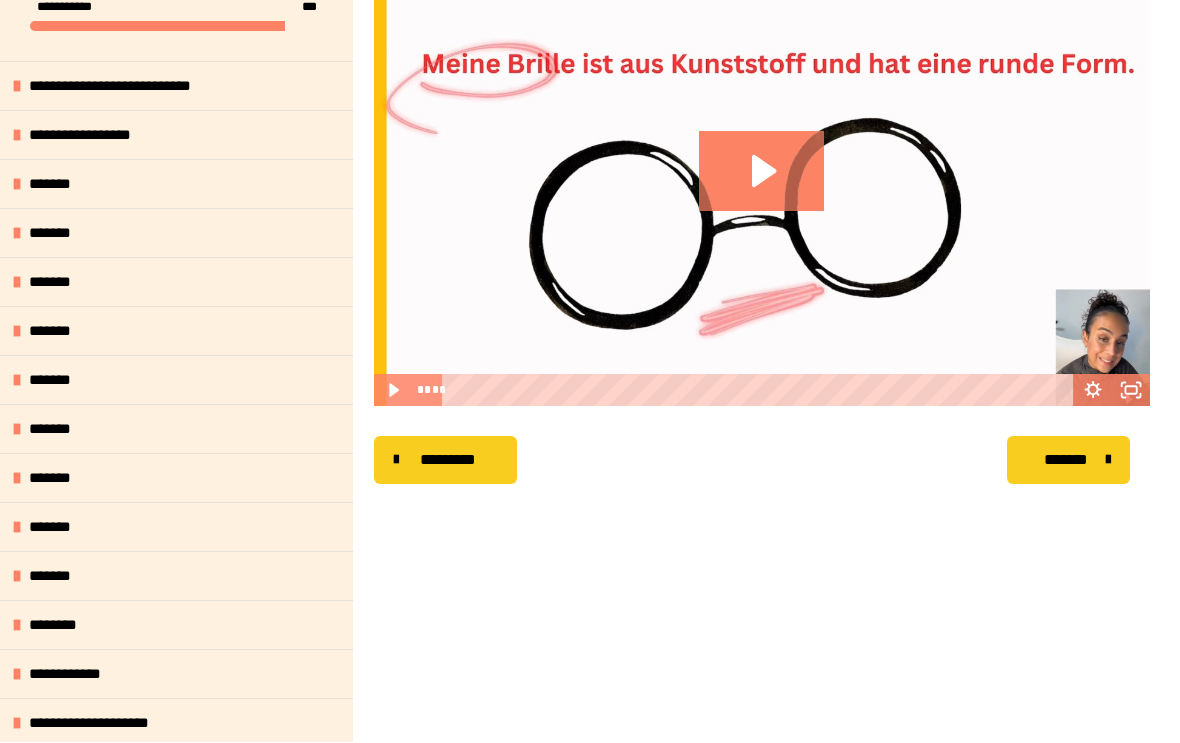 click on "*******" at bounding box center (176, 331) 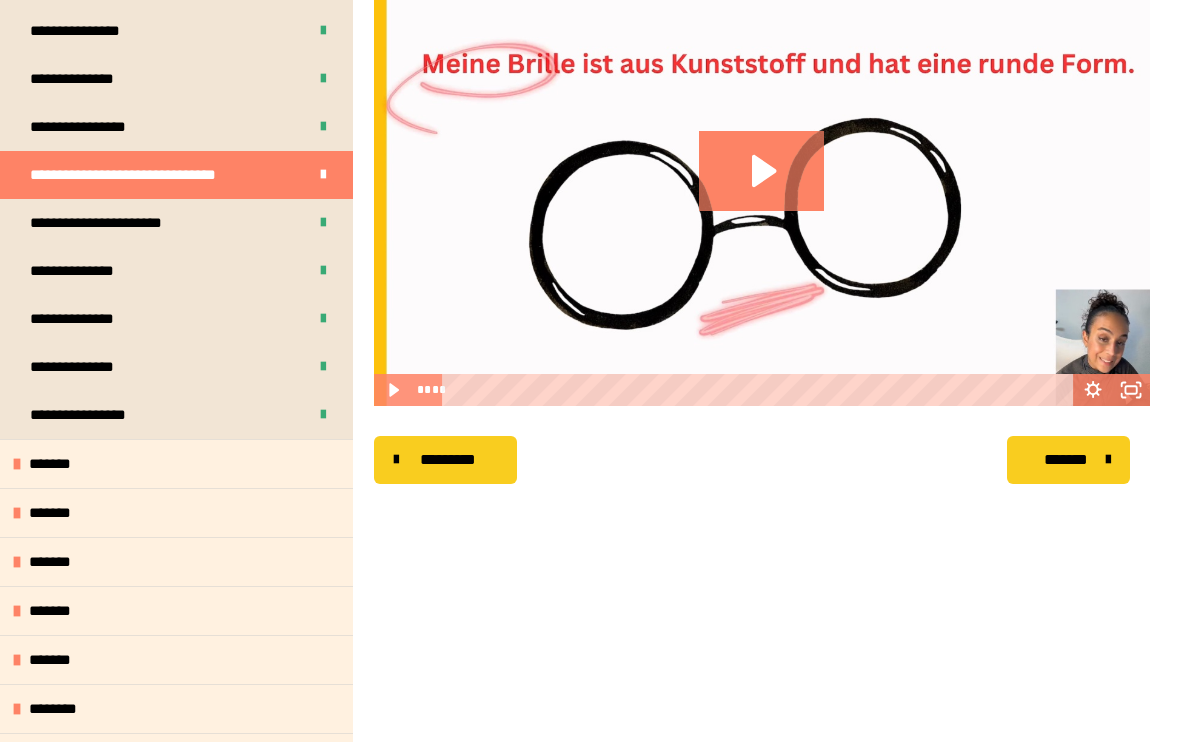 scroll, scrollTop: 686, scrollLeft: 0, axis: vertical 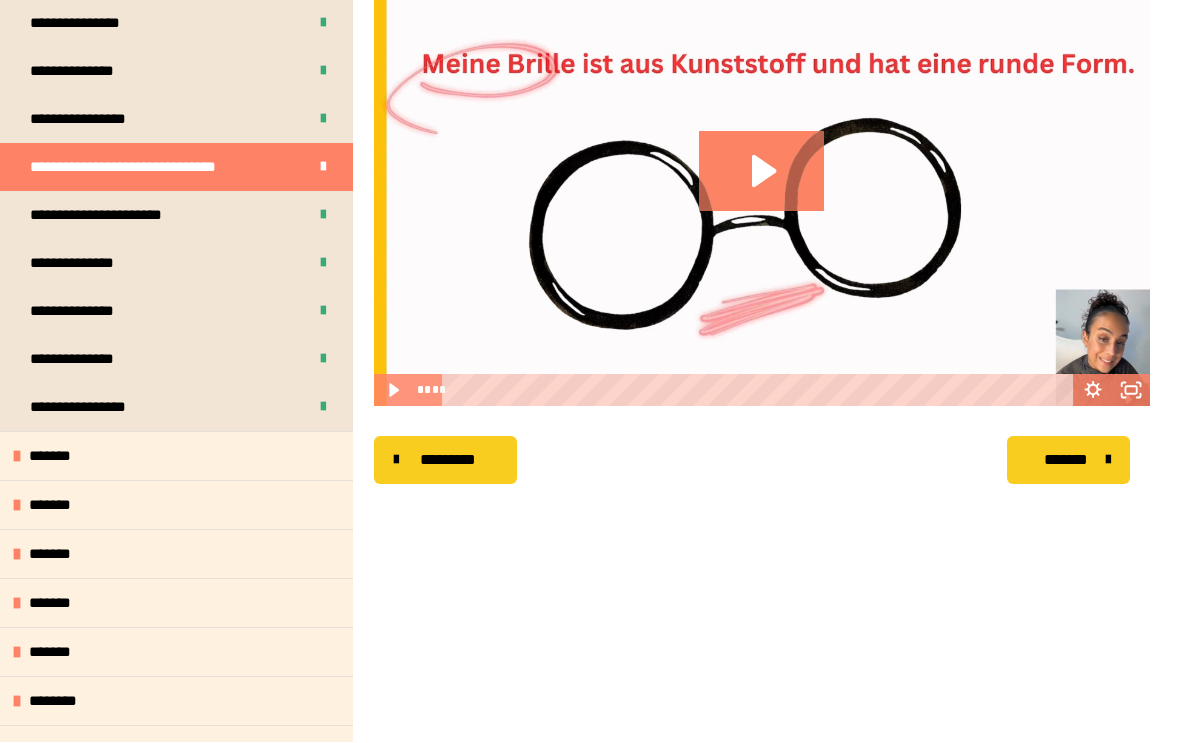 click on "*******" at bounding box center [176, 456] 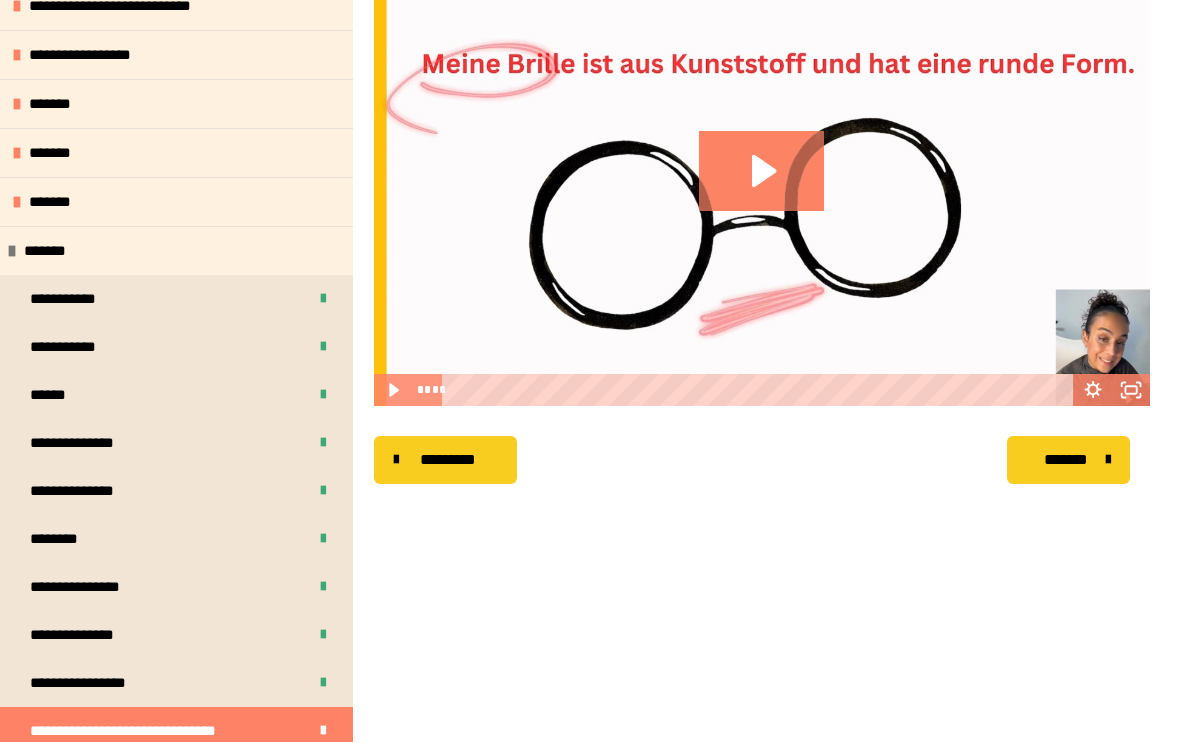 scroll, scrollTop: 121, scrollLeft: 0, axis: vertical 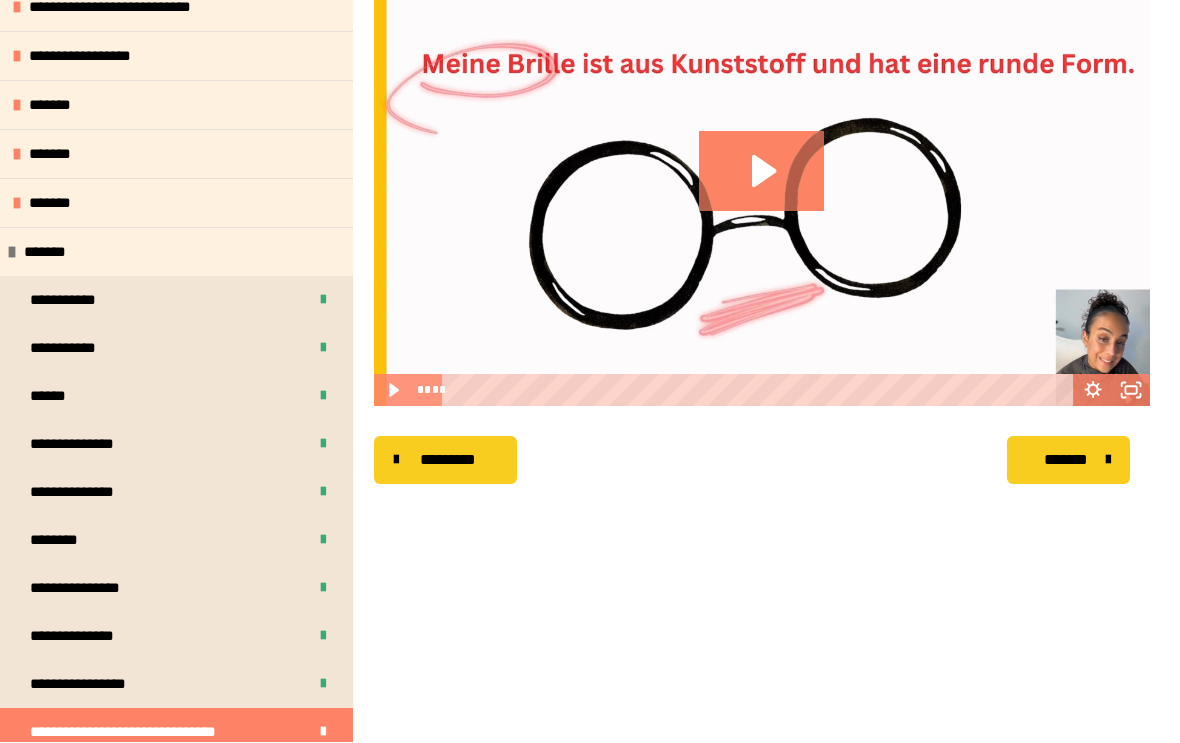 click on "**********" at bounding box center [176, 301] 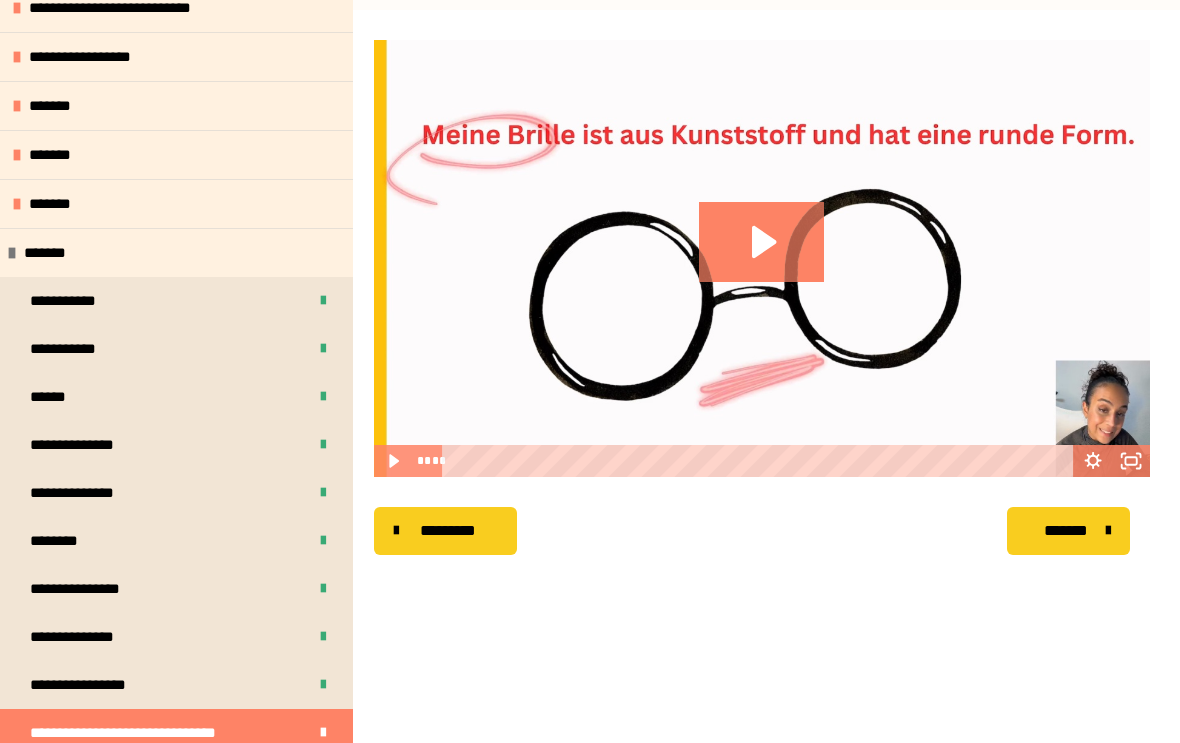scroll, scrollTop: 0, scrollLeft: 0, axis: both 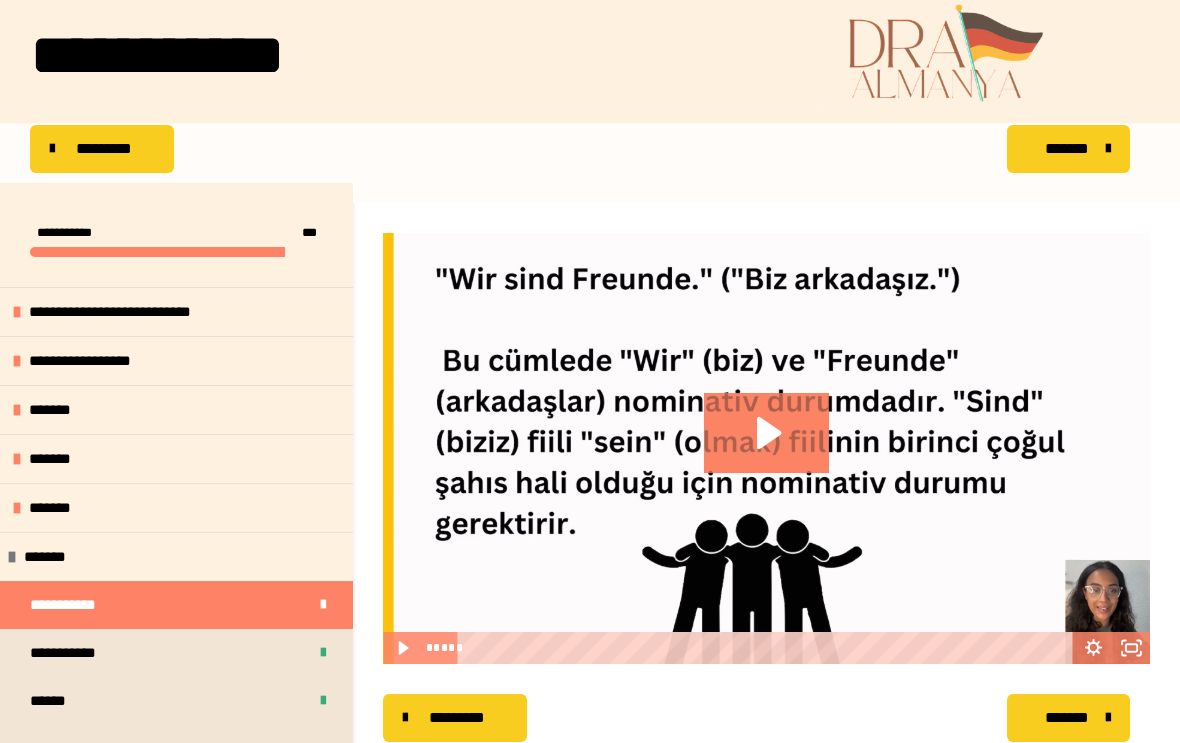 click 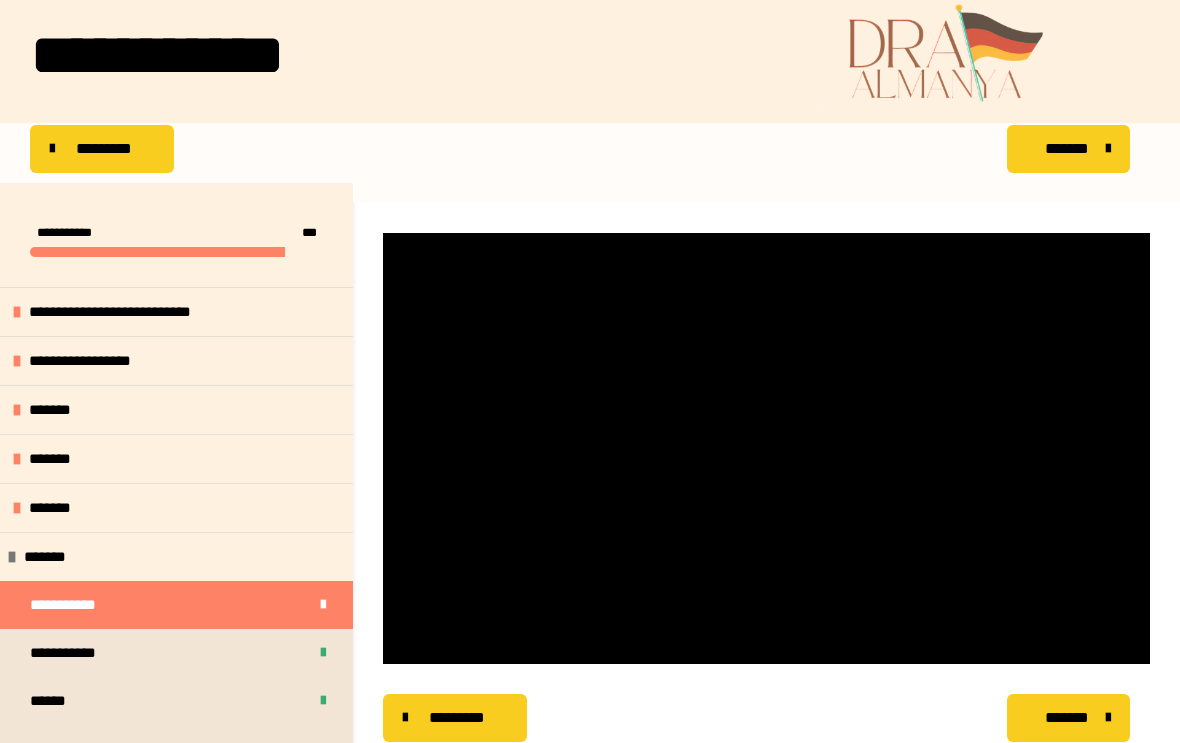 click at bounding box center (766, 448) 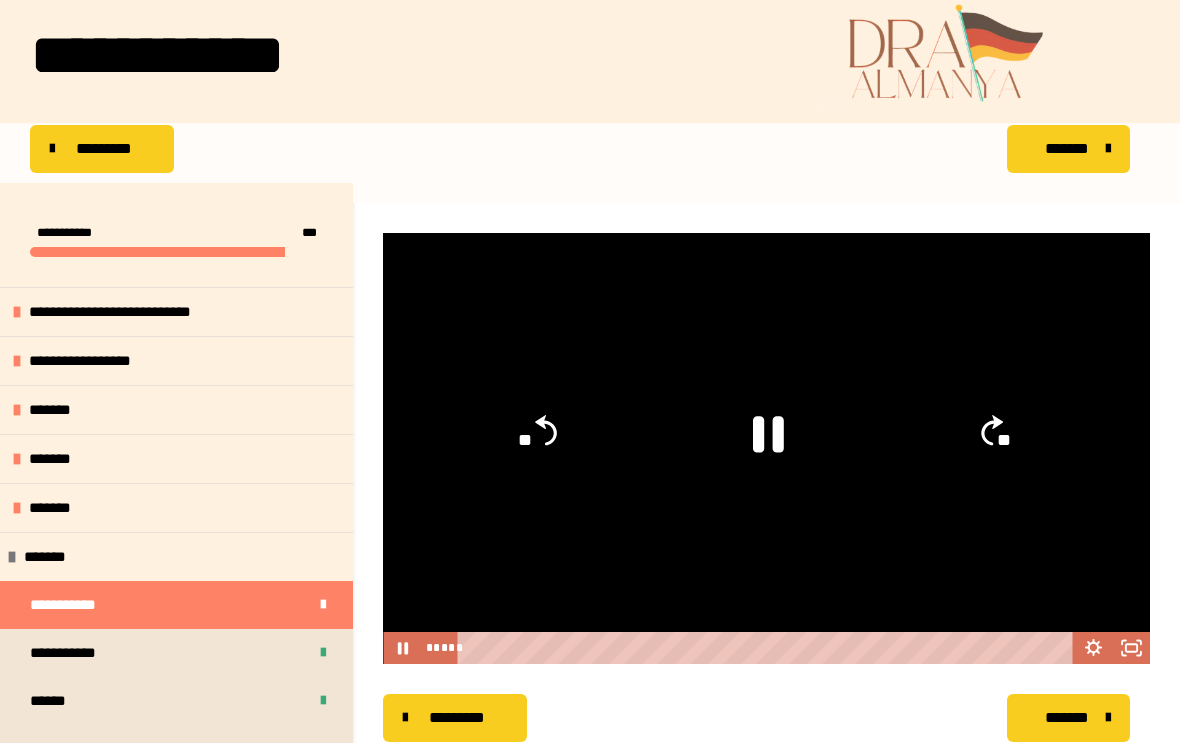 click 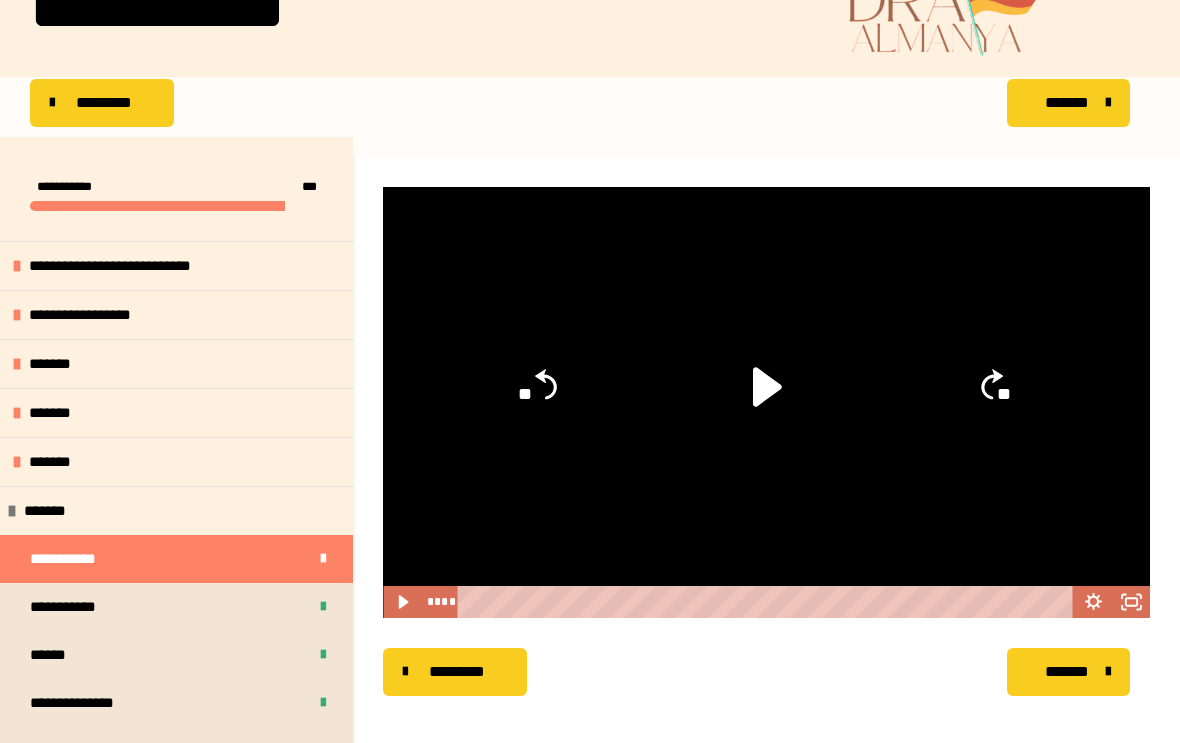 click 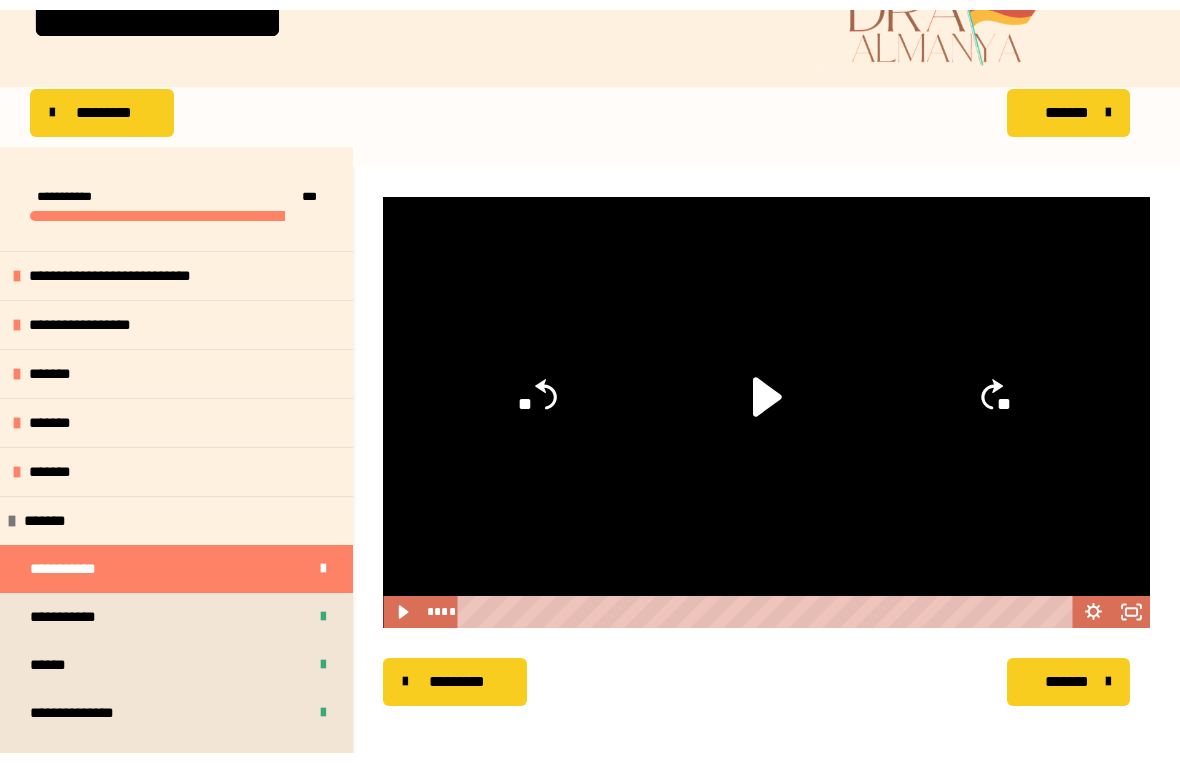 scroll, scrollTop: 24, scrollLeft: 0, axis: vertical 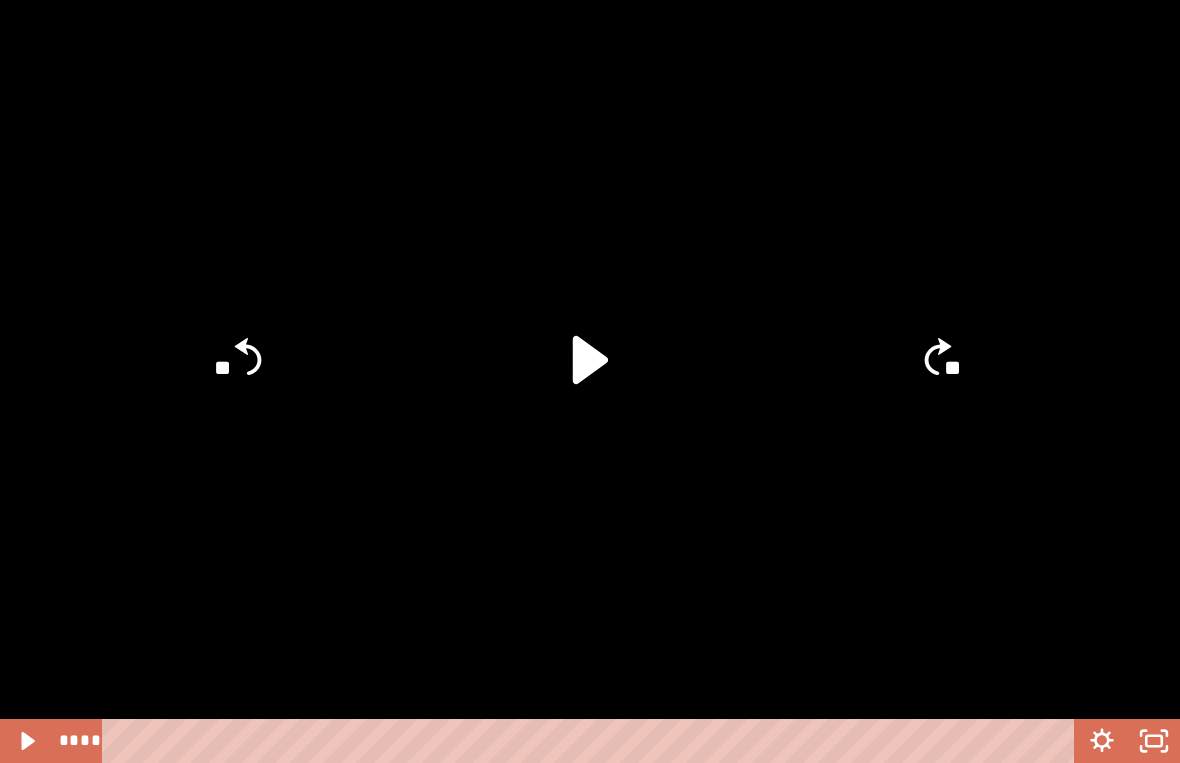 click 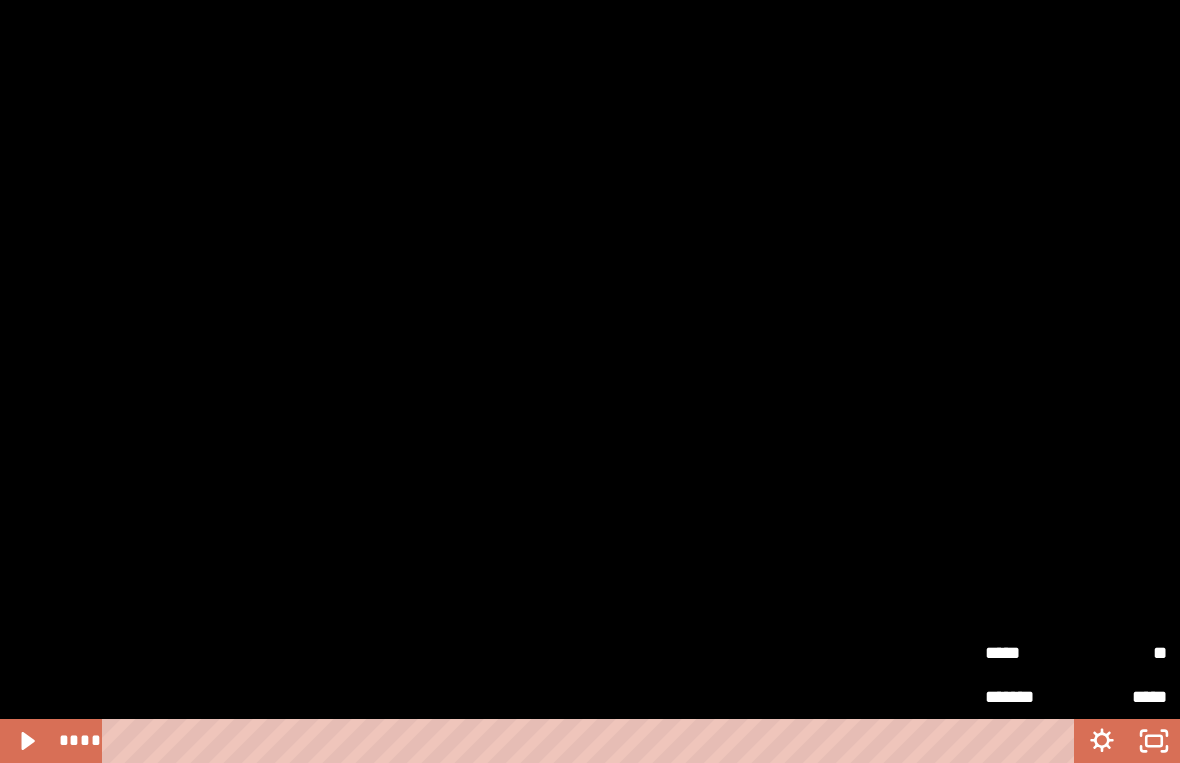click on "*****" at bounding box center [1030, 652] 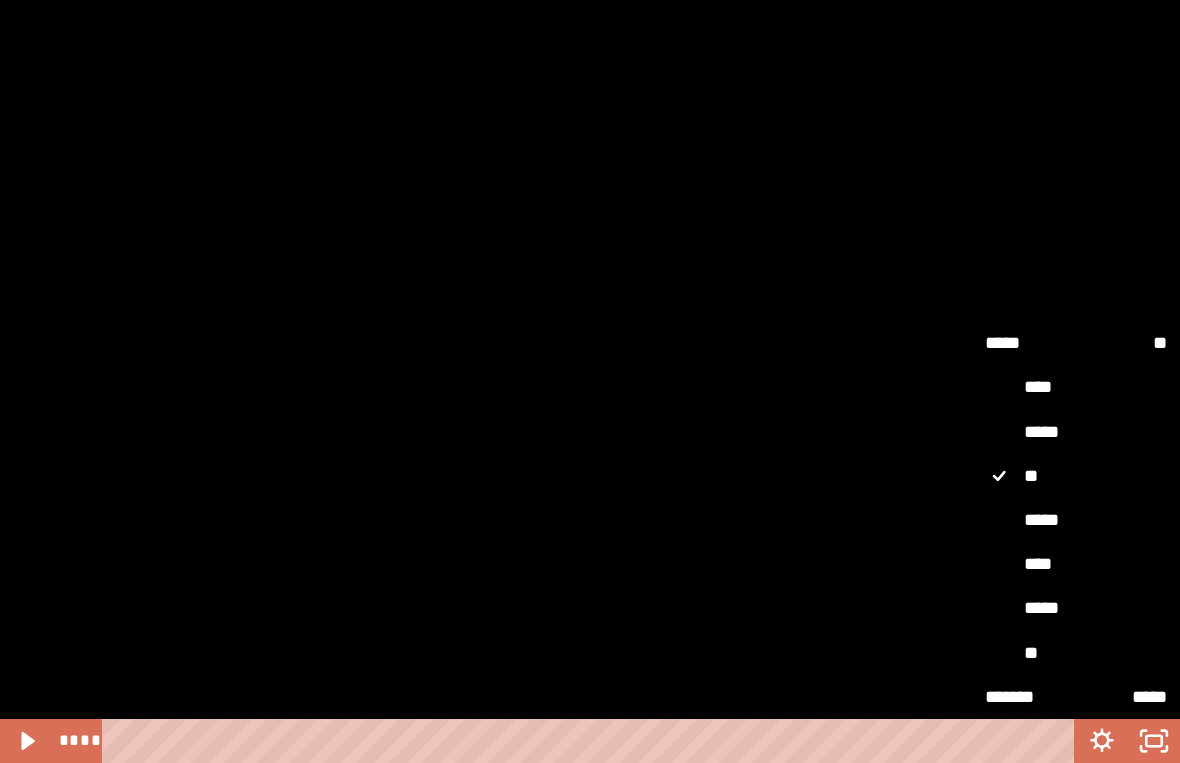 click on "****" at bounding box center (1076, 564) 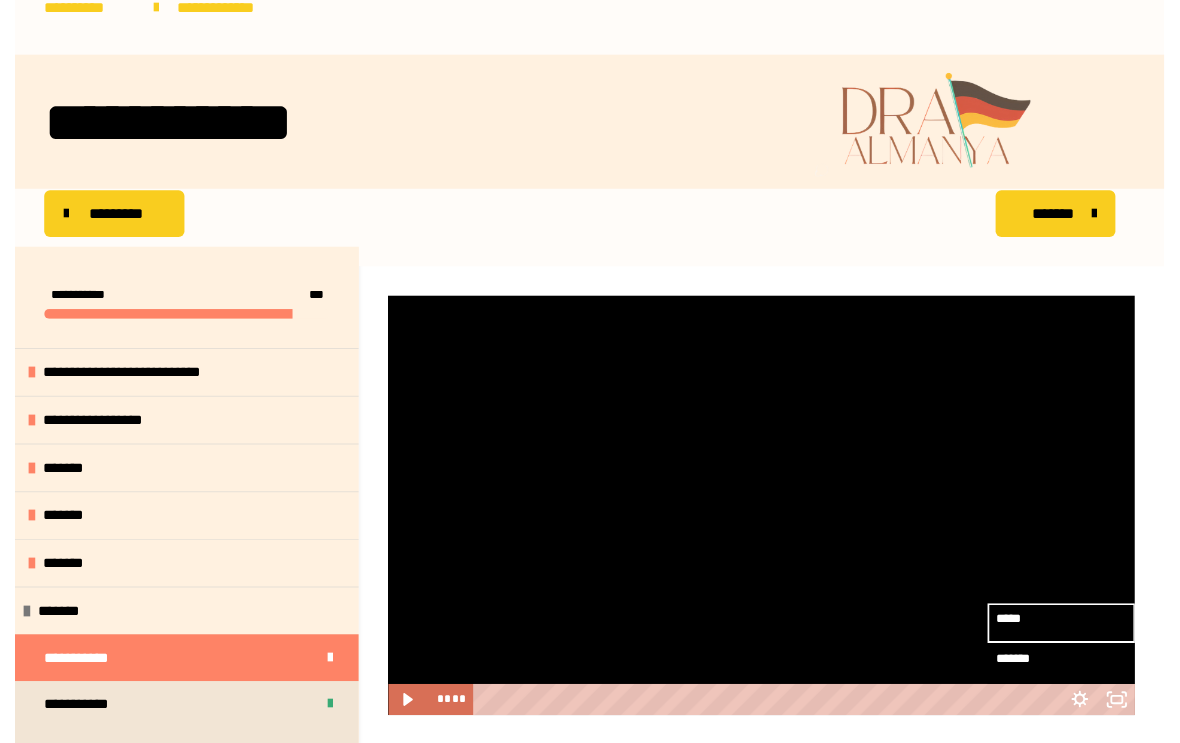 scroll, scrollTop: 140, scrollLeft: 0, axis: vertical 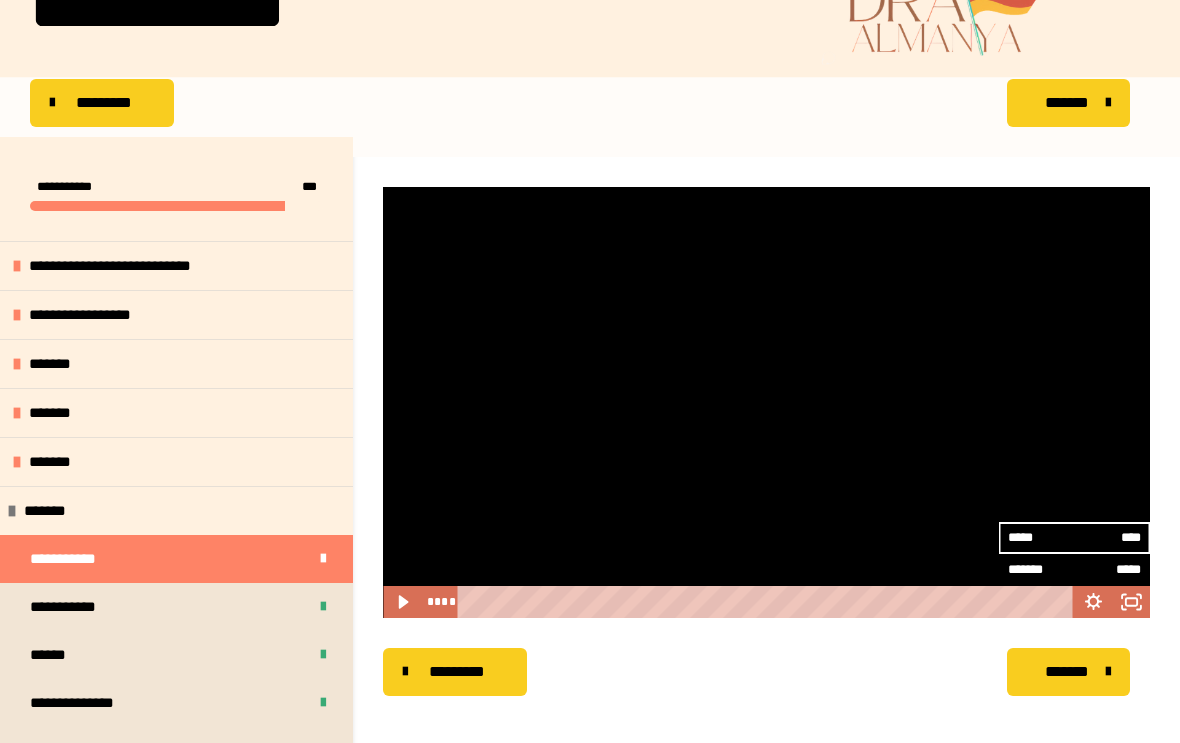click 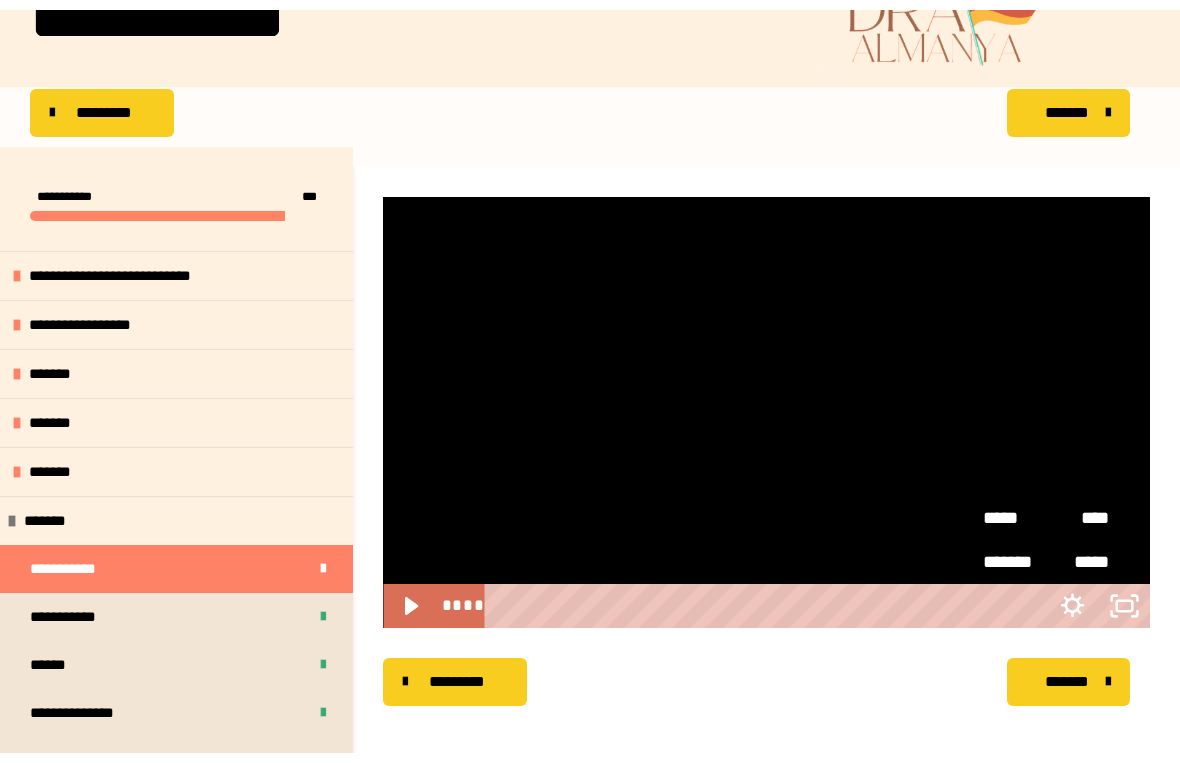 scroll, scrollTop: 24, scrollLeft: 0, axis: vertical 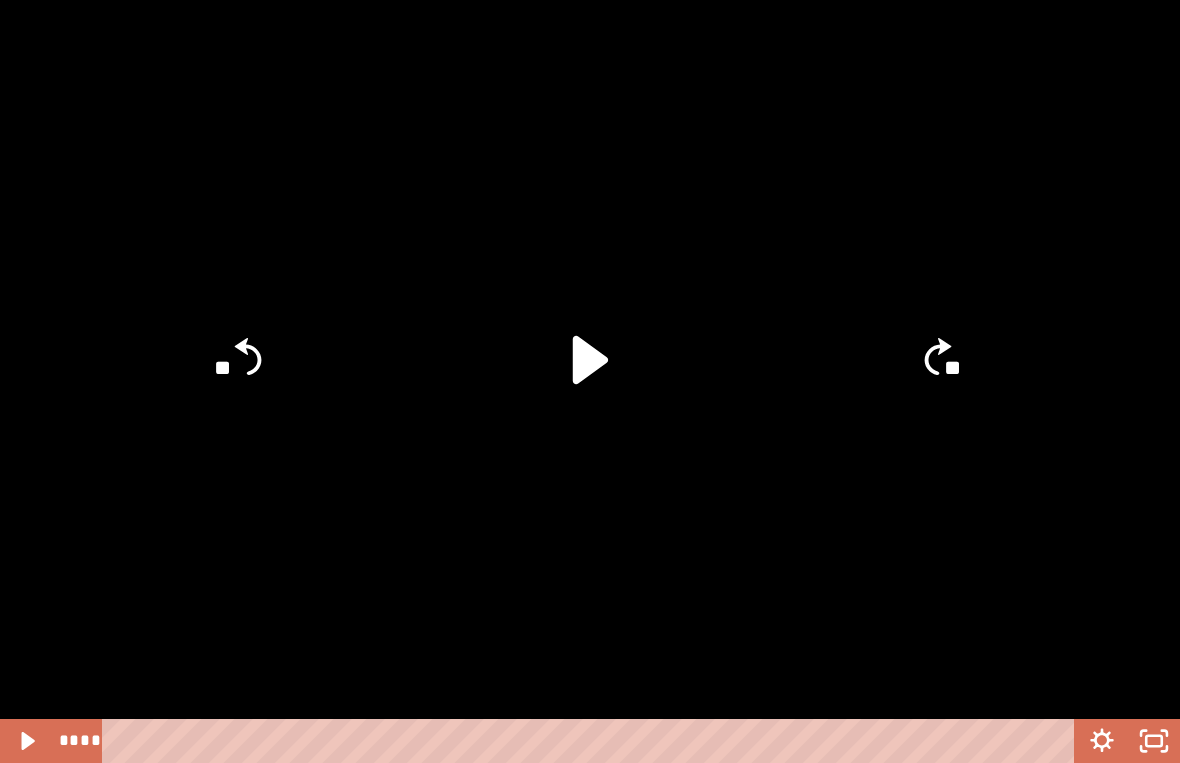 click 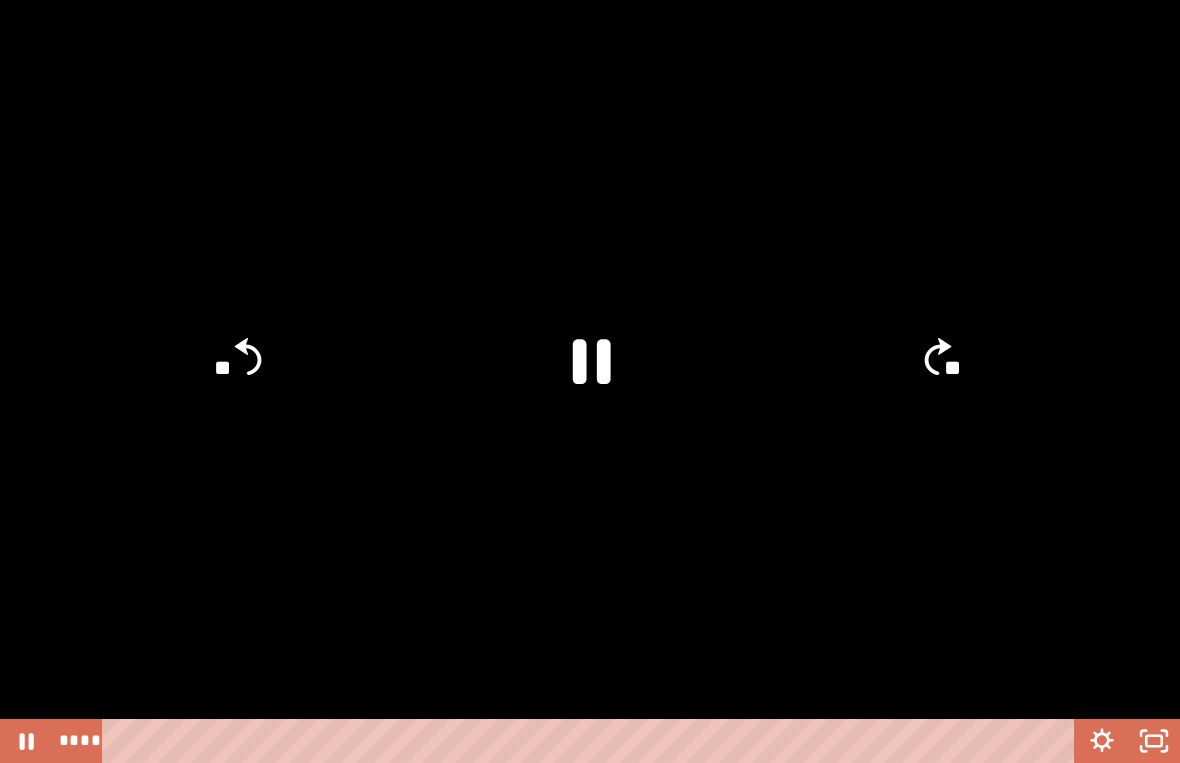 click 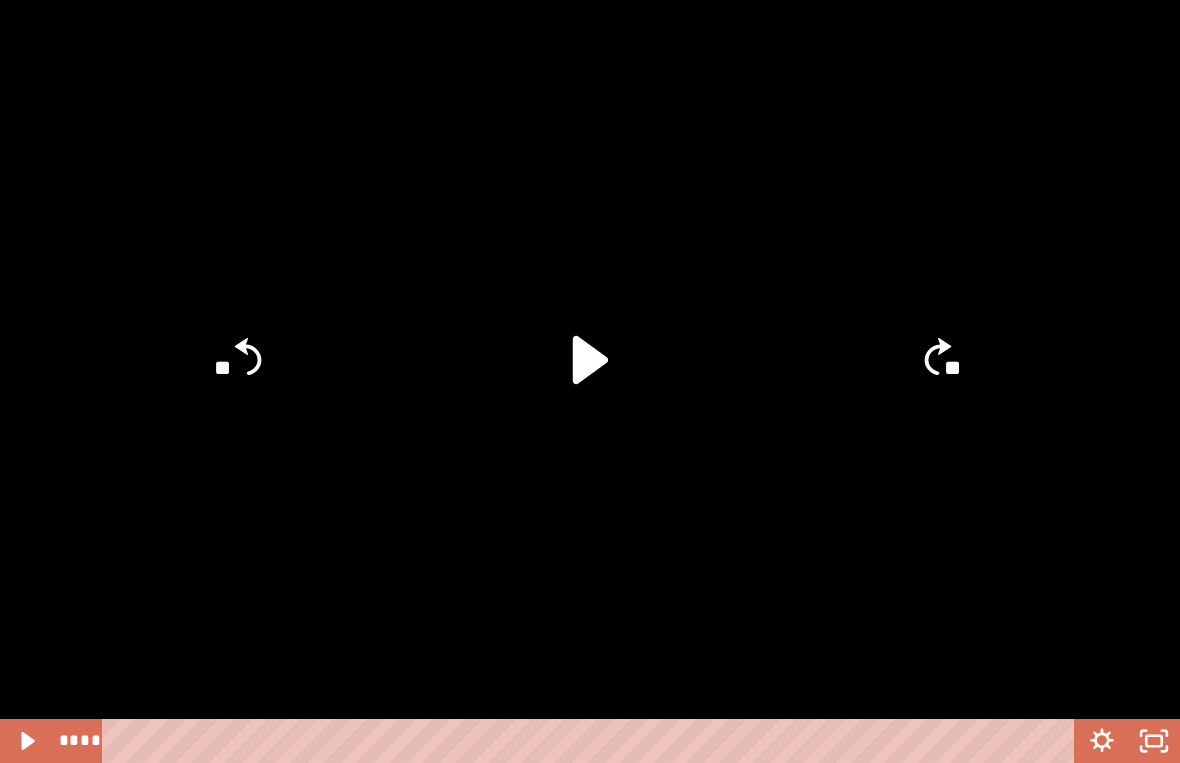 click 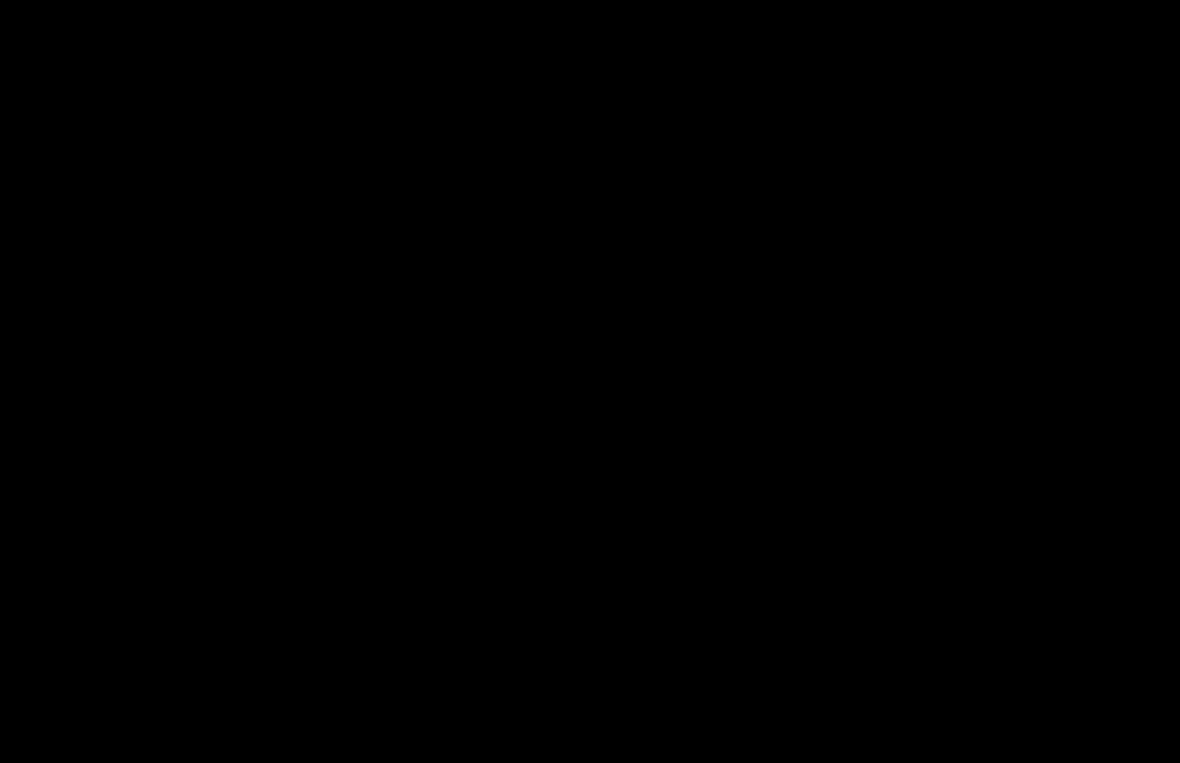 click at bounding box center [590, 381] 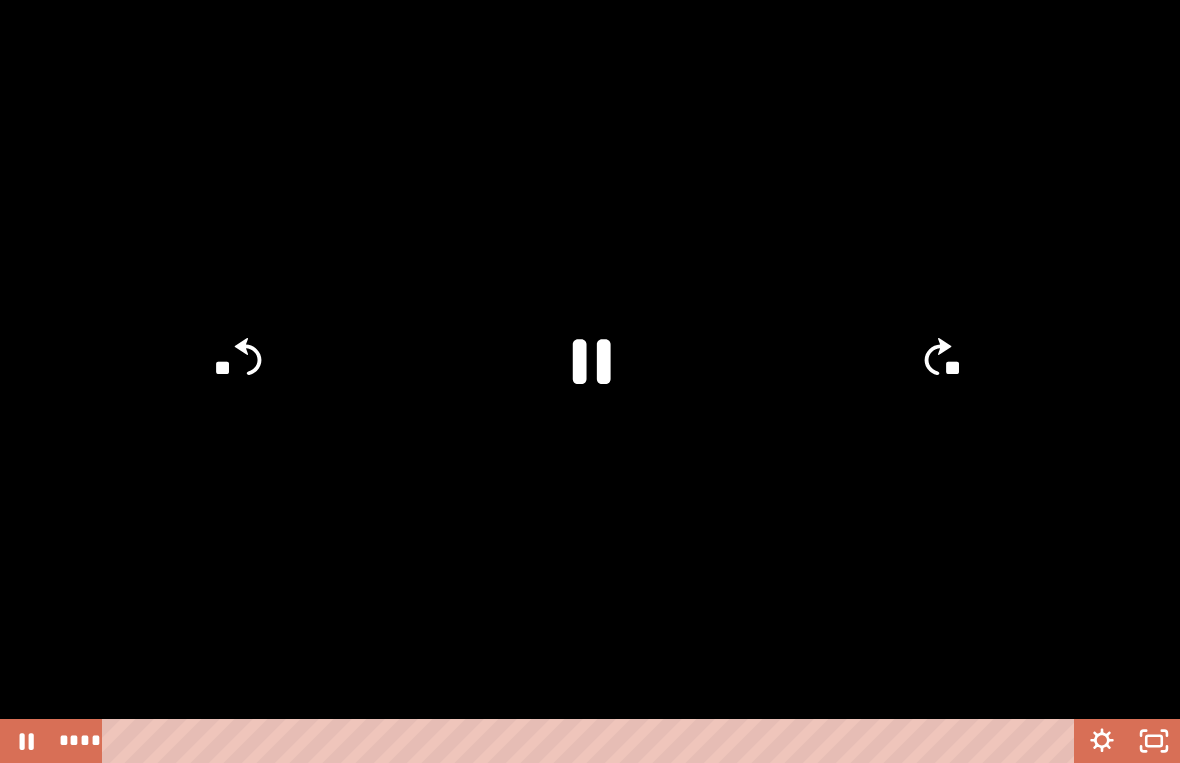 click 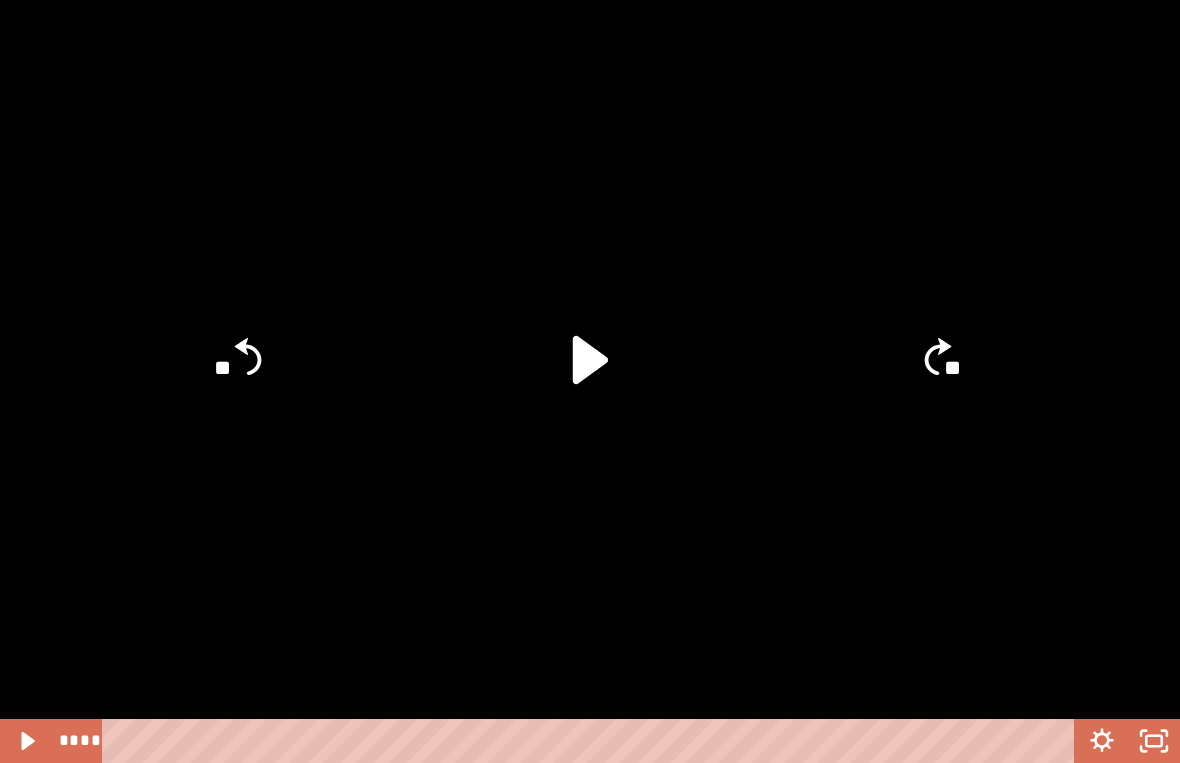 click at bounding box center [590, 381] 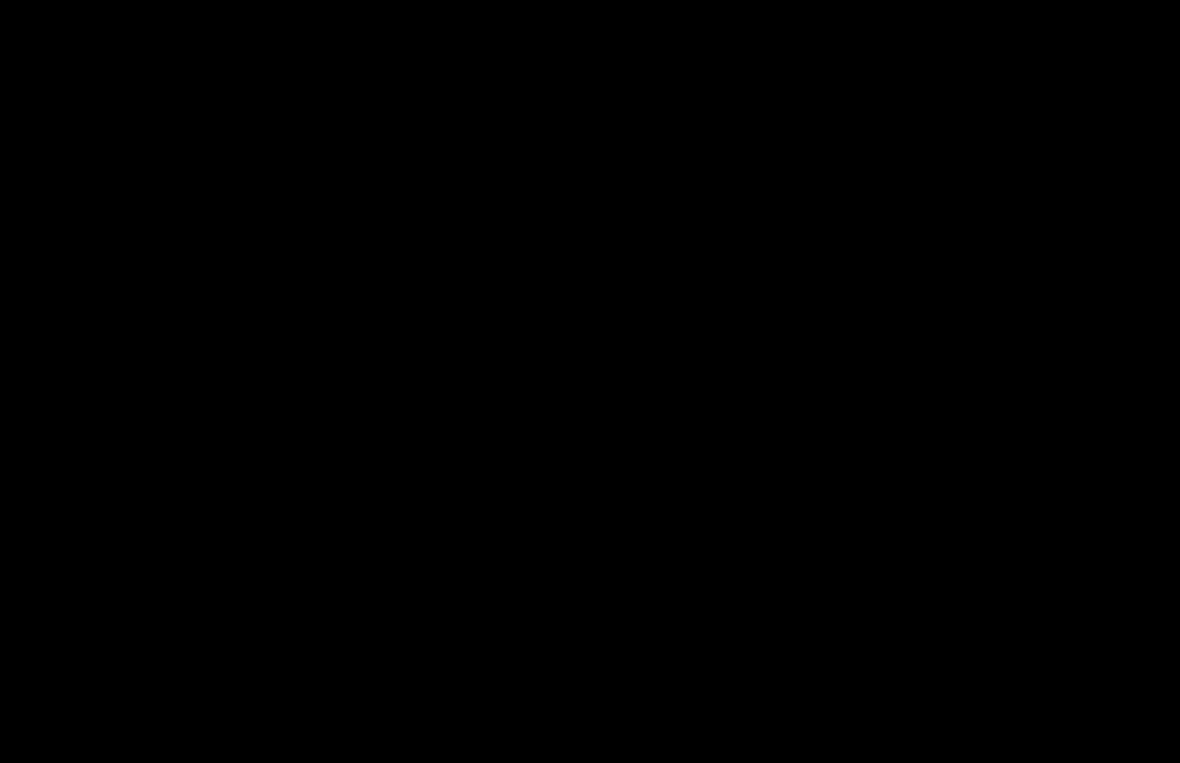click at bounding box center (590, 381) 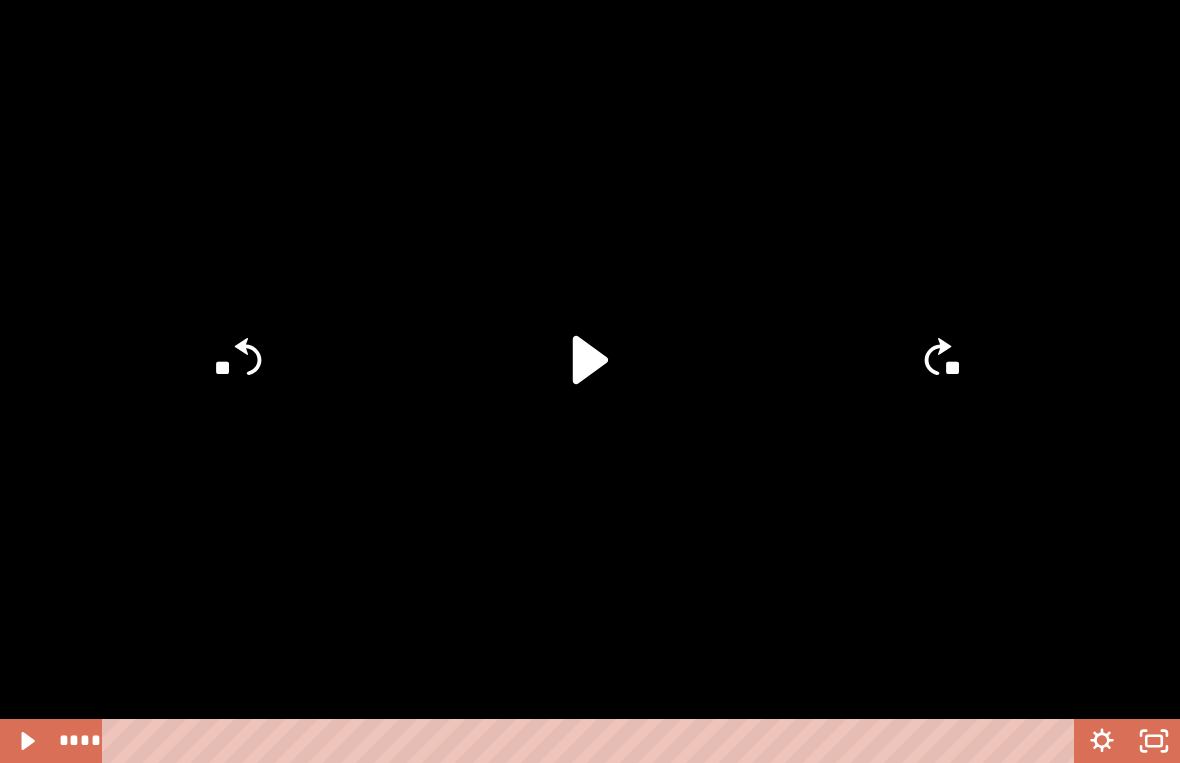 click 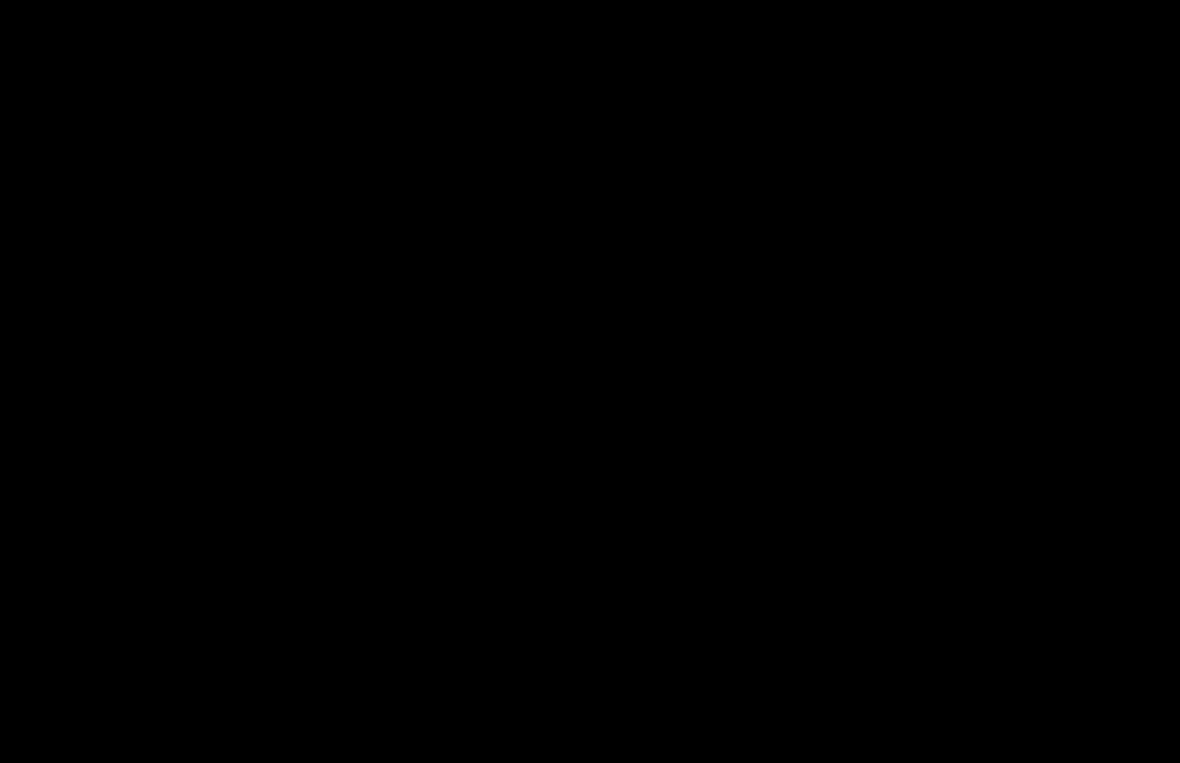 click at bounding box center (590, 381) 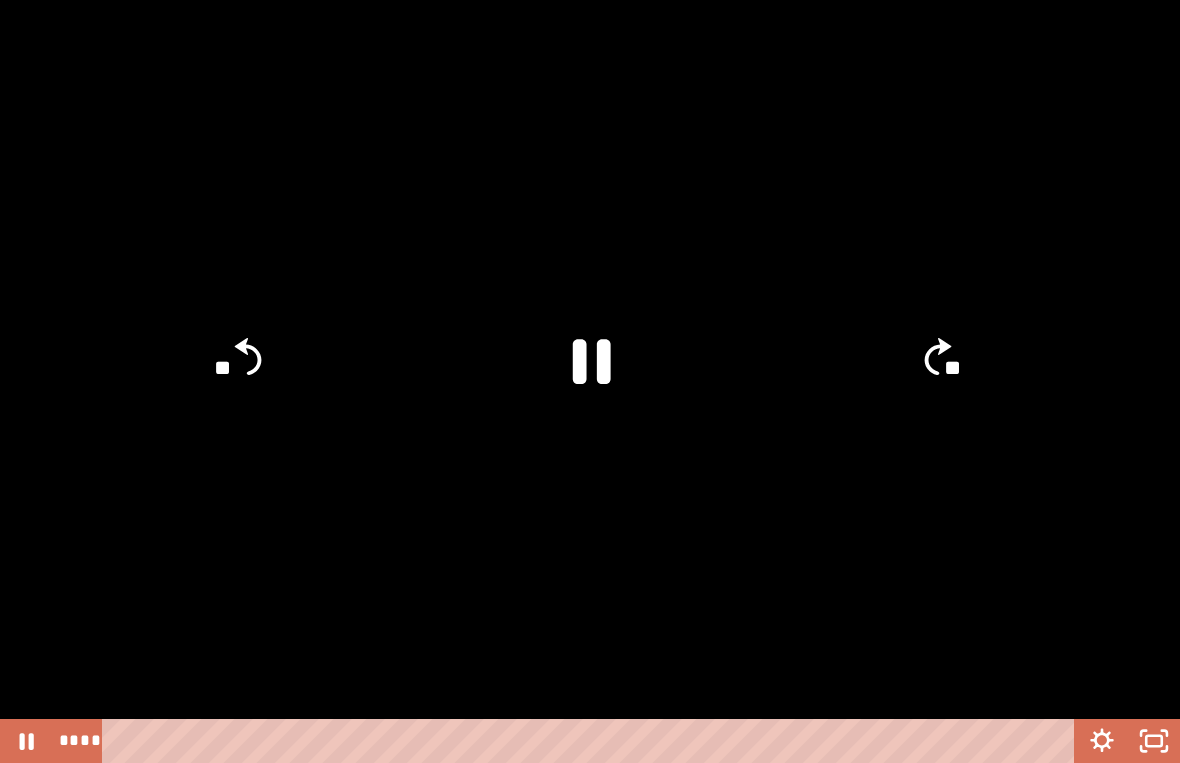 click 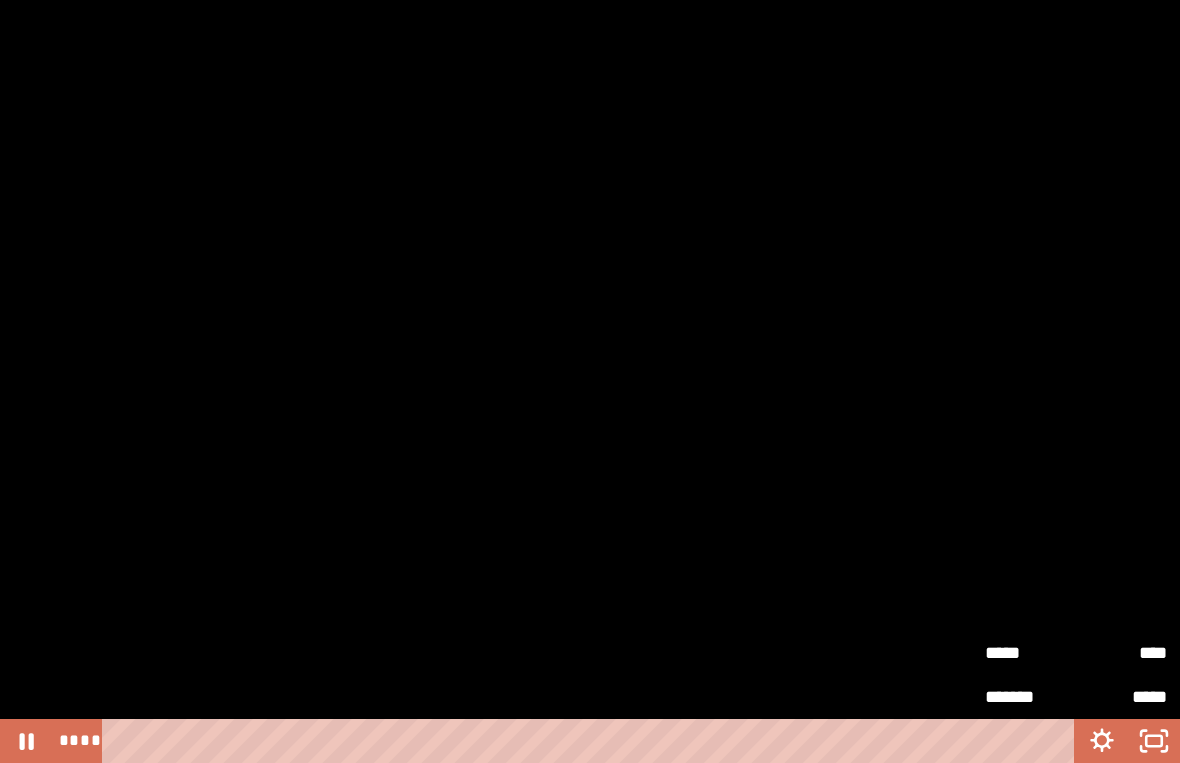 click at bounding box center (590, 381) 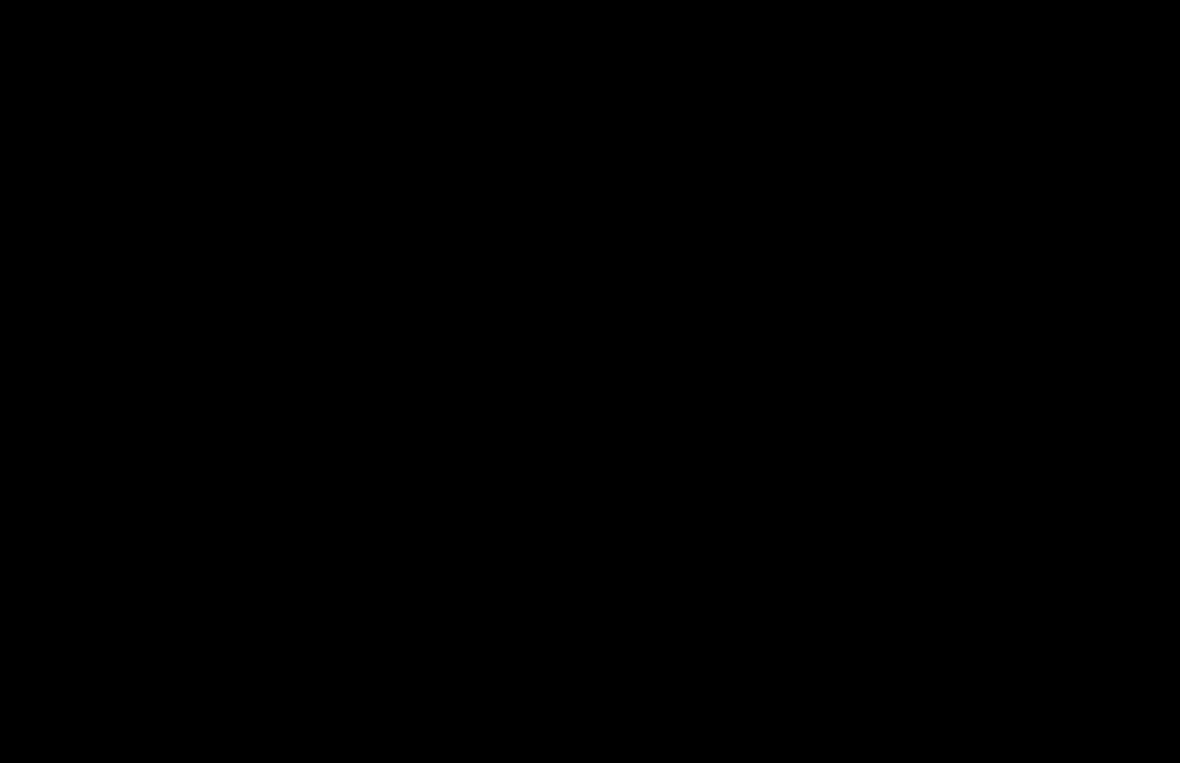 click at bounding box center (590, 381) 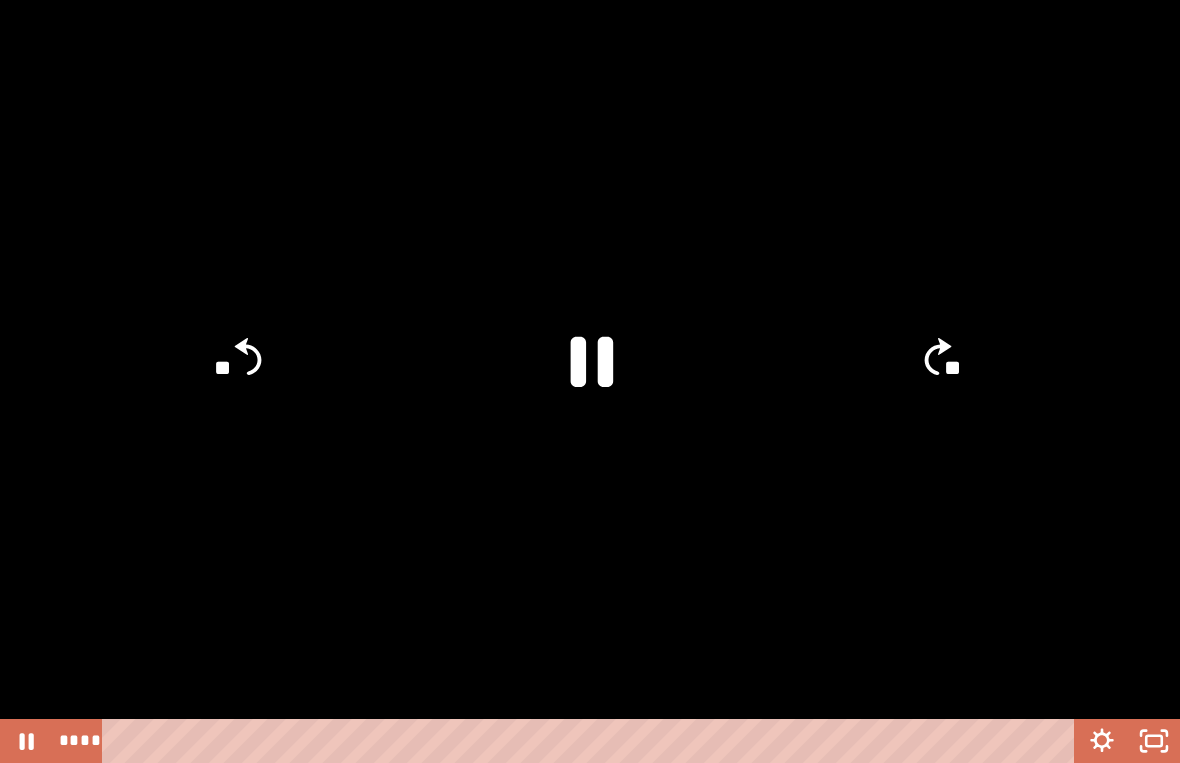 click 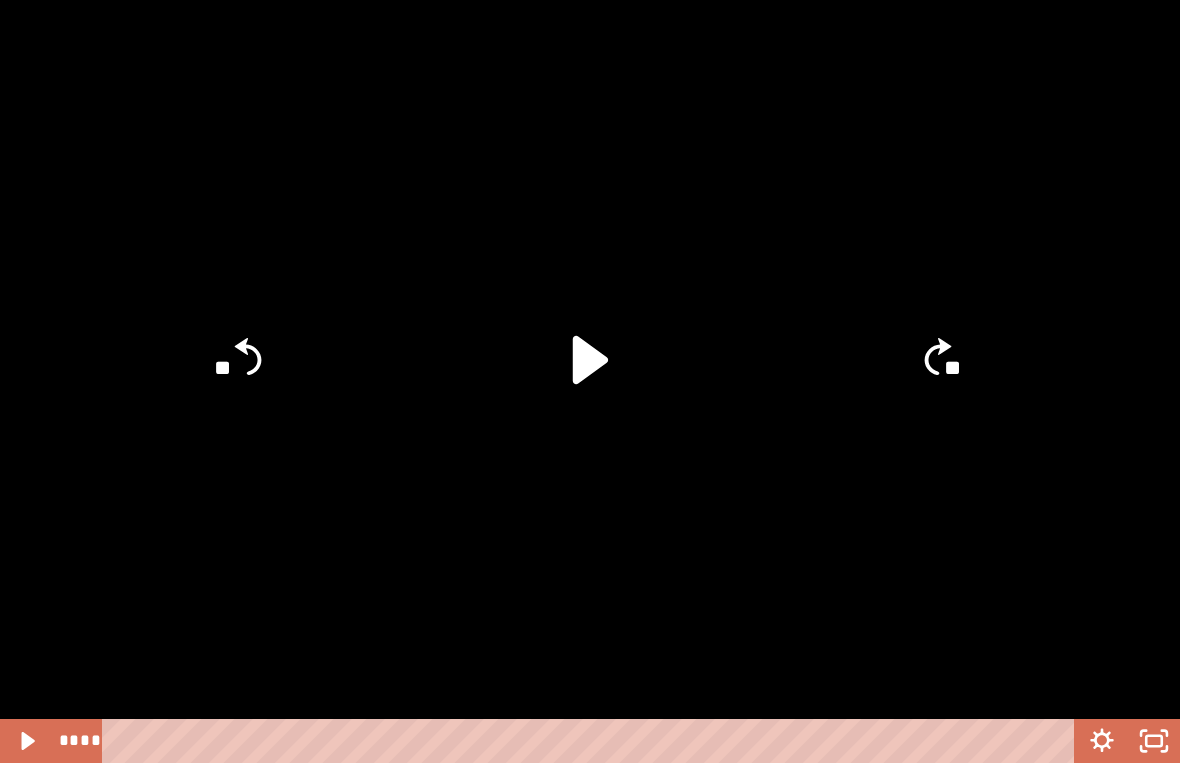 click 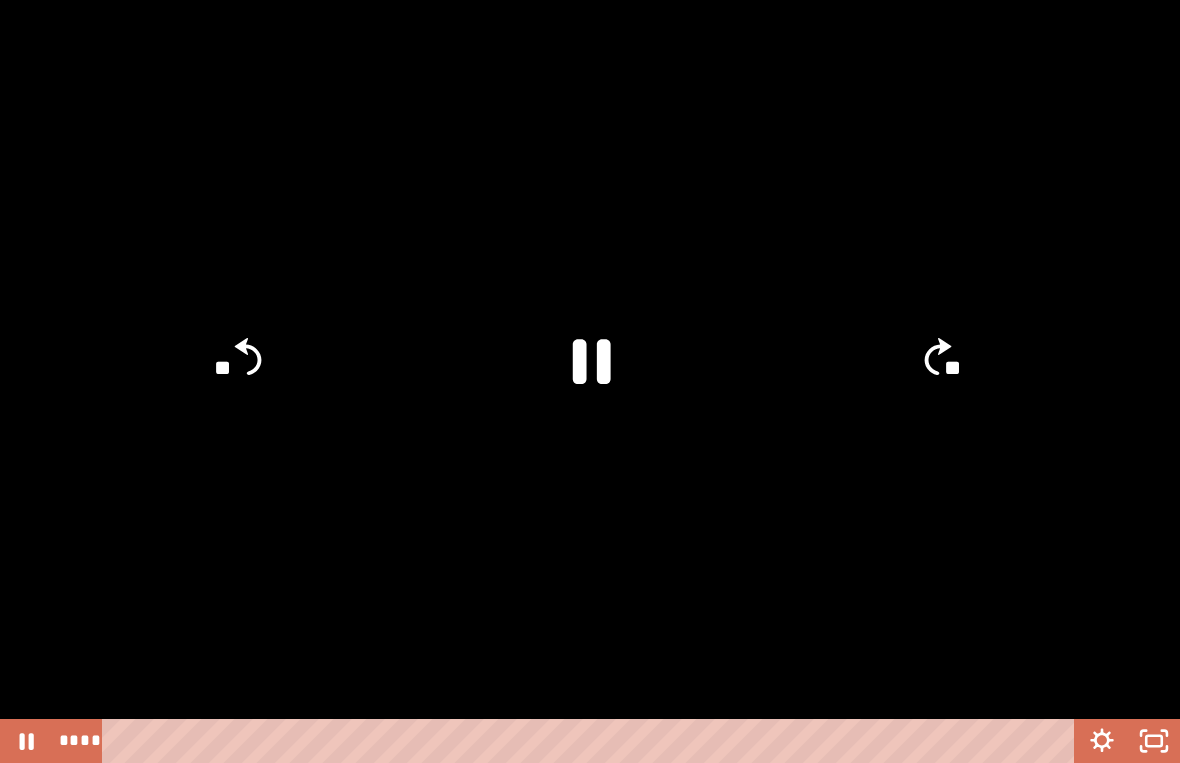 click 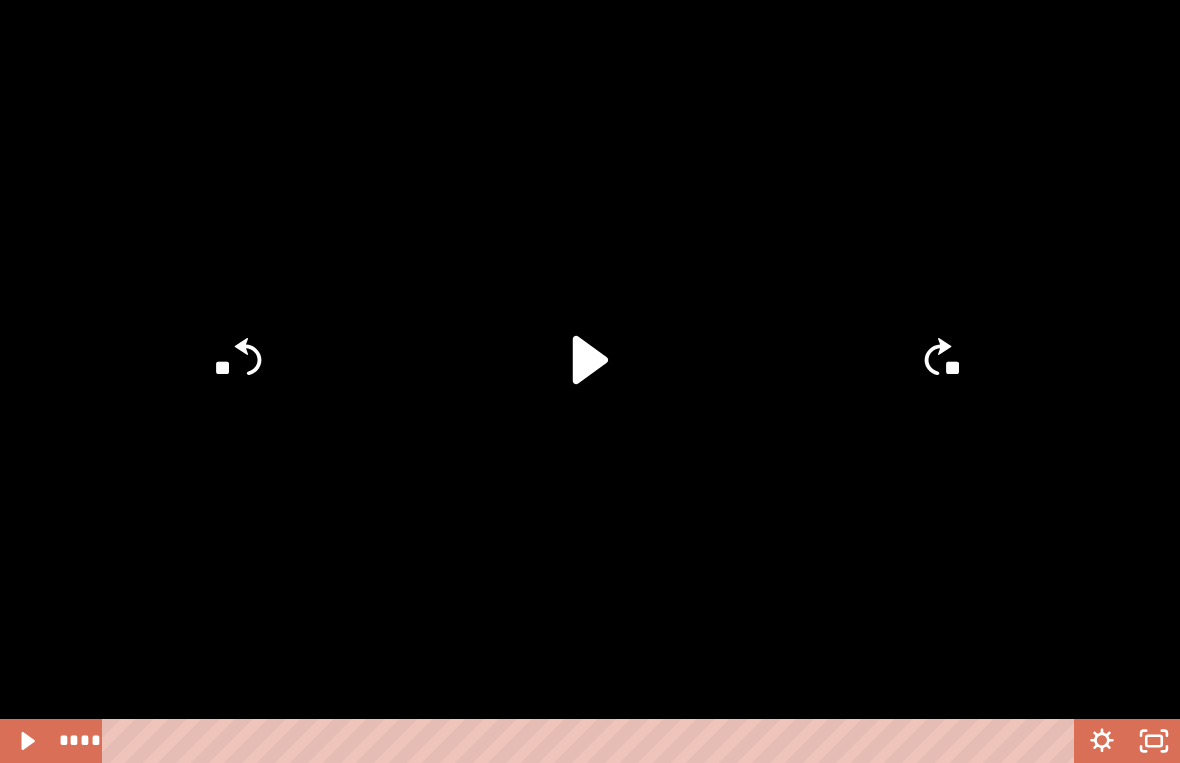 click 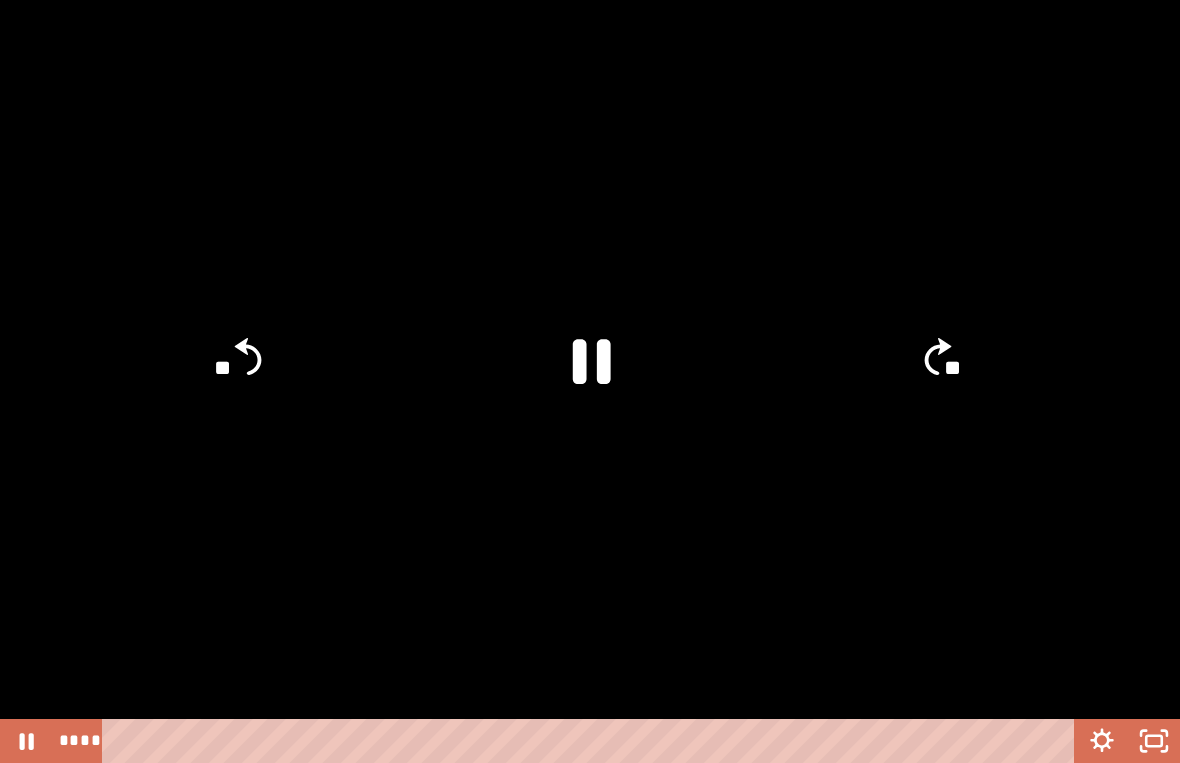 click at bounding box center (590, 381) 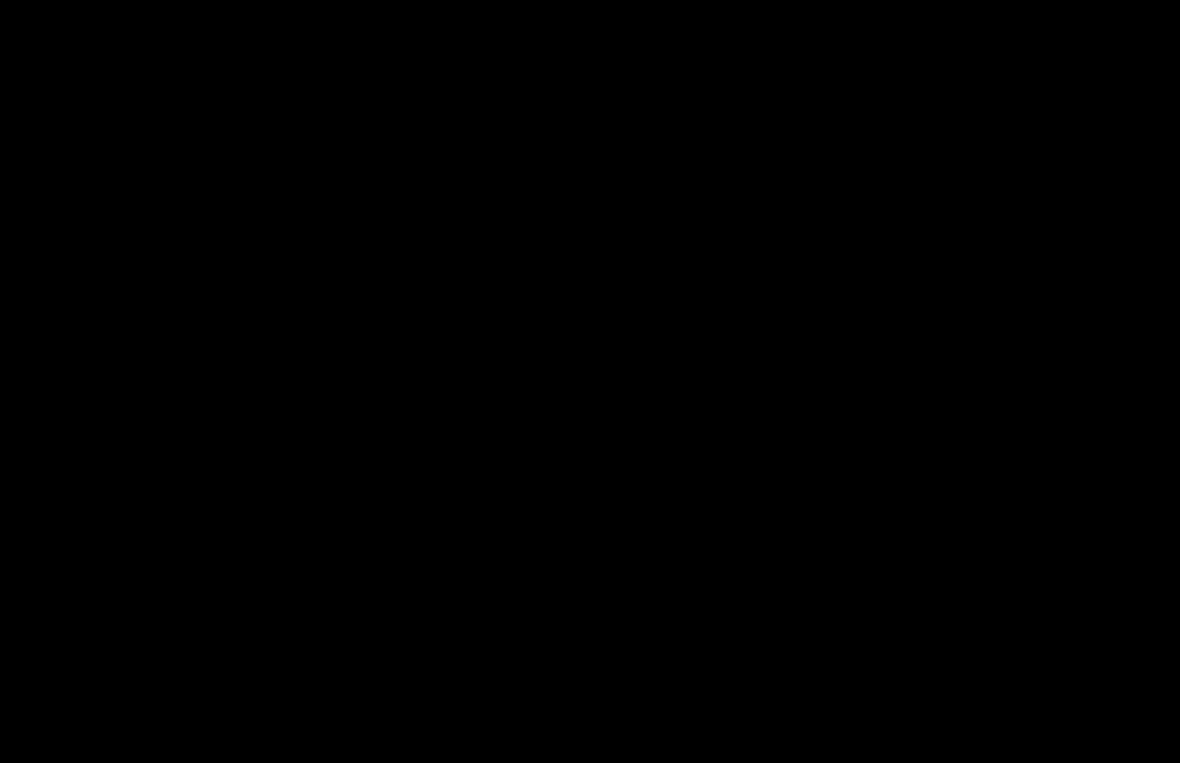 click at bounding box center [590, 381] 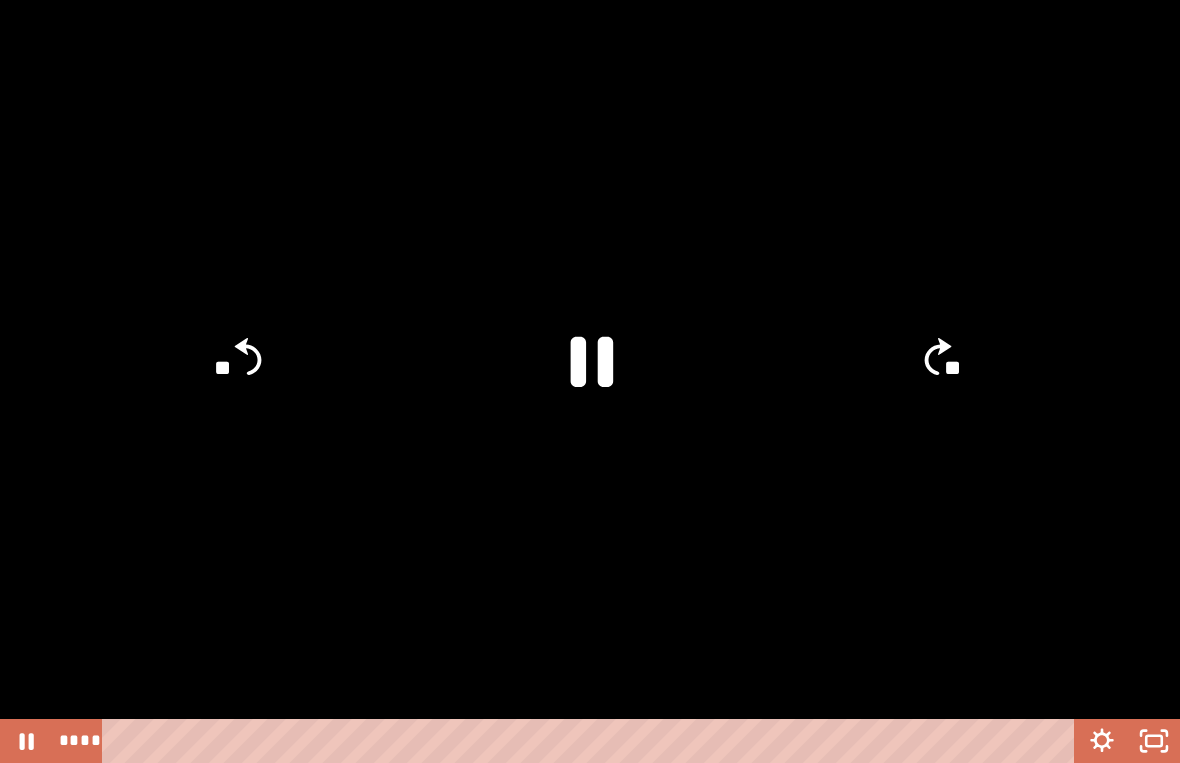 click 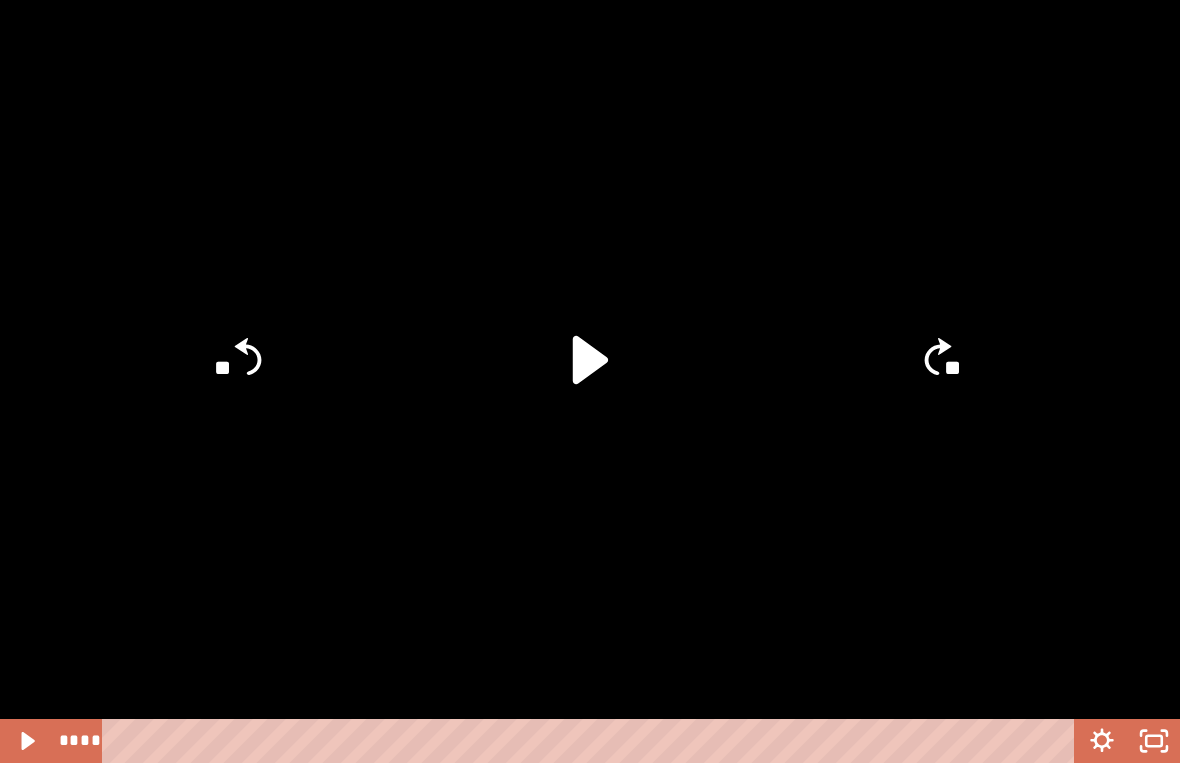 click 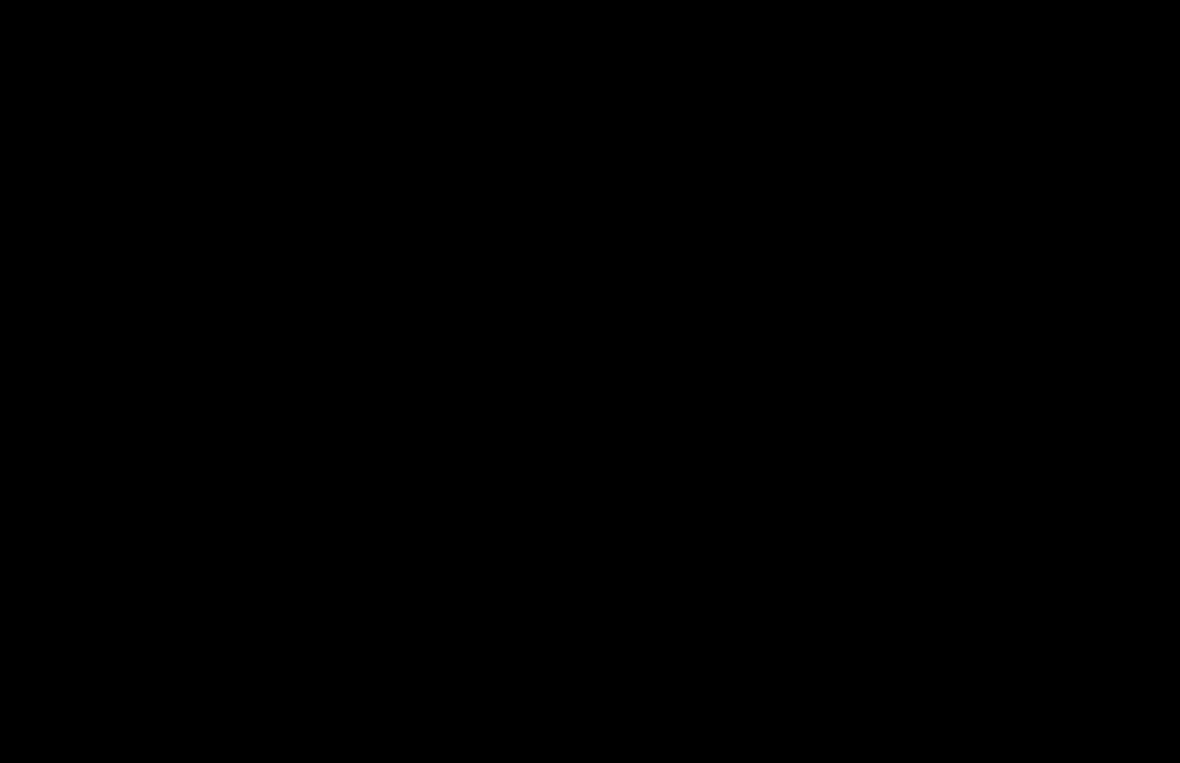 click at bounding box center [590, 381] 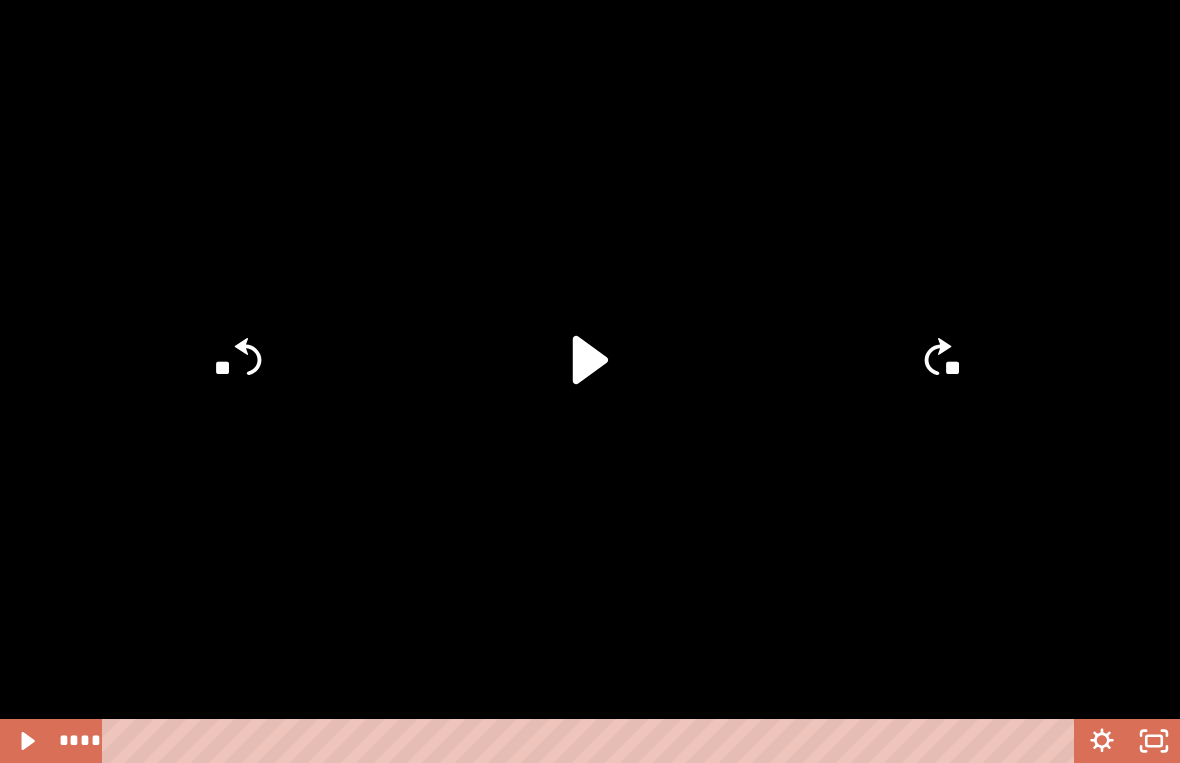 click 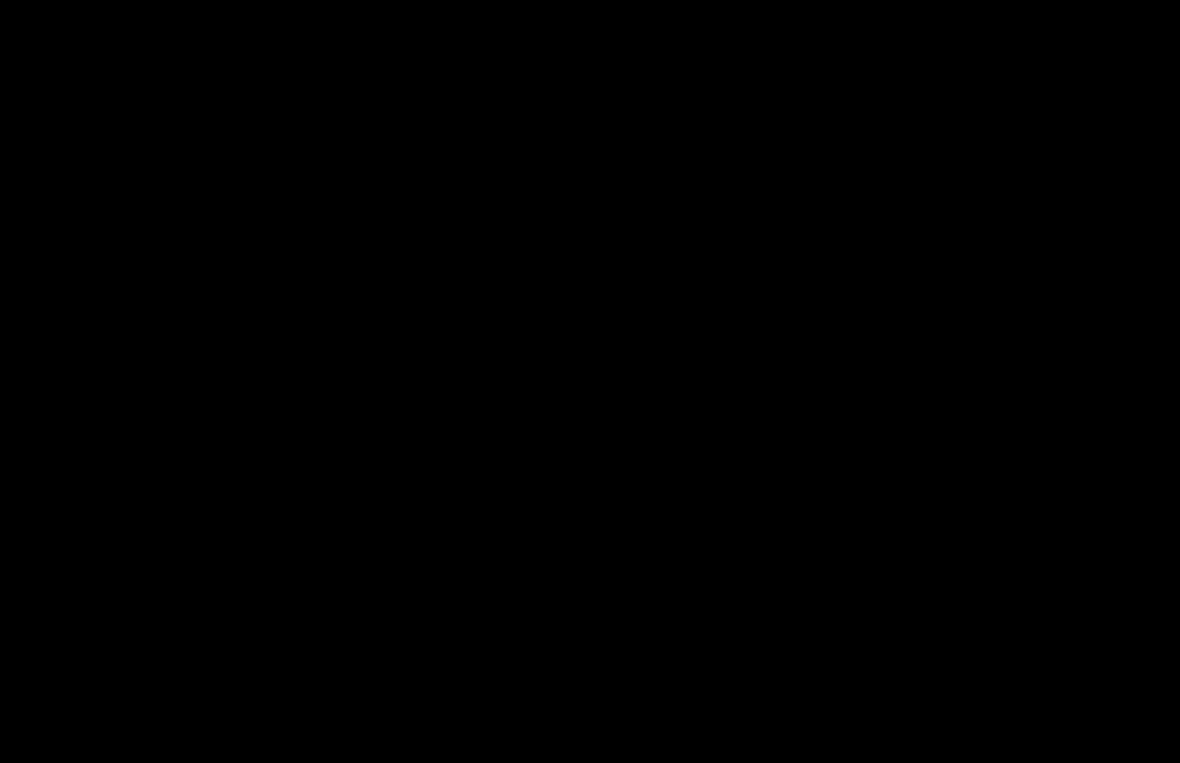 click at bounding box center (590, 381) 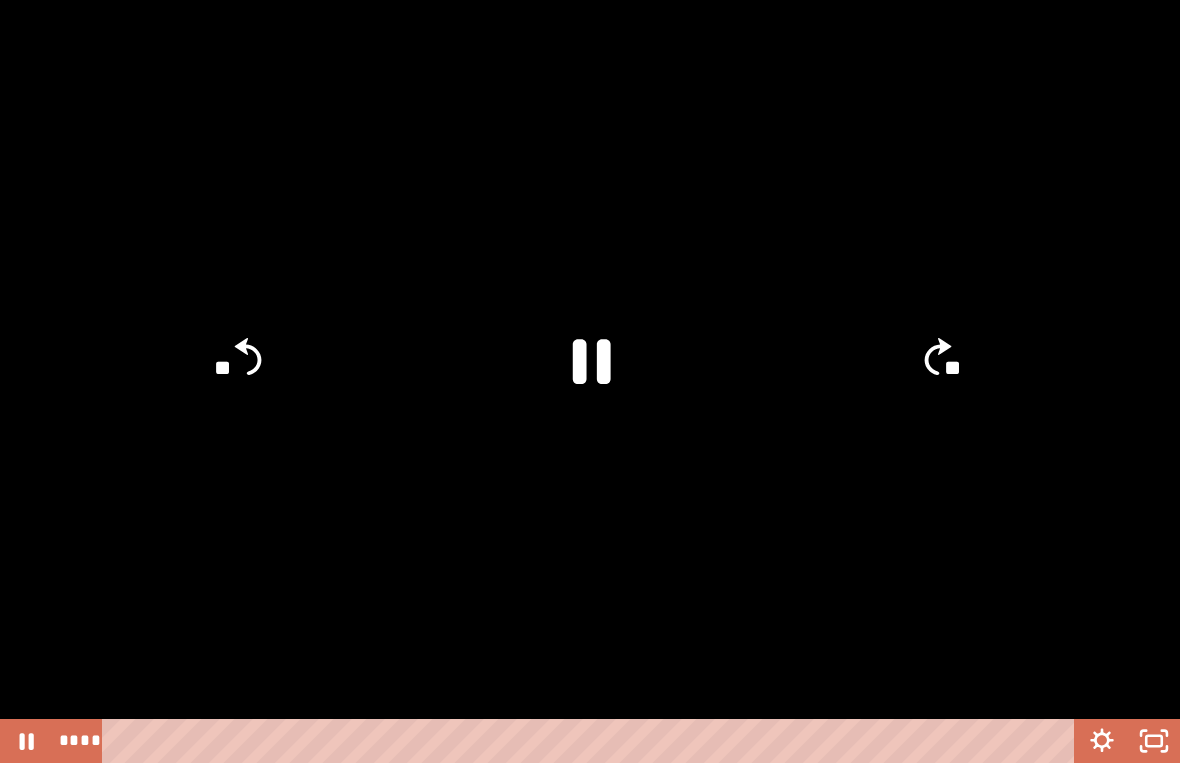 click 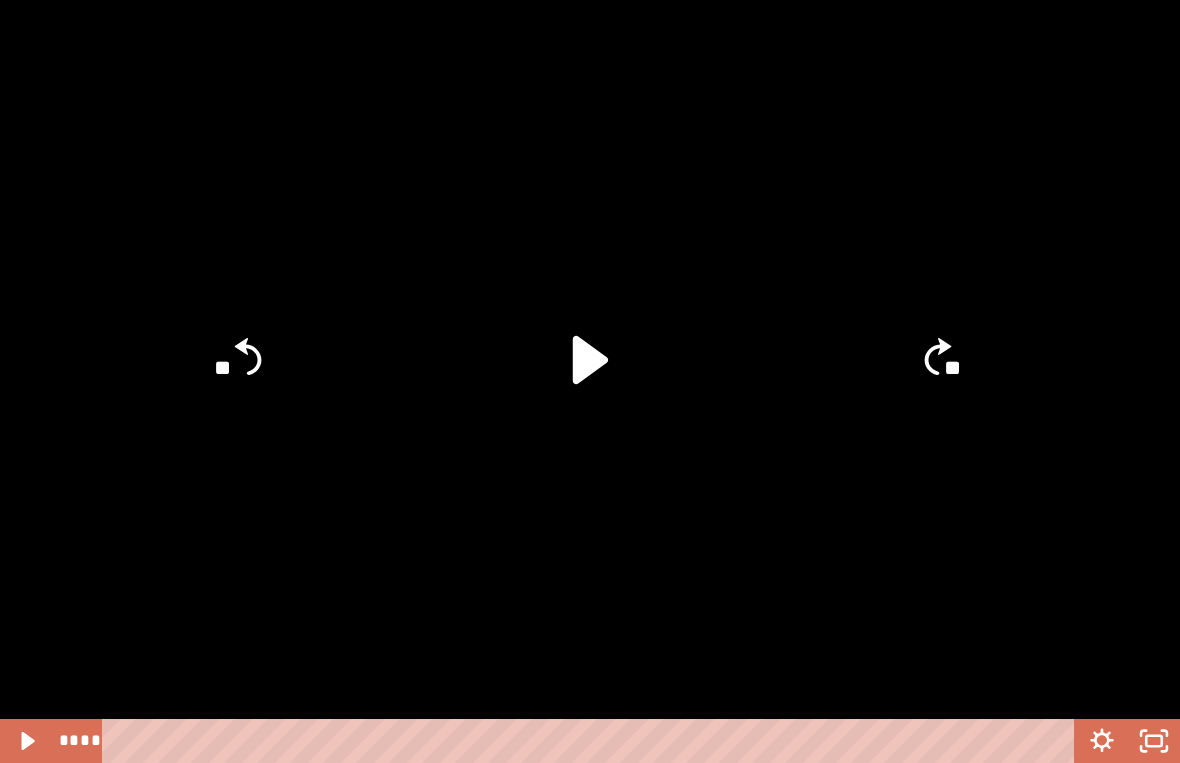 click 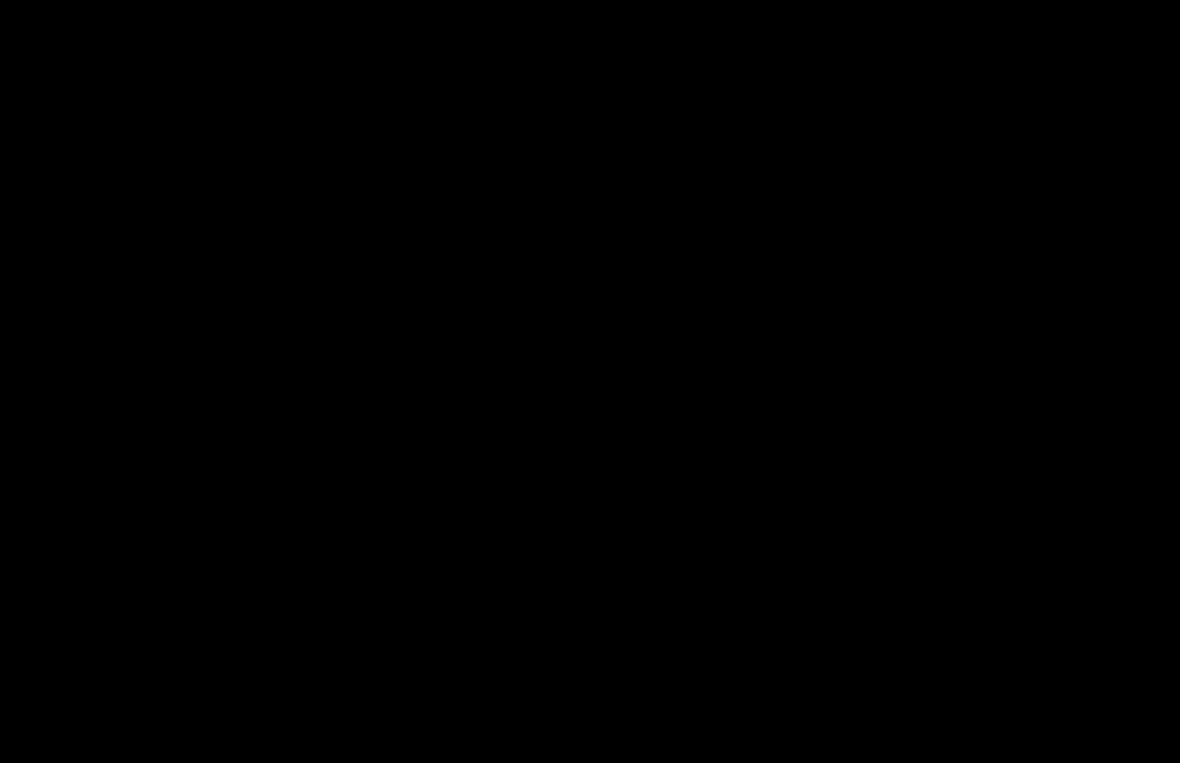 click at bounding box center (590, 381) 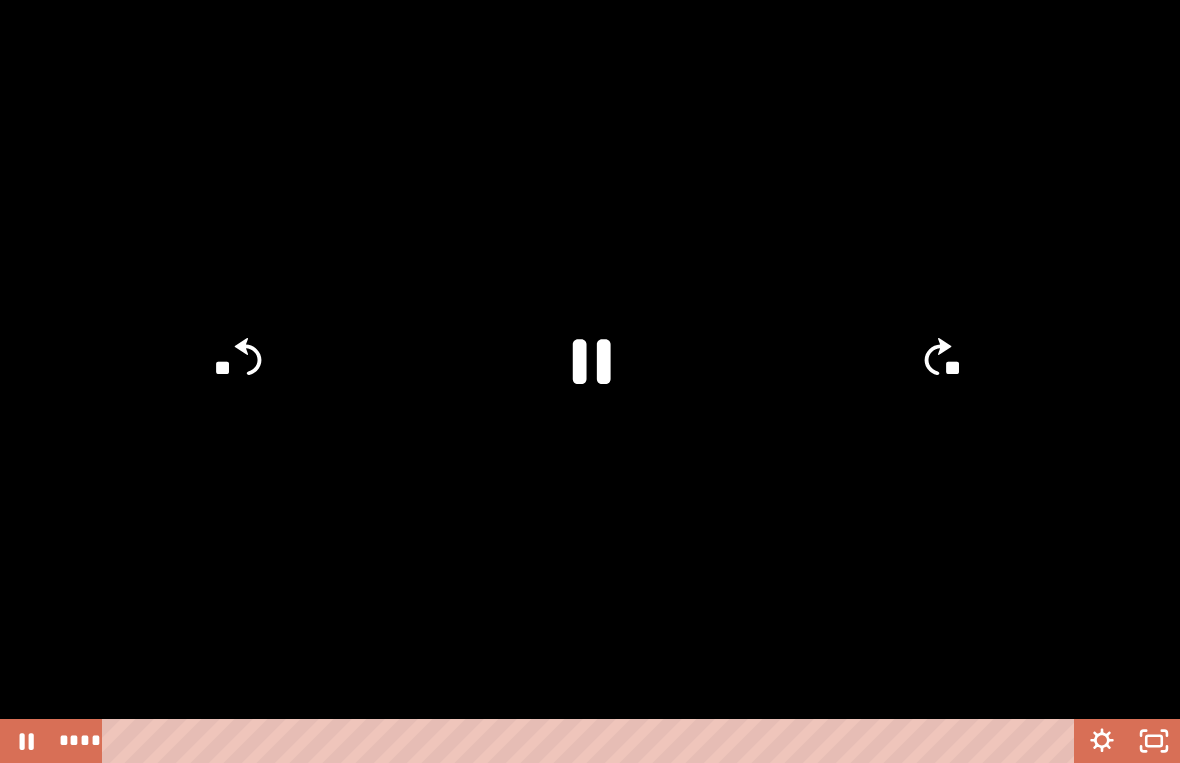 click 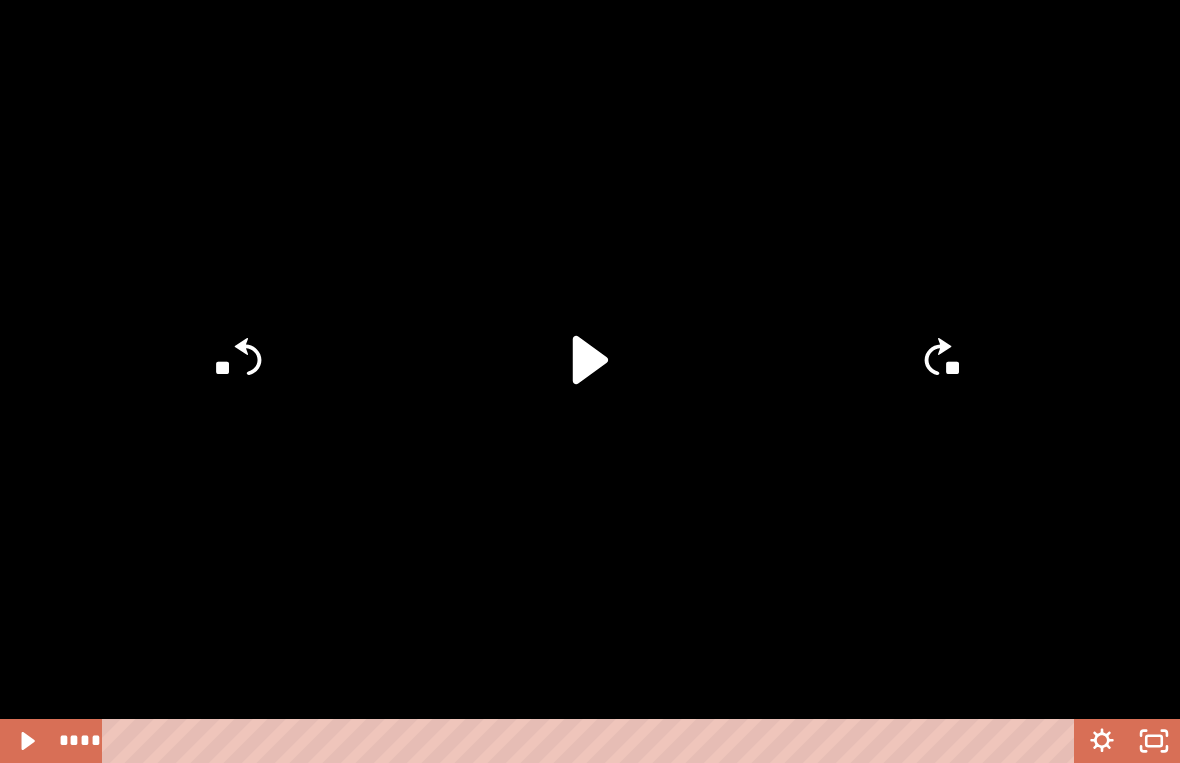 click at bounding box center [590, 381] 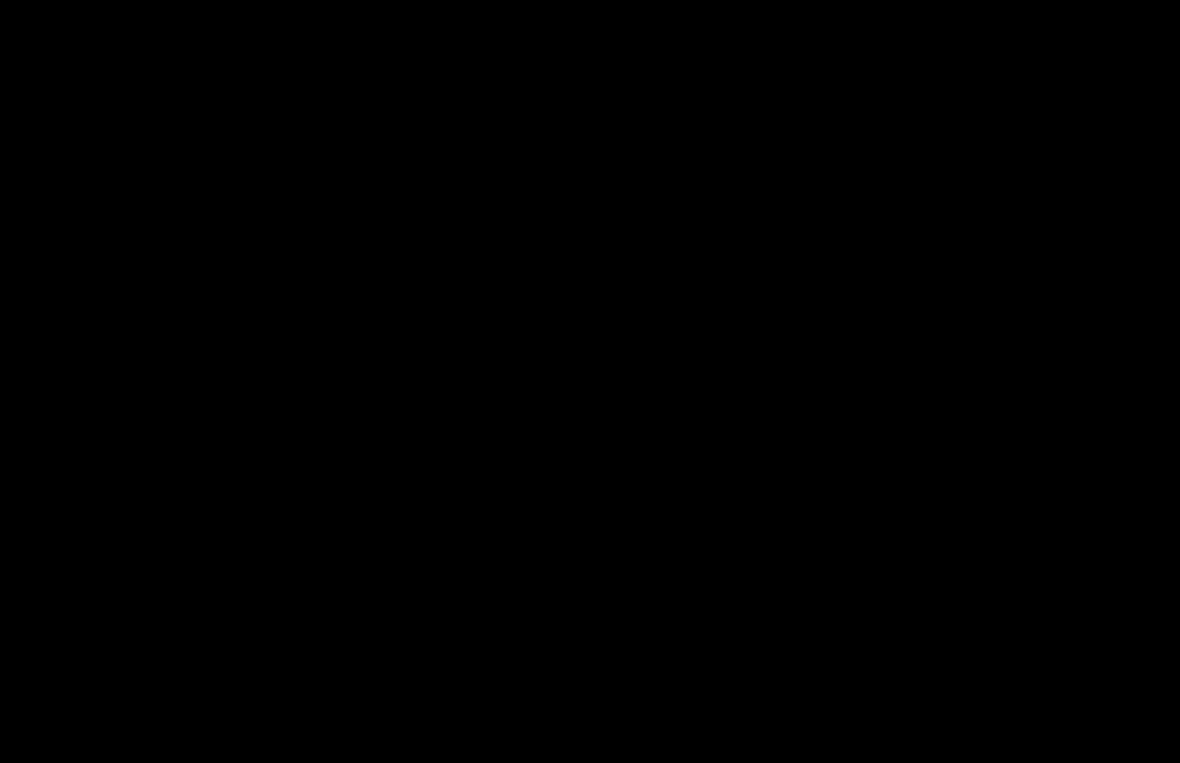 click at bounding box center [590, 381] 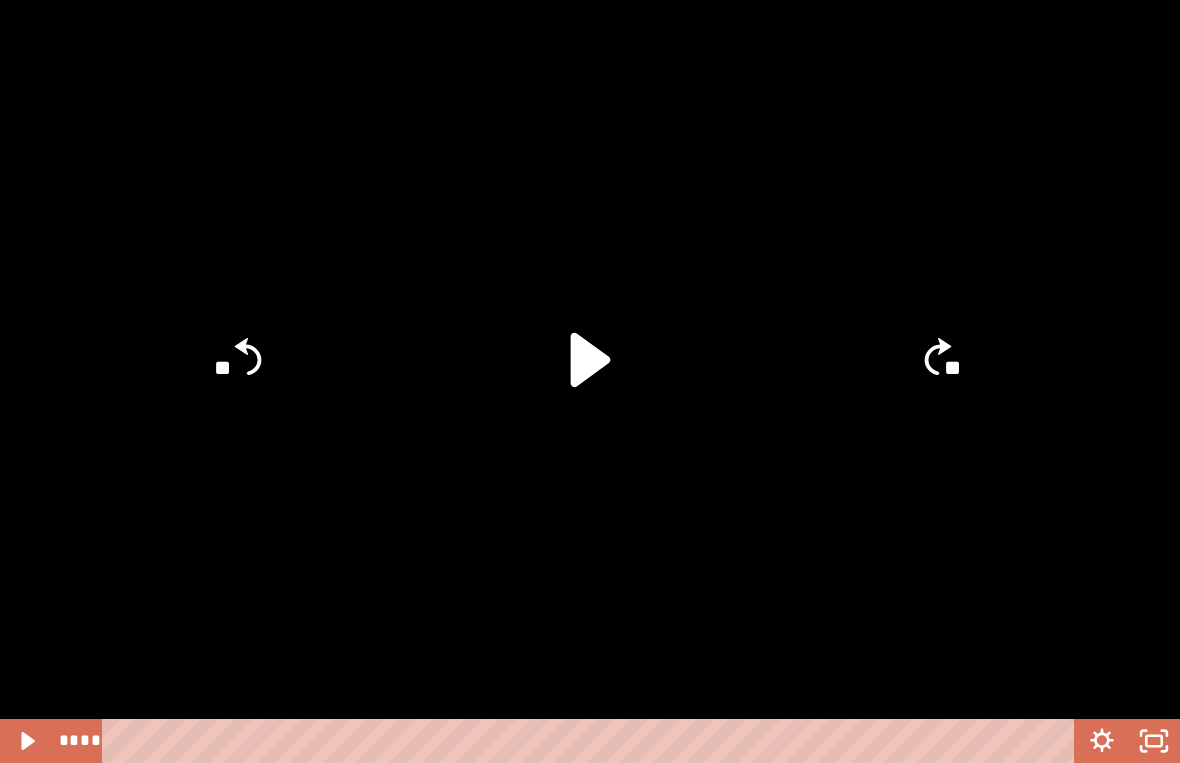 click 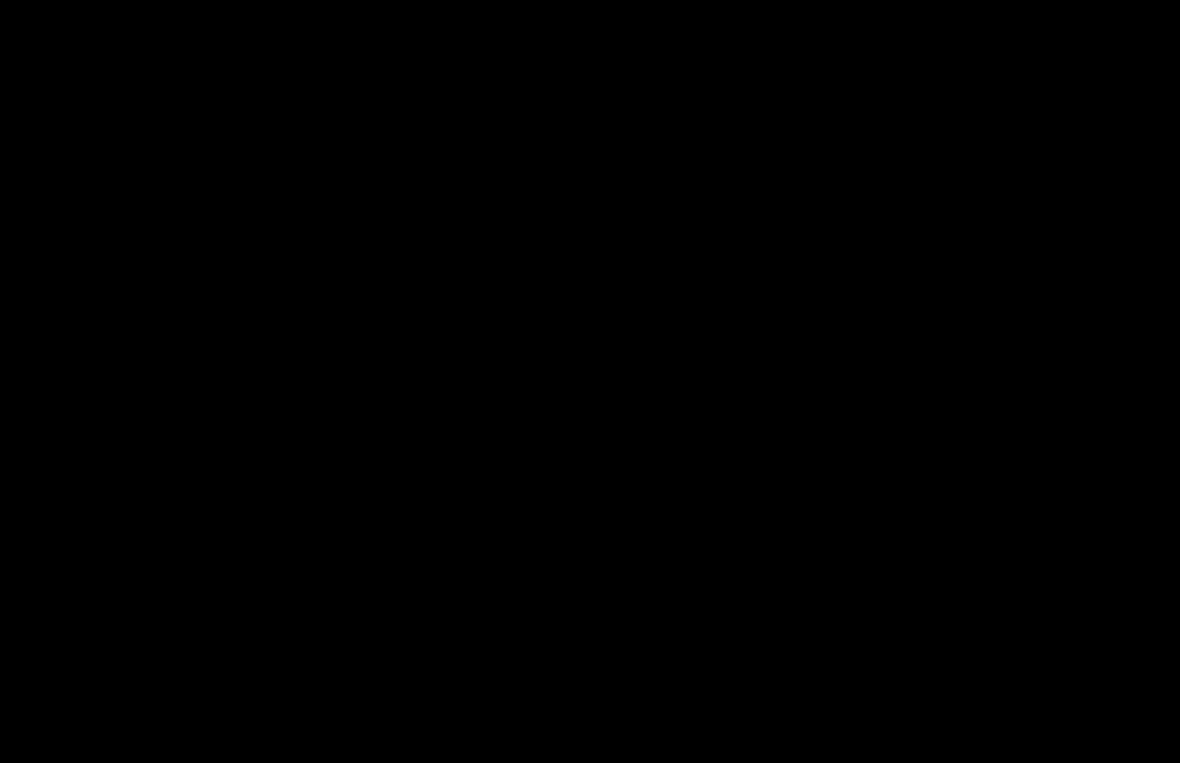 click at bounding box center (590, 381) 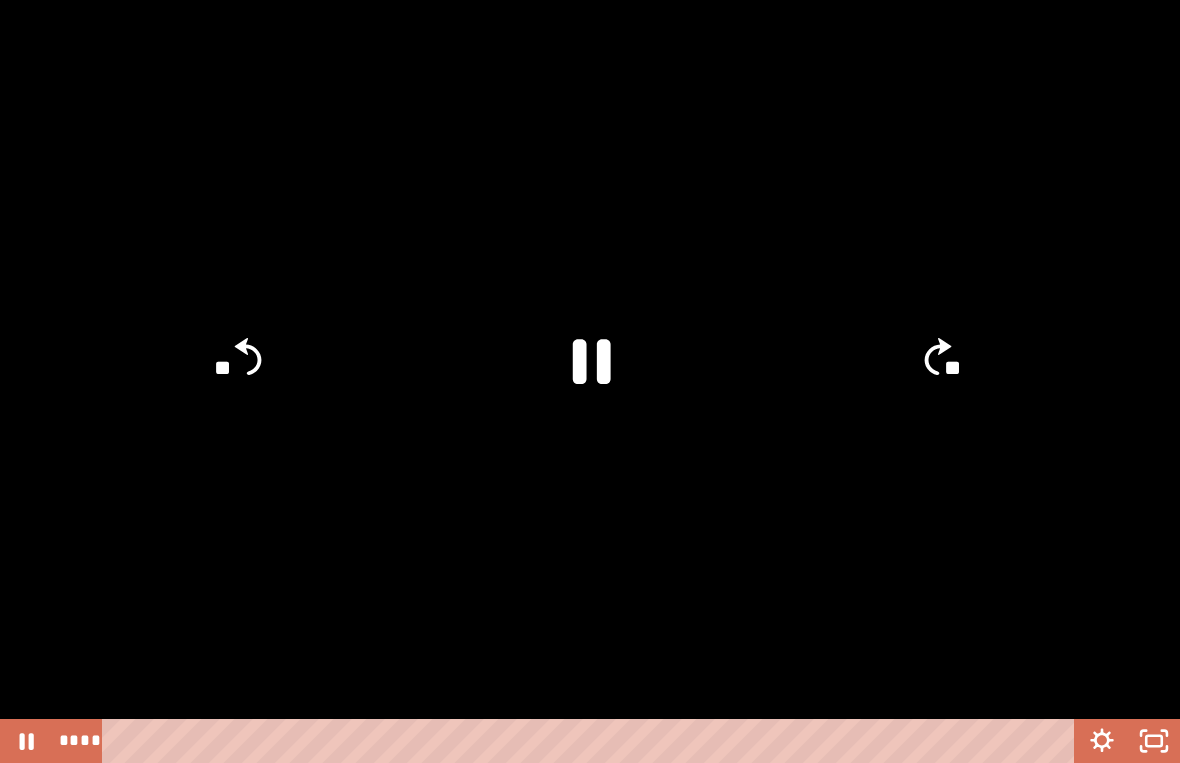 click 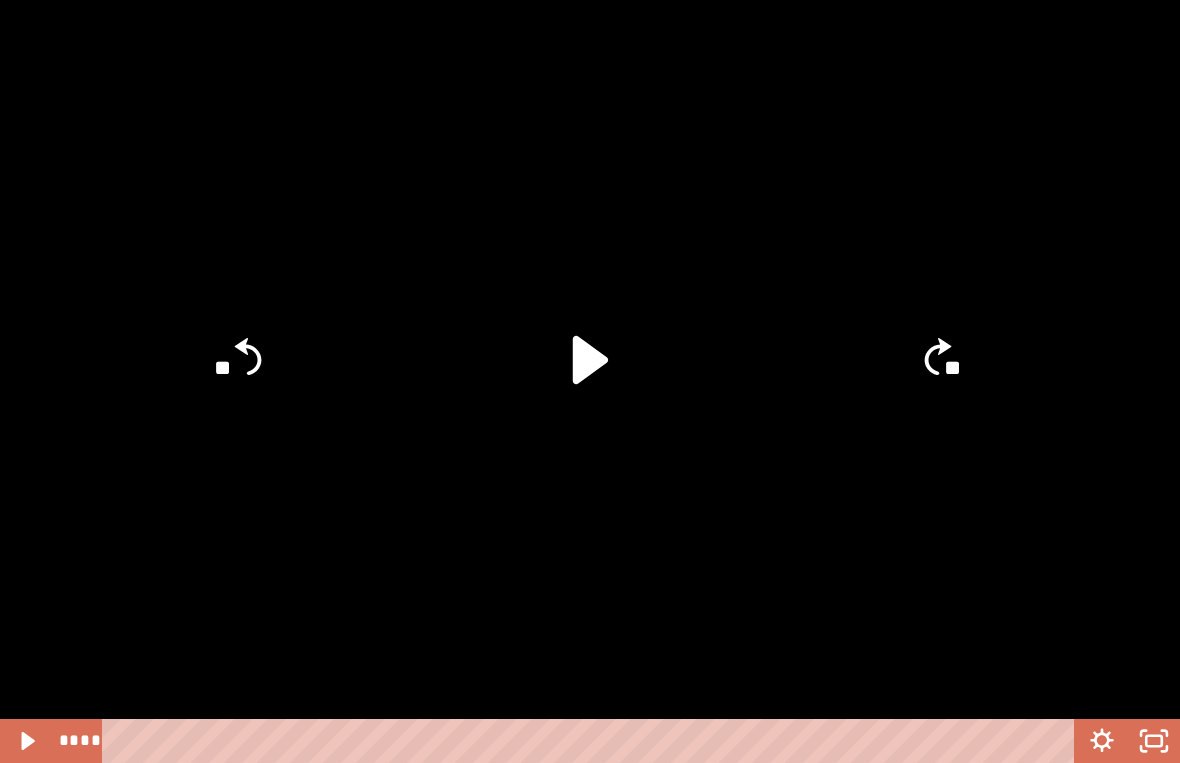 click 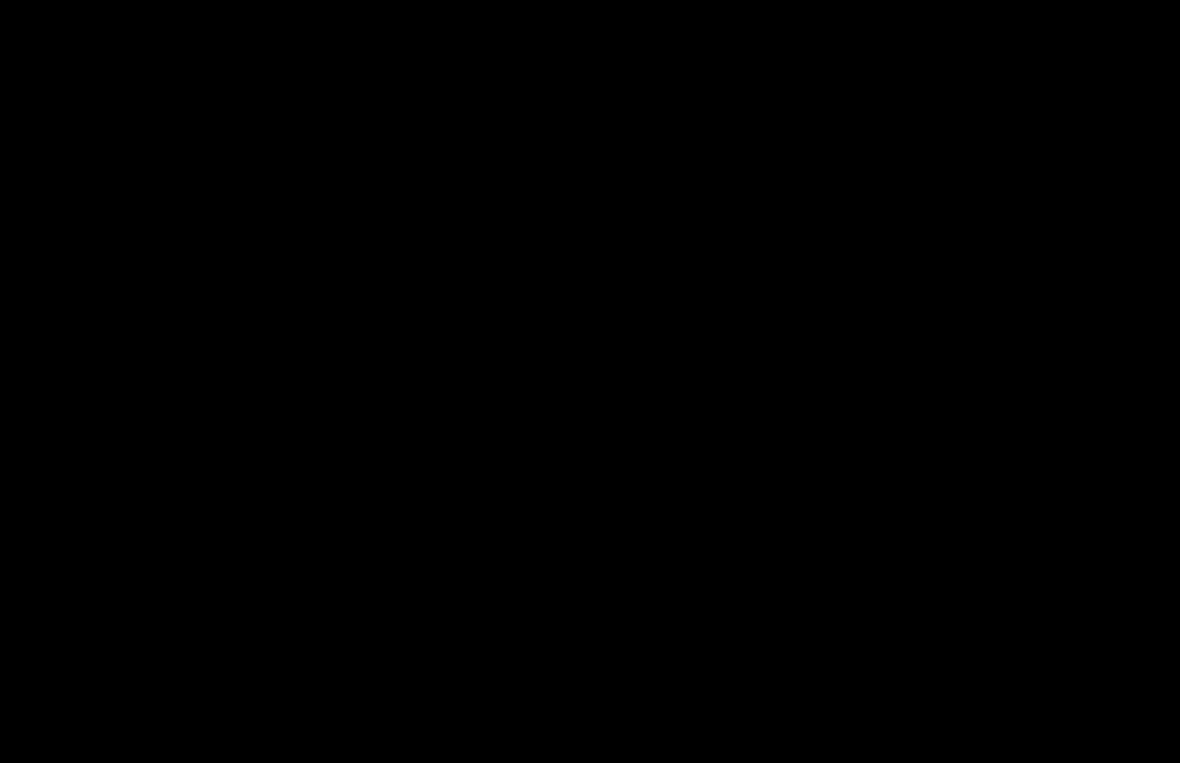 click at bounding box center (590, 381) 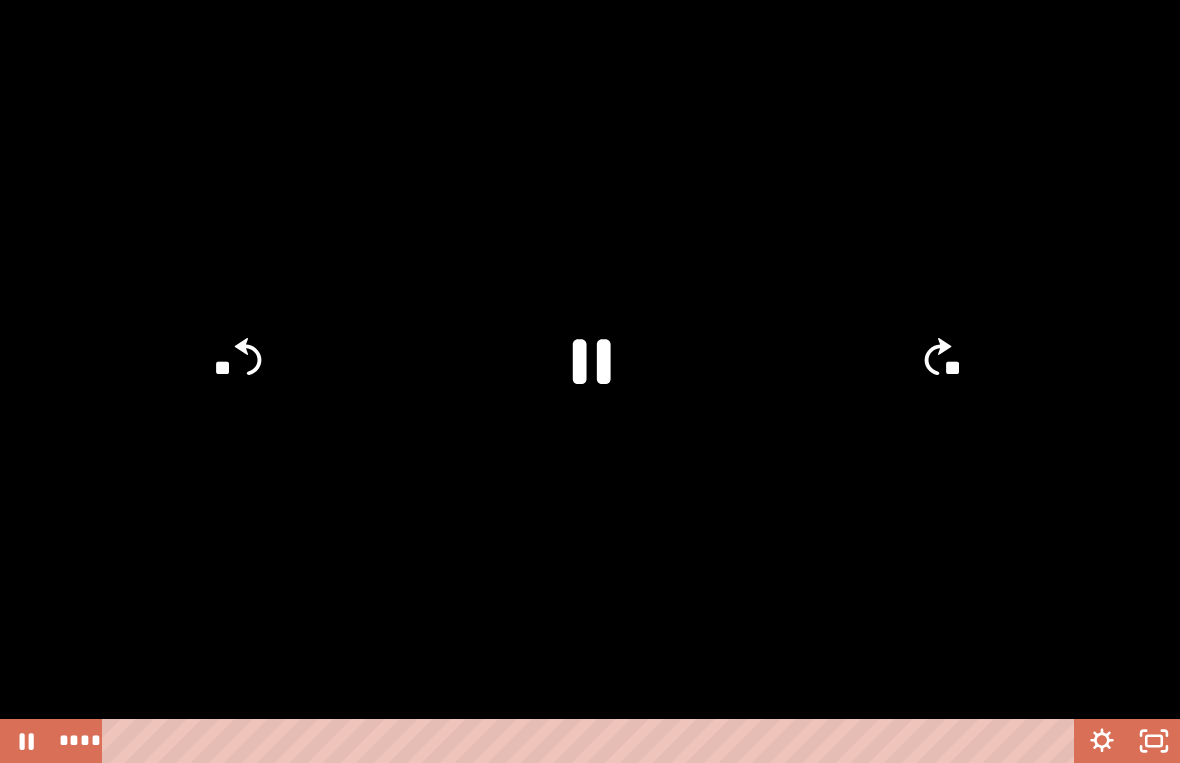 click 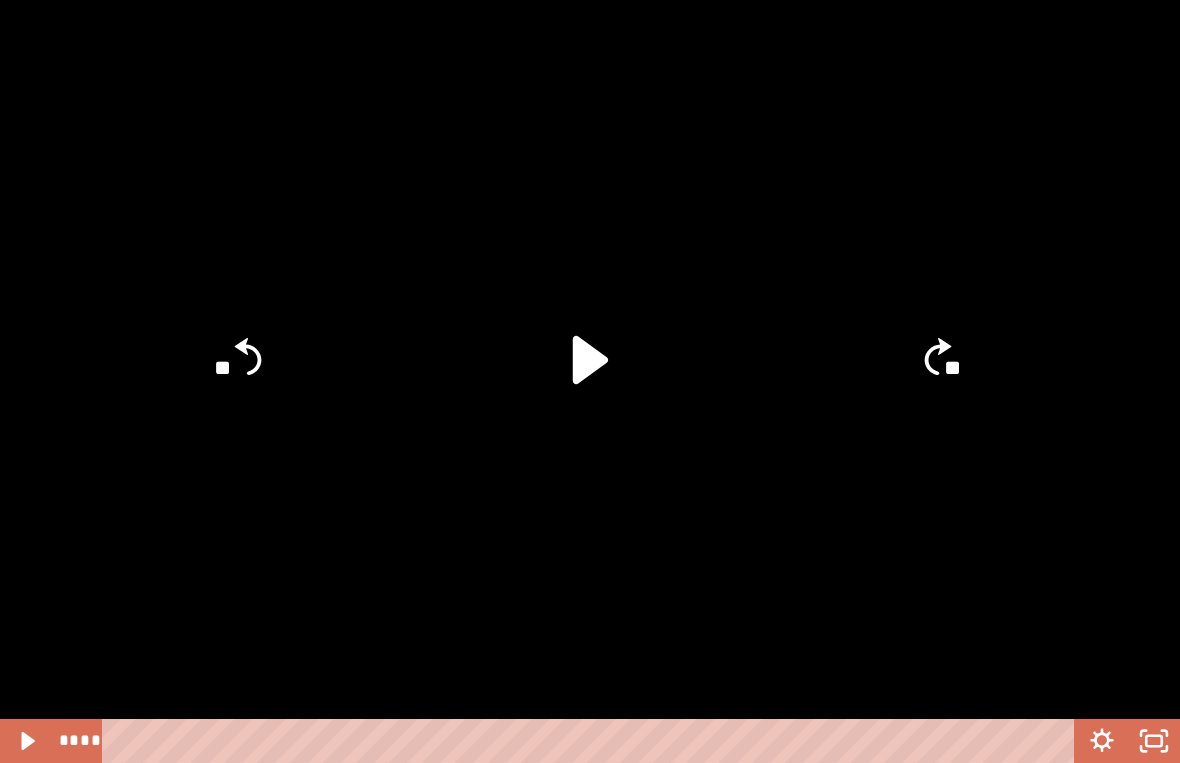click 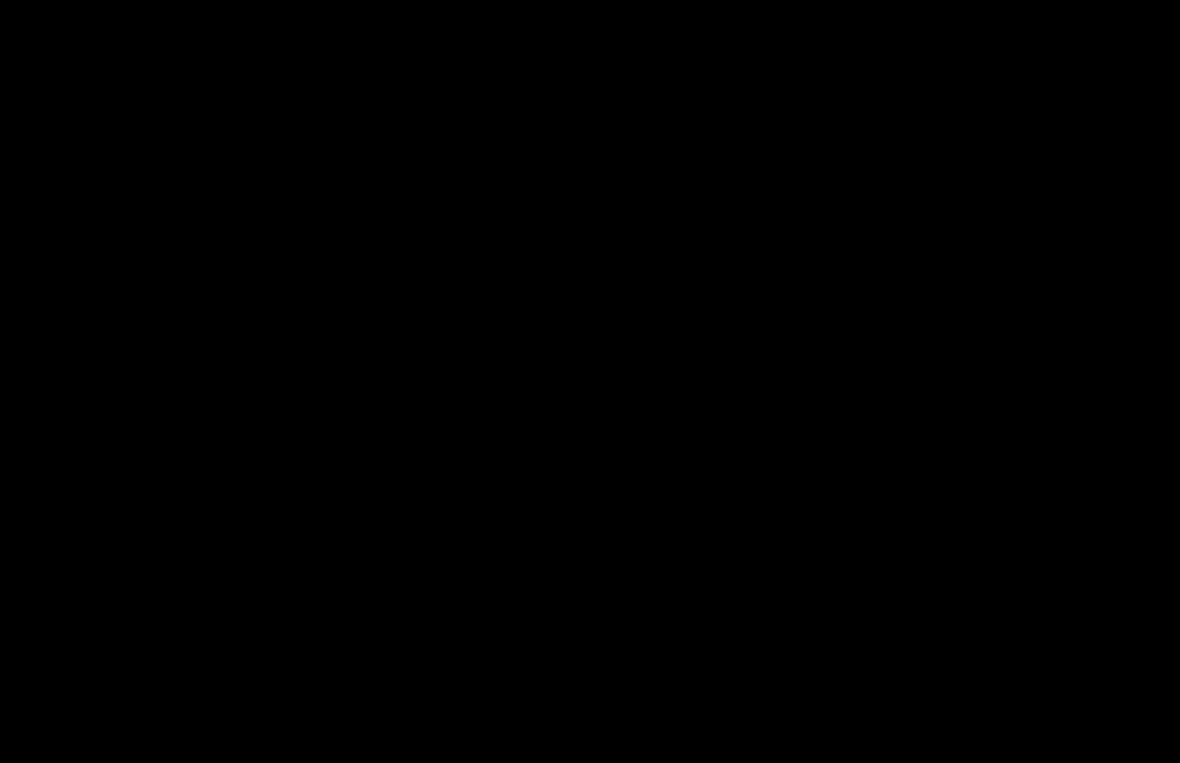 click at bounding box center [590, 381] 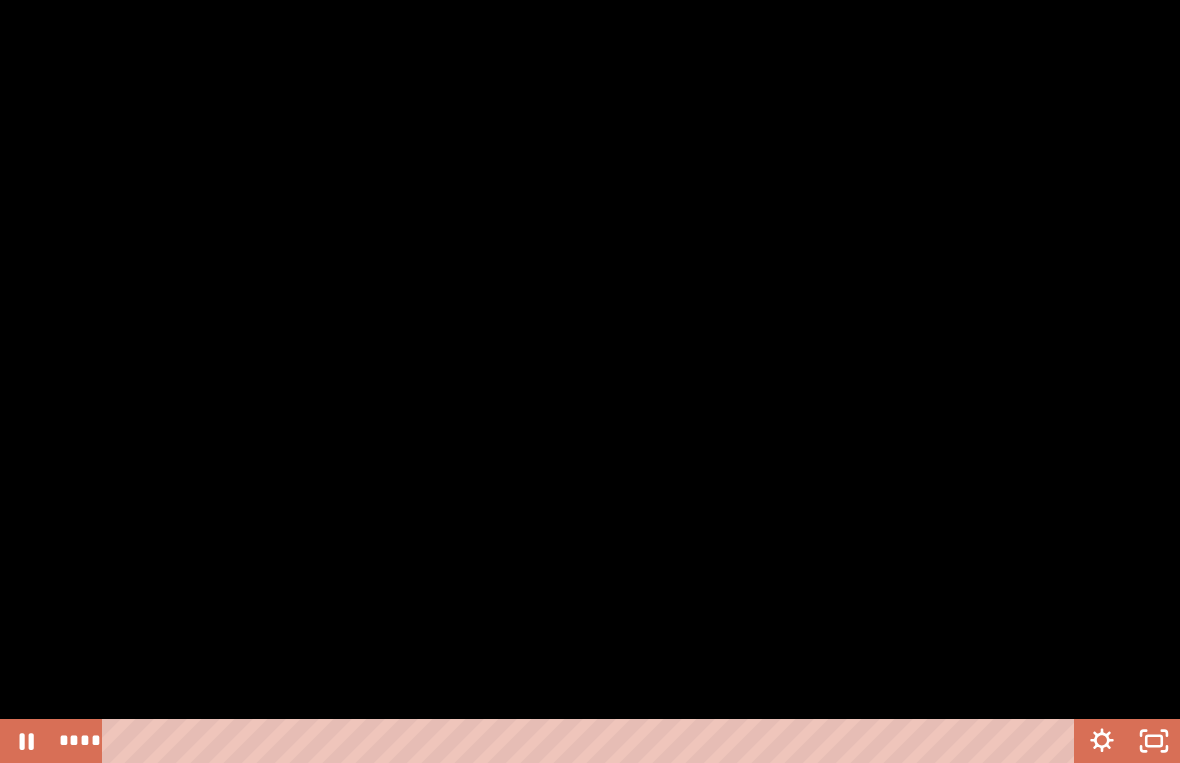 click at bounding box center [590, 381] 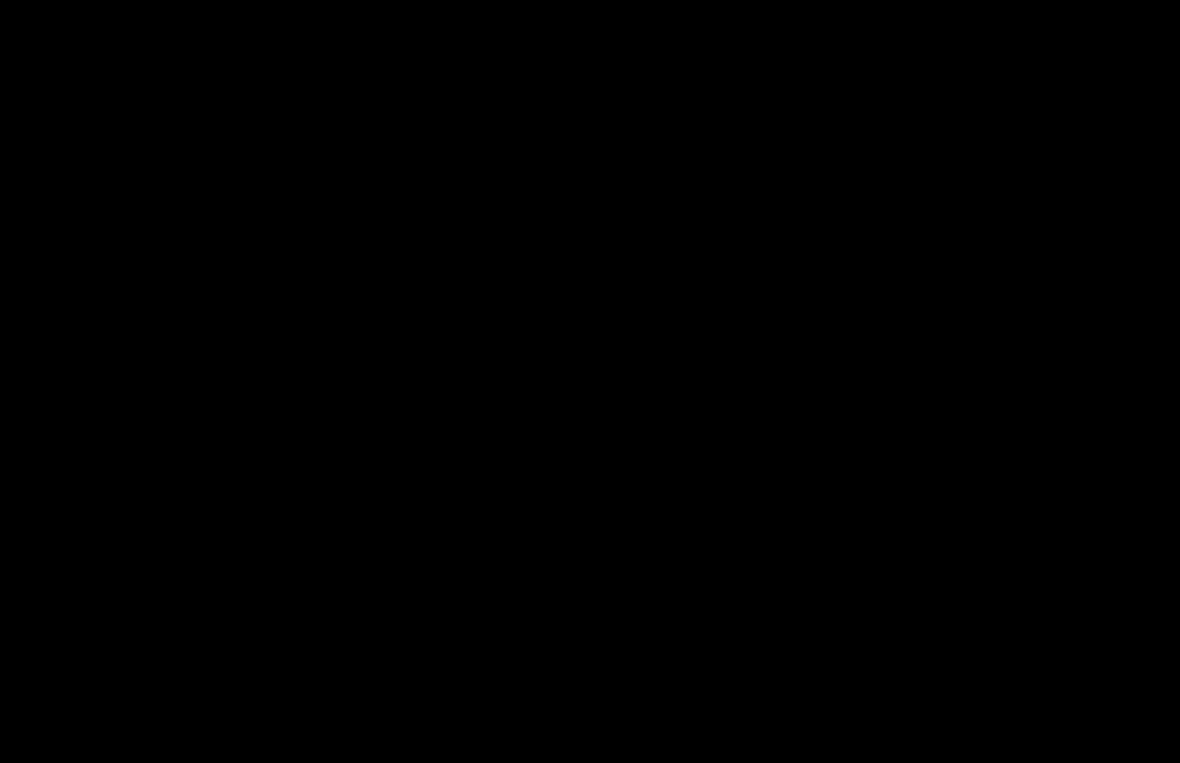click at bounding box center [590, 381] 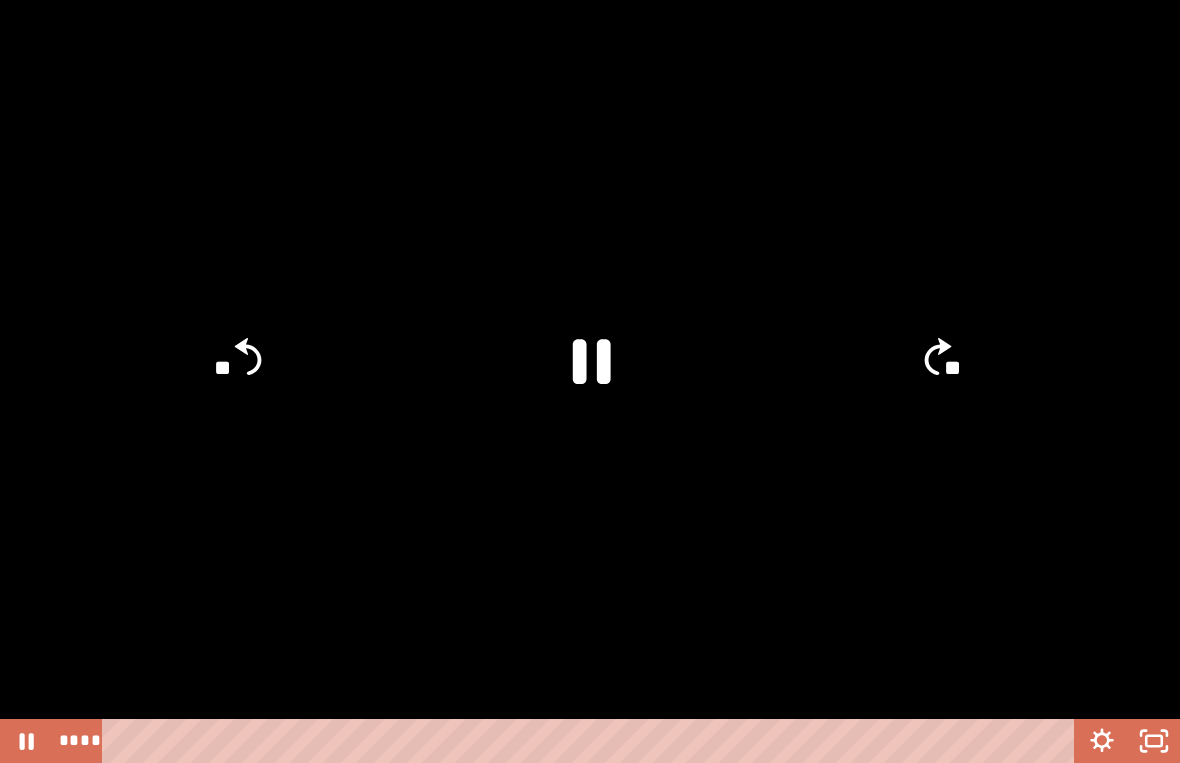 click 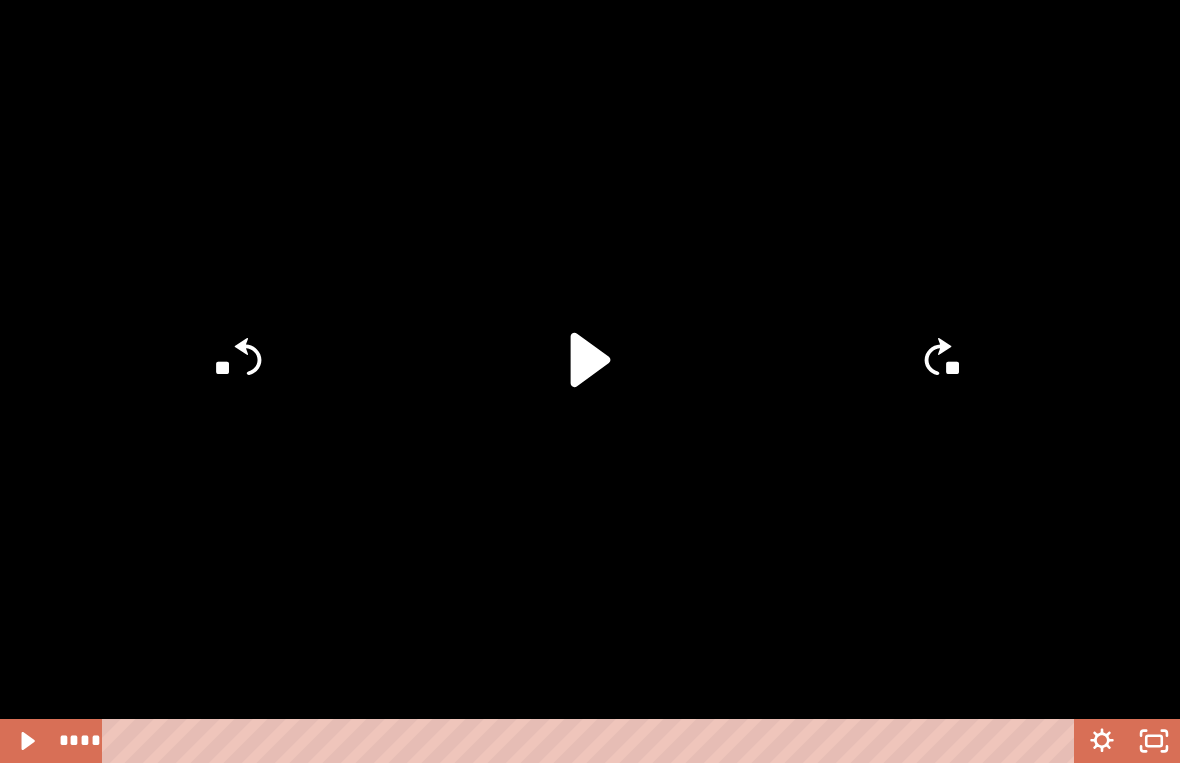 click 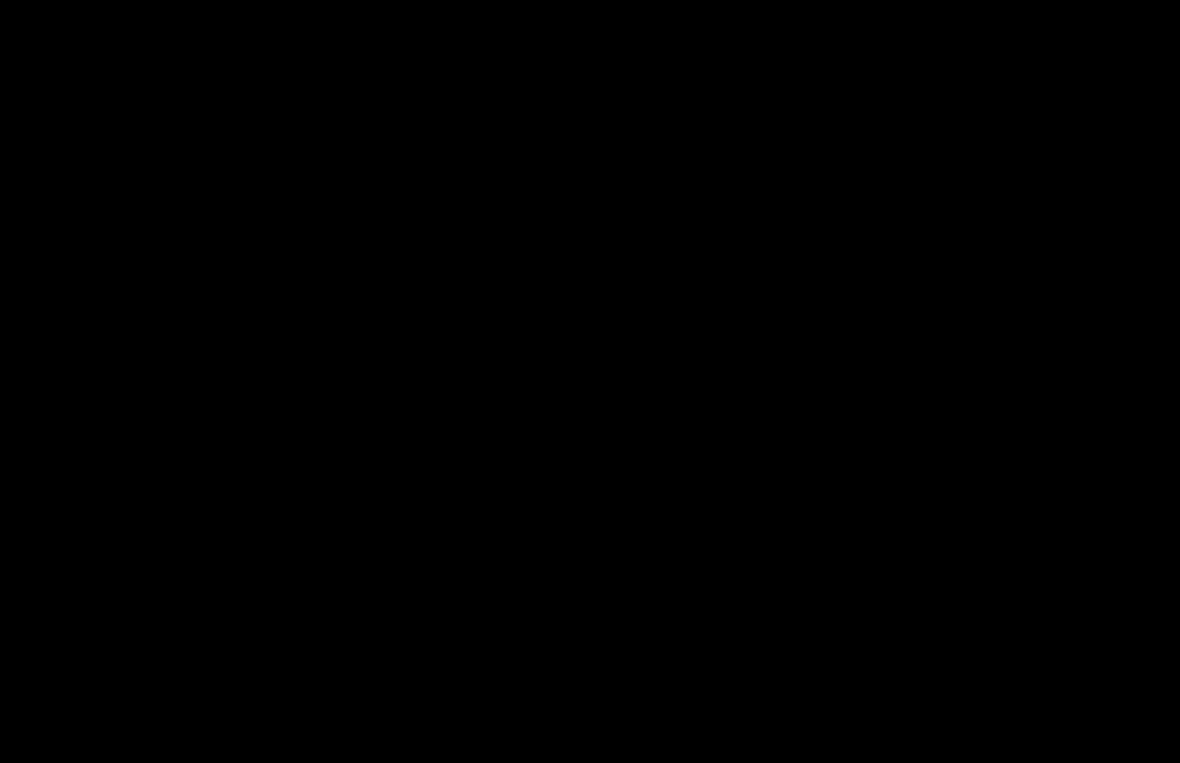 click at bounding box center [590, 381] 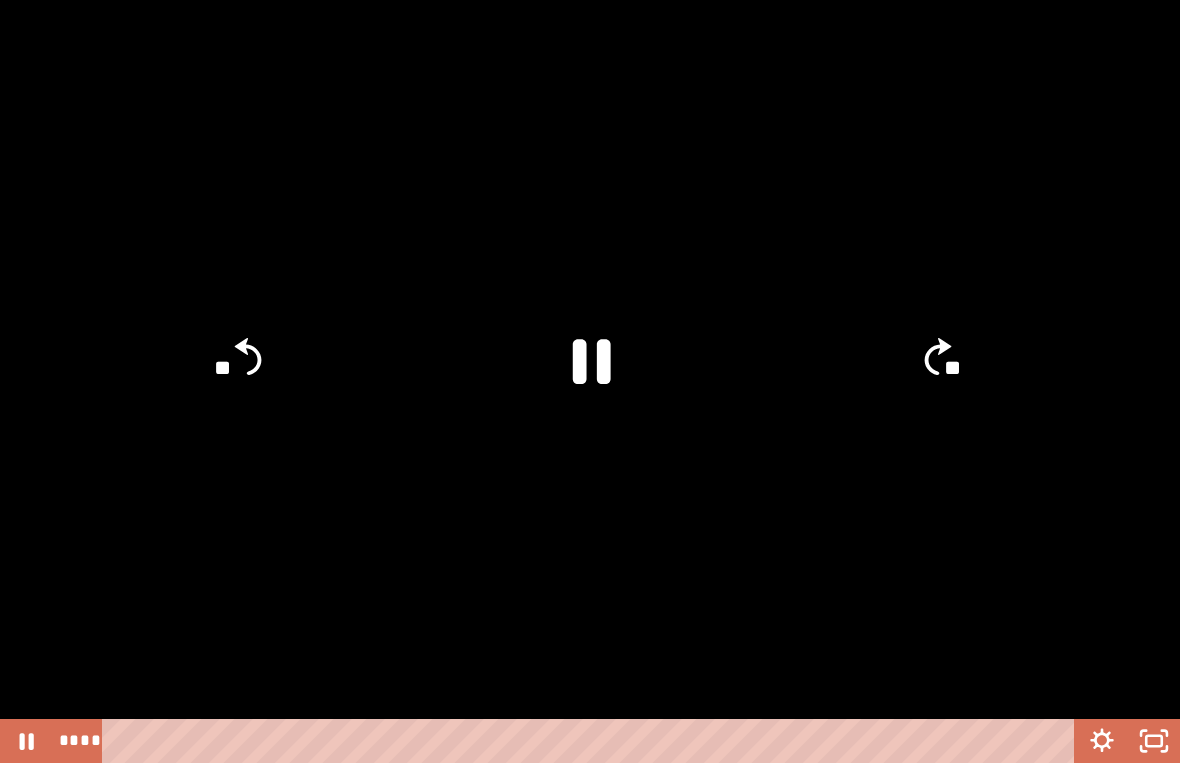click 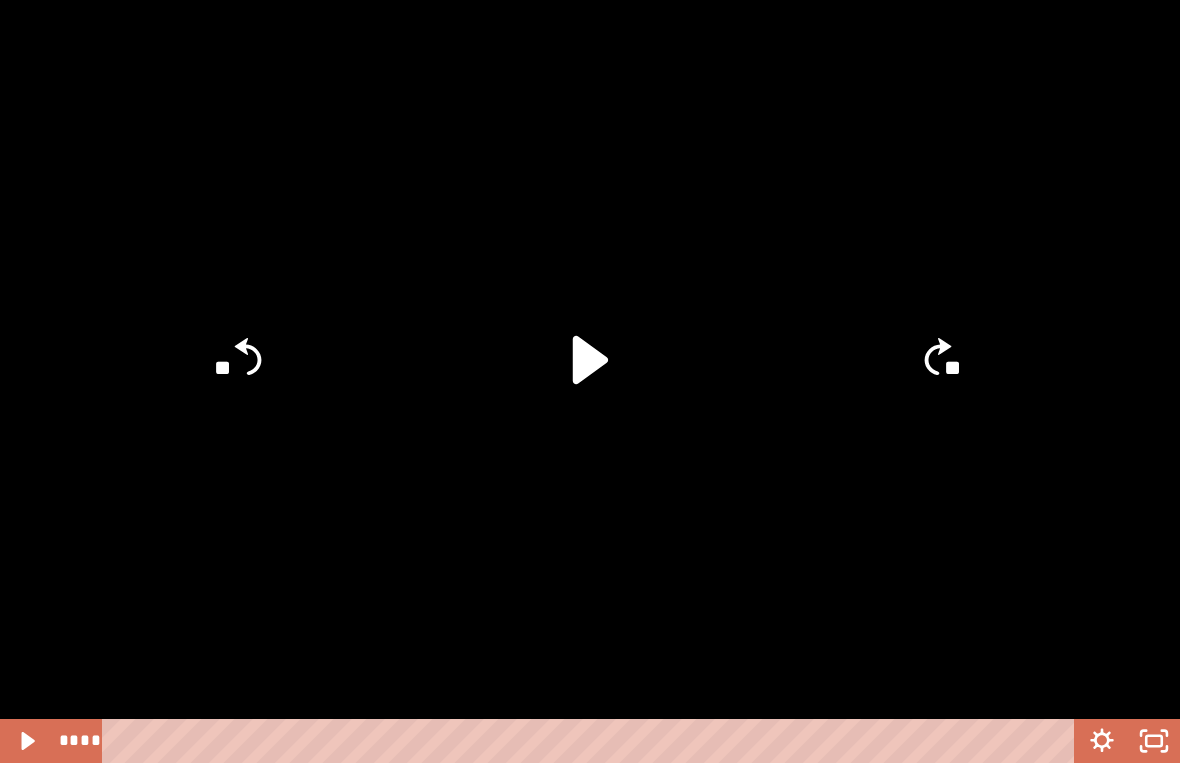 click 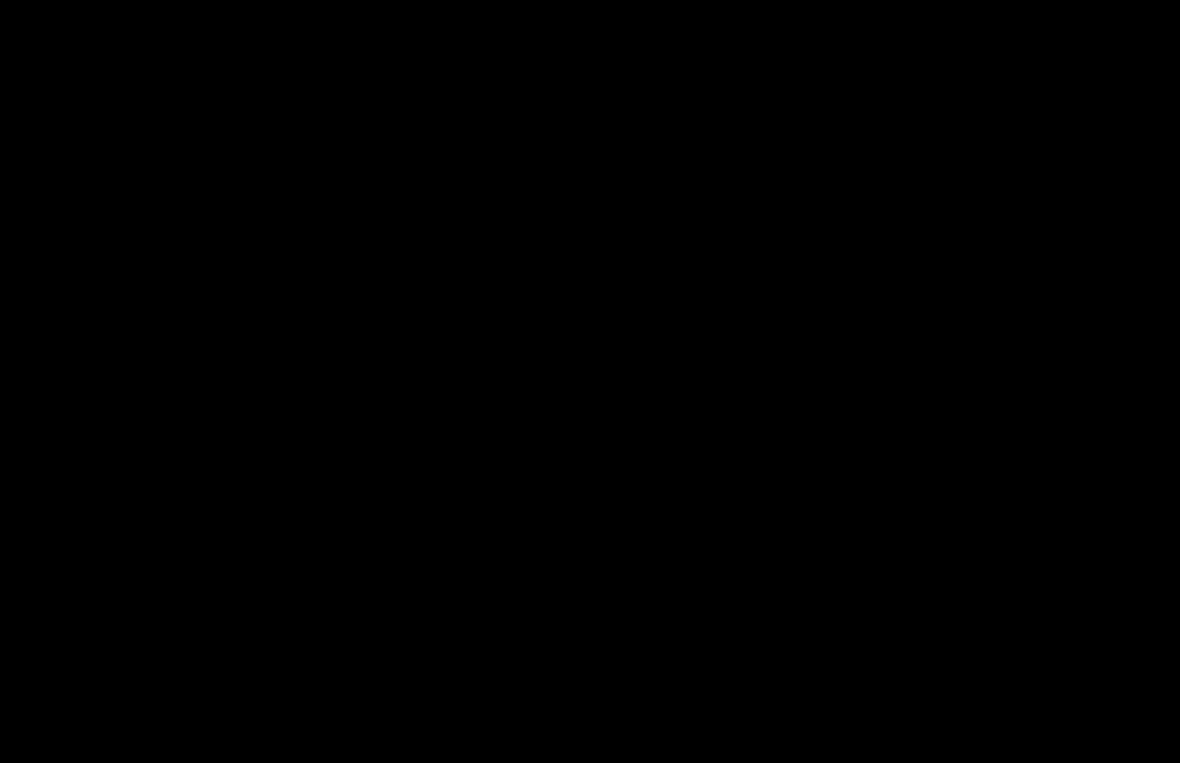 click at bounding box center (590, 381) 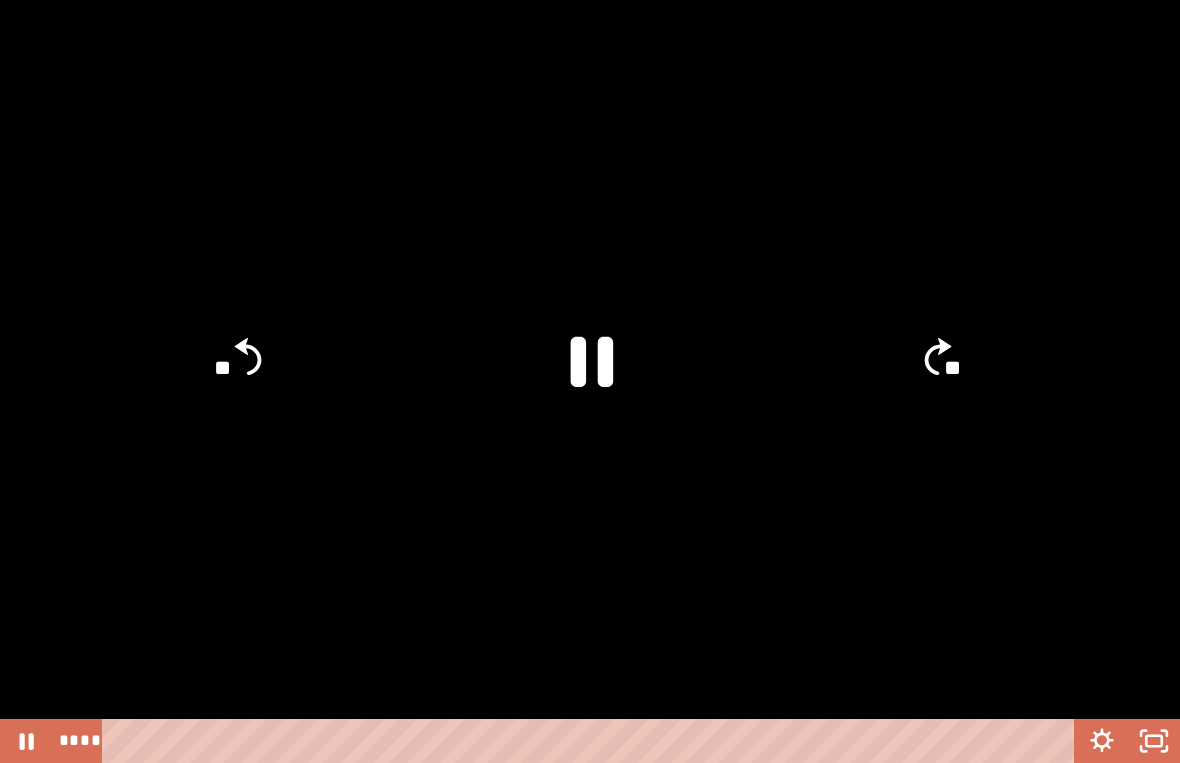 click 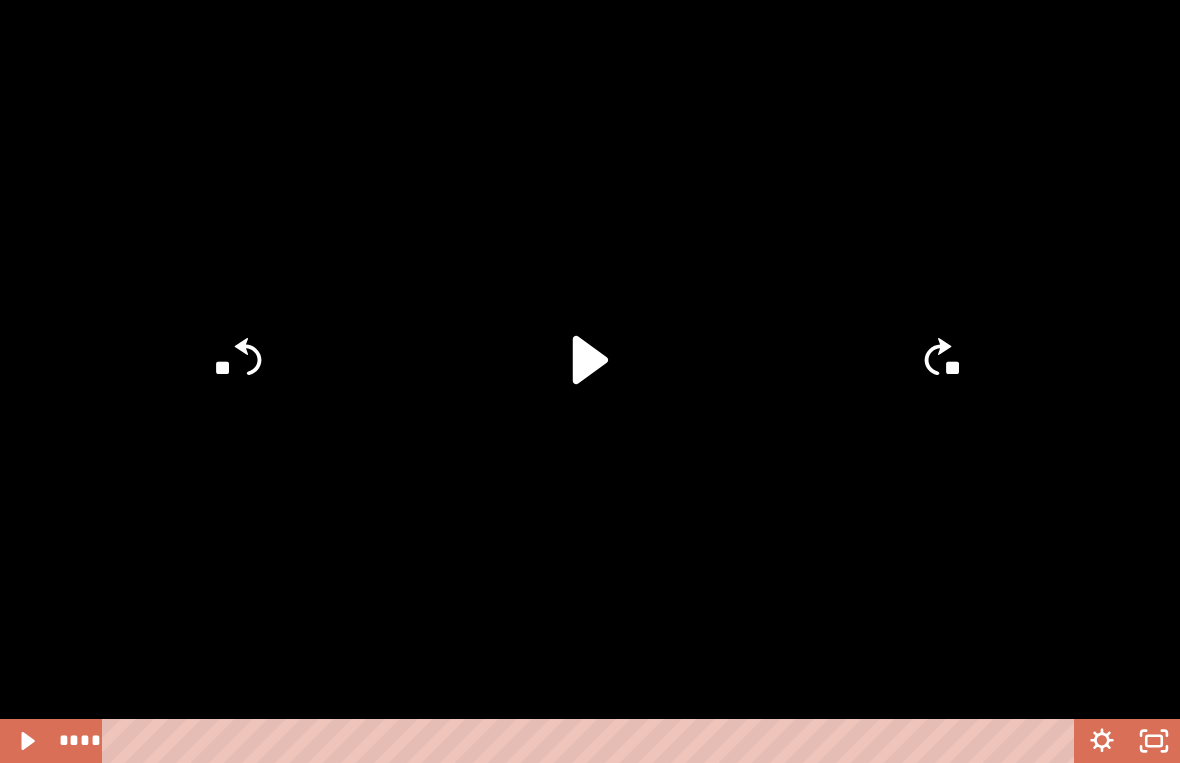 click 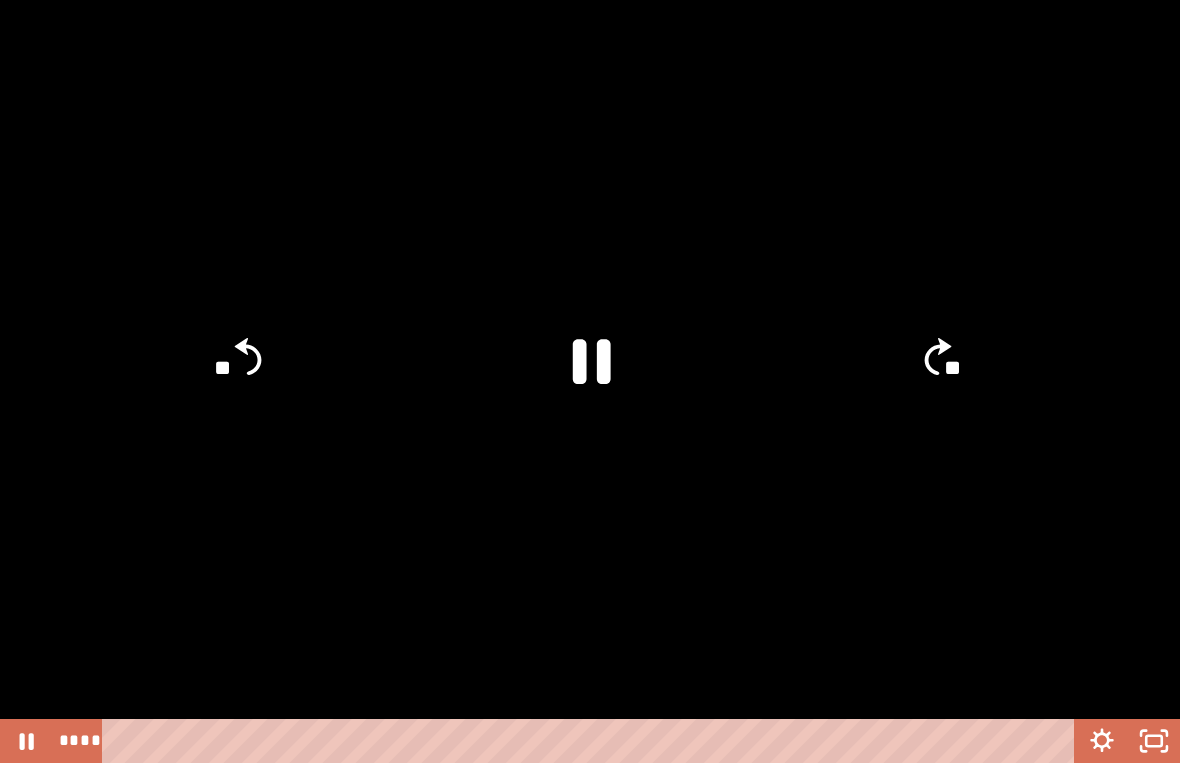click 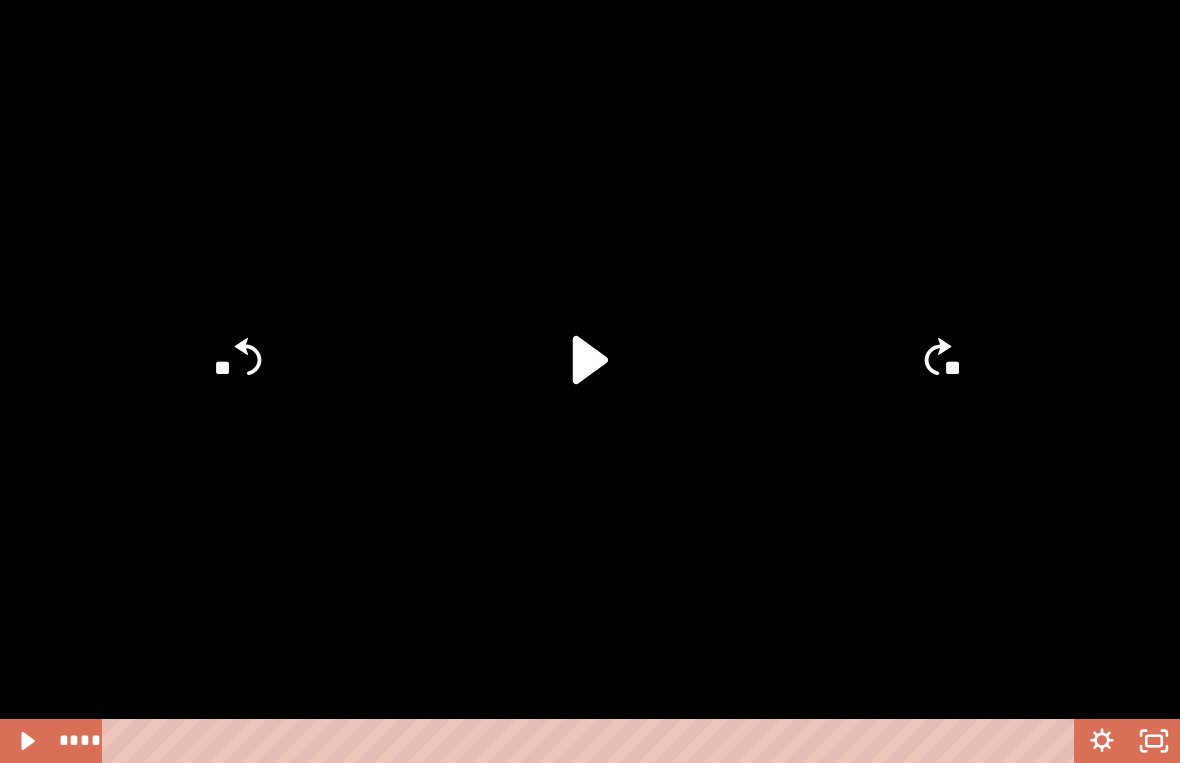 click 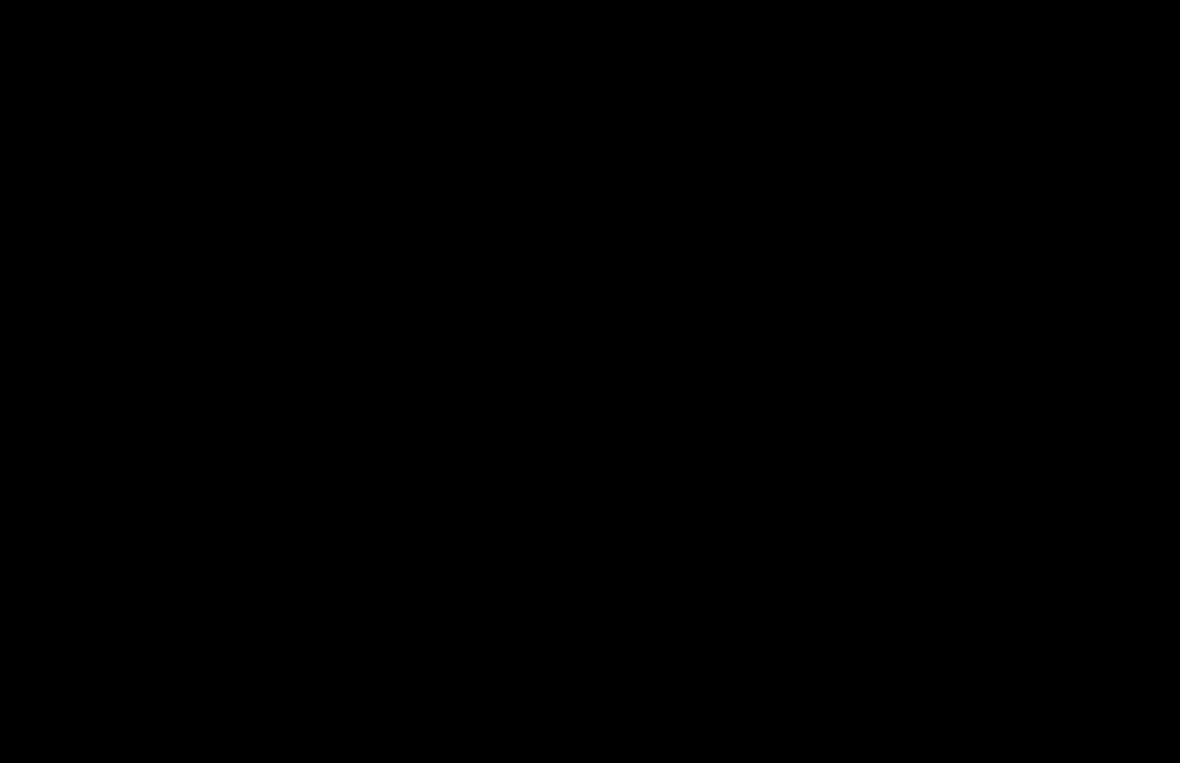 click at bounding box center (590, 381) 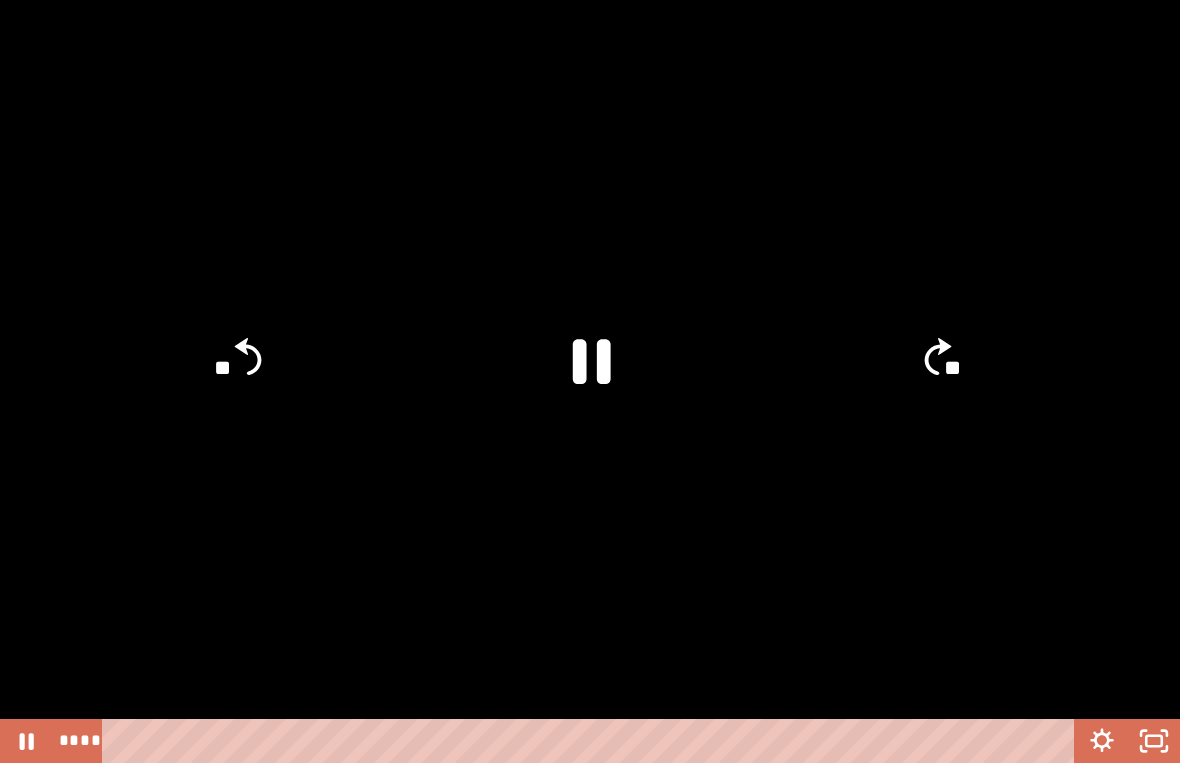 click at bounding box center (590, 381) 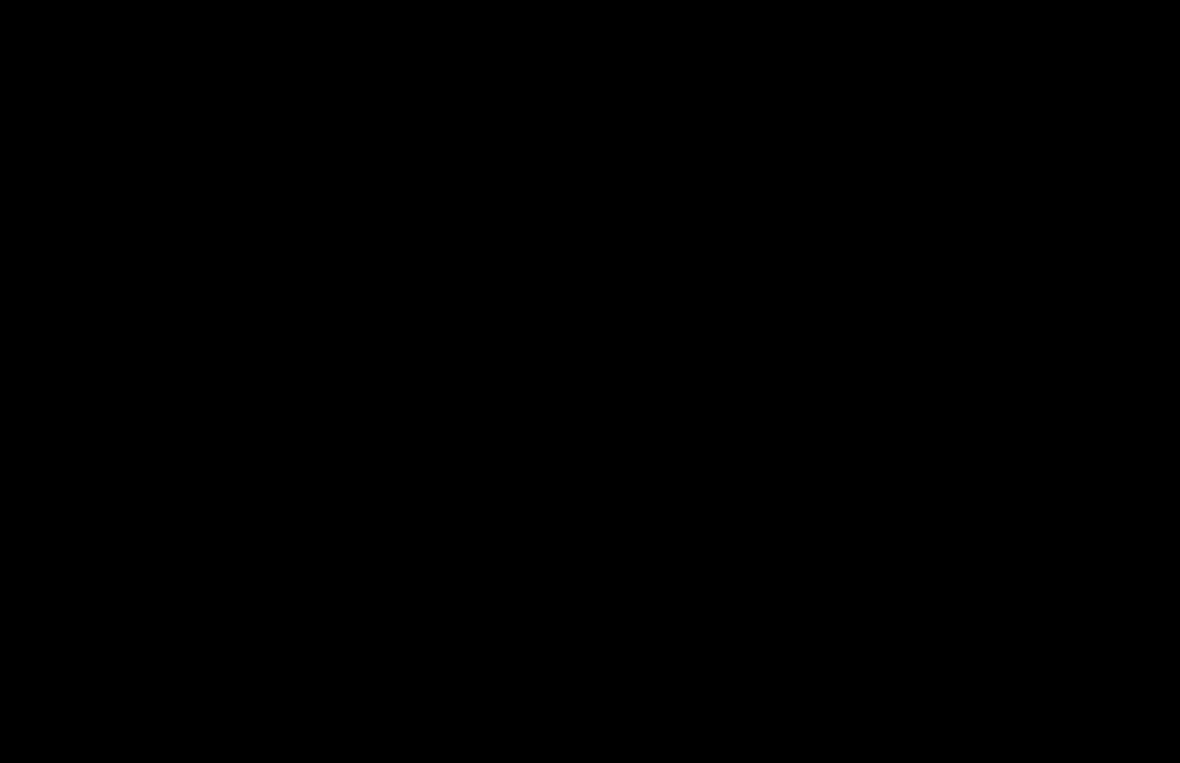 click at bounding box center [590, 381] 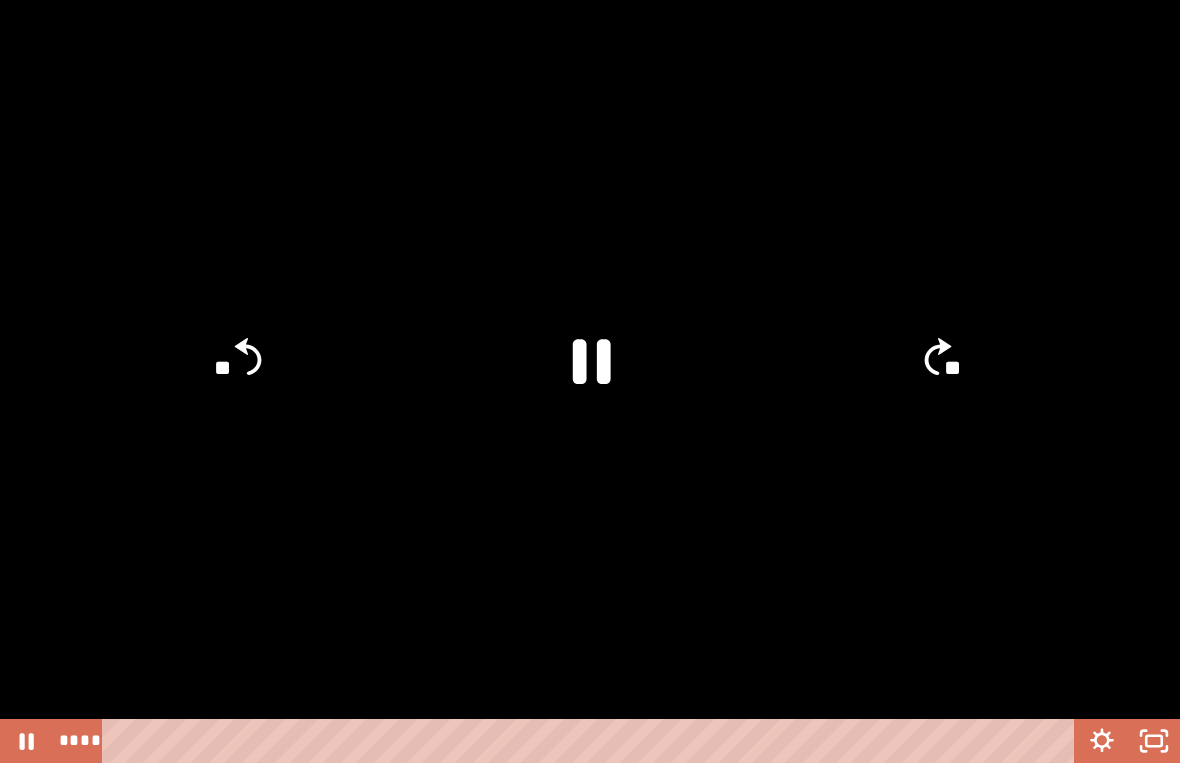 click 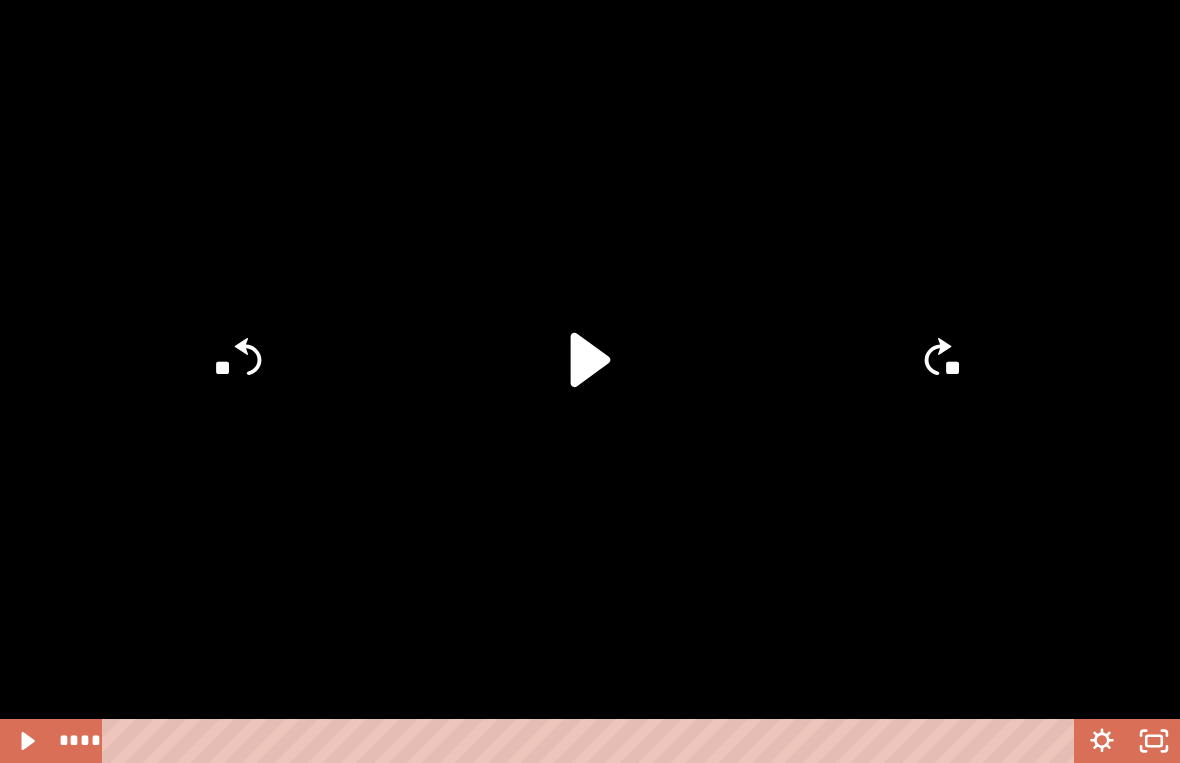 click 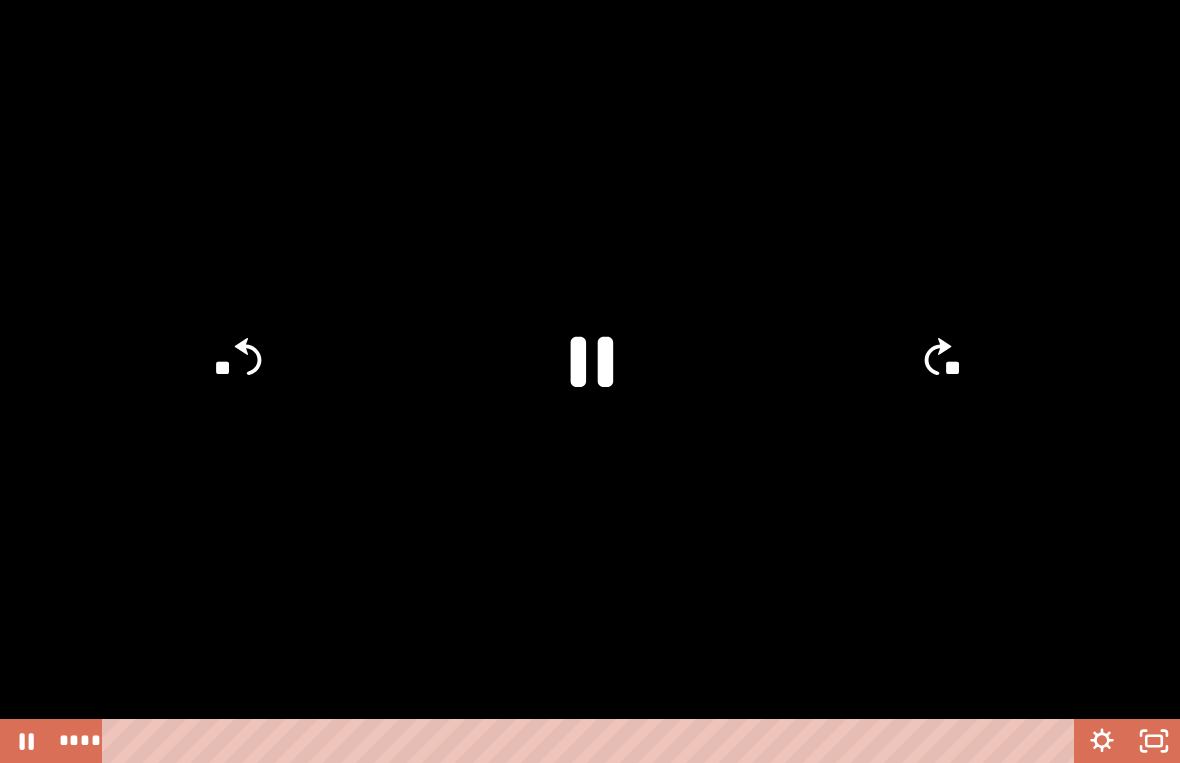 click 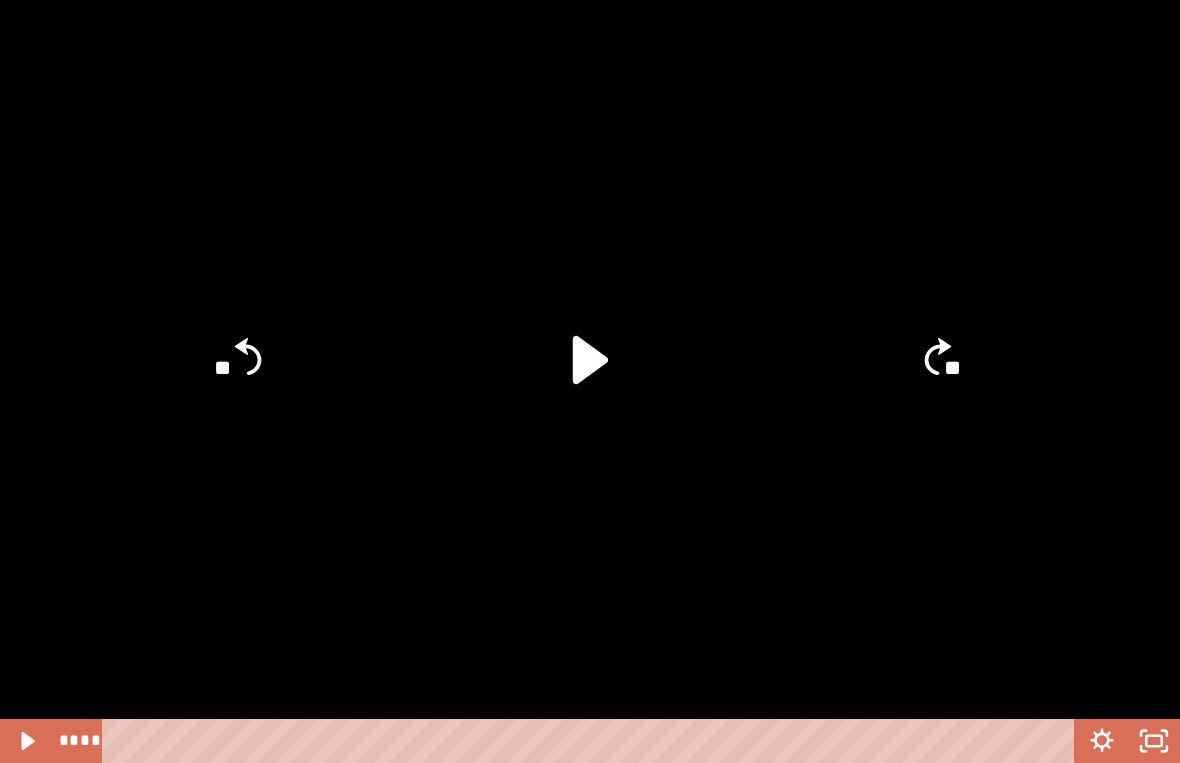click 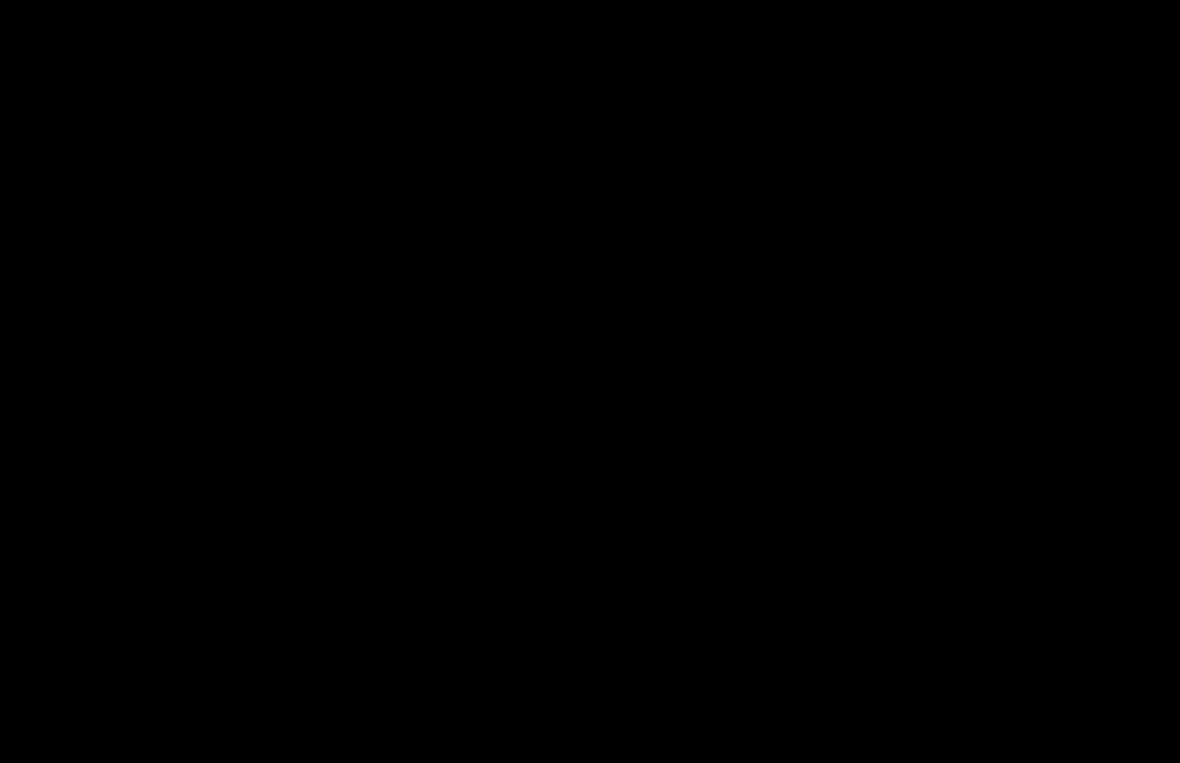 click at bounding box center [590, 381] 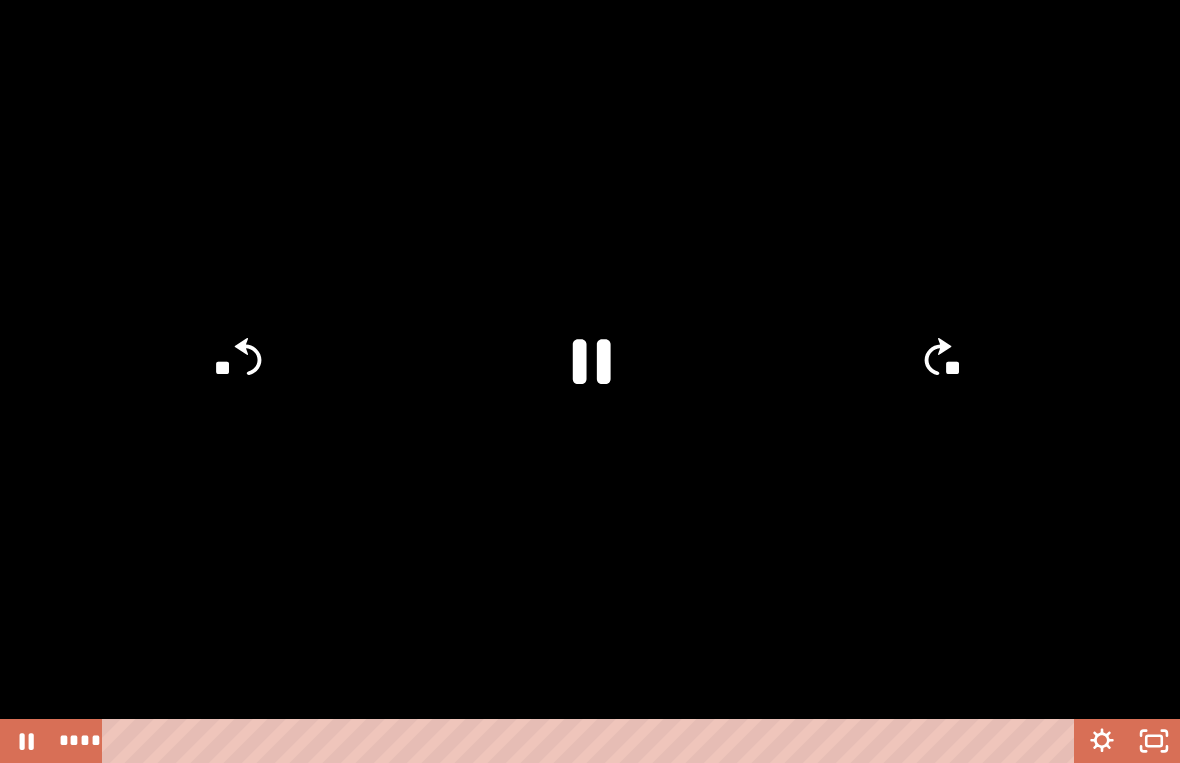 click 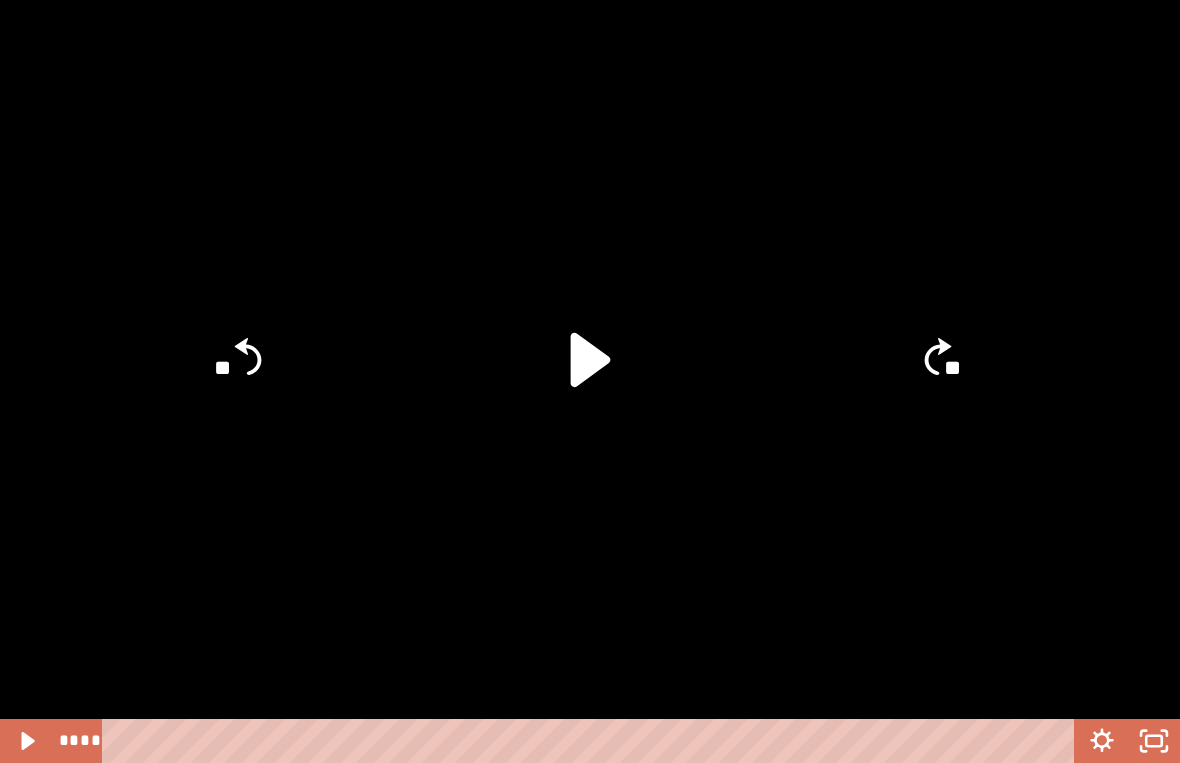 click 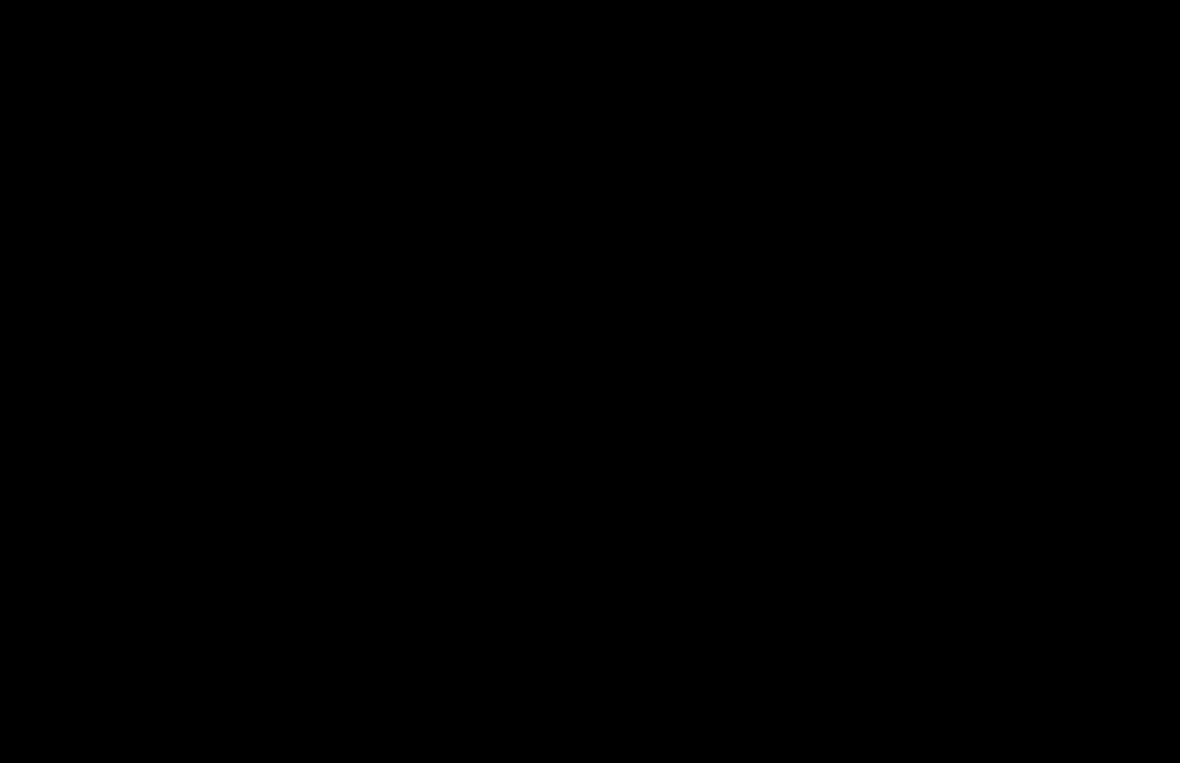 click at bounding box center [590, 381] 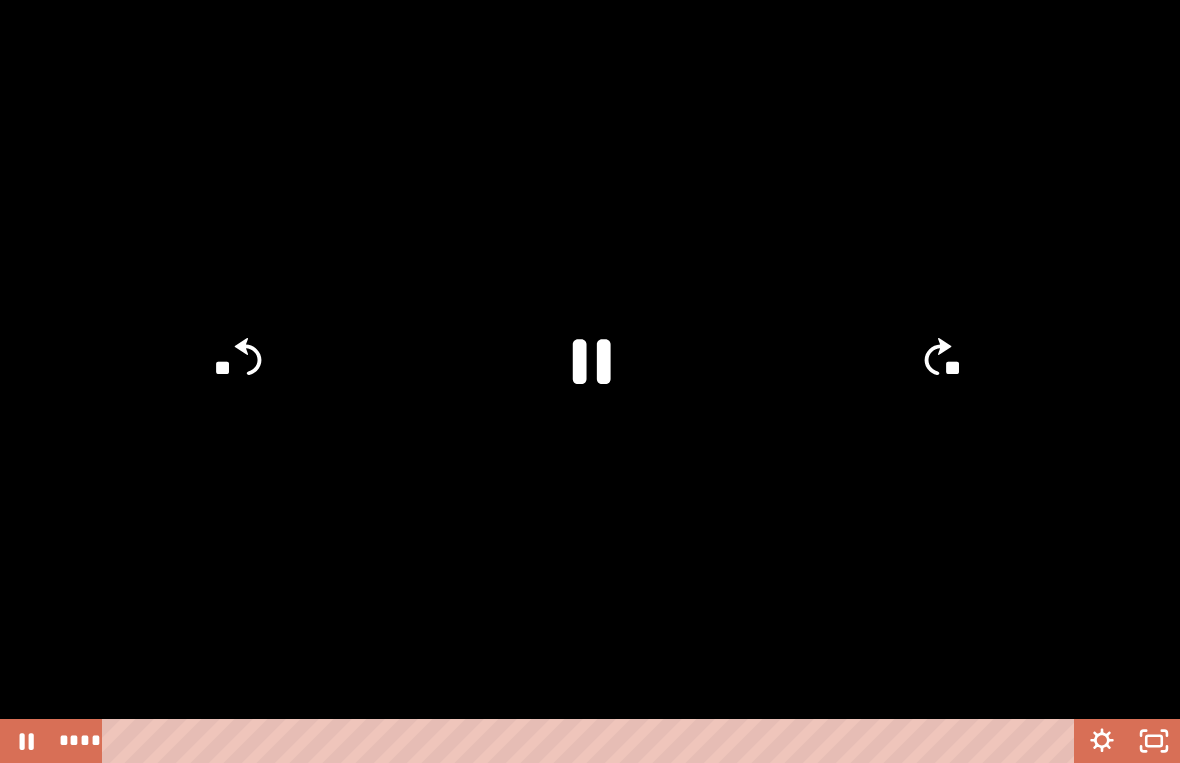 click 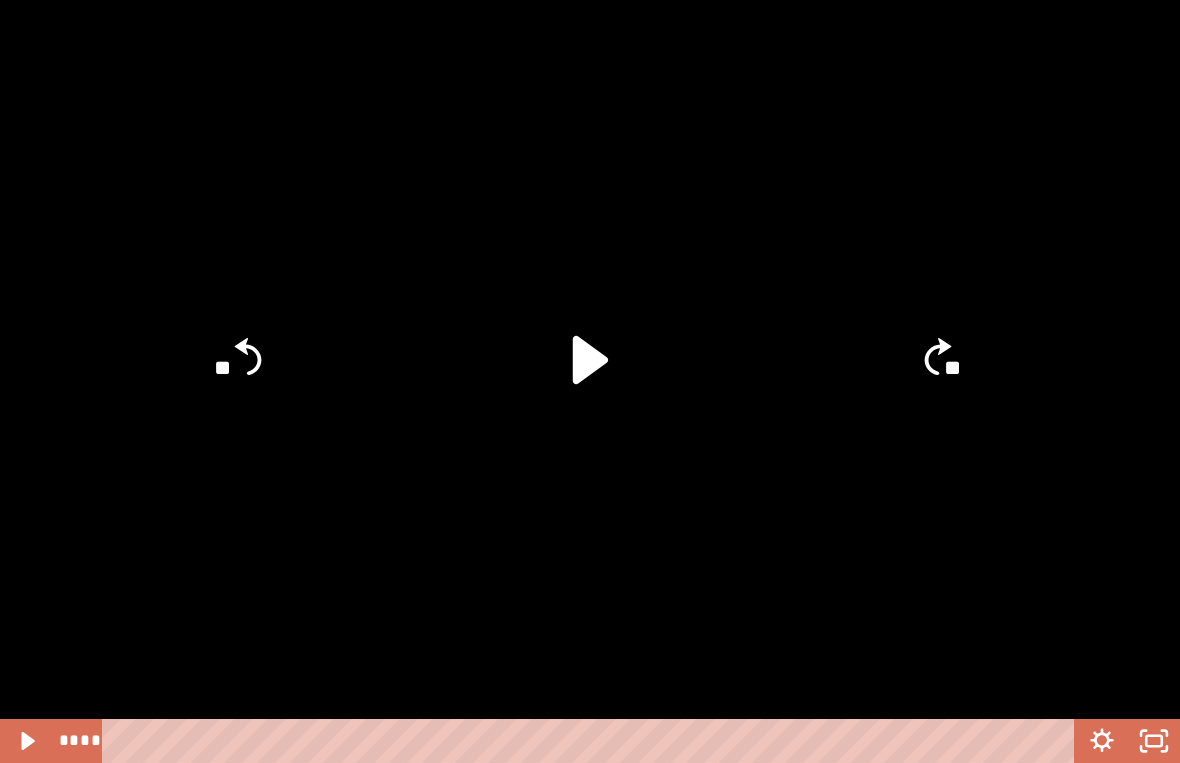 click 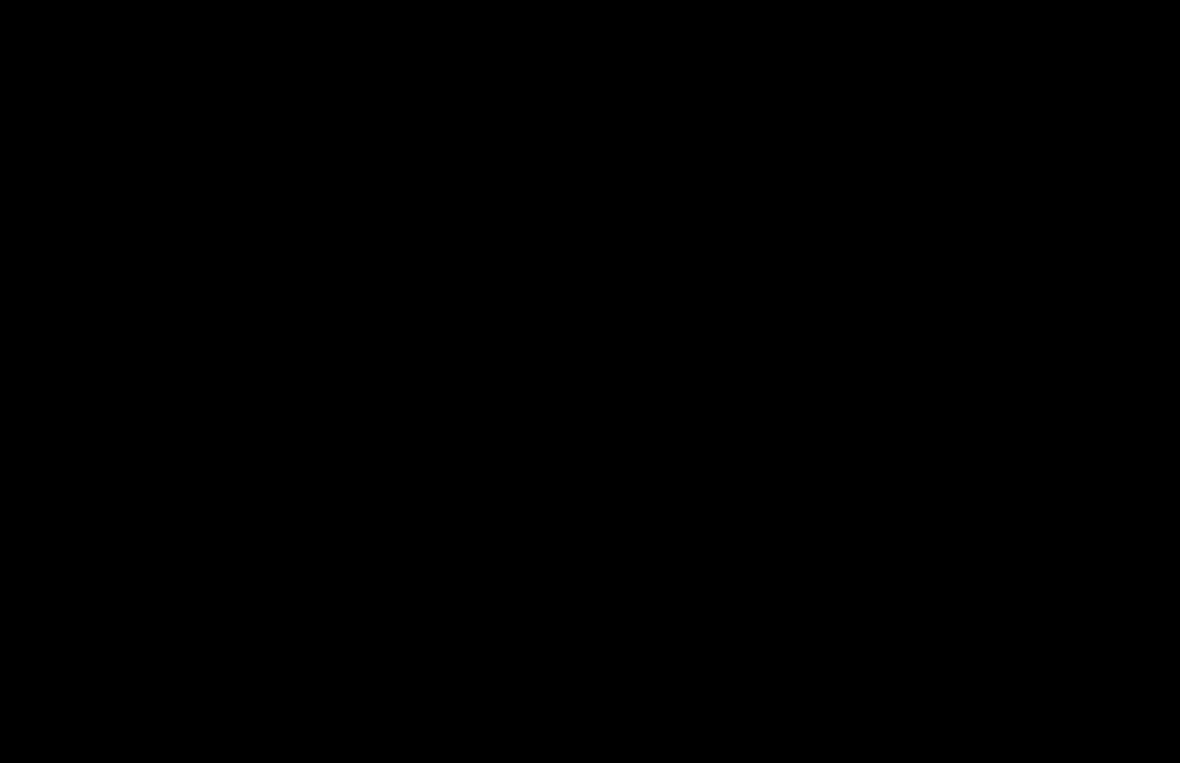 click at bounding box center (590, 381) 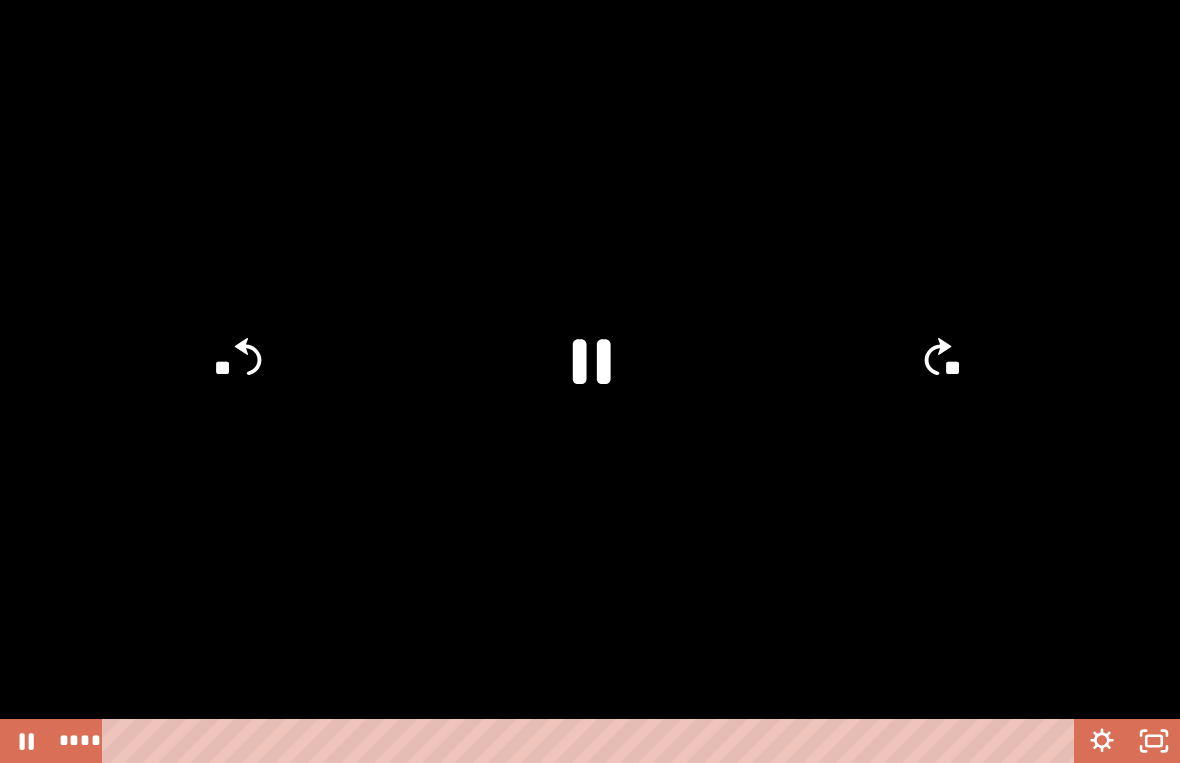 click 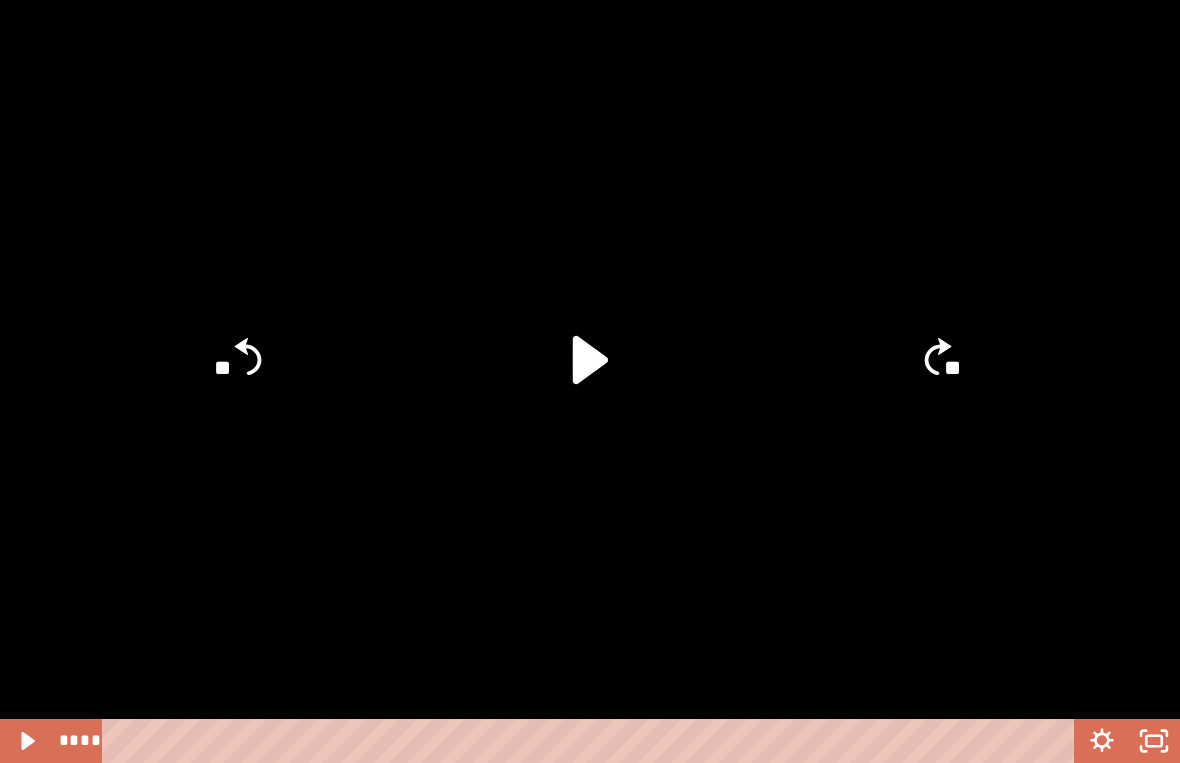 click 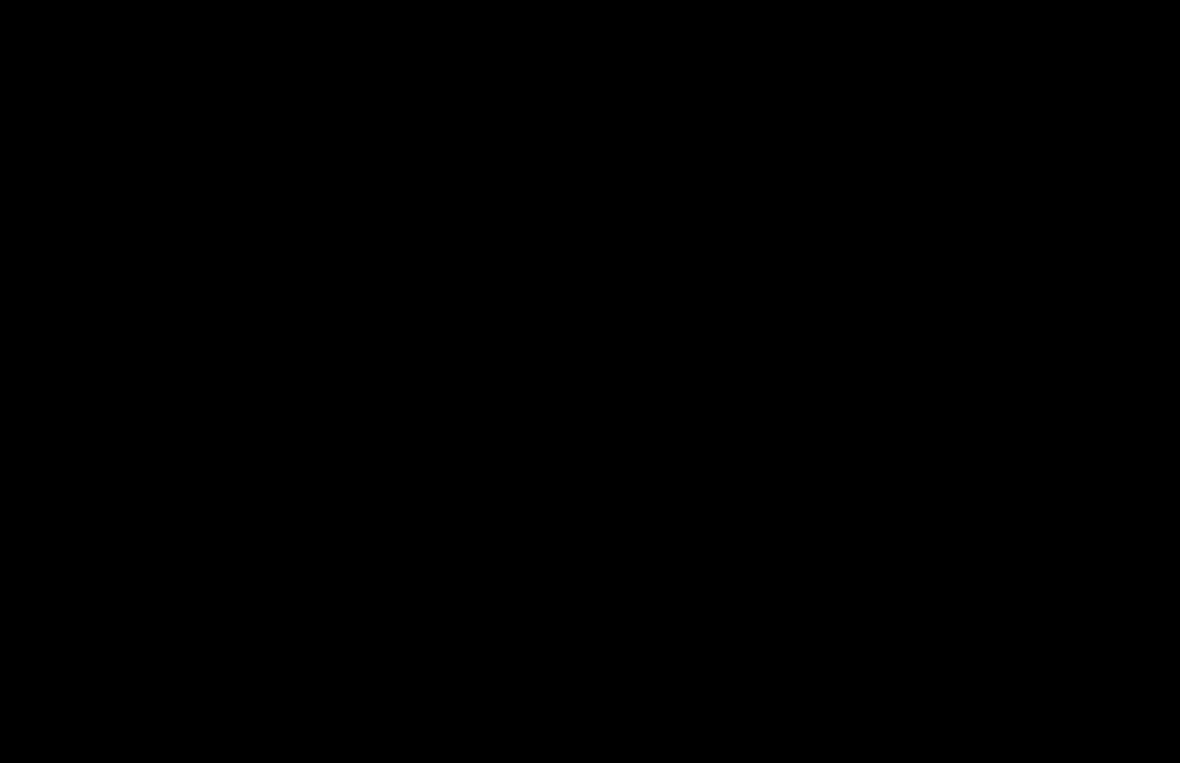 click at bounding box center [590, 381] 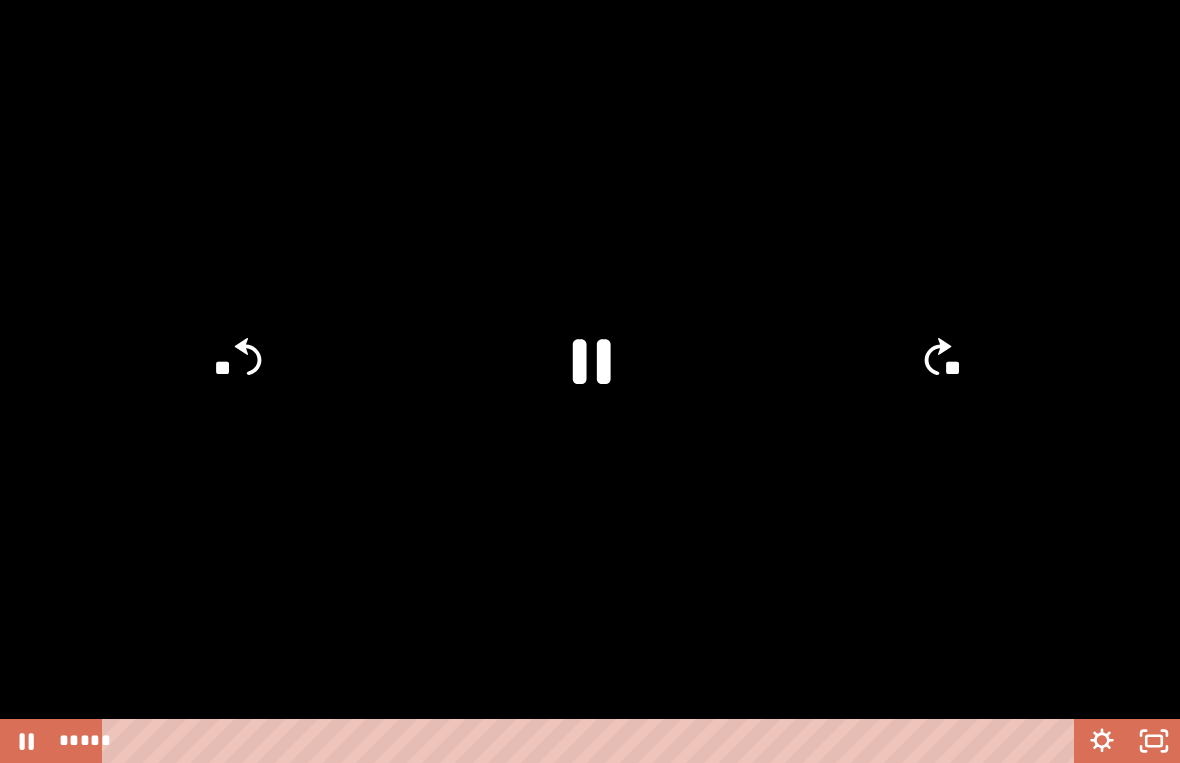 click 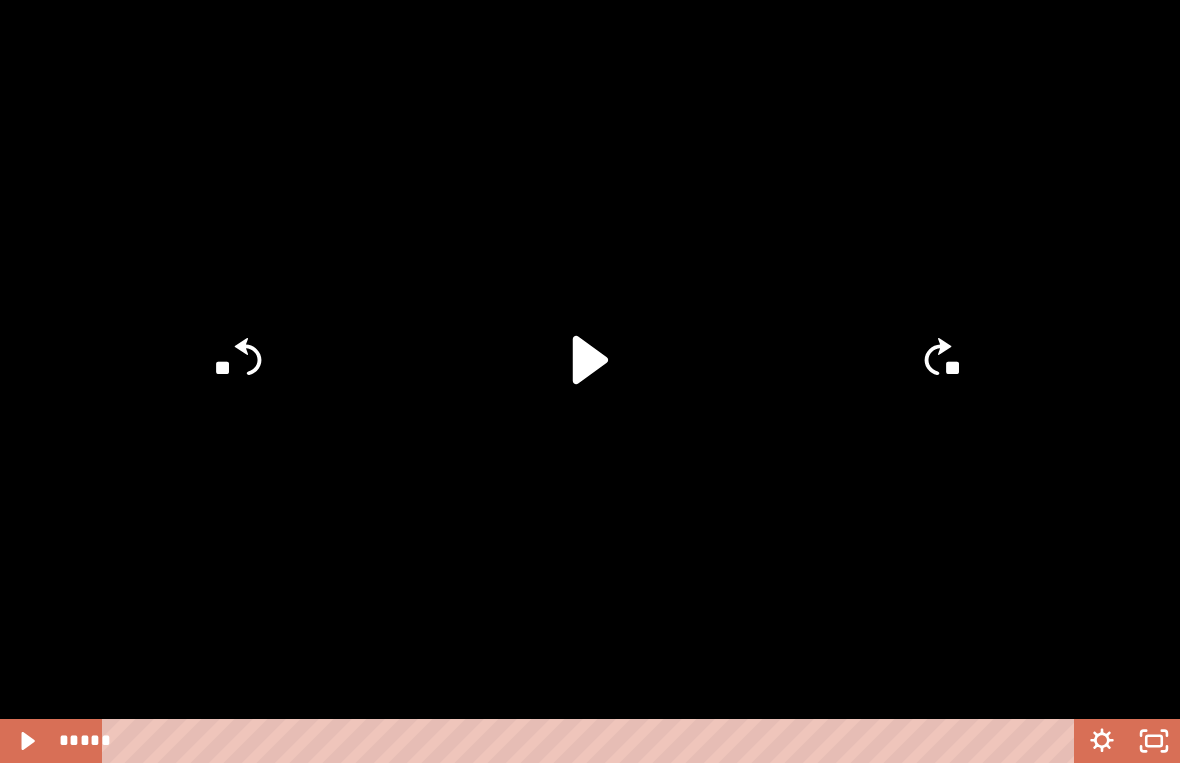 click 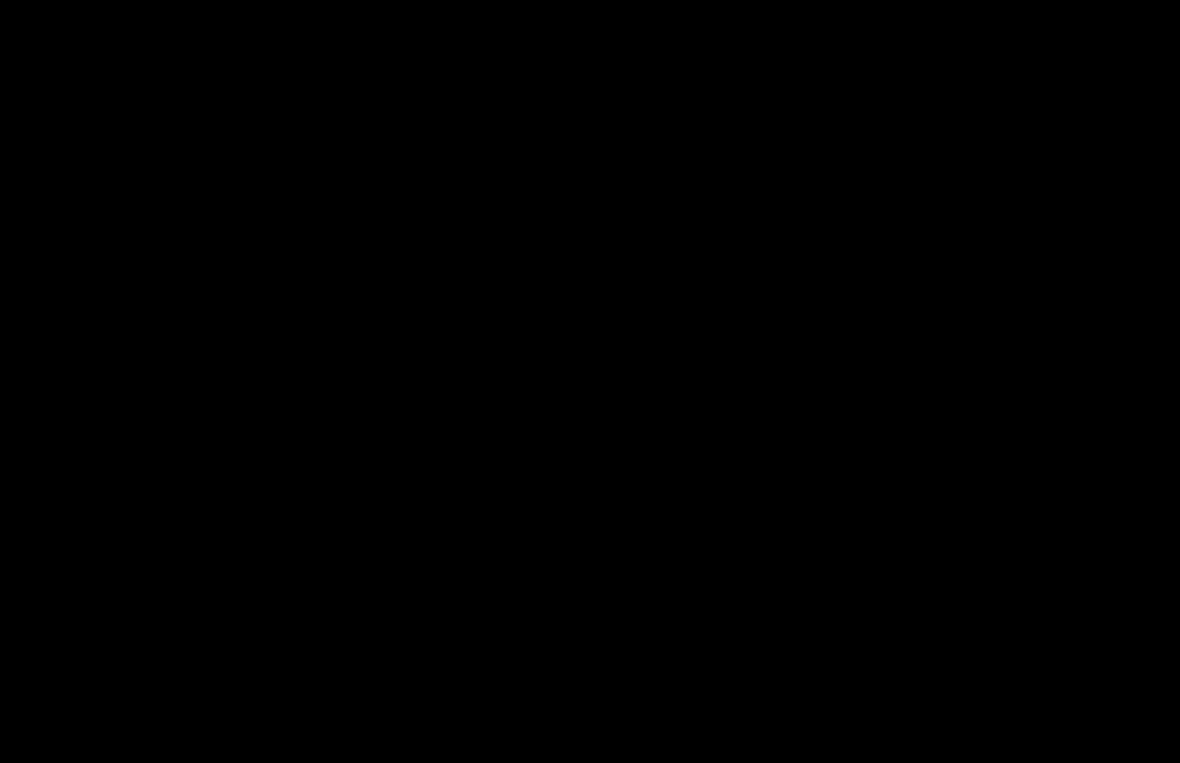 click at bounding box center (590, 381) 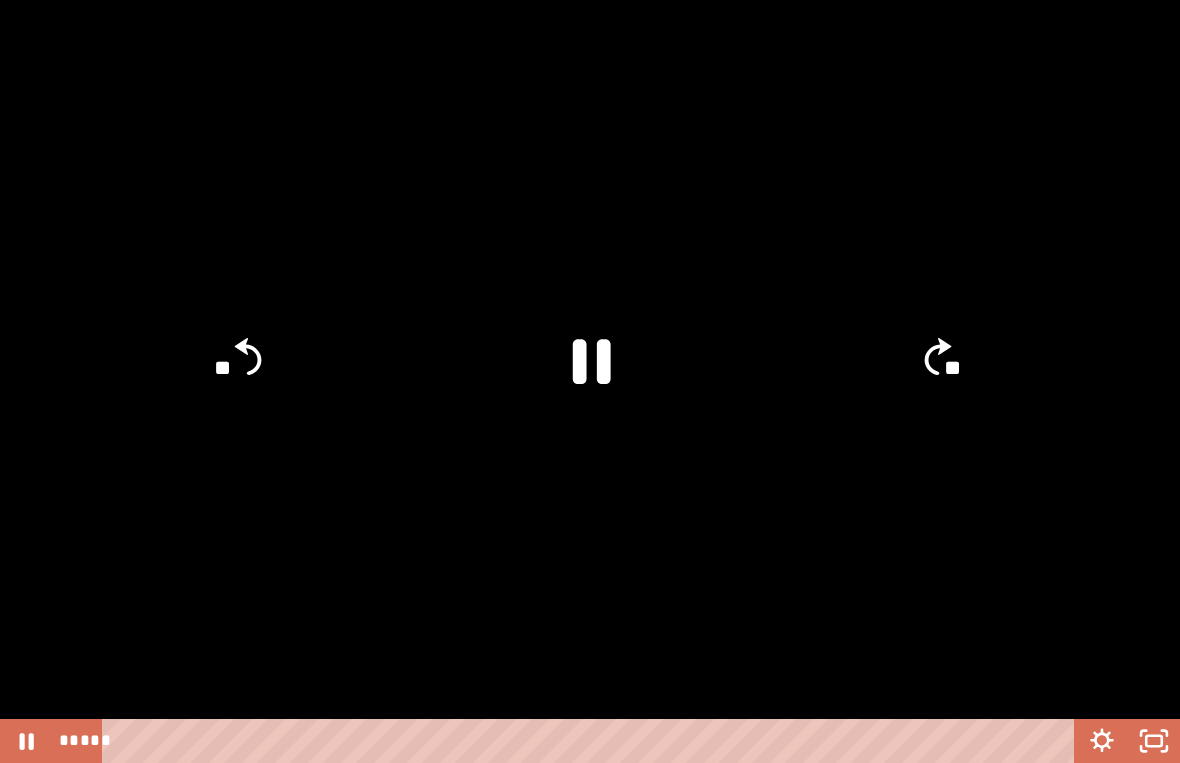 click 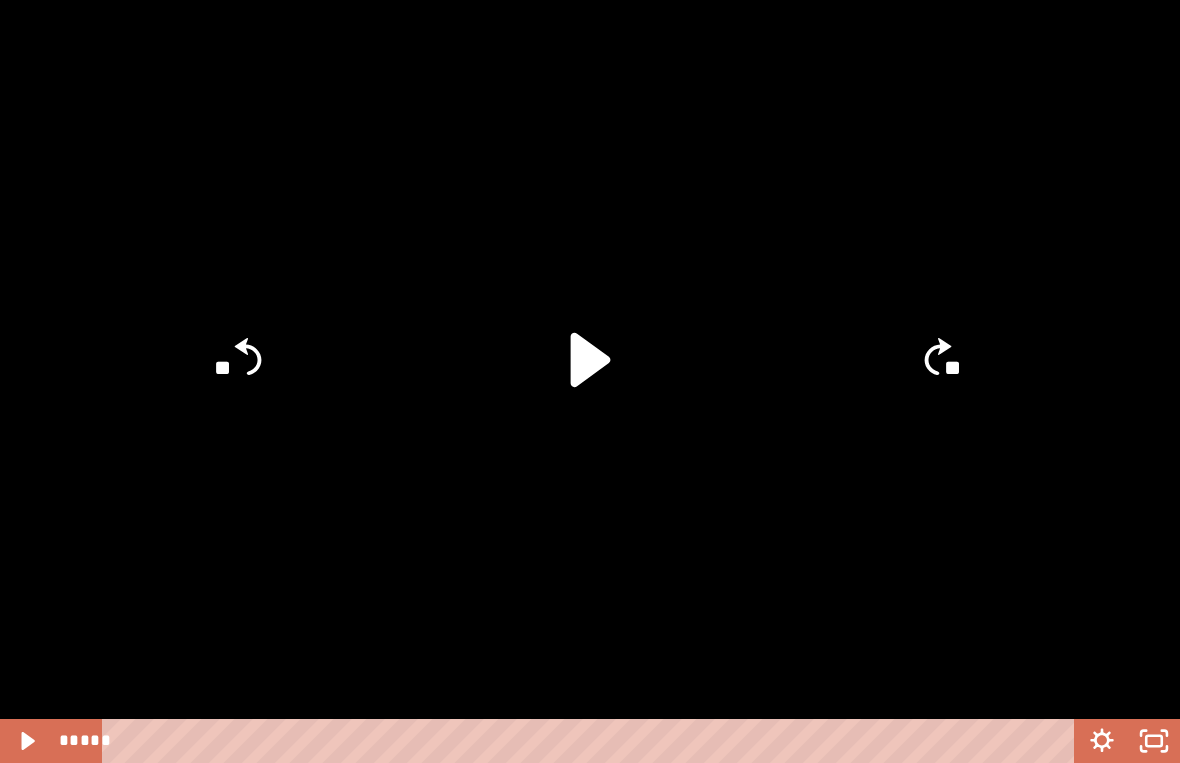 click 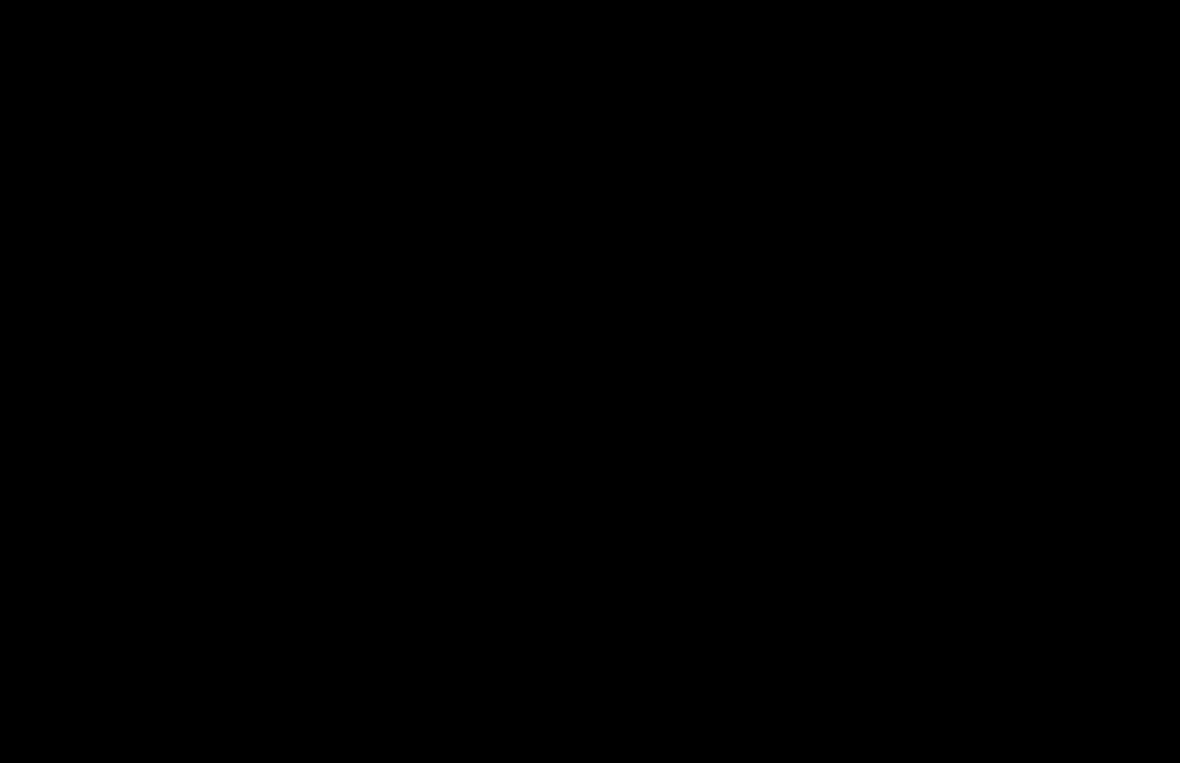 click at bounding box center [590, 381] 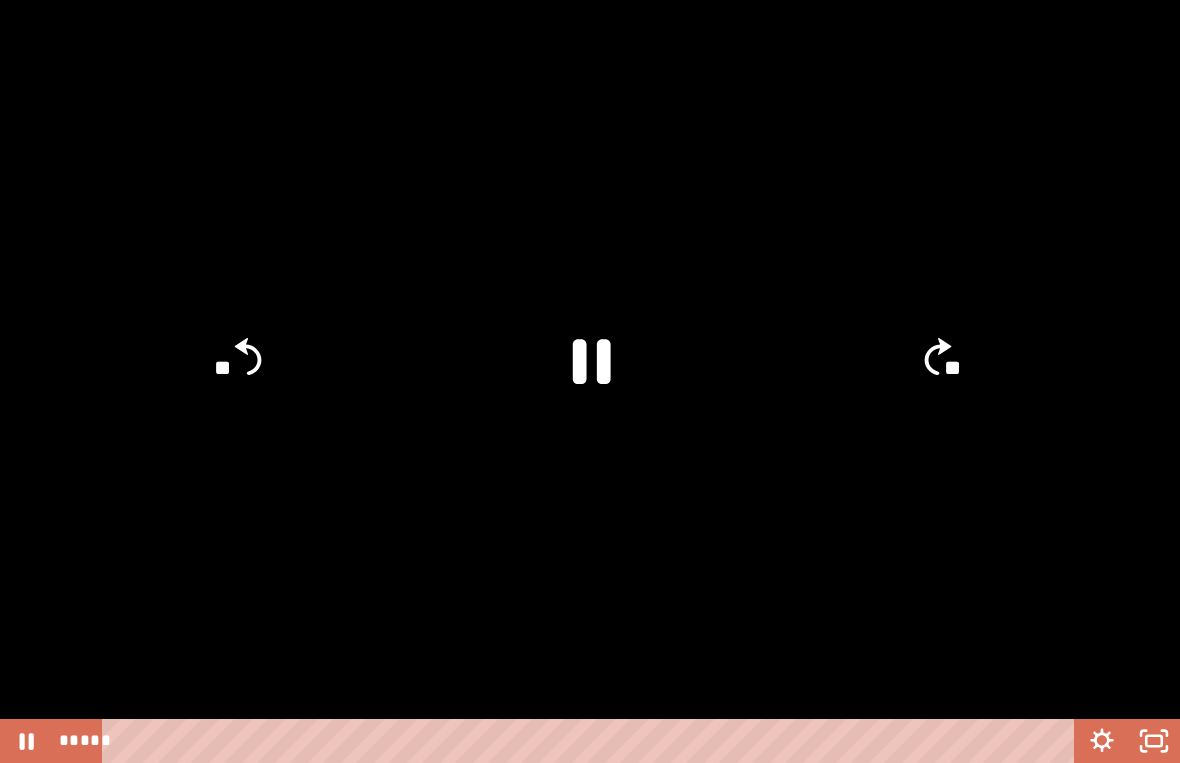 click 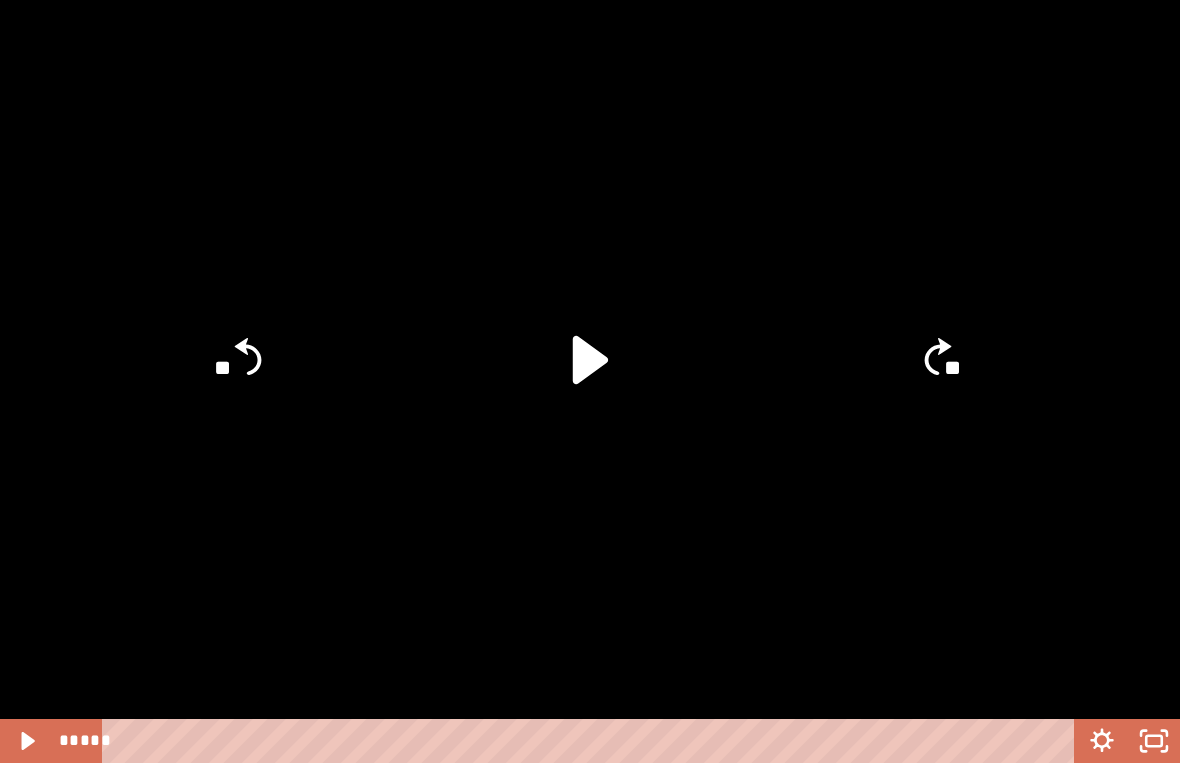 click 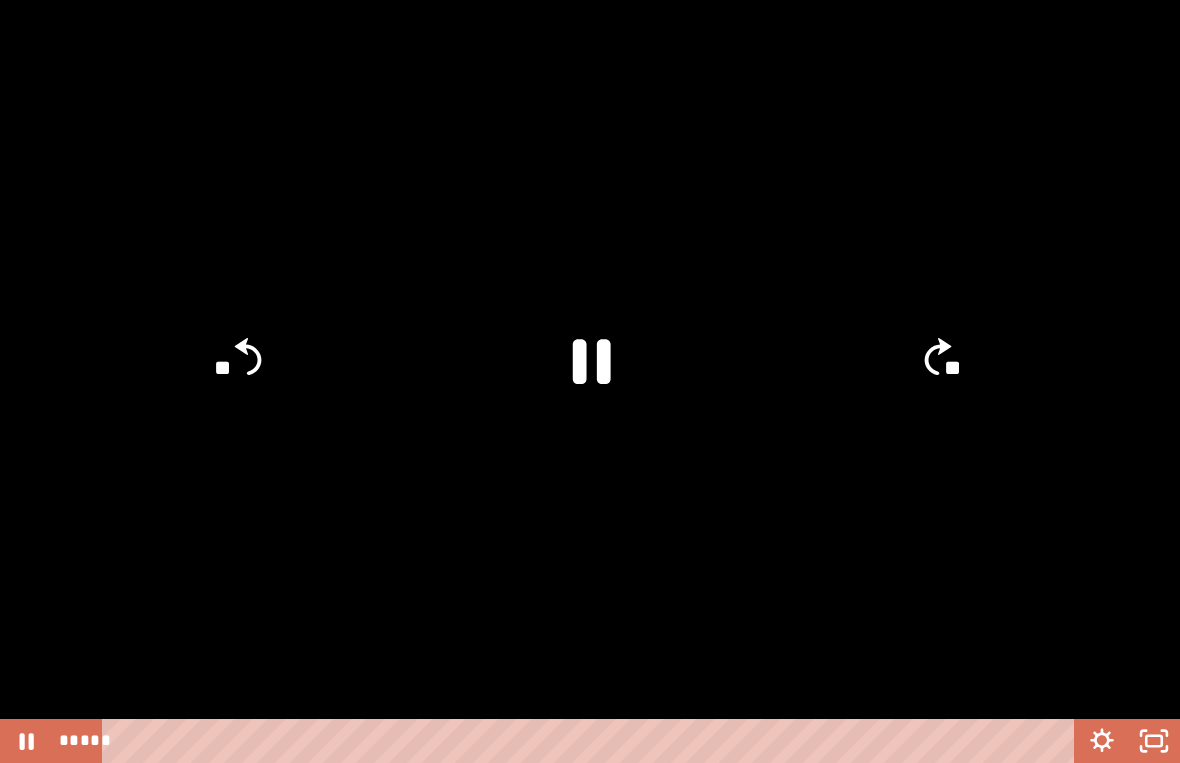 click 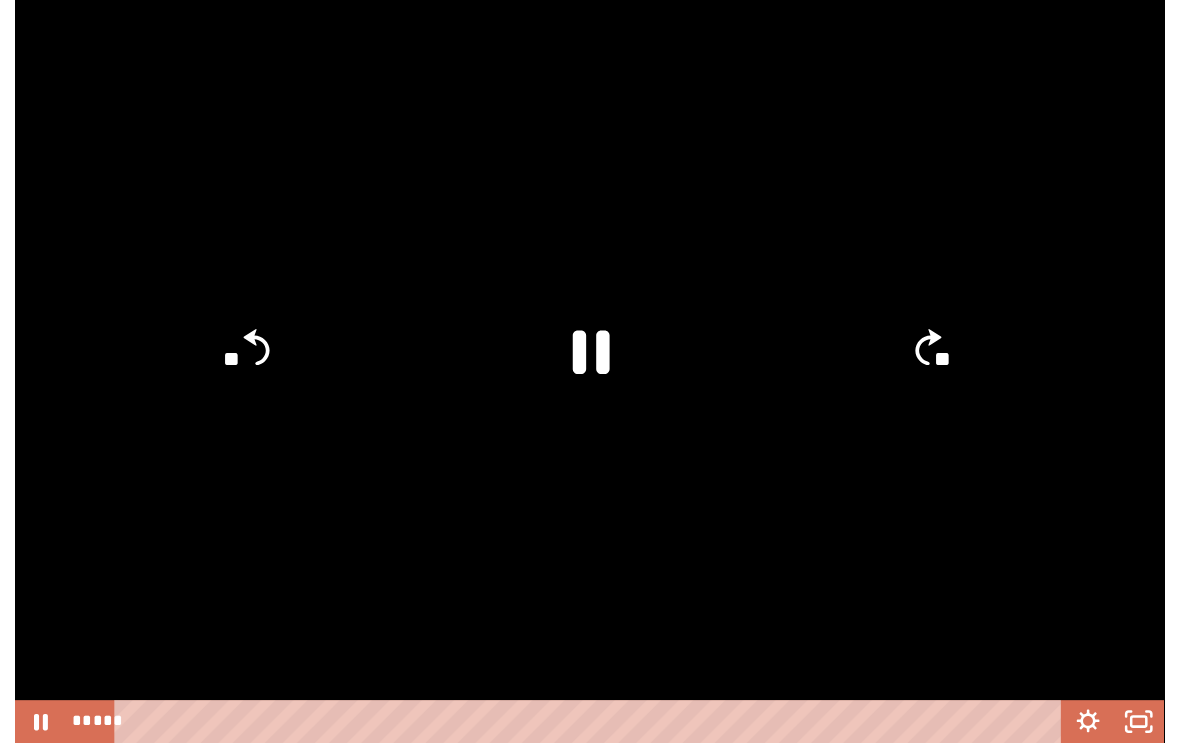 scroll, scrollTop: 140, scrollLeft: 0, axis: vertical 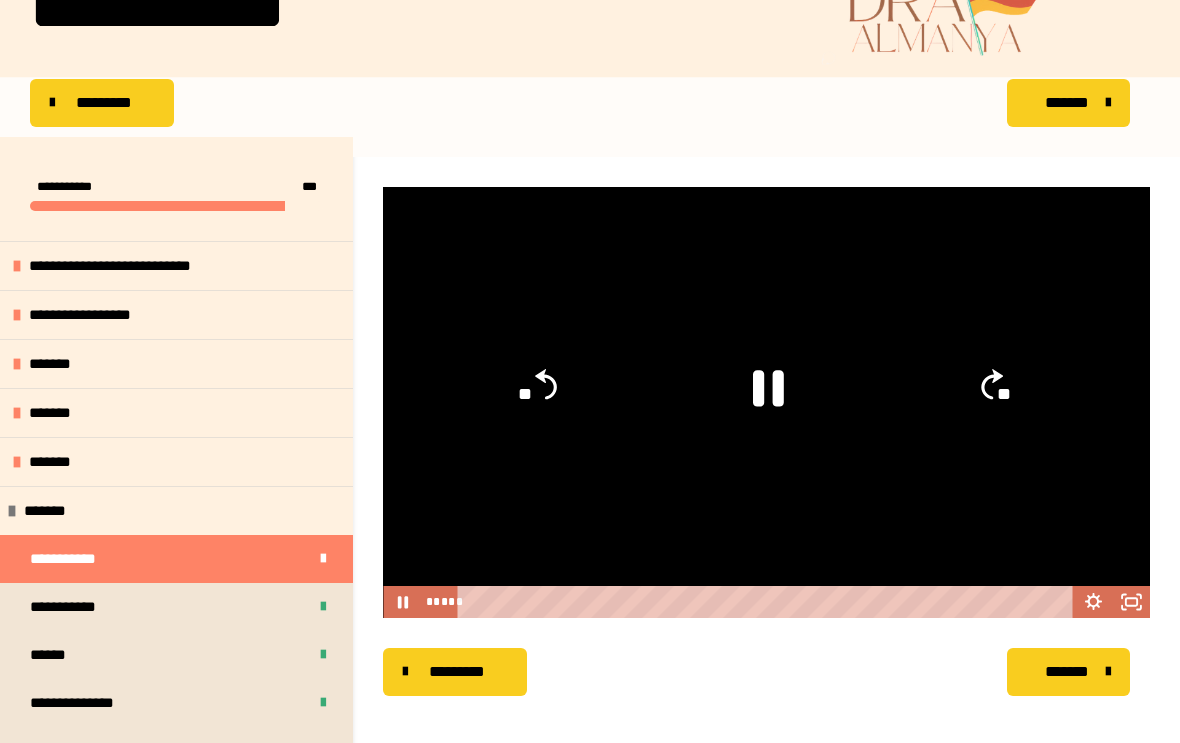 click 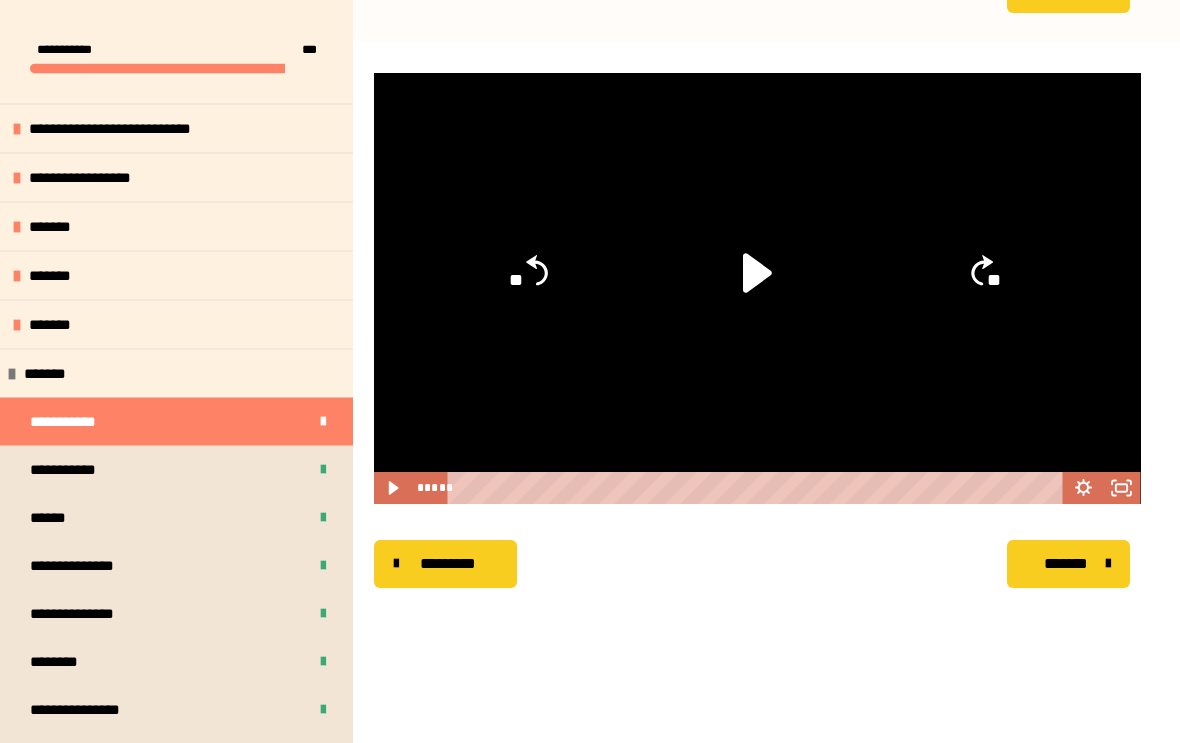 scroll, scrollTop: 280, scrollLeft: 0, axis: vertical 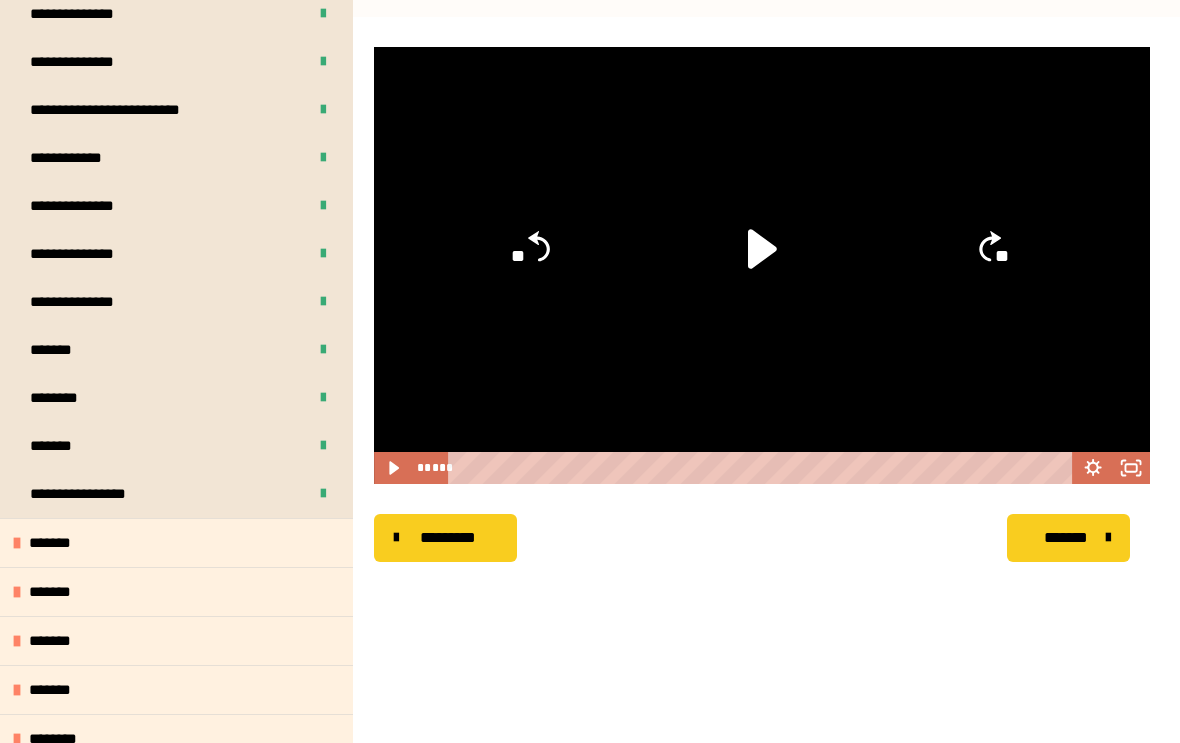 click on "*******" at bounding box center [61, 543] 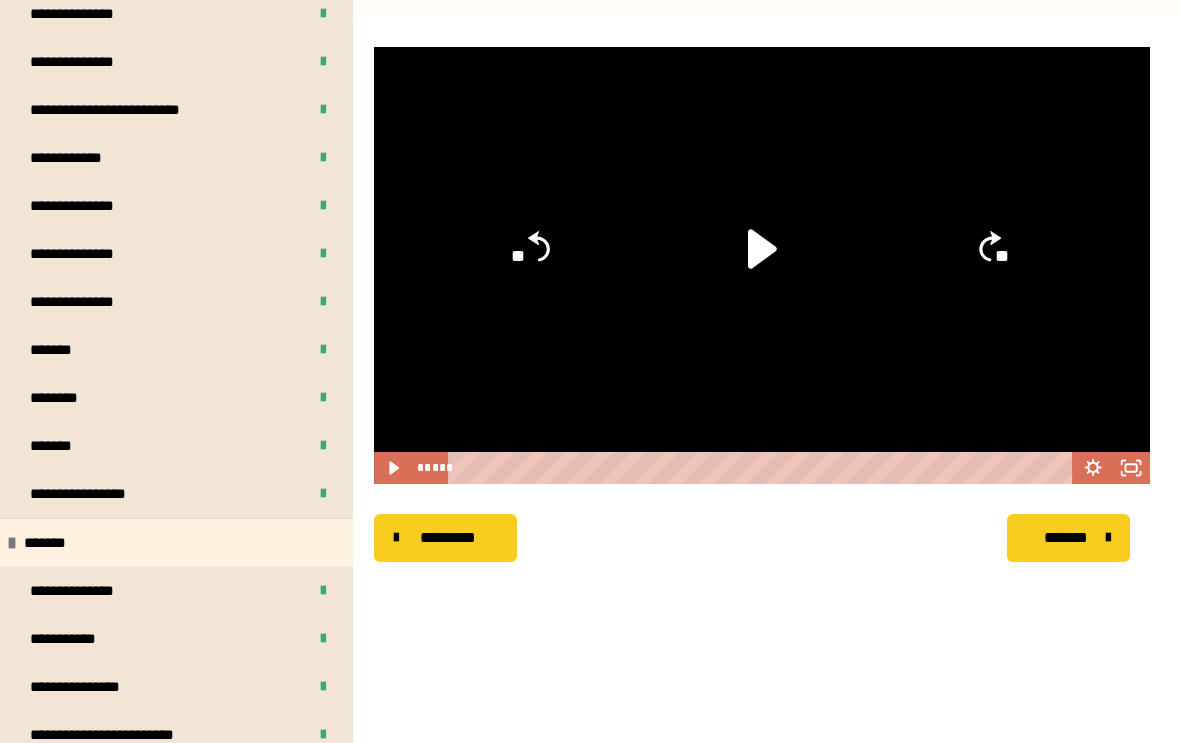 click on "**********" at bounding box center [71, 639] 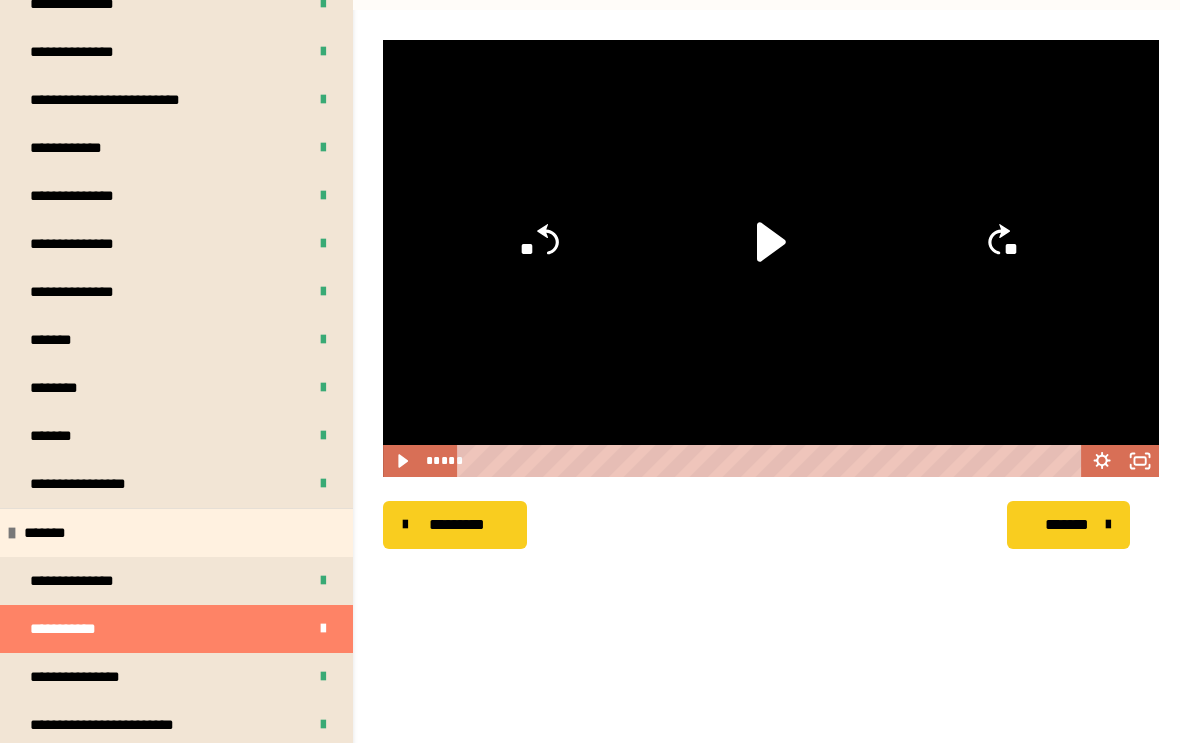 scroll, scrollTop: 0, scrollLeft: 0, axis: both 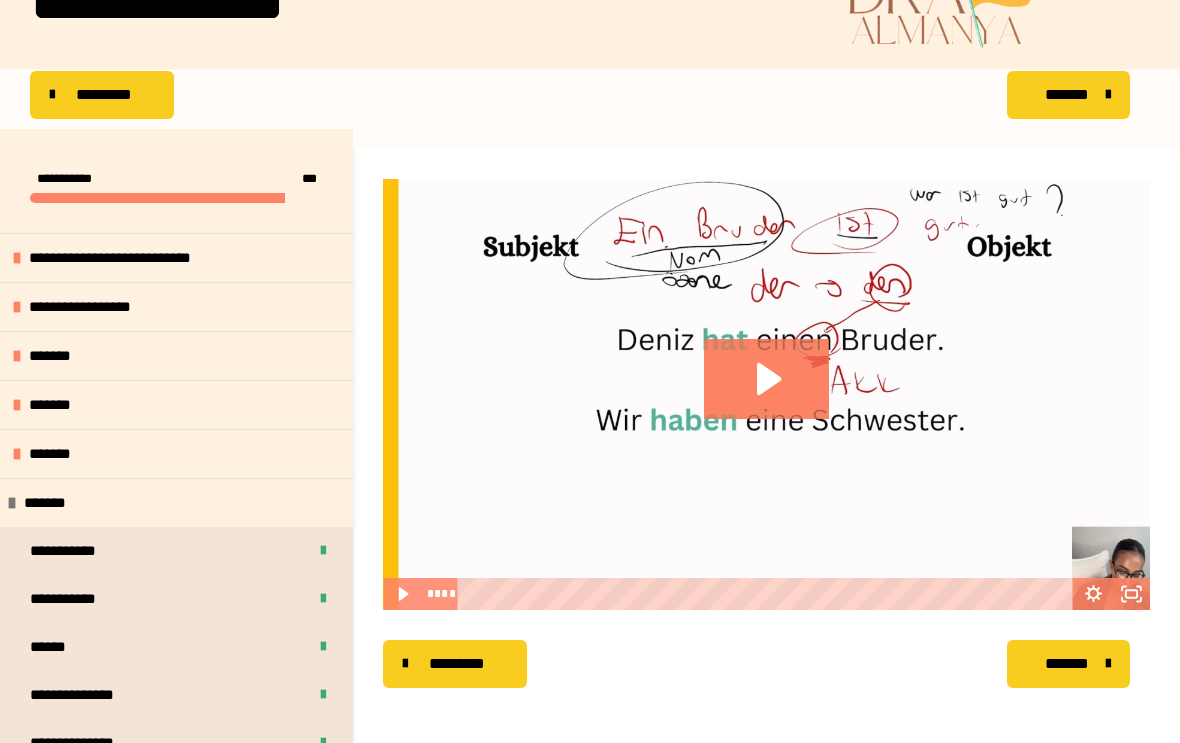 click 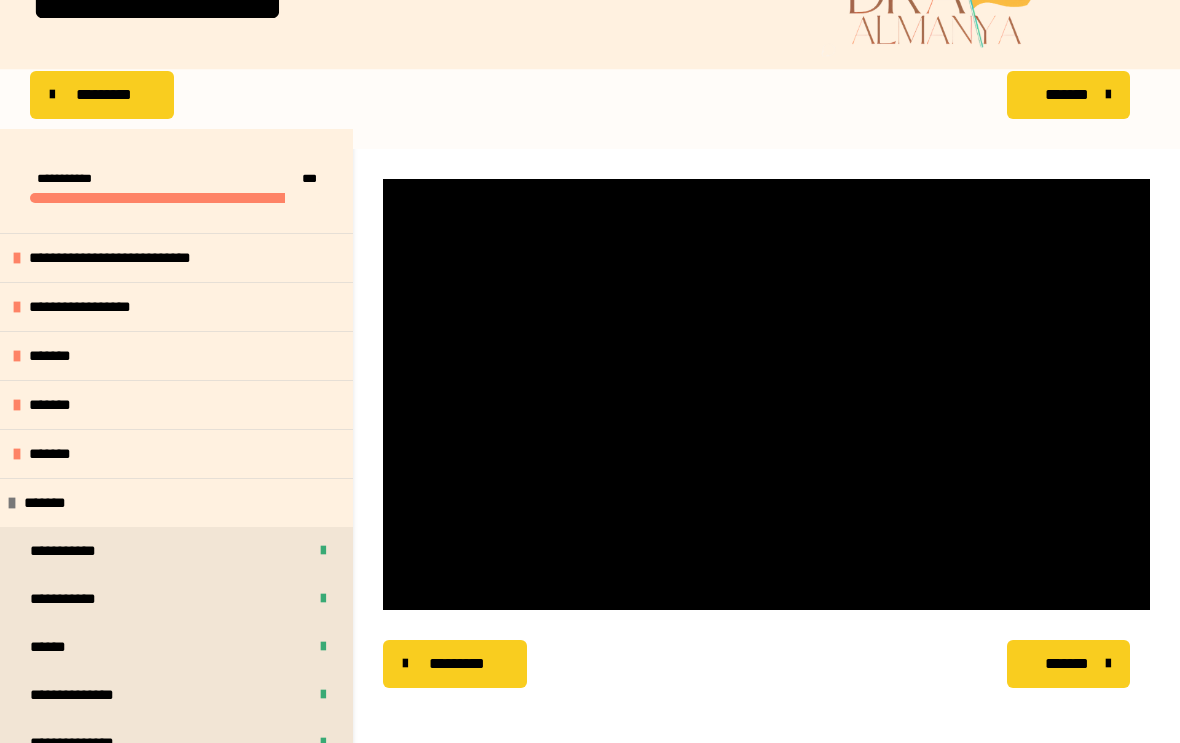 click at bounding box center [766, 394] 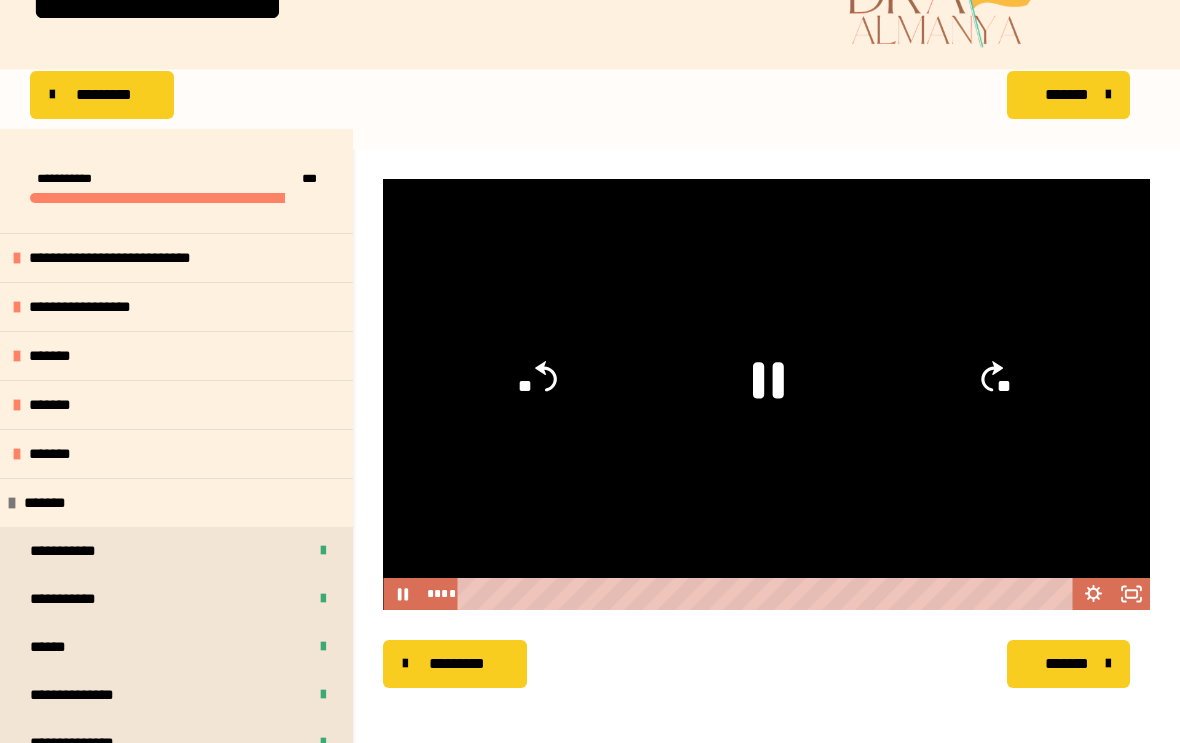 click 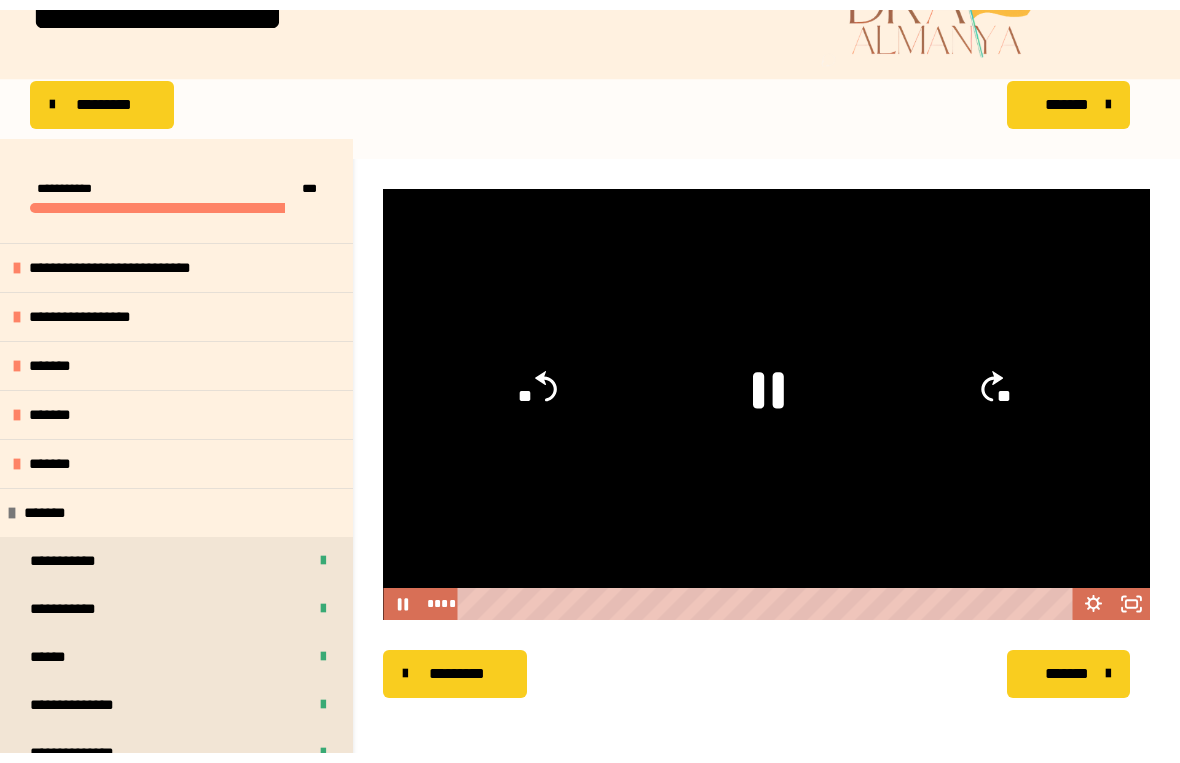 scroll, scrollTop: 24, scrollLeft: 0, axis: vertical 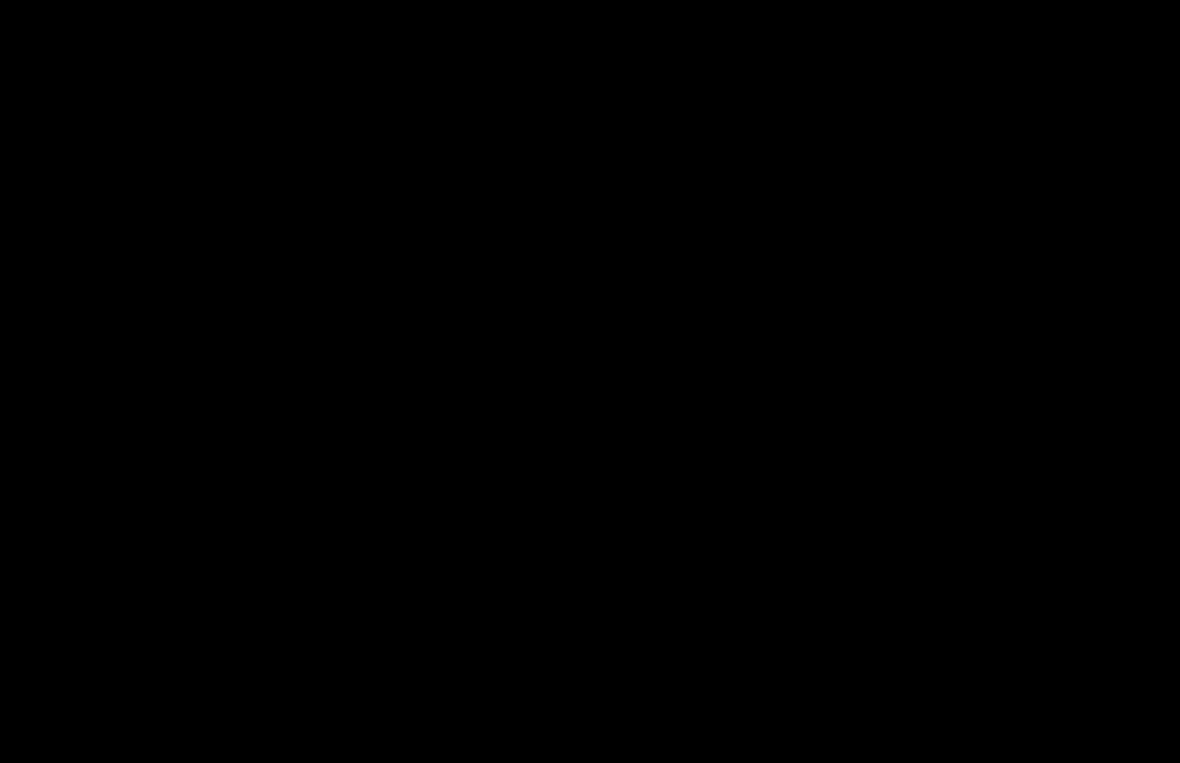 click at bounding box center (590, 381) 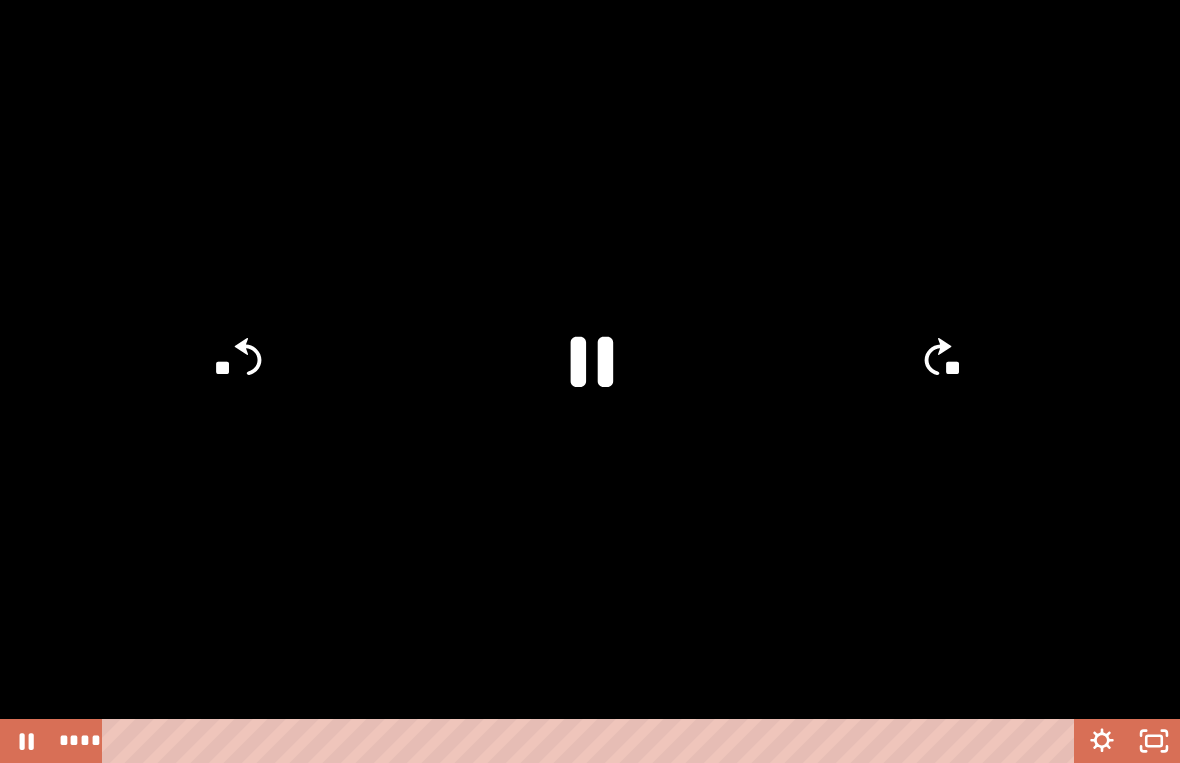 click 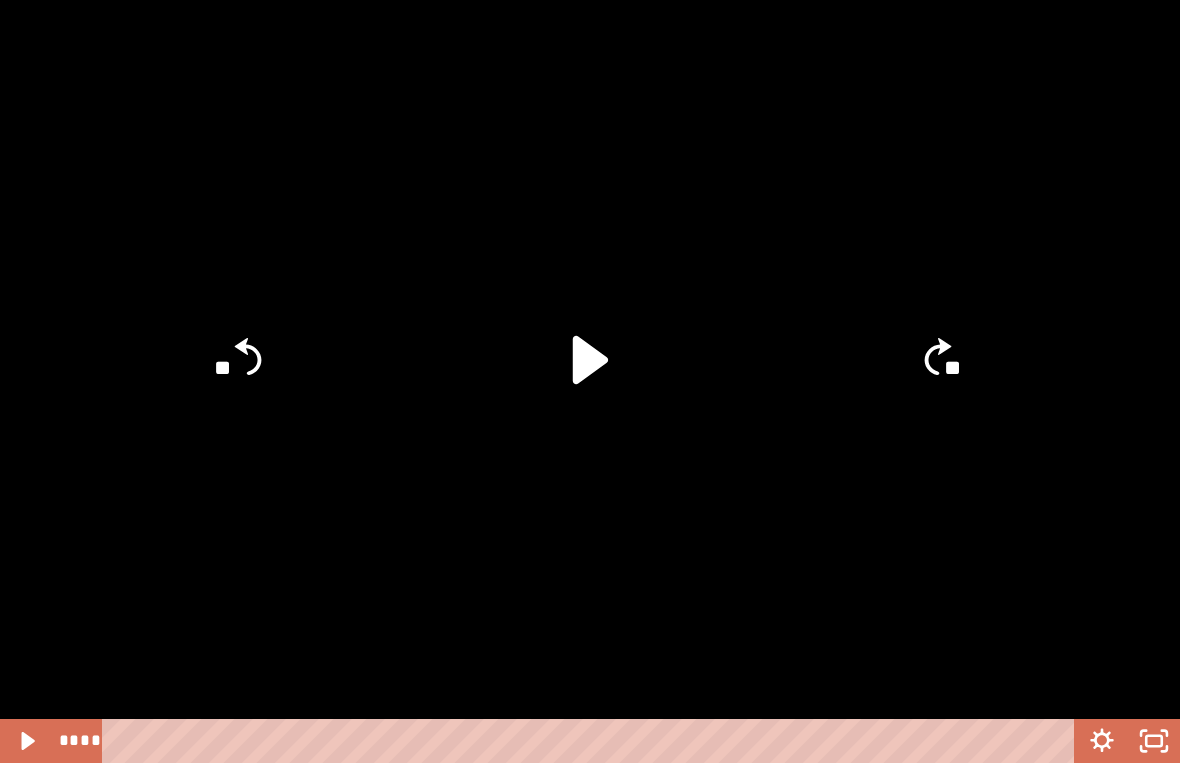 click 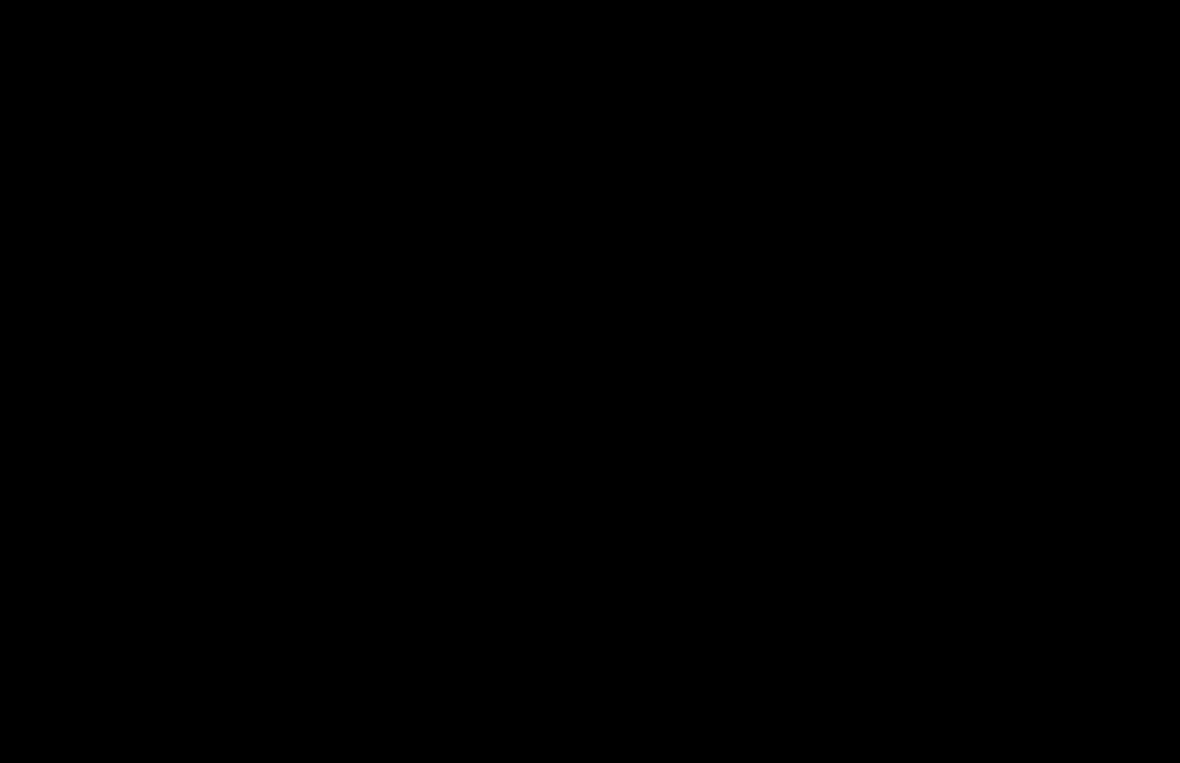 click at bounding box center [590, 381] 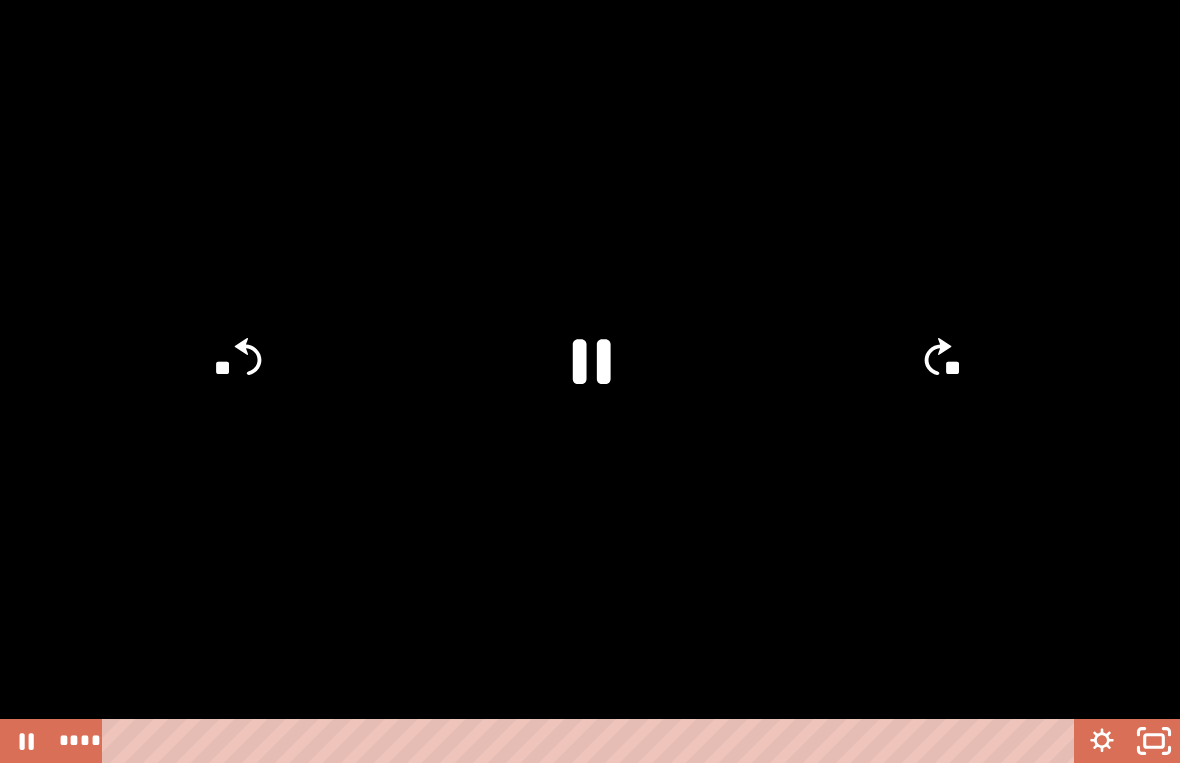 click 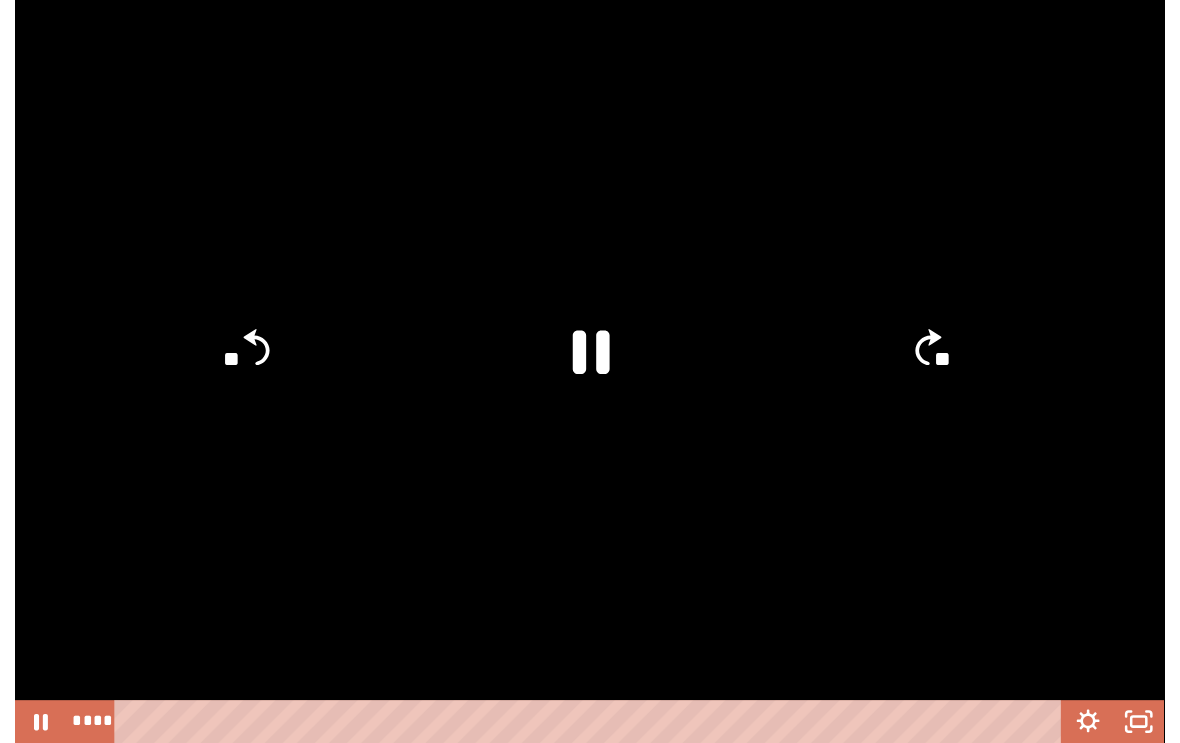 scroll, scrollTop: 148, scrollLeft: 0, axis: vertical 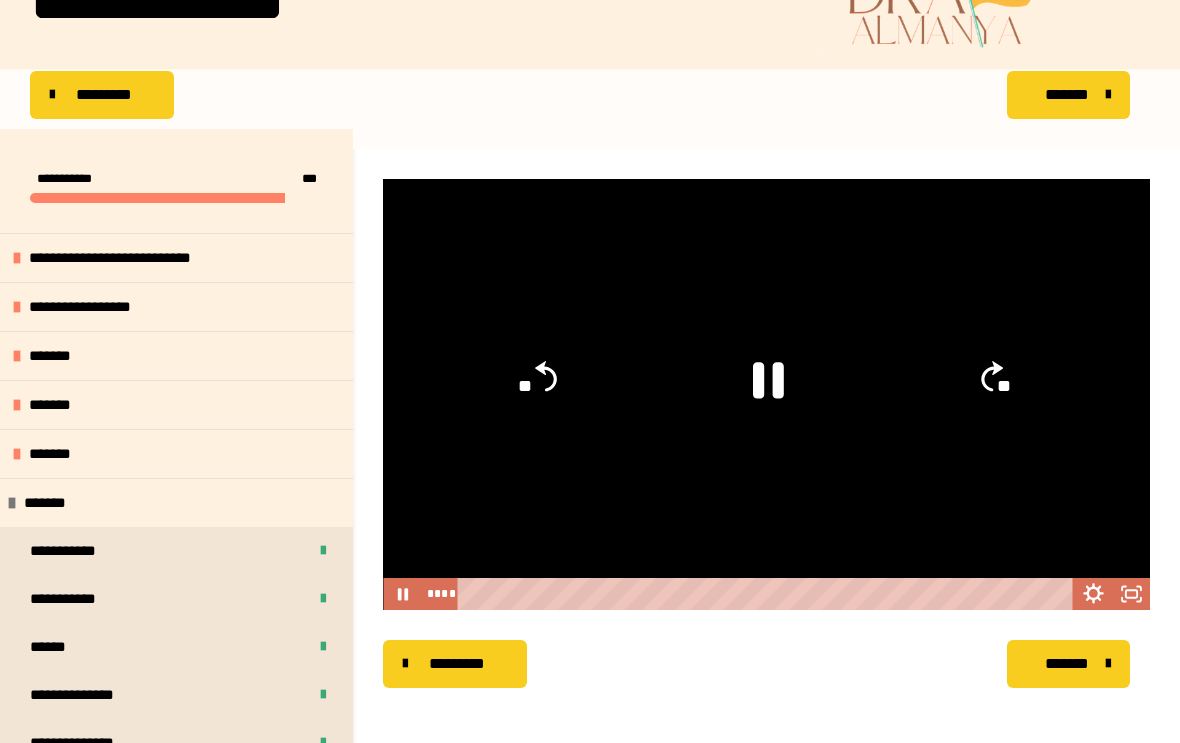 click 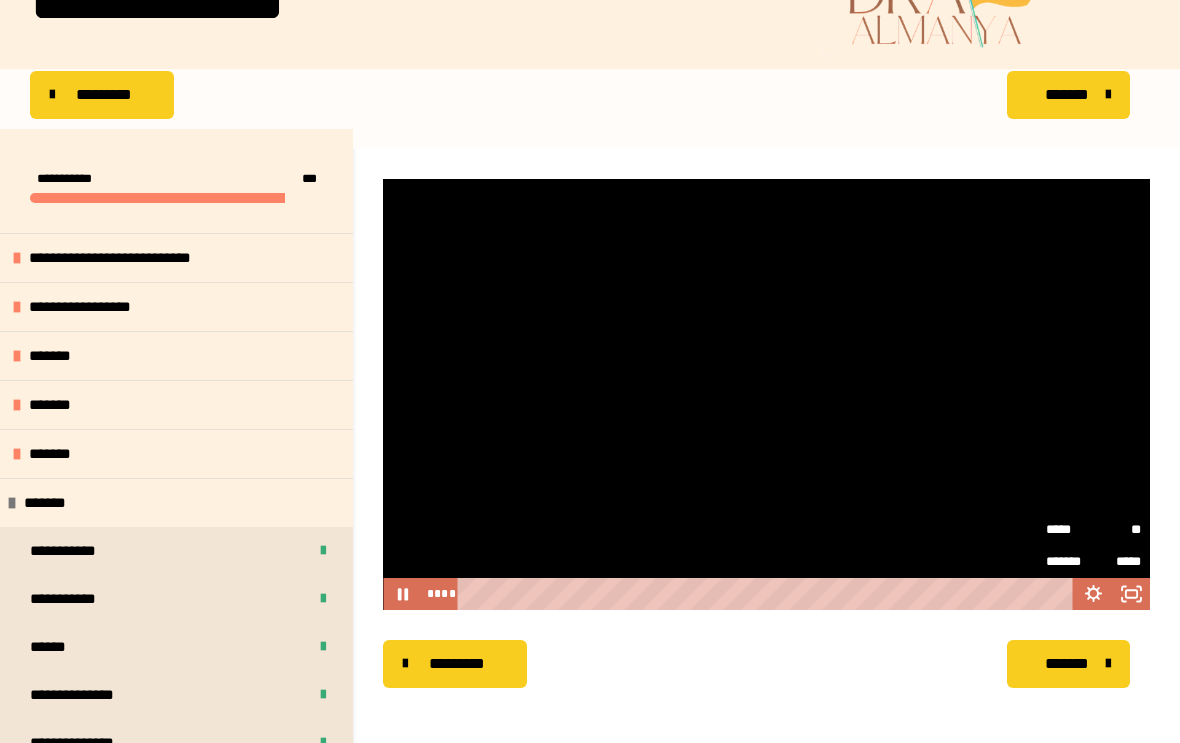 click on "*****" at bounding box center [1070, 530] 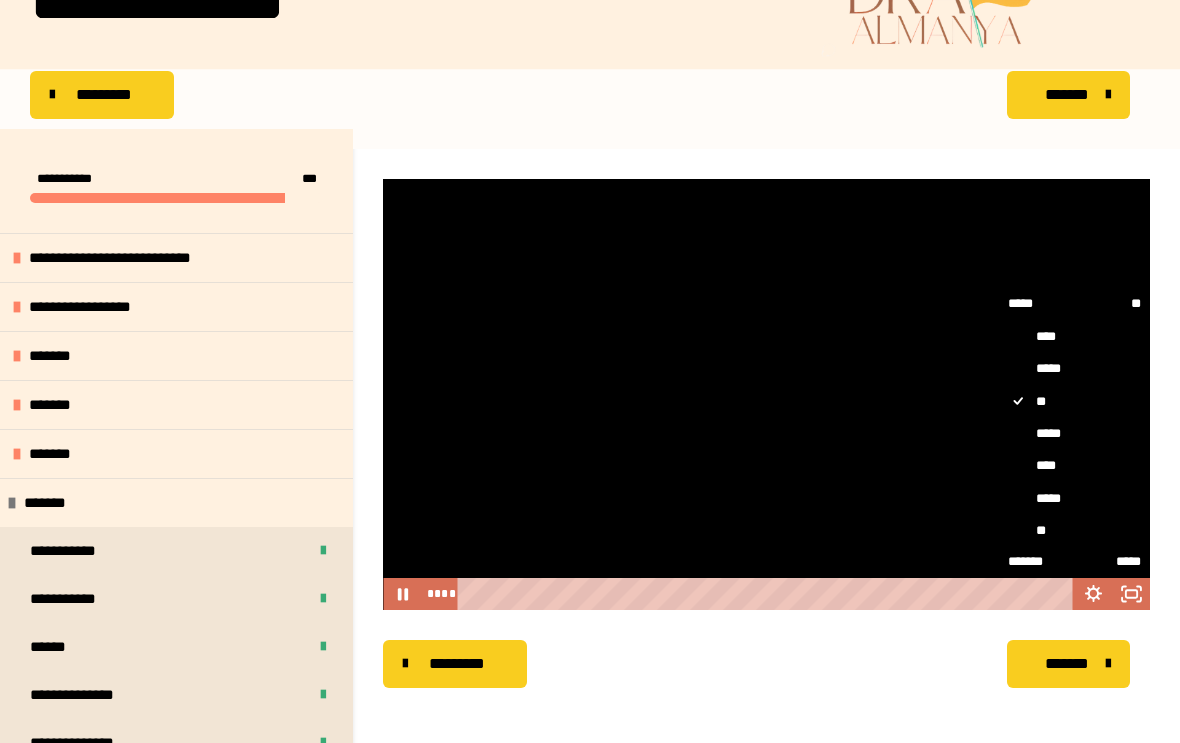 click on "****" at bounding box center (1074, 465) 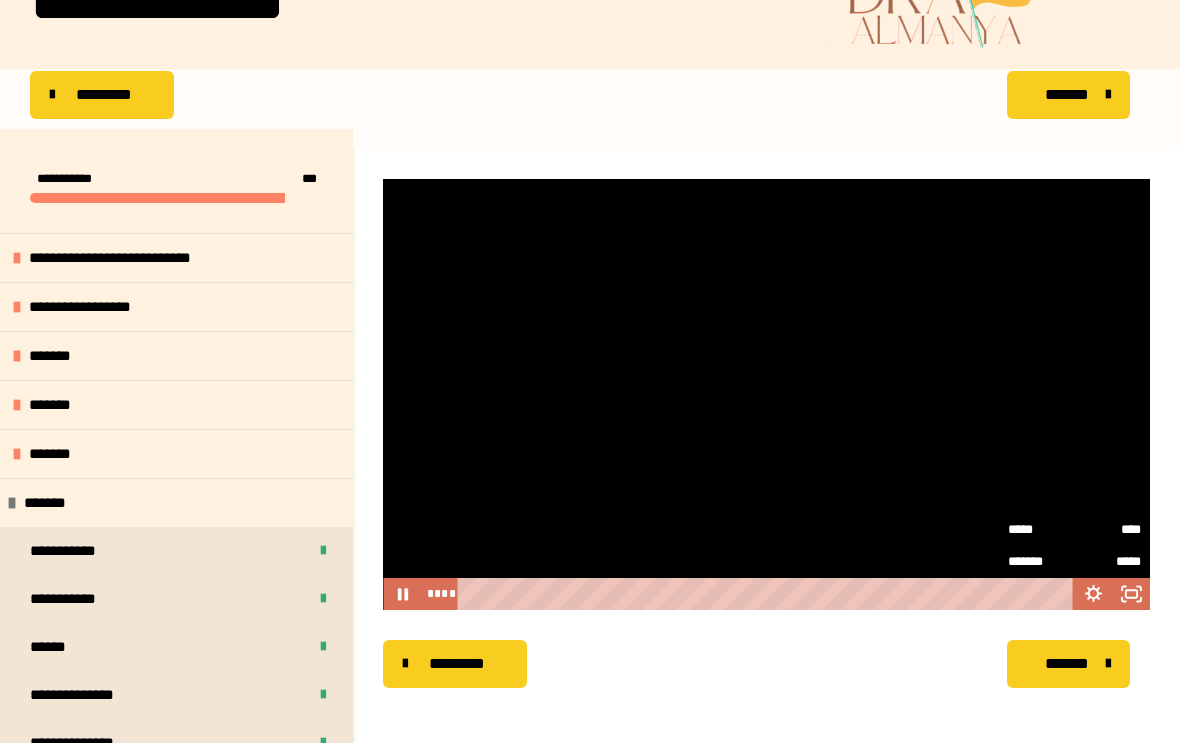 click 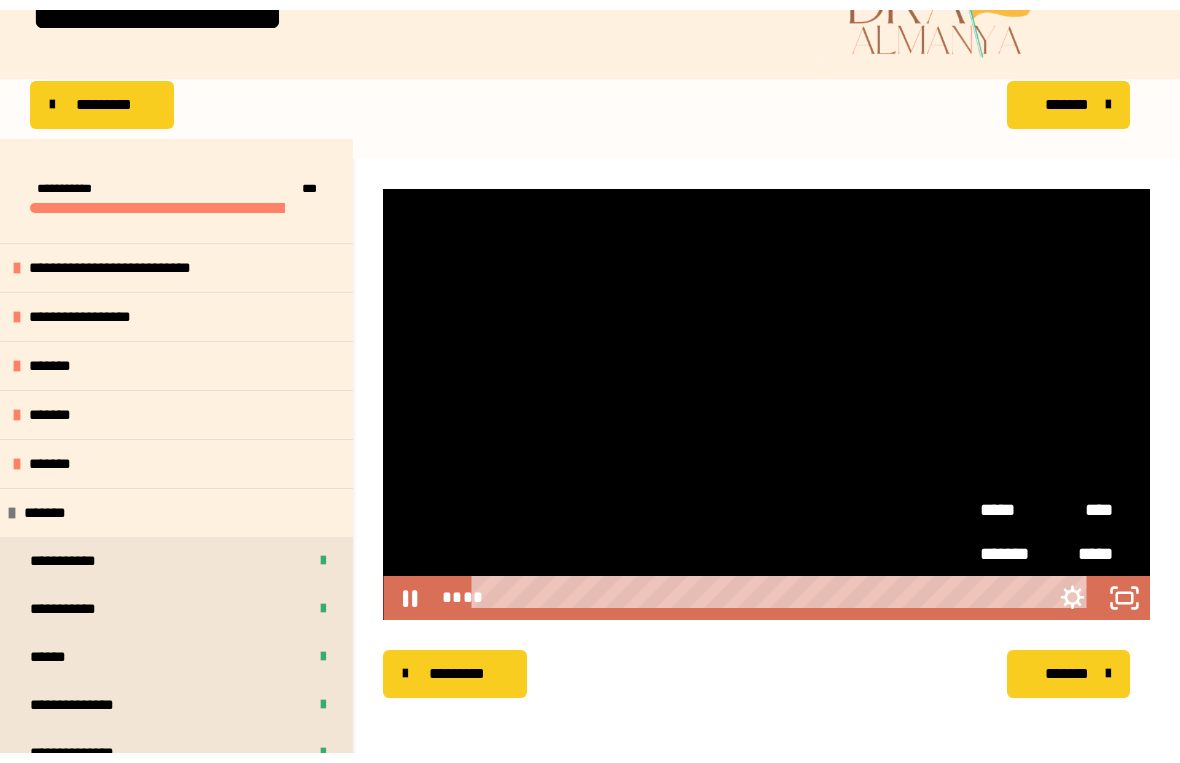scroll, scrollTop: 24, scrollLeft: 0, axis: vertical 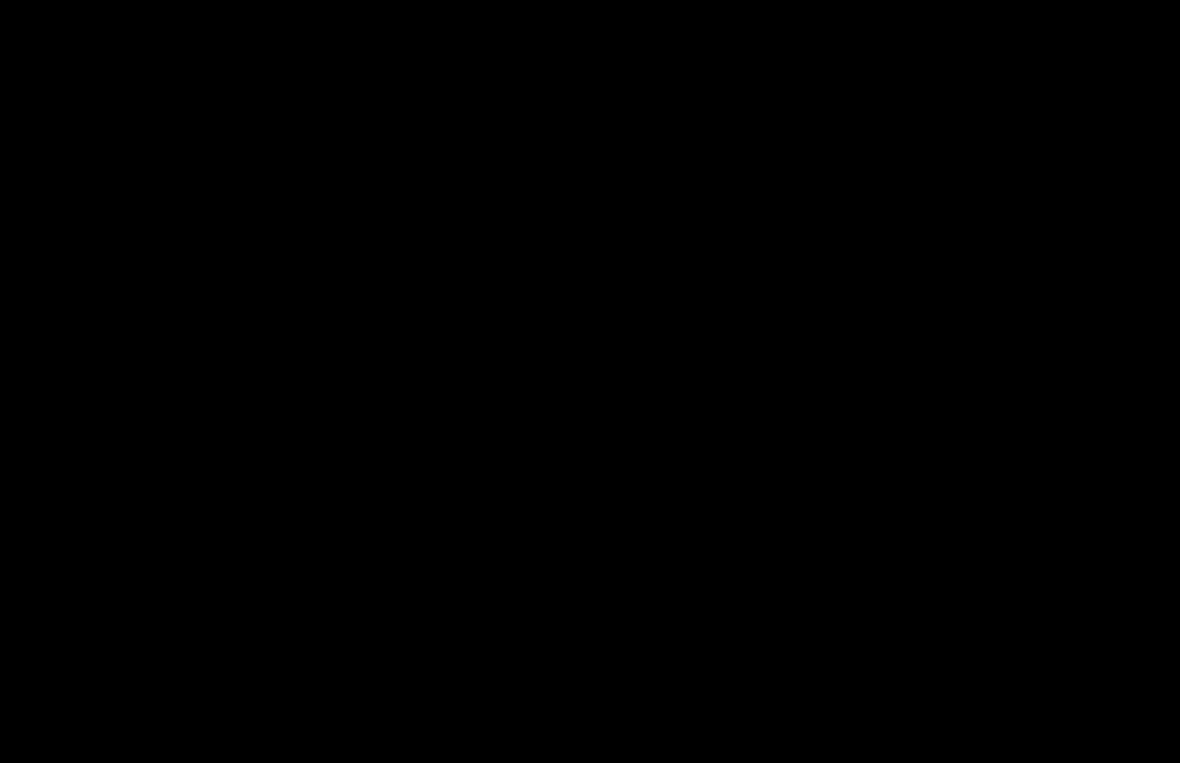 click at bounding box center (590, 381) 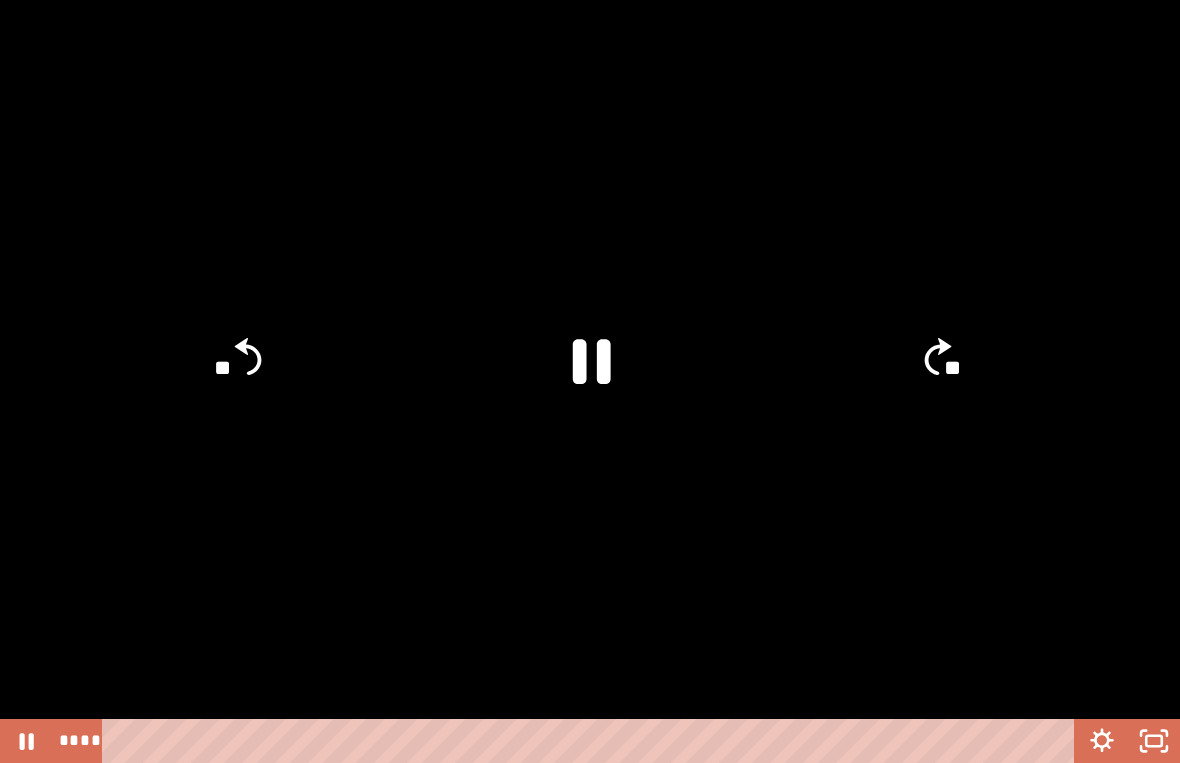 click 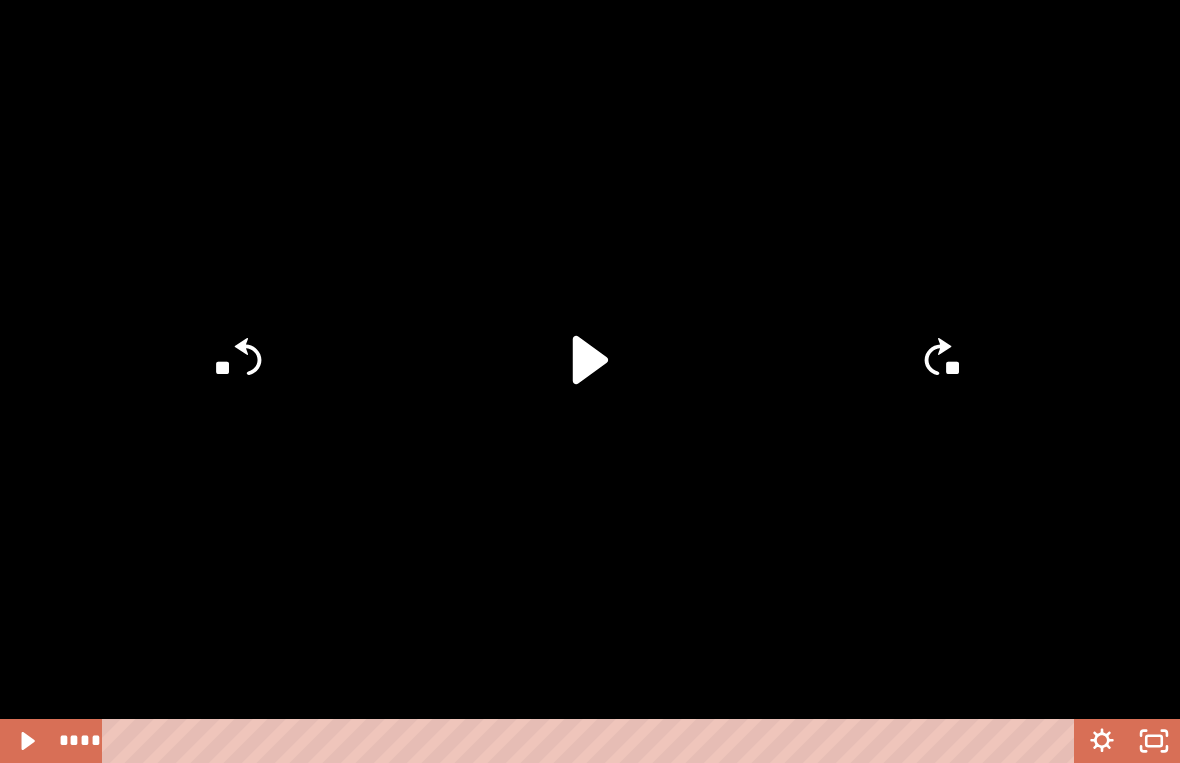 click 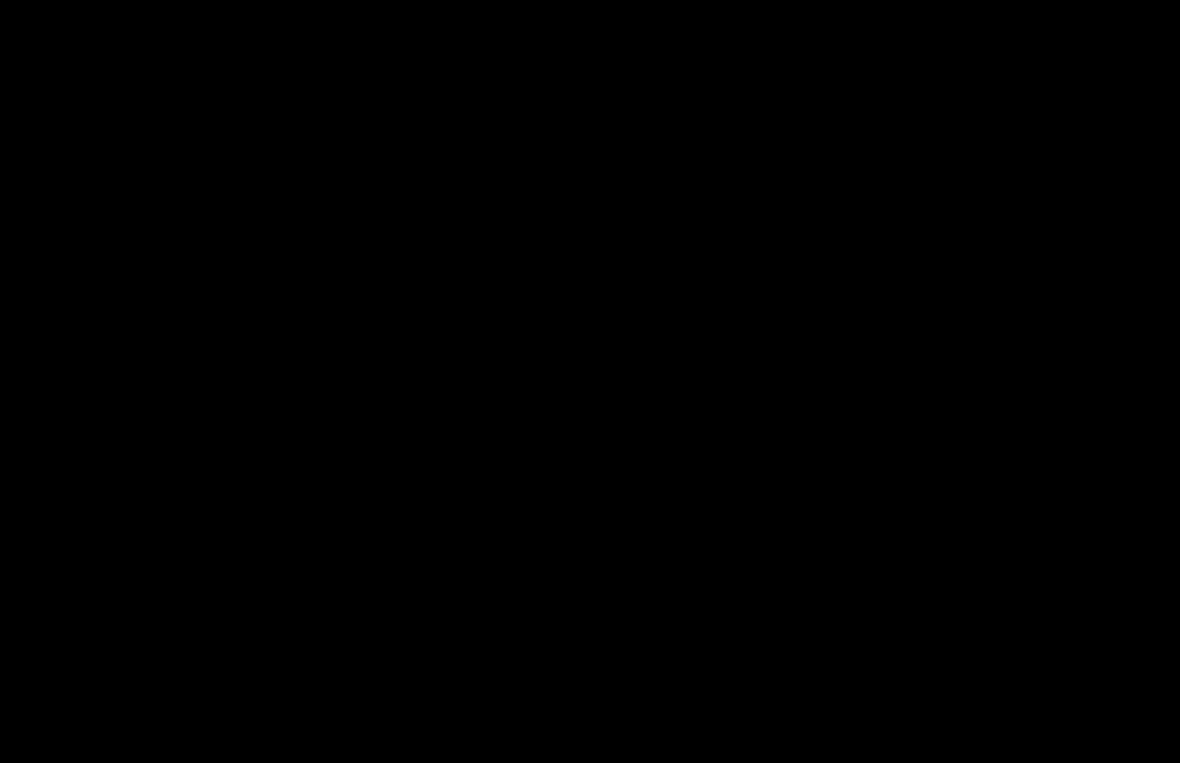 click at bounding box center (590, 381) 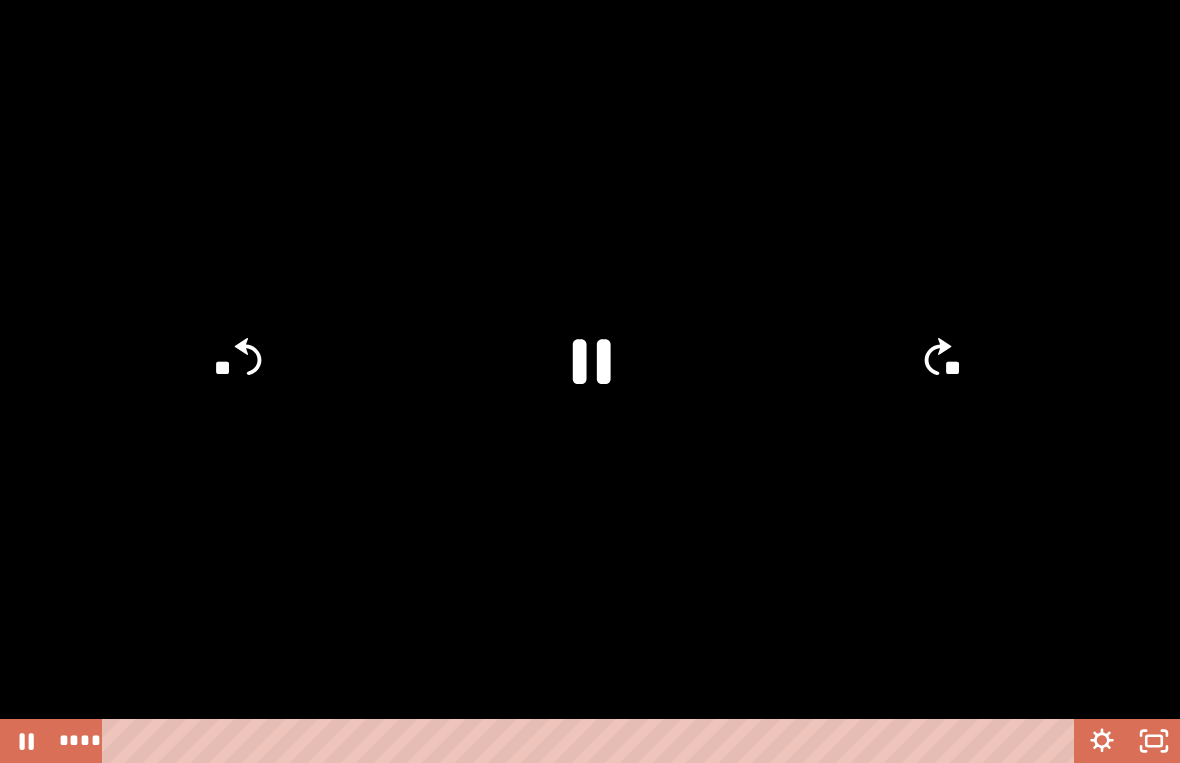click 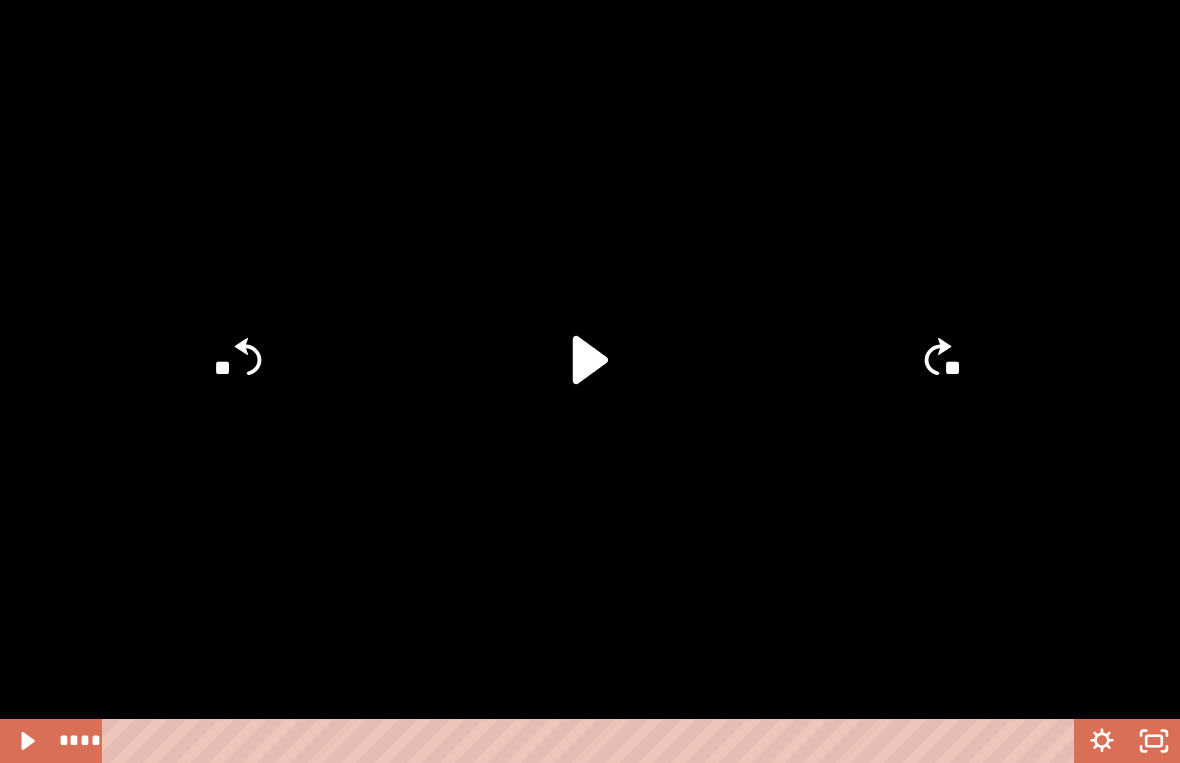 click 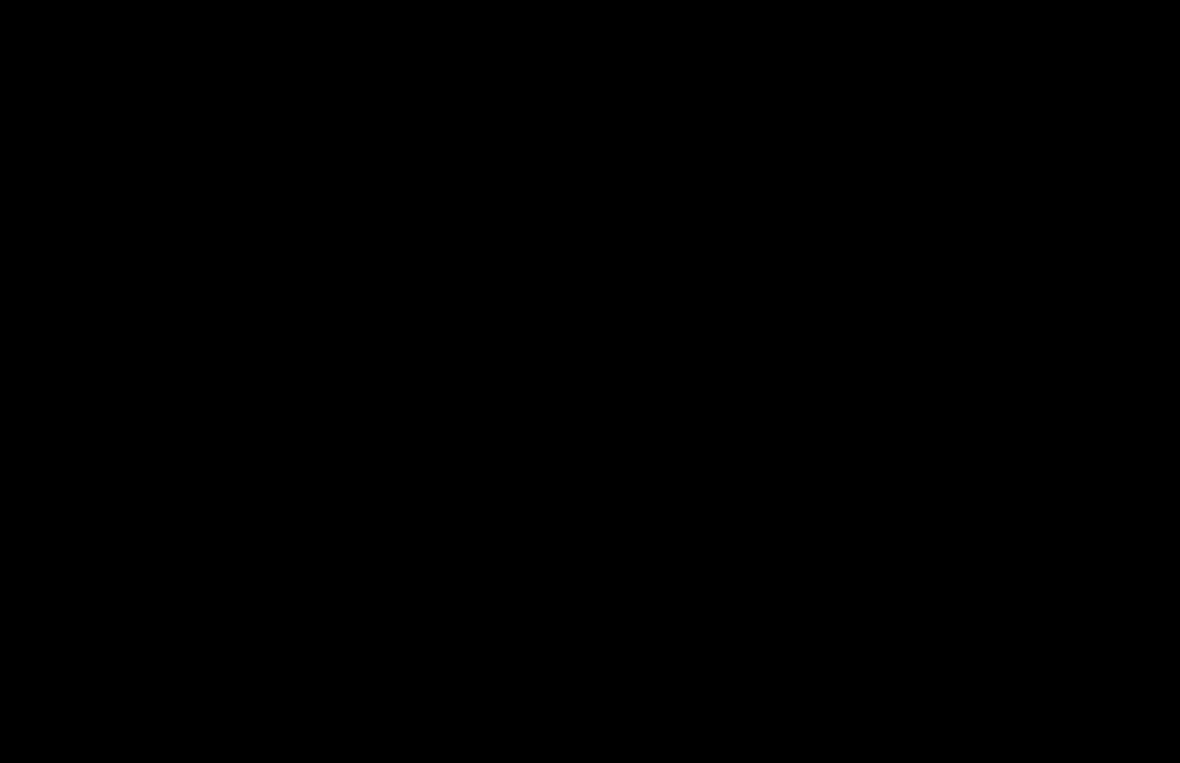 click at bounding box center [590, 381] 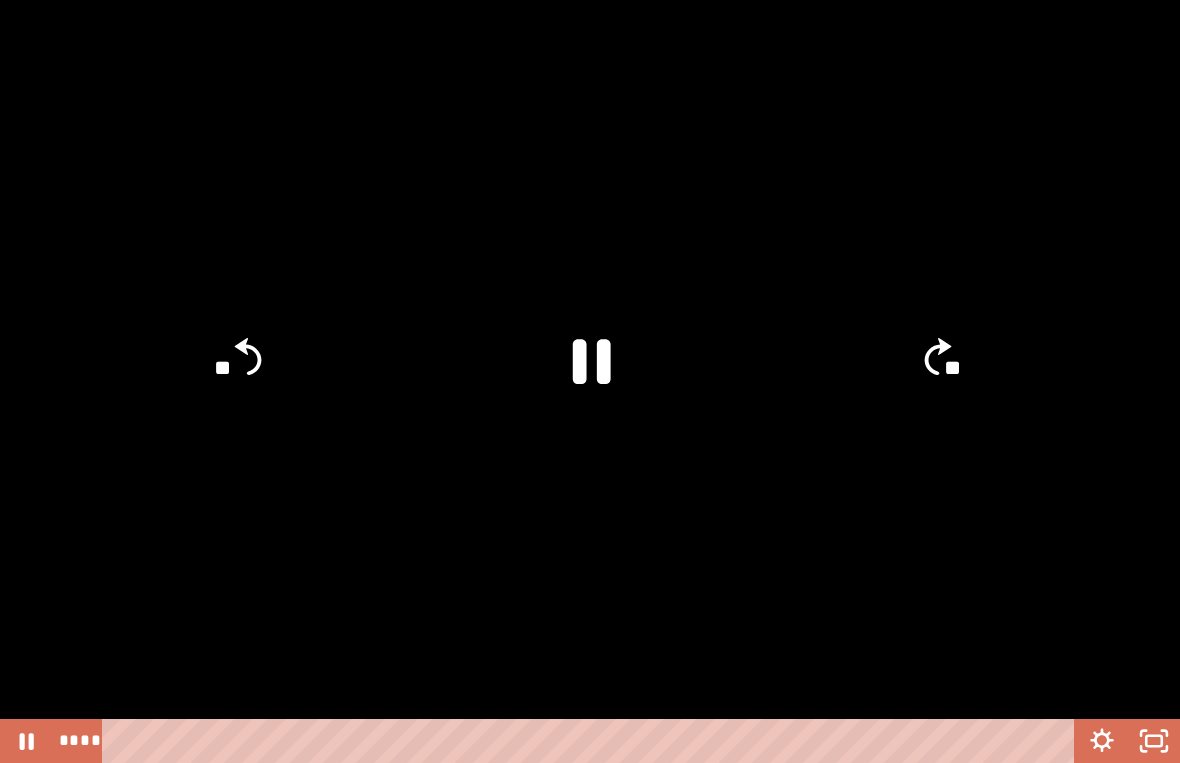 click 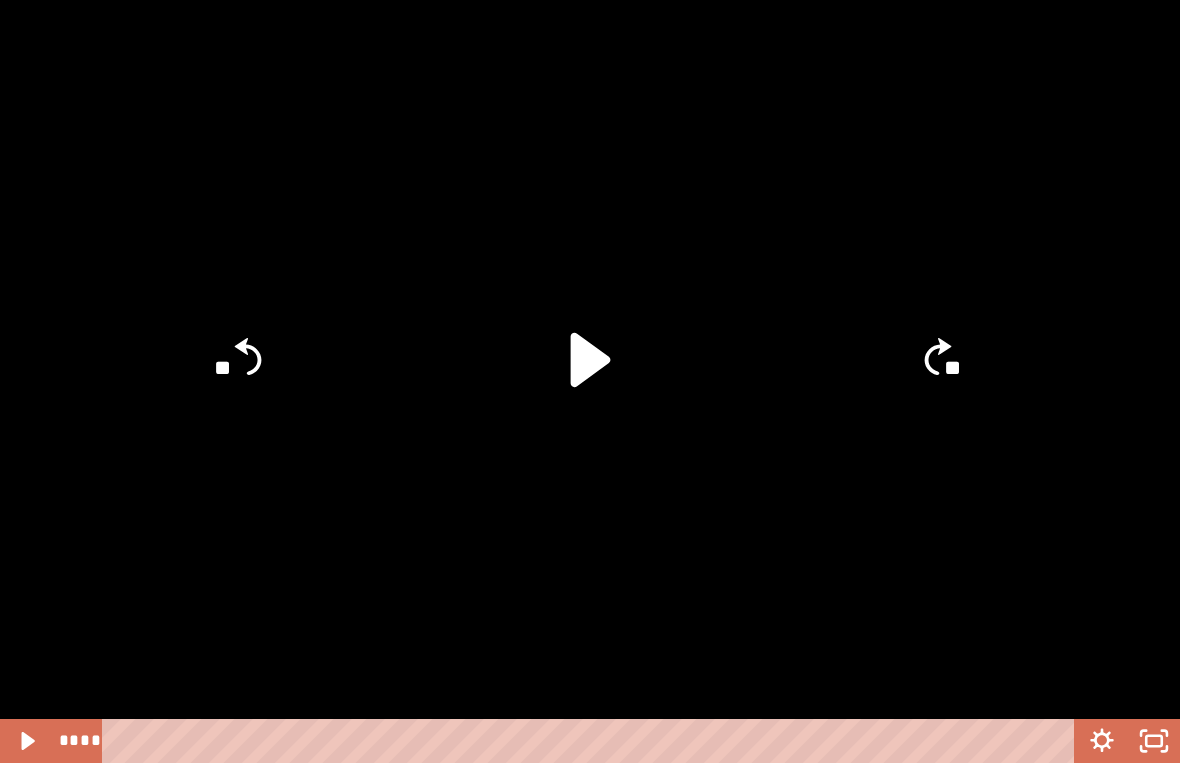 click 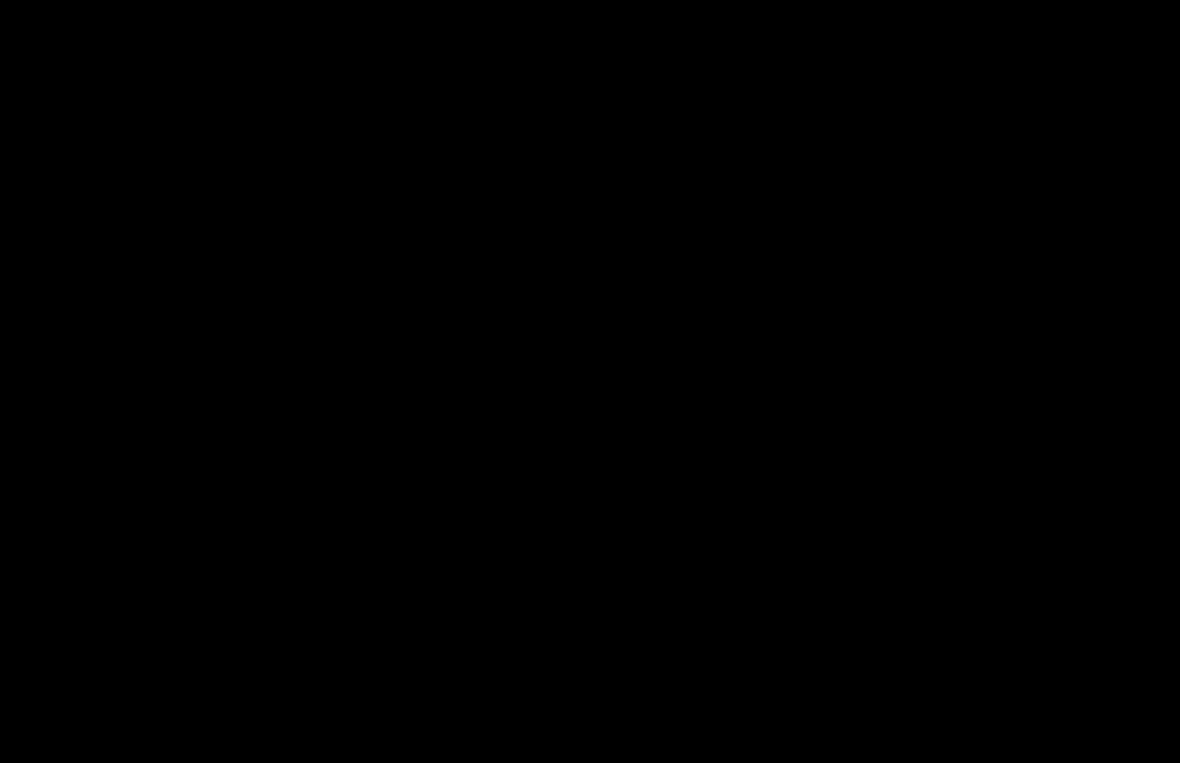 click at bounding box center (590, 381) 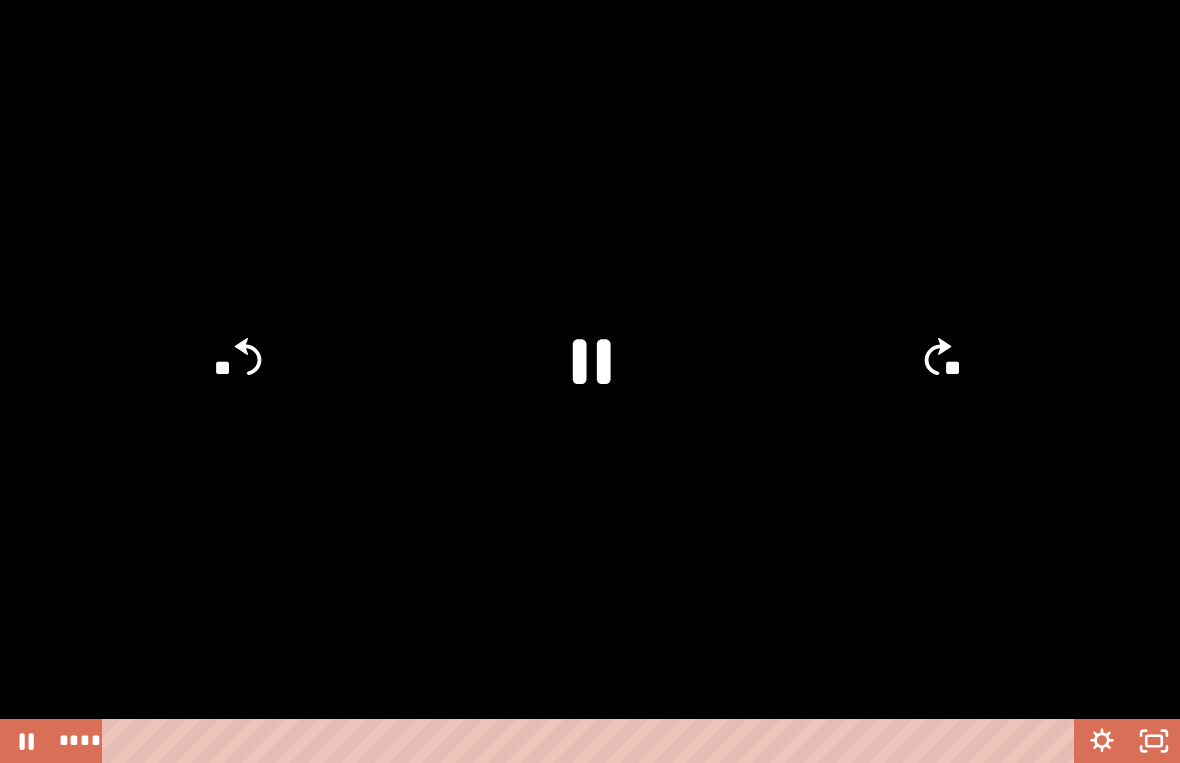 click 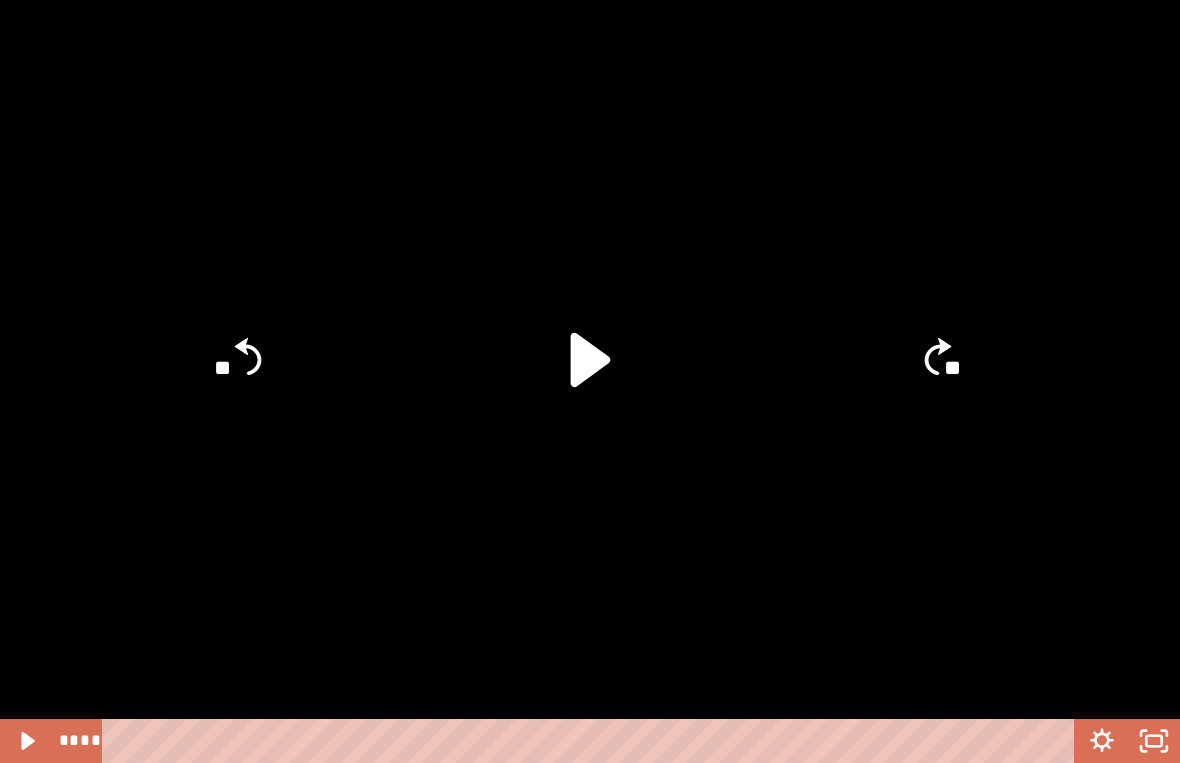 click 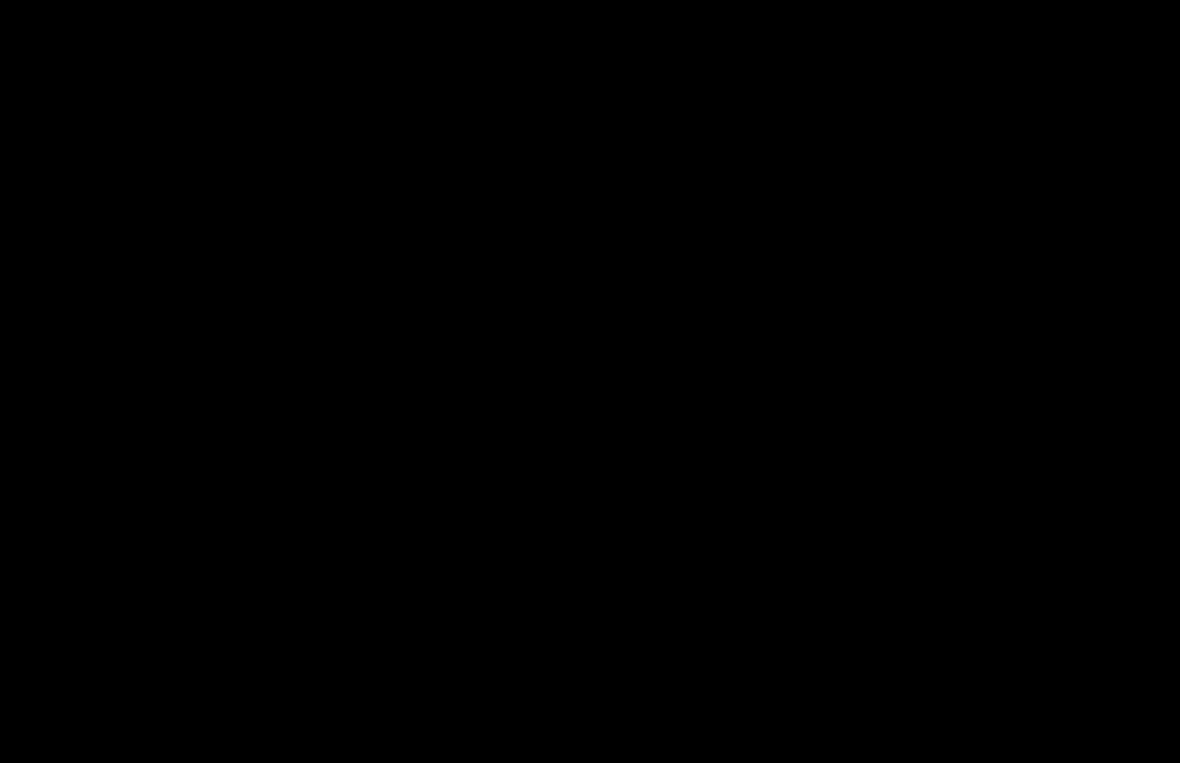click at bounding box center (590, 381) 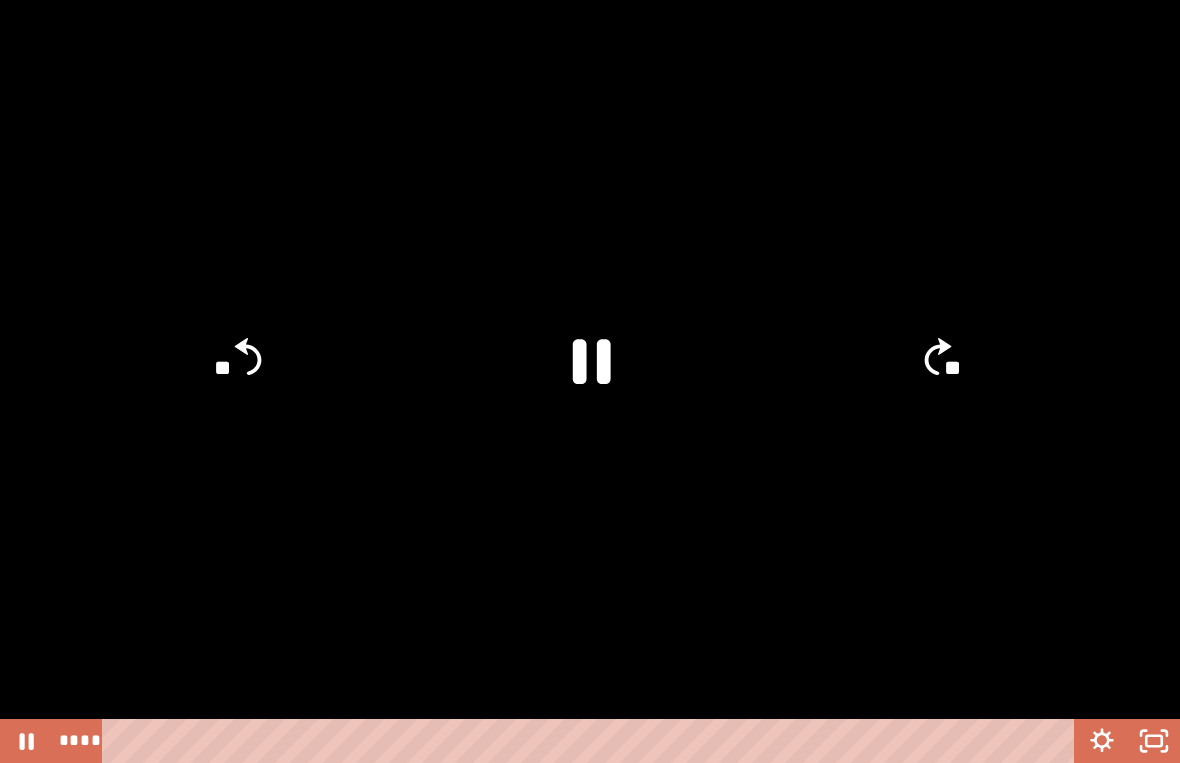 click 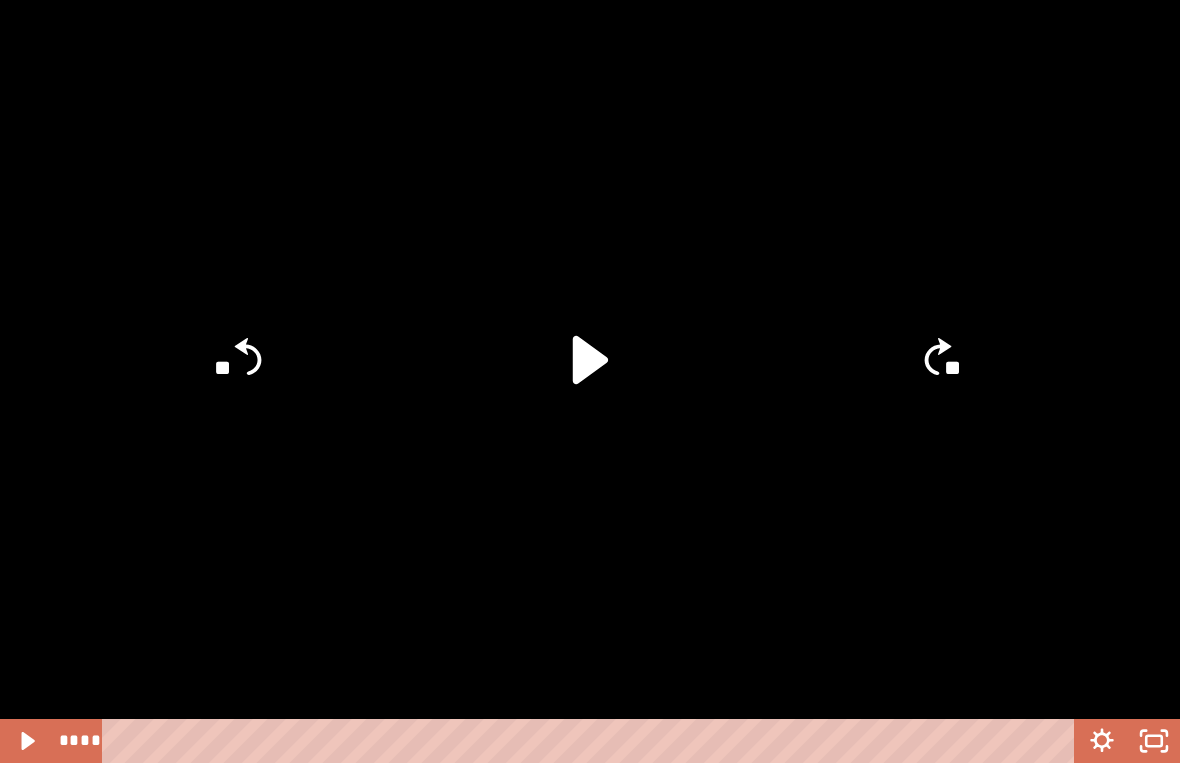 click 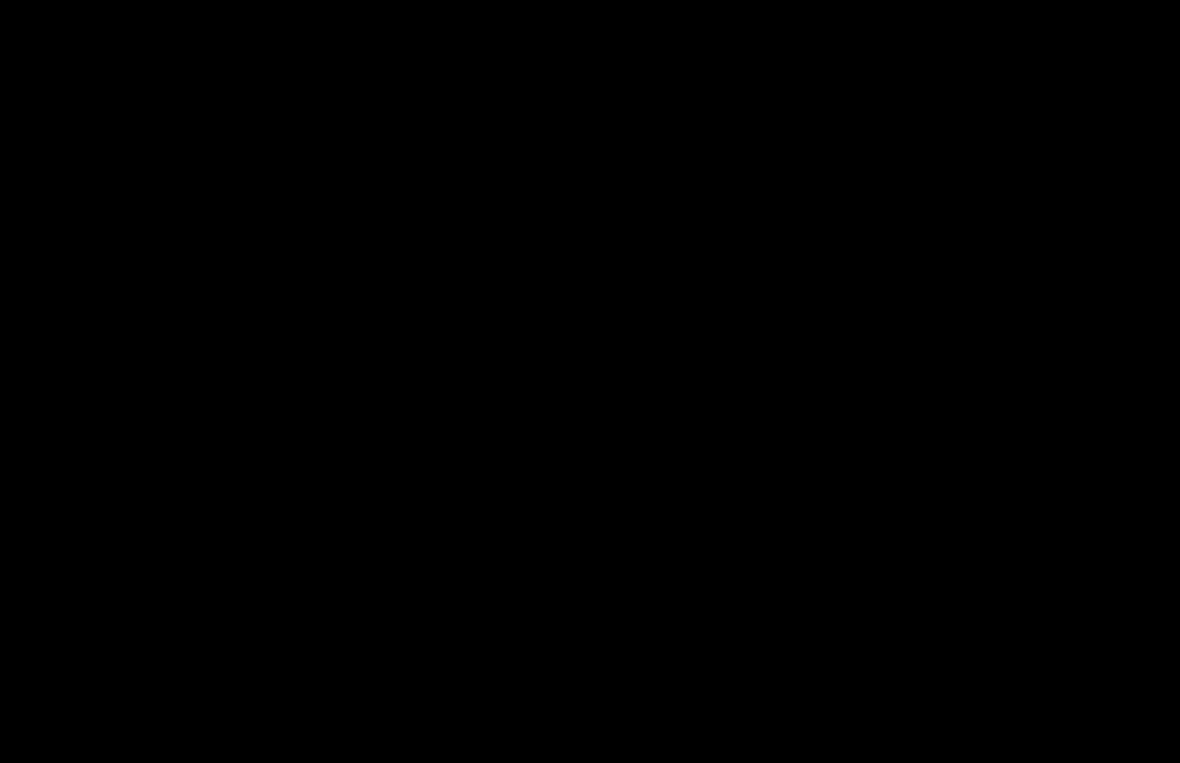 click at bounding box center (590, 381) 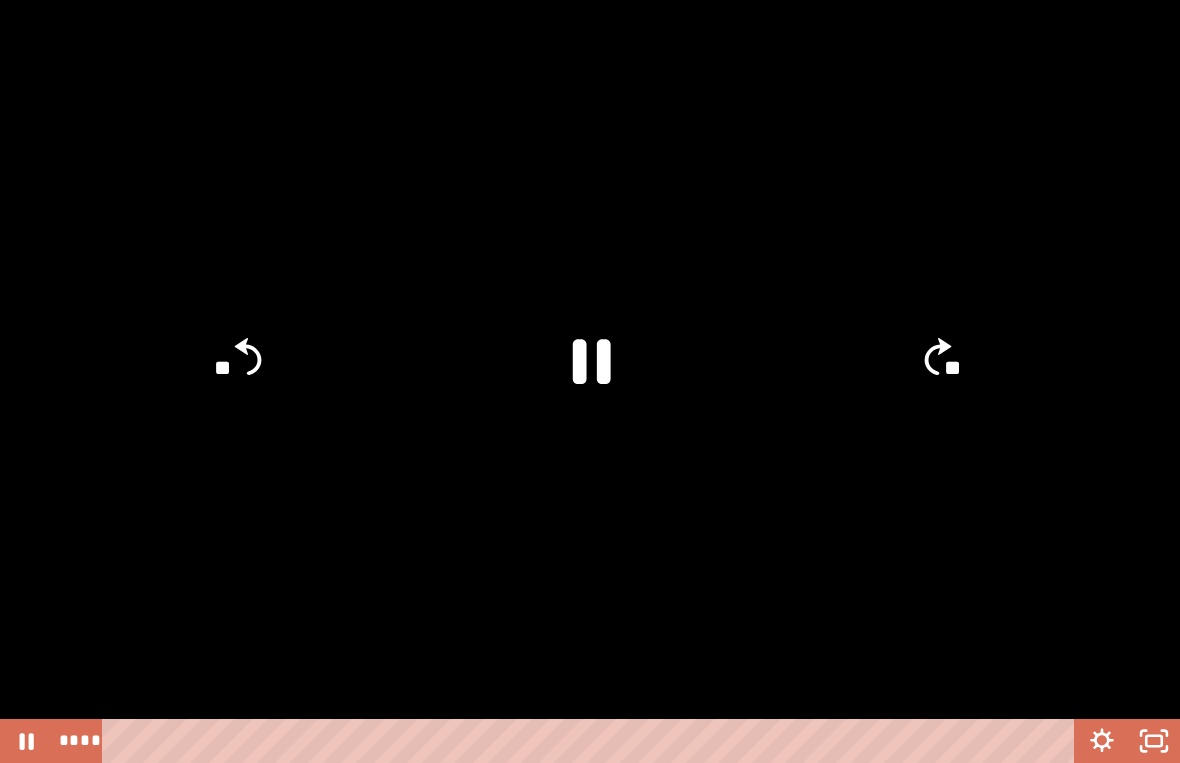 click 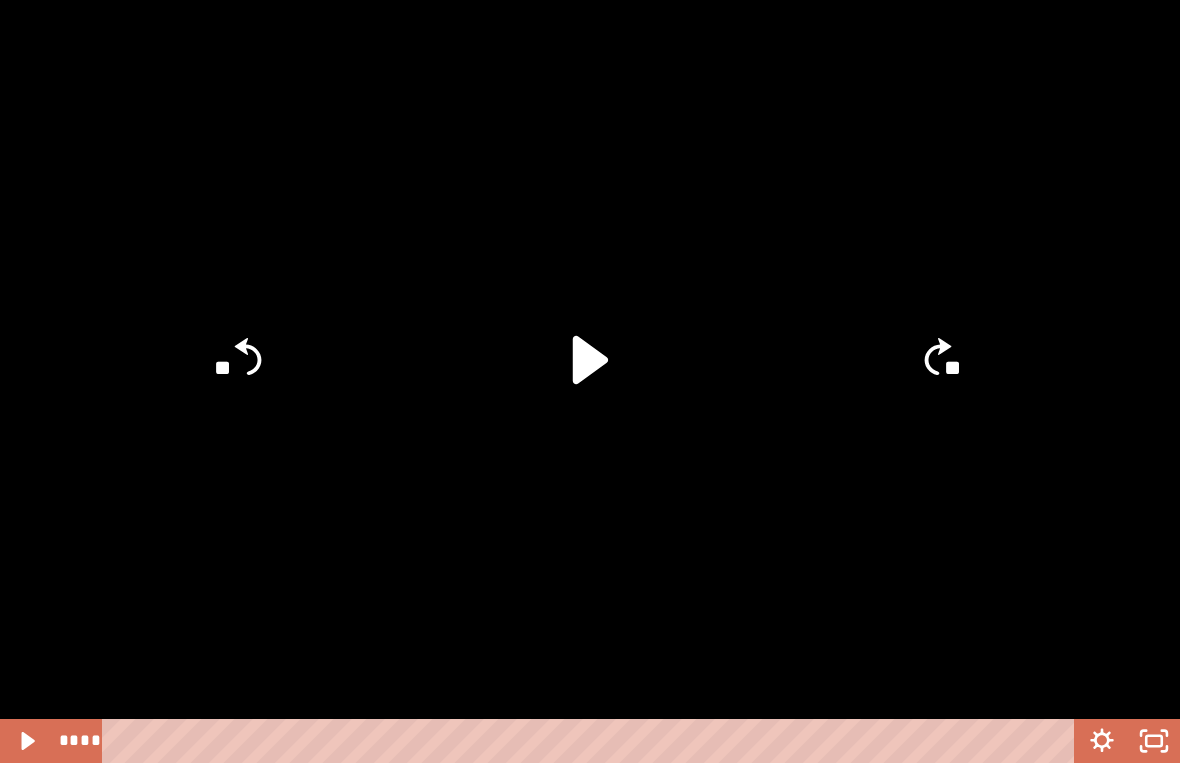 click 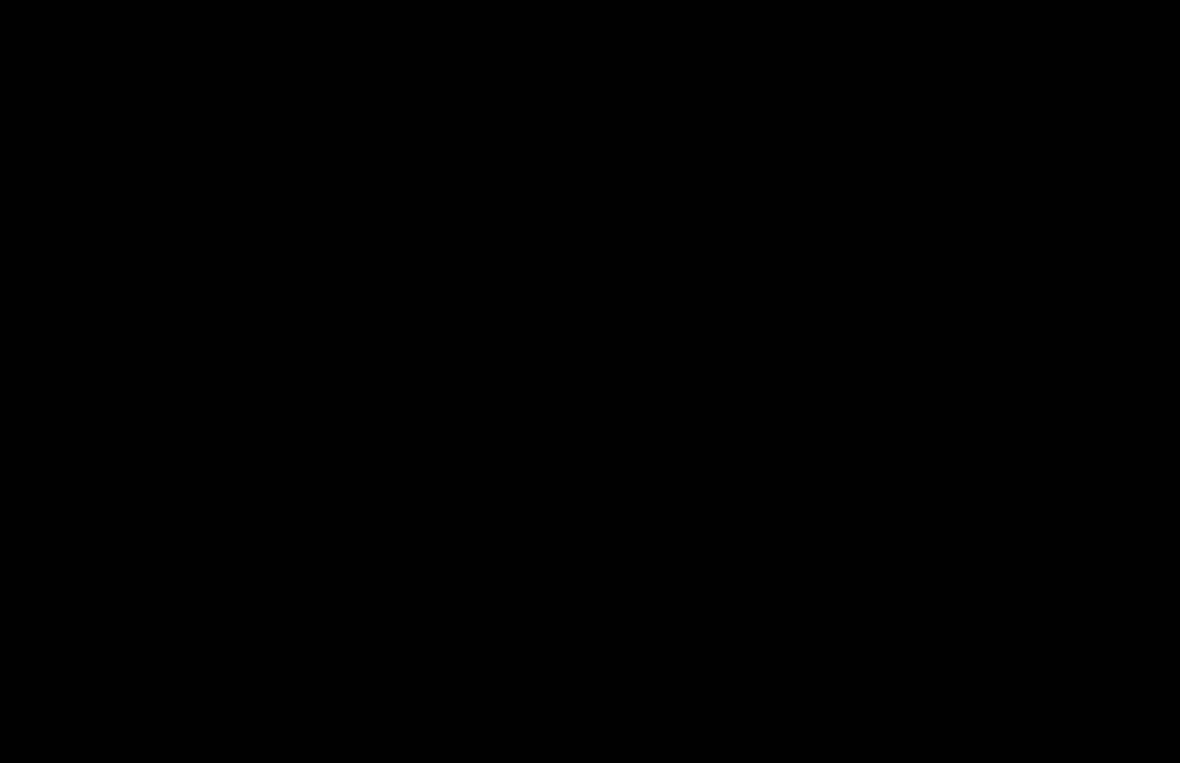 click at bounding box center (590, 381) 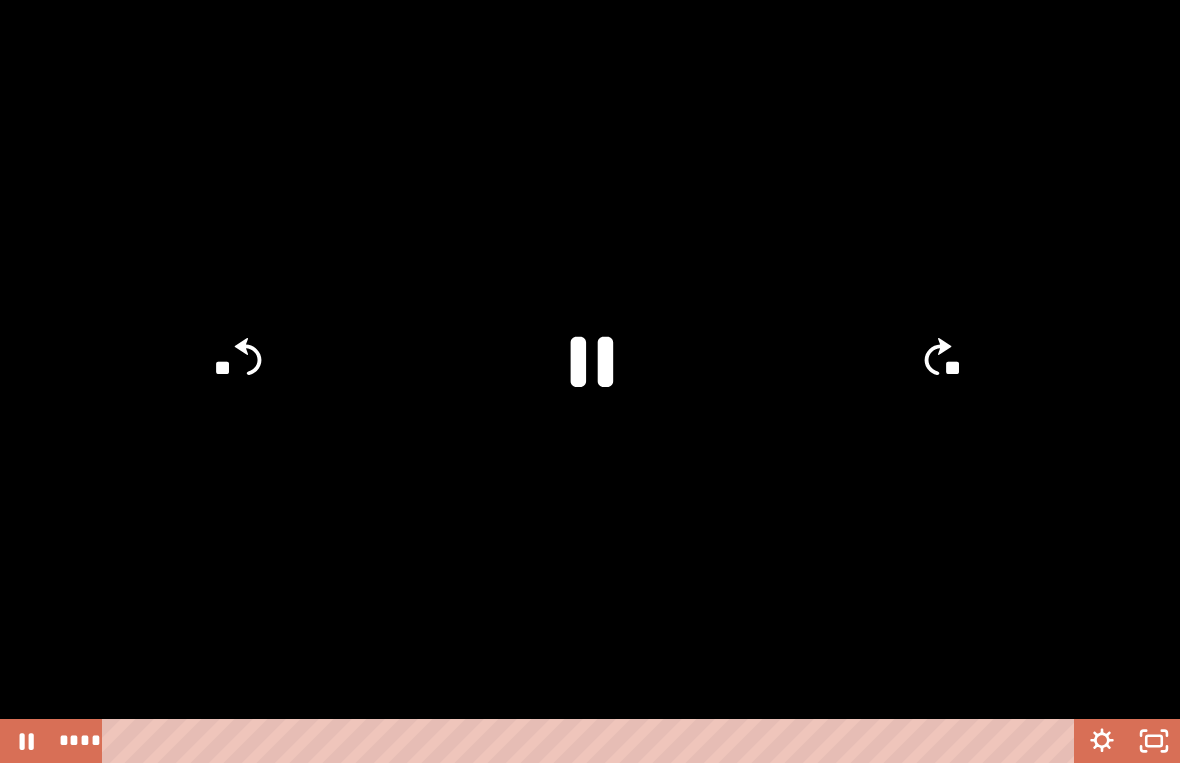 click 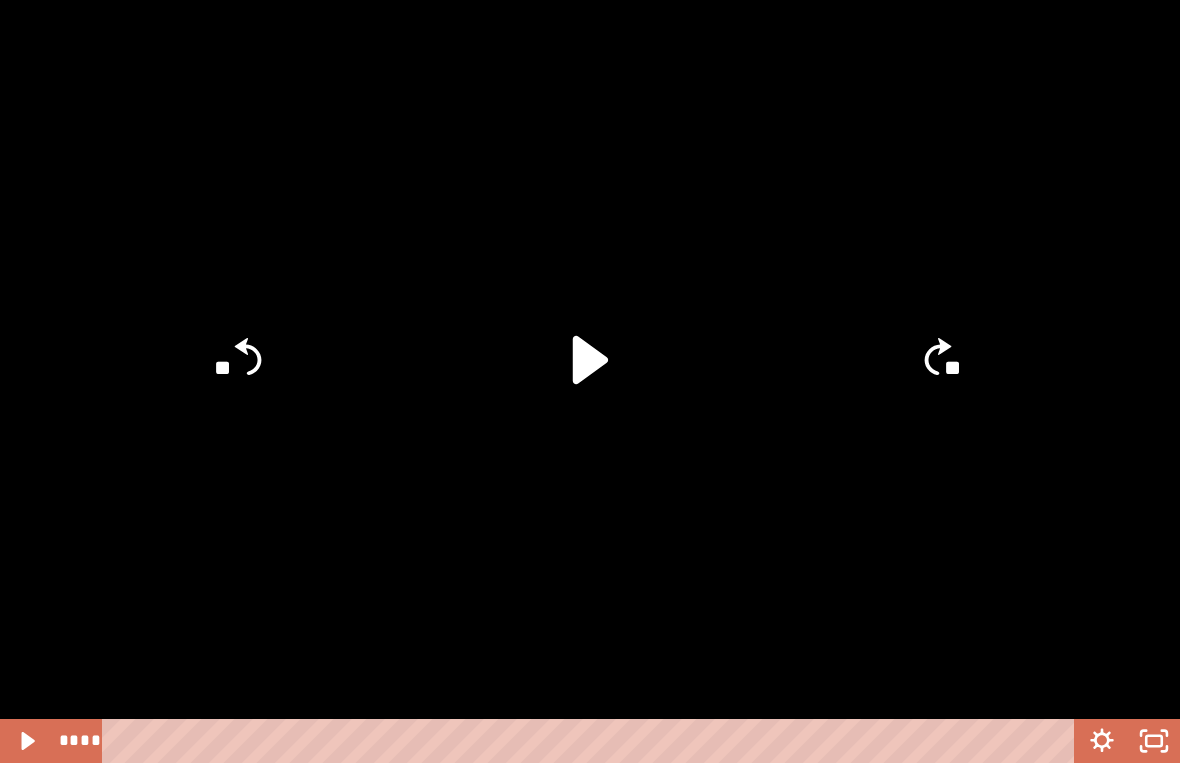 click 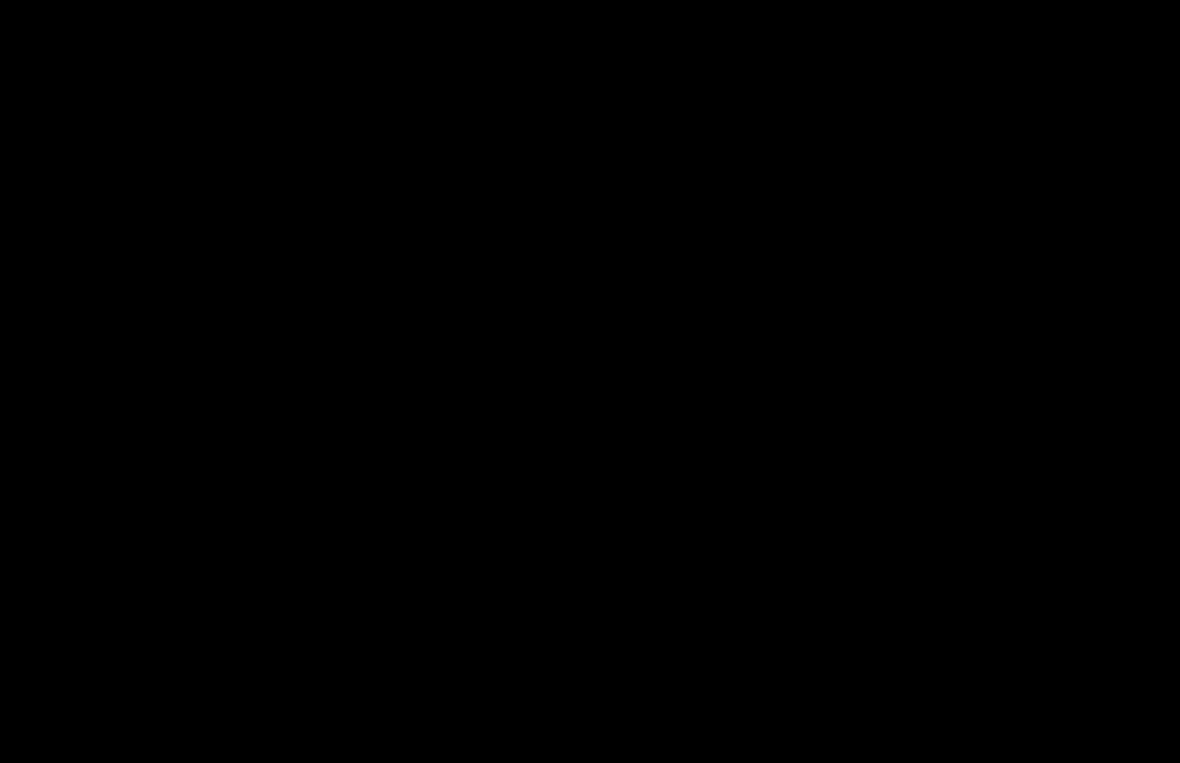 click at bounding box center (590, 381) 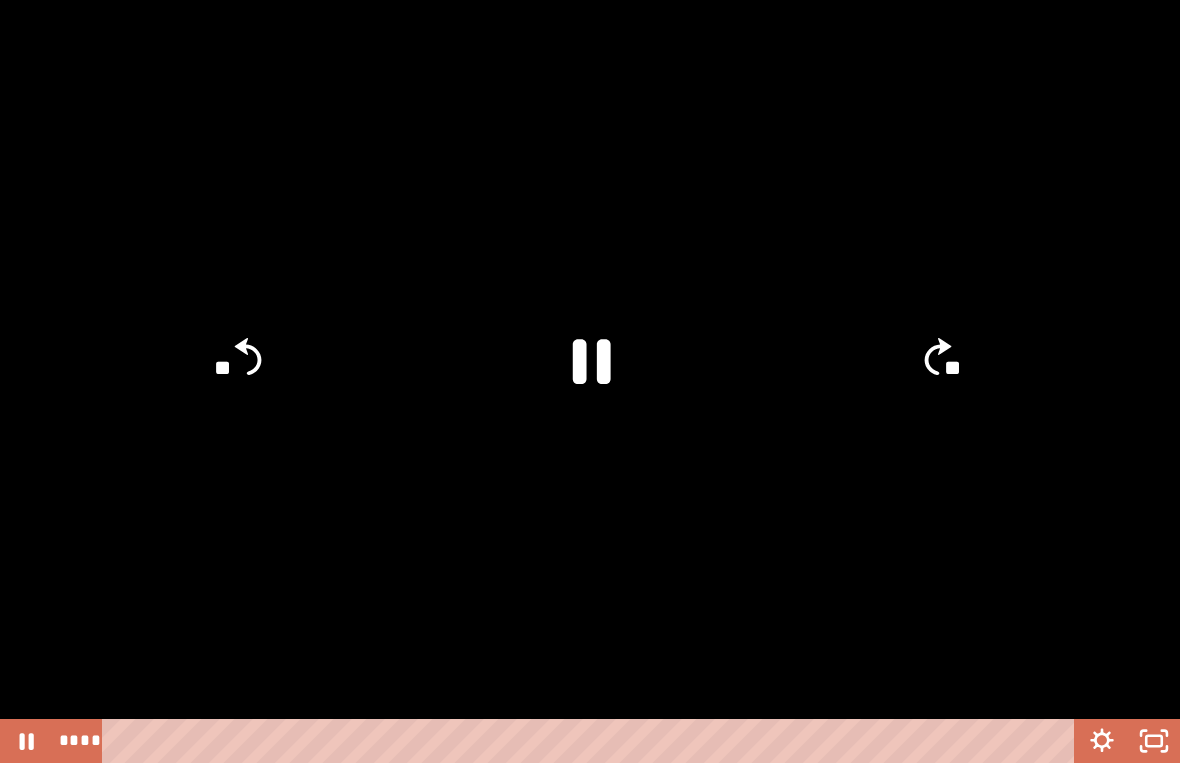 click 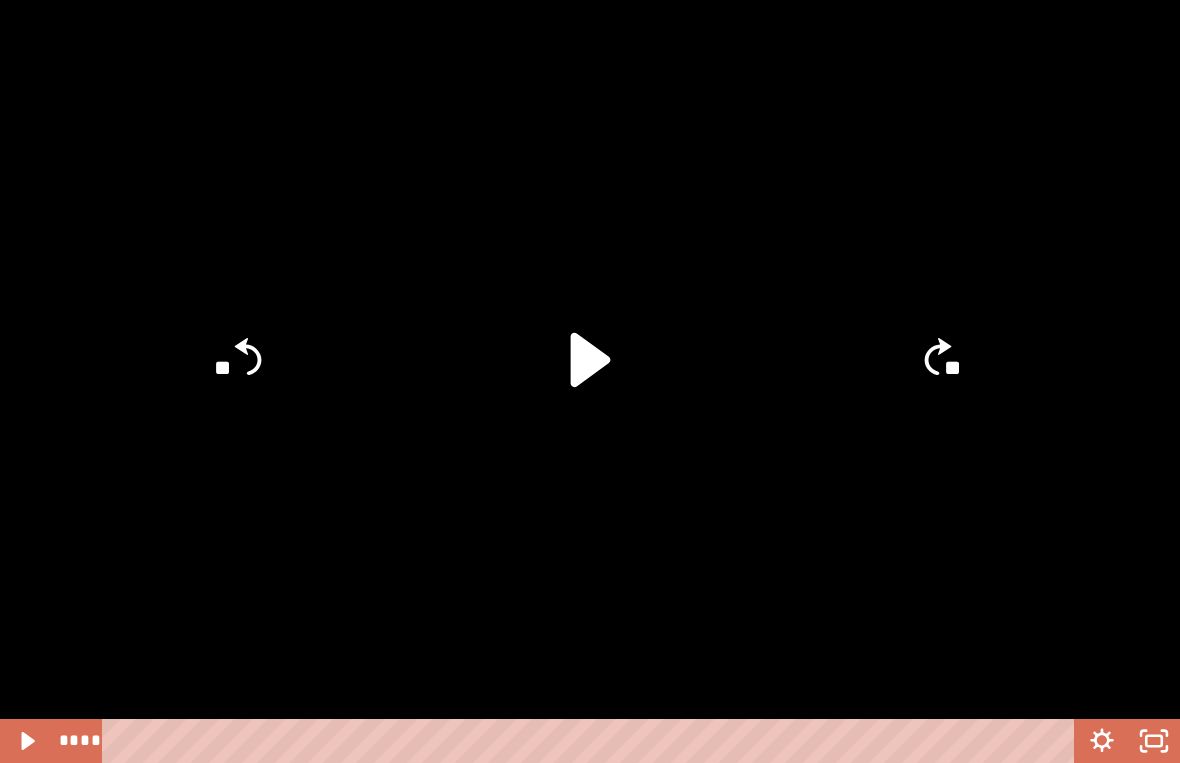 click 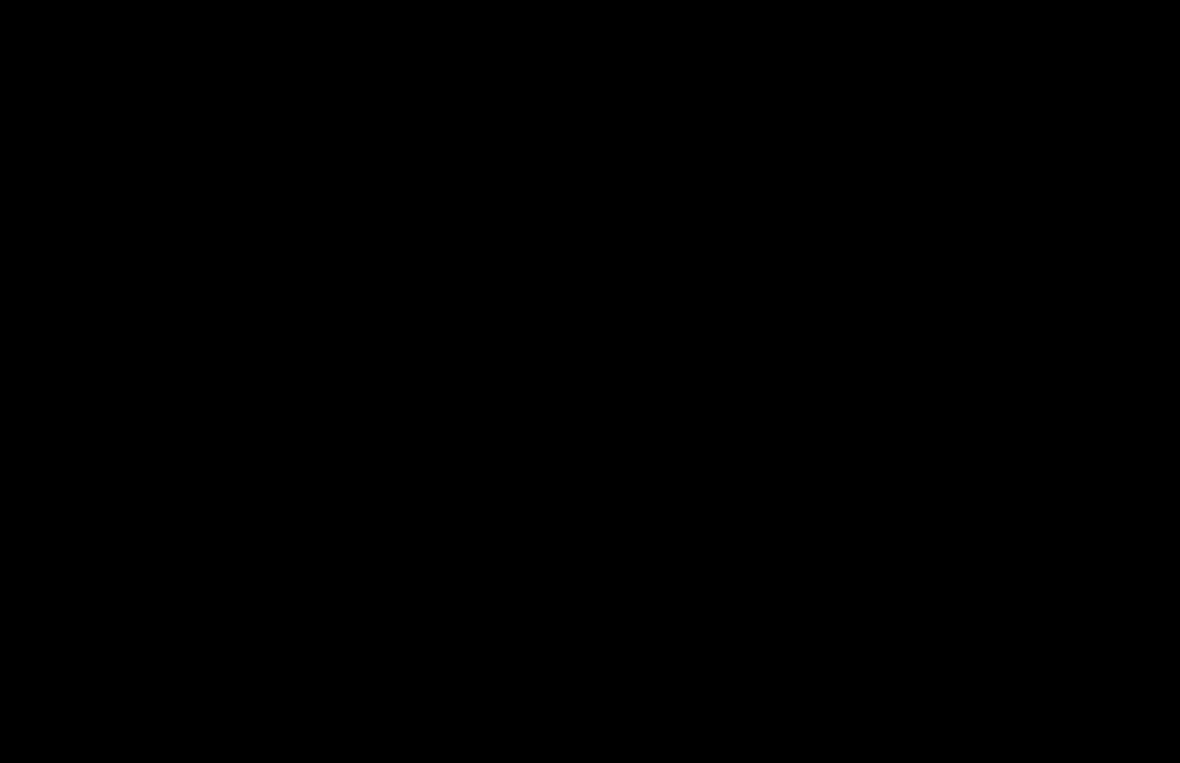 click at bounding box center (590, 381) 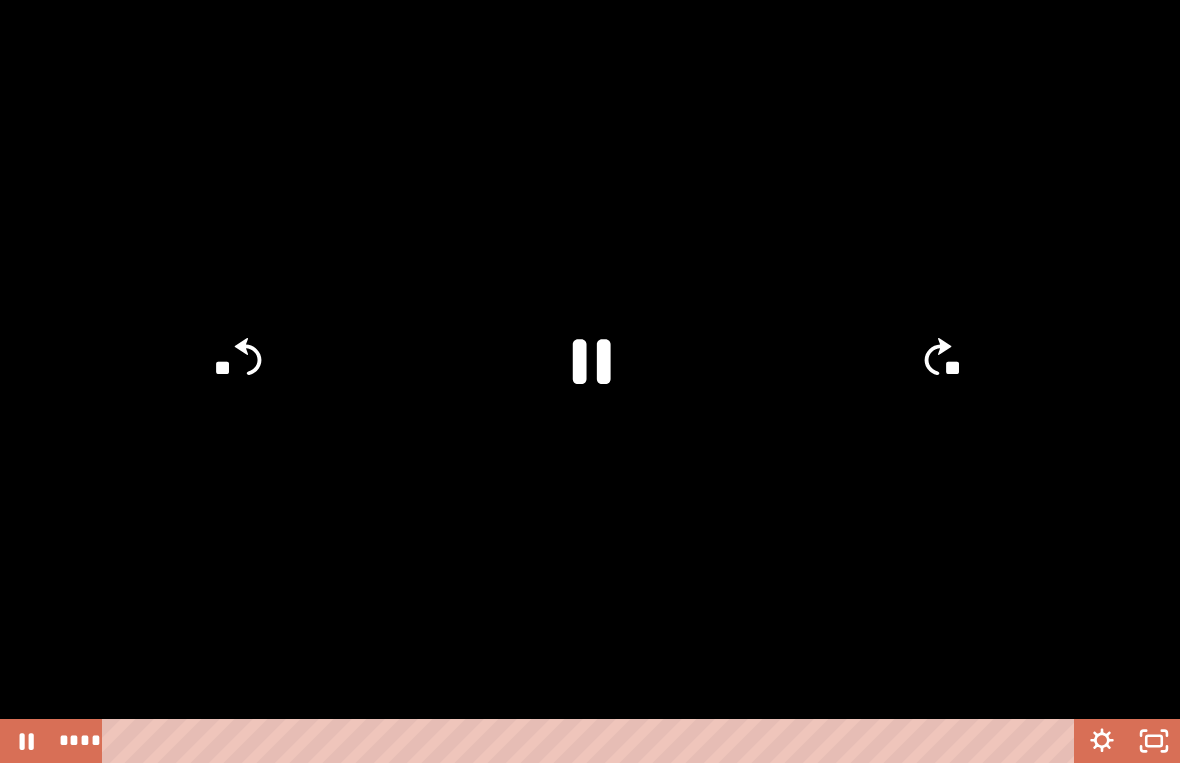 click 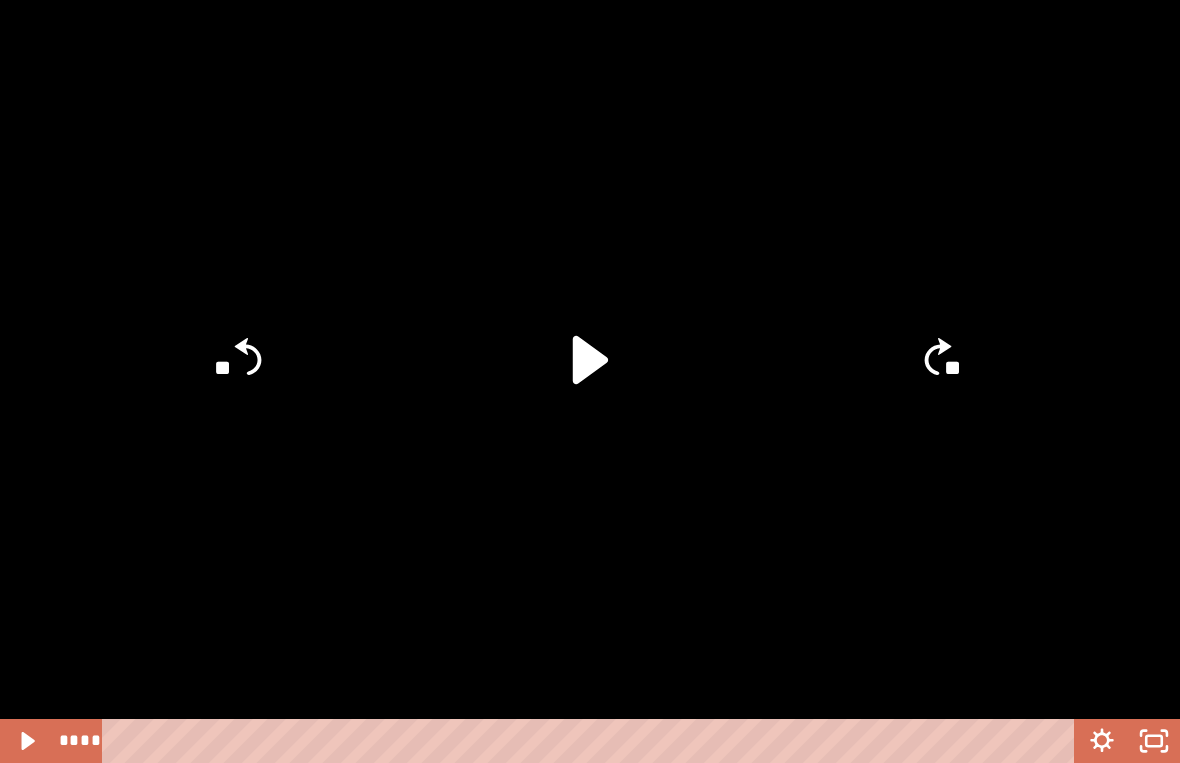 click 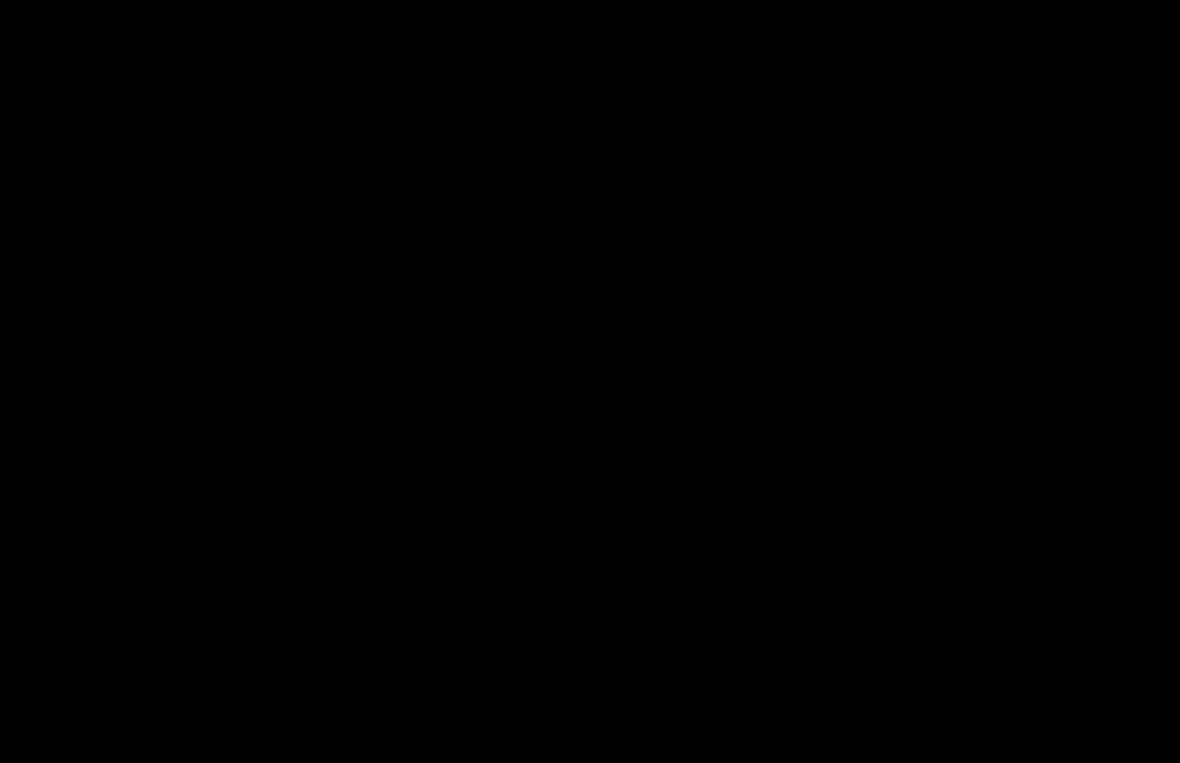 click at bounding box center (590, 381) 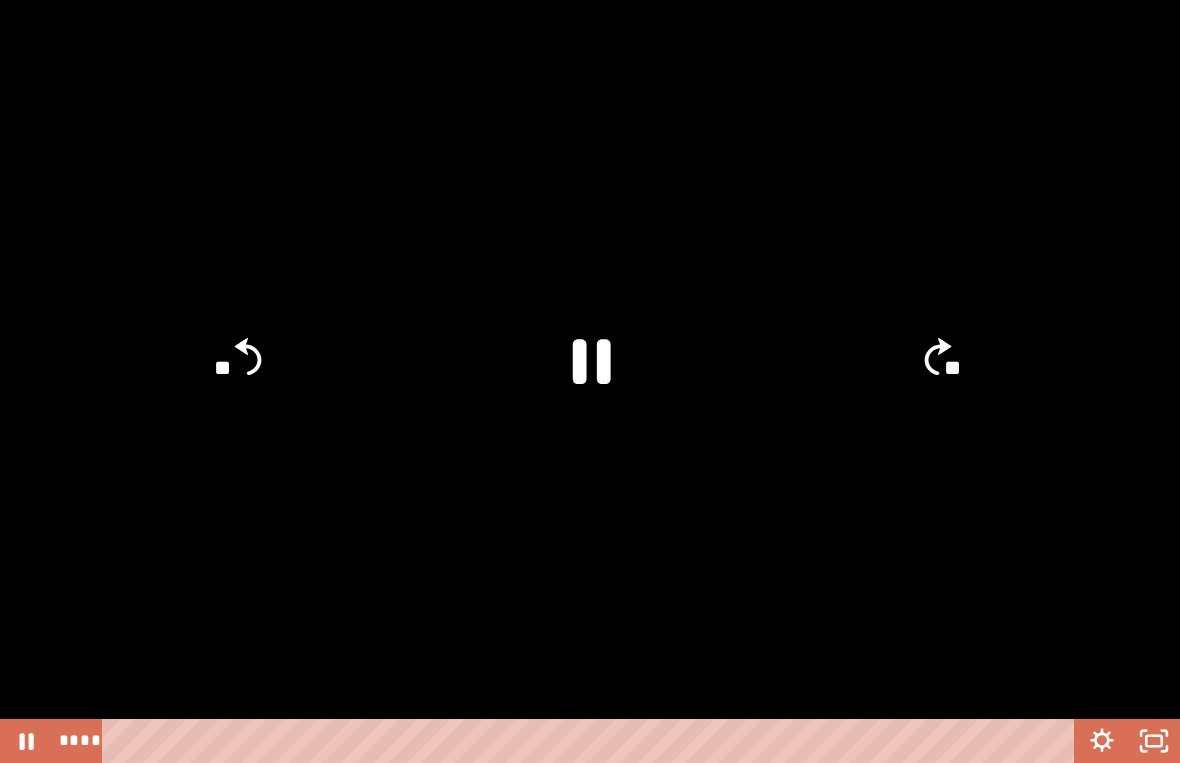 click 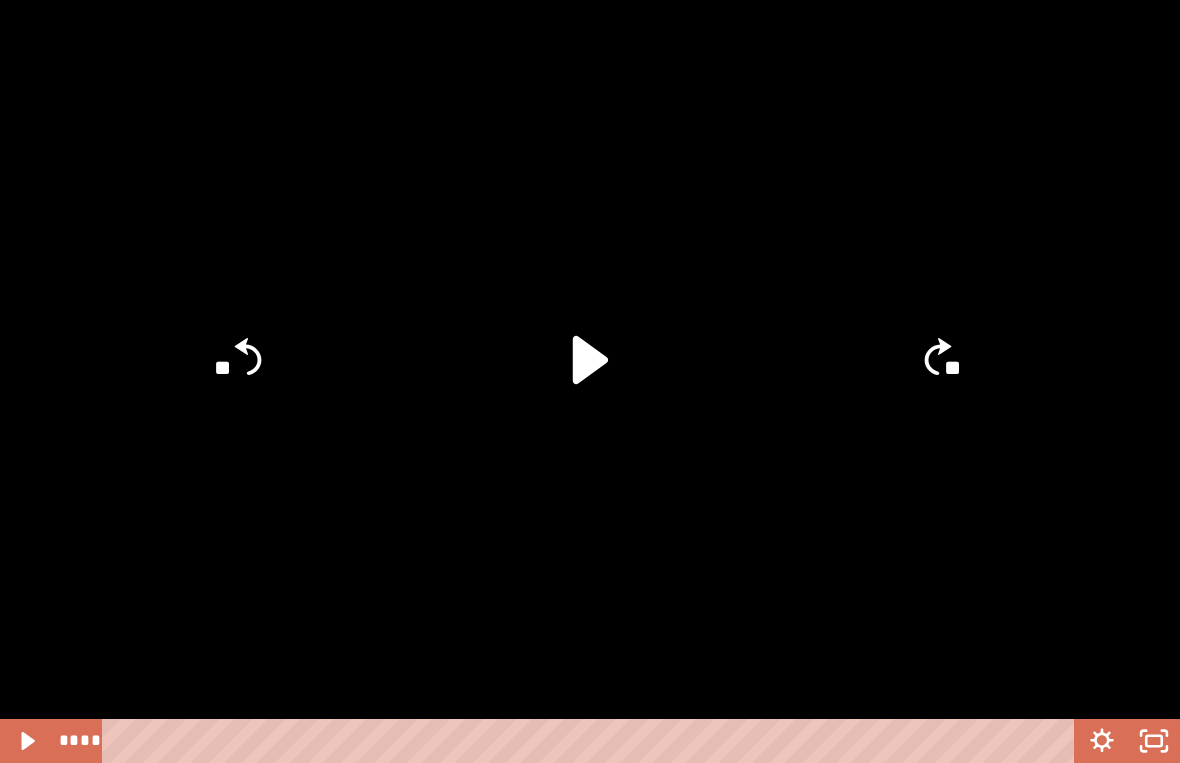 click 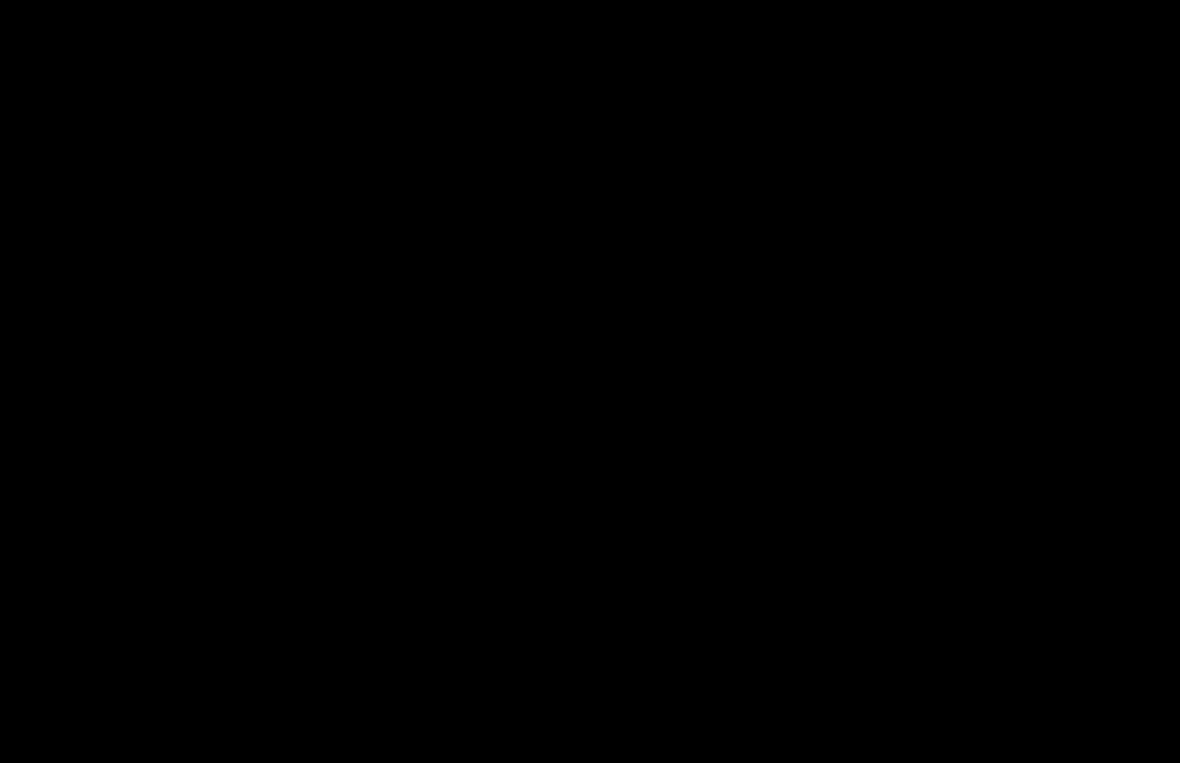 click at bounding box center (590, 381) 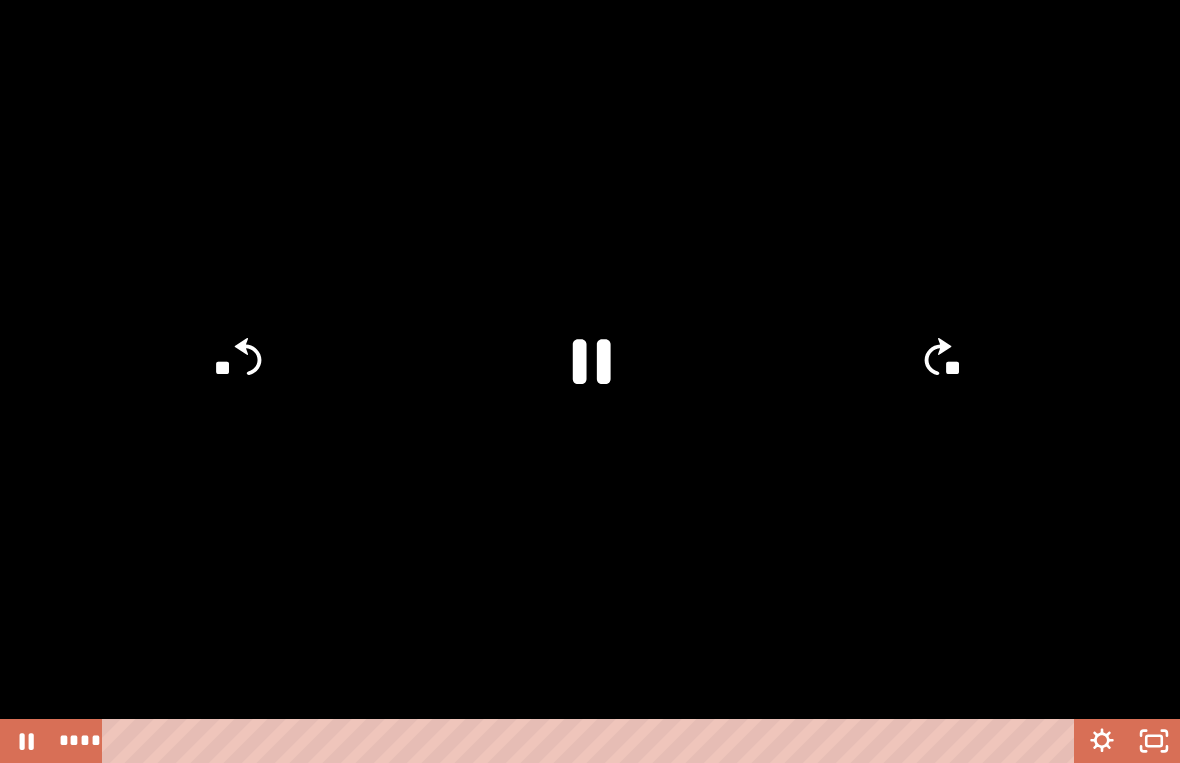 click 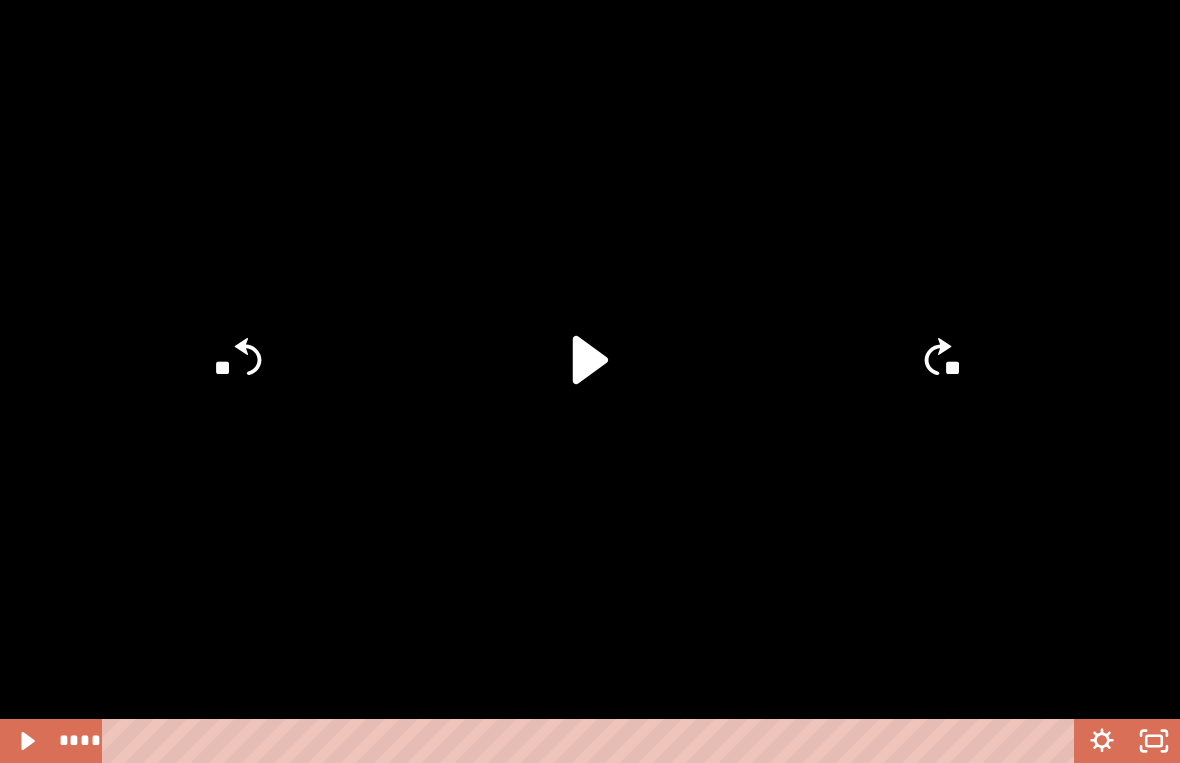 click 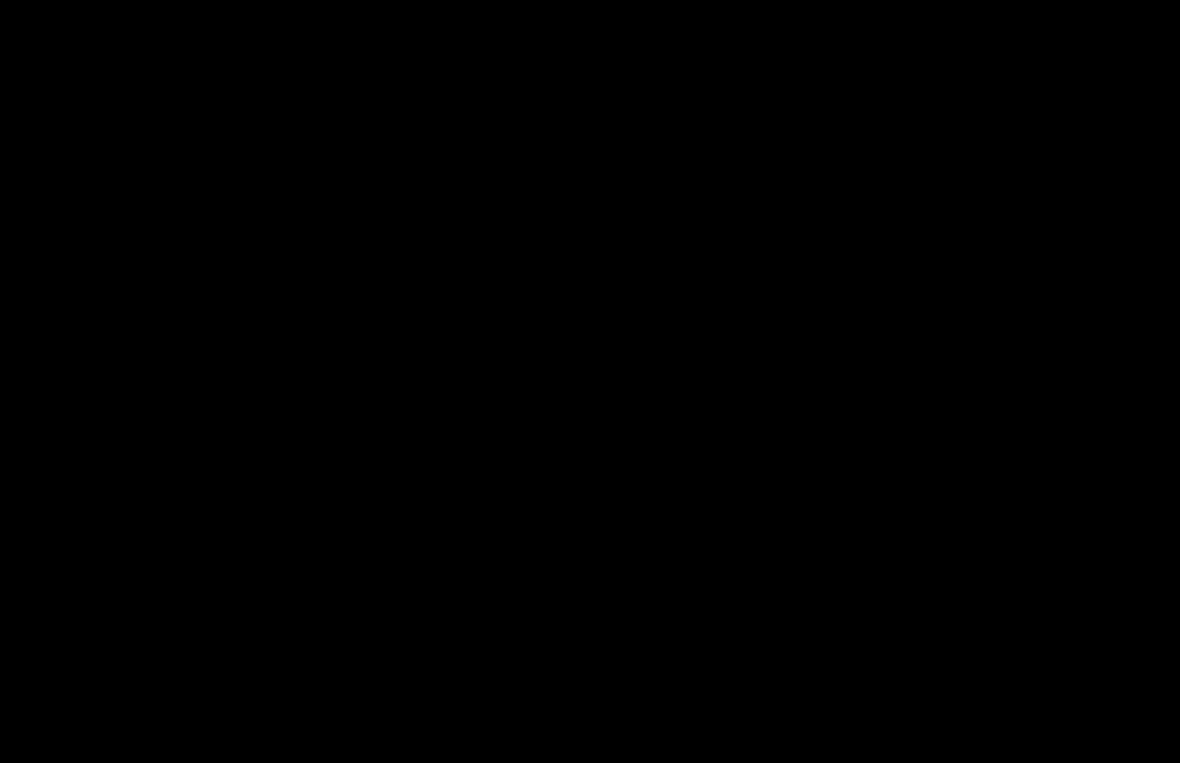 click at bounding box center [590, 381] 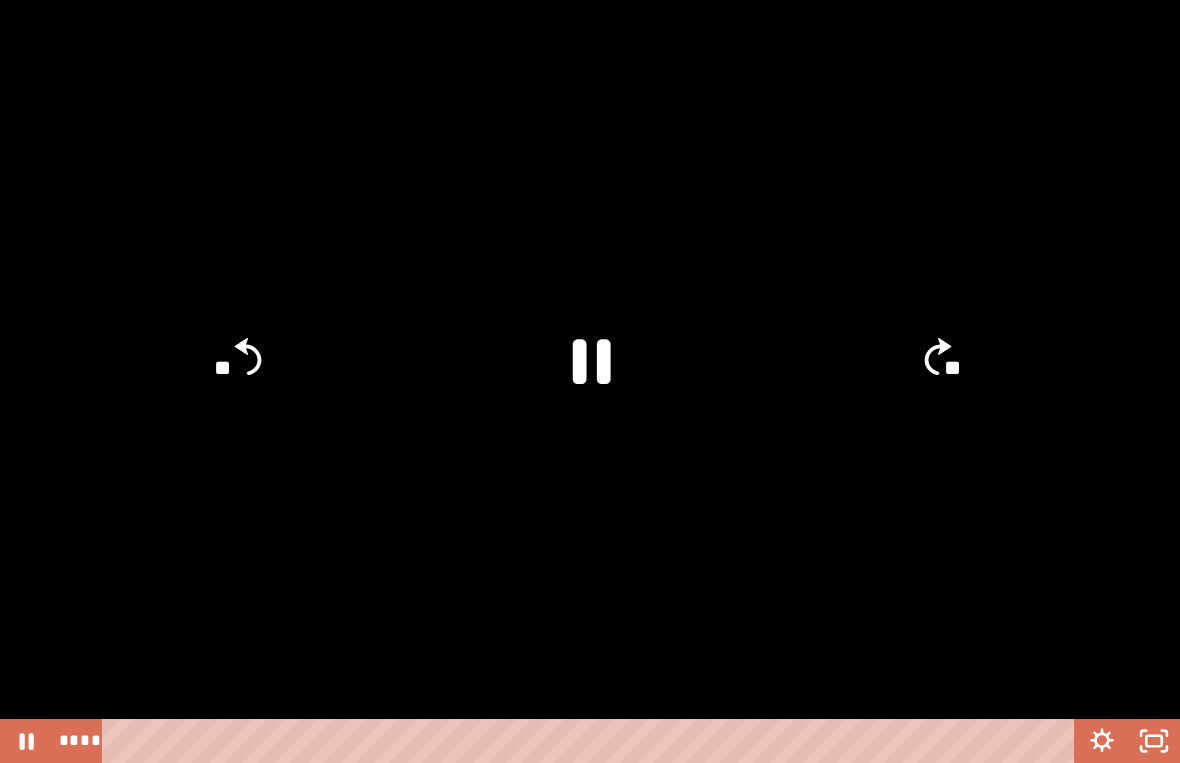 click 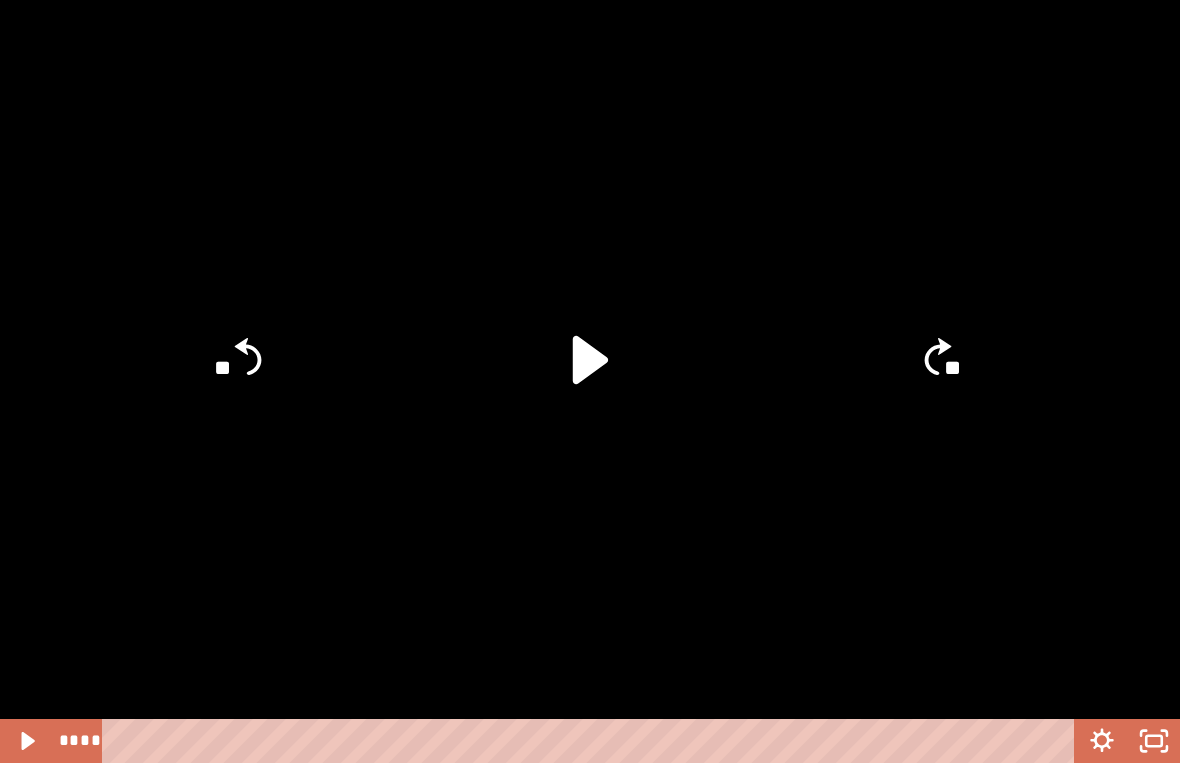 click 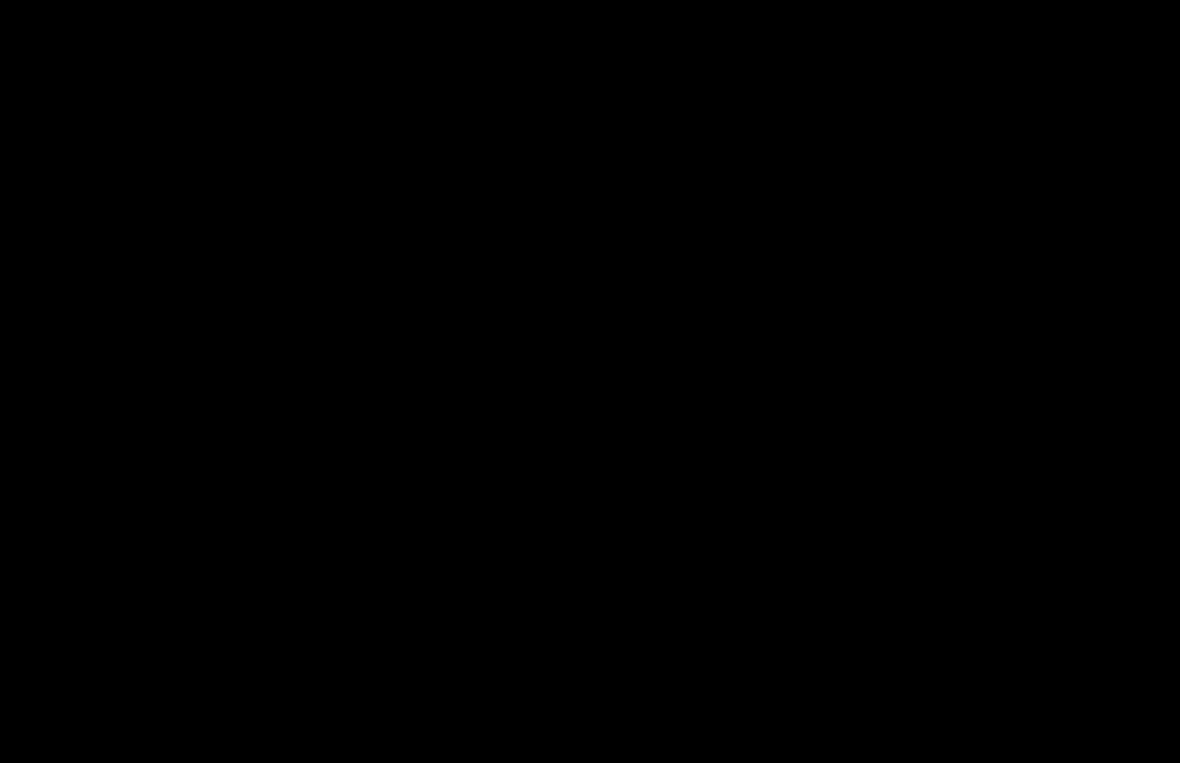 click at bounding box center (590, 381) 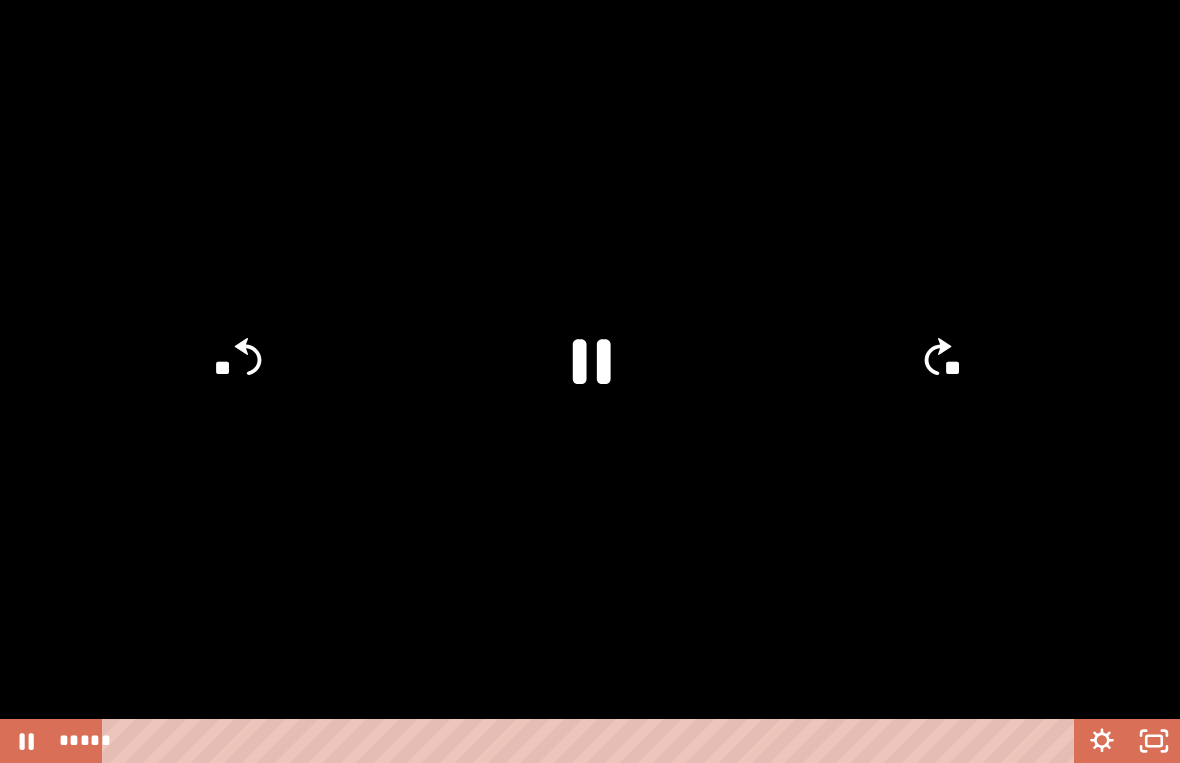 click 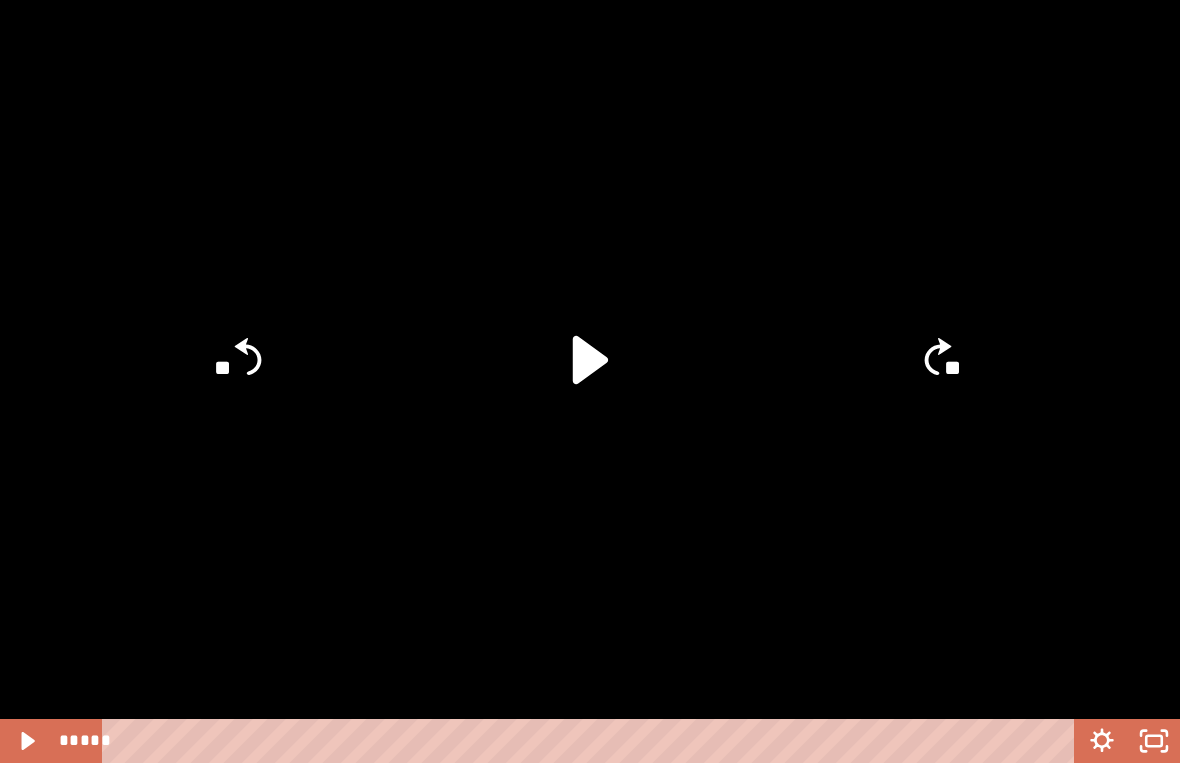 click 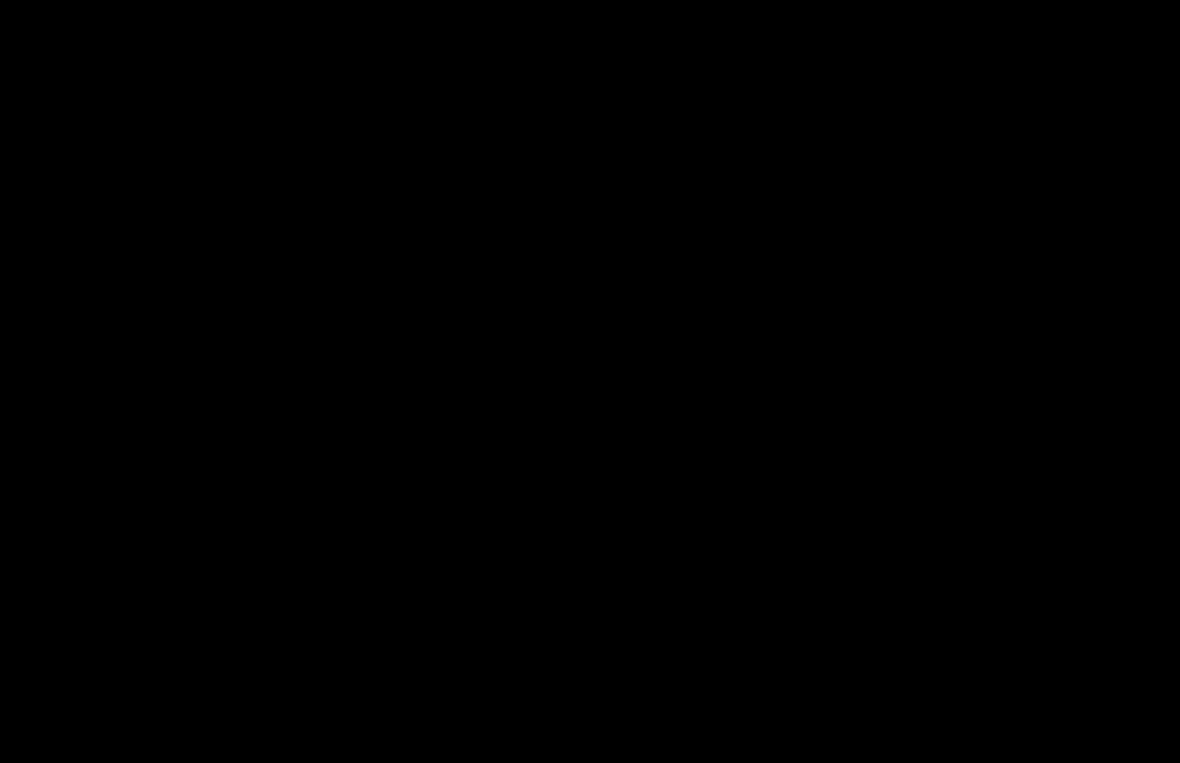 click at bounding box center (590, 381) 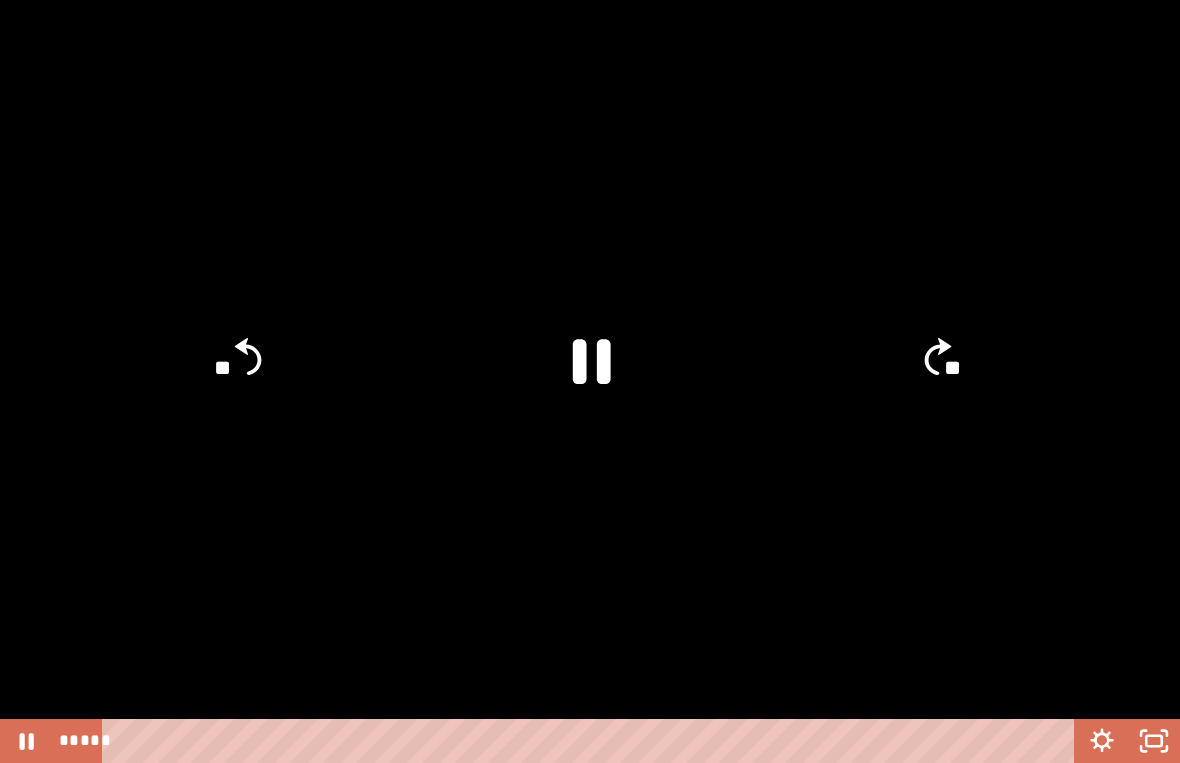click 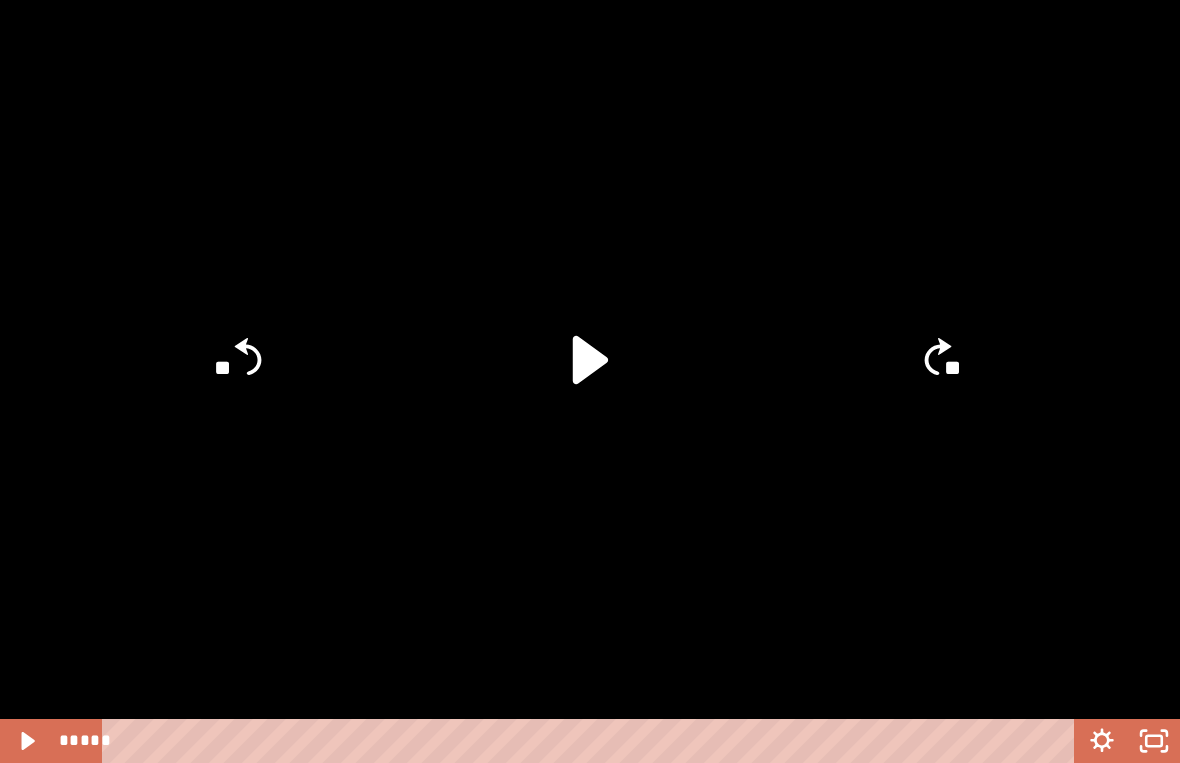 click 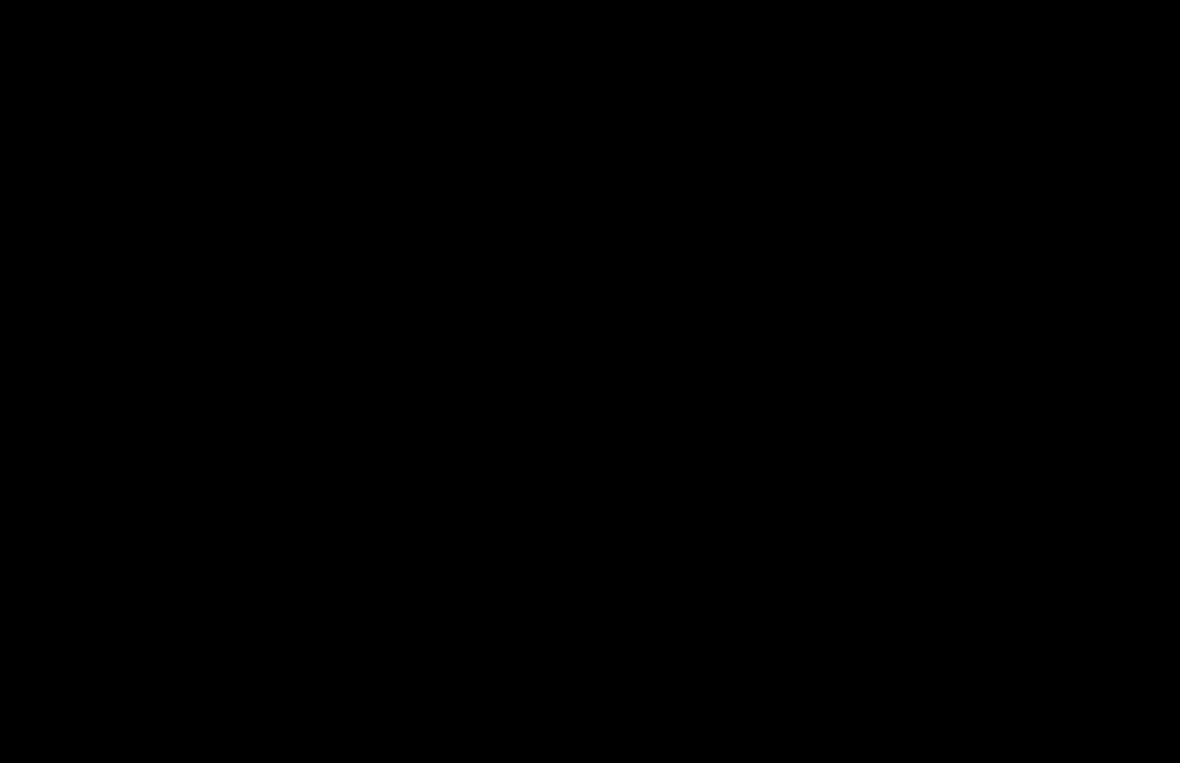 click at bounding box center (590, 381) 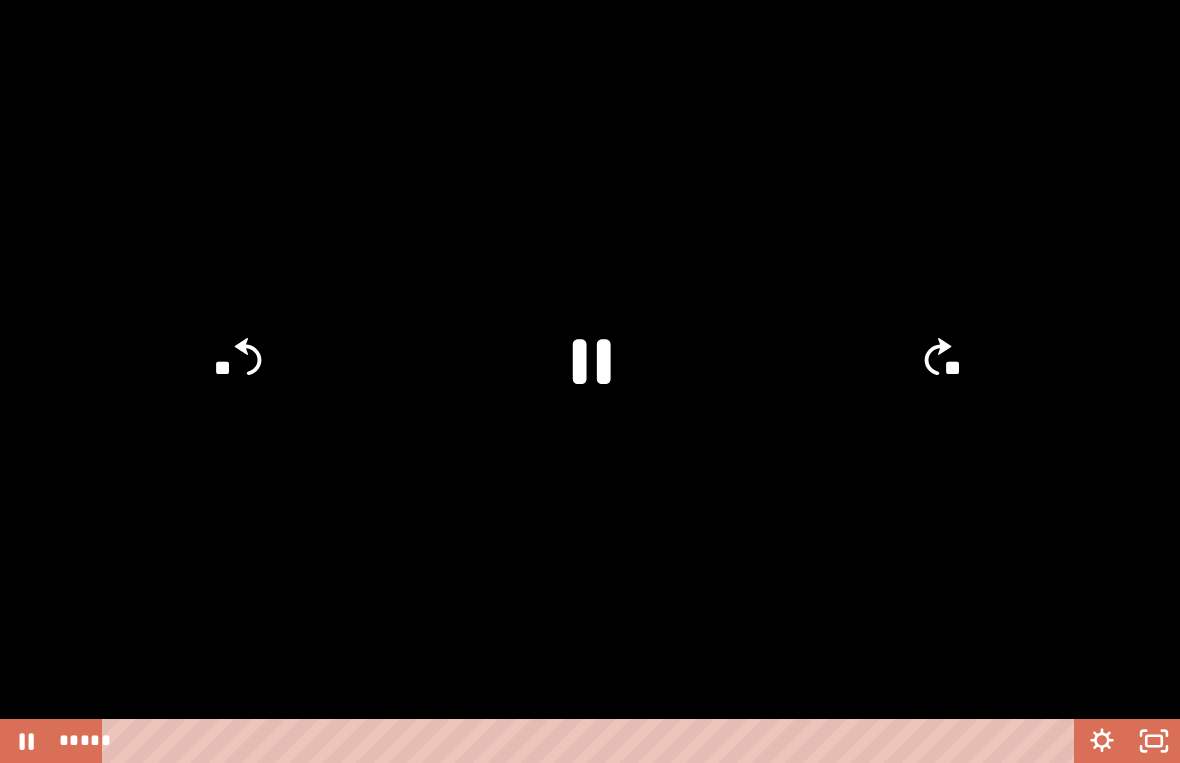 click 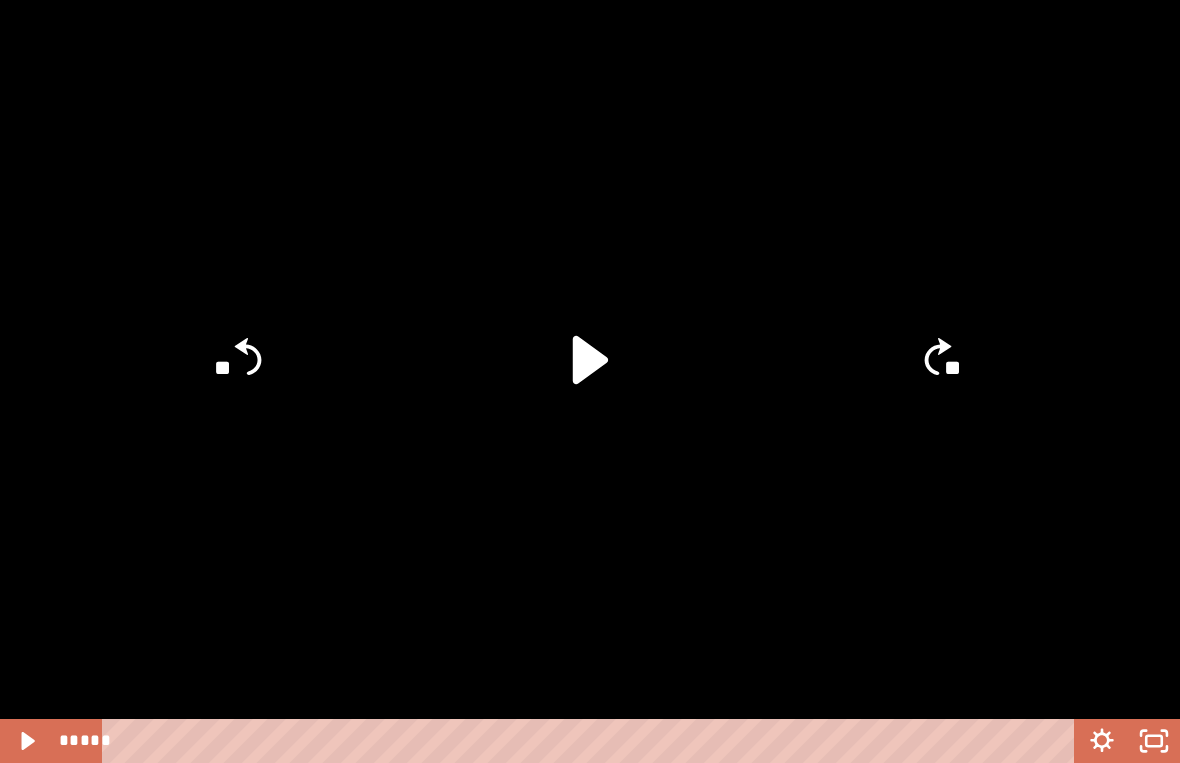 click 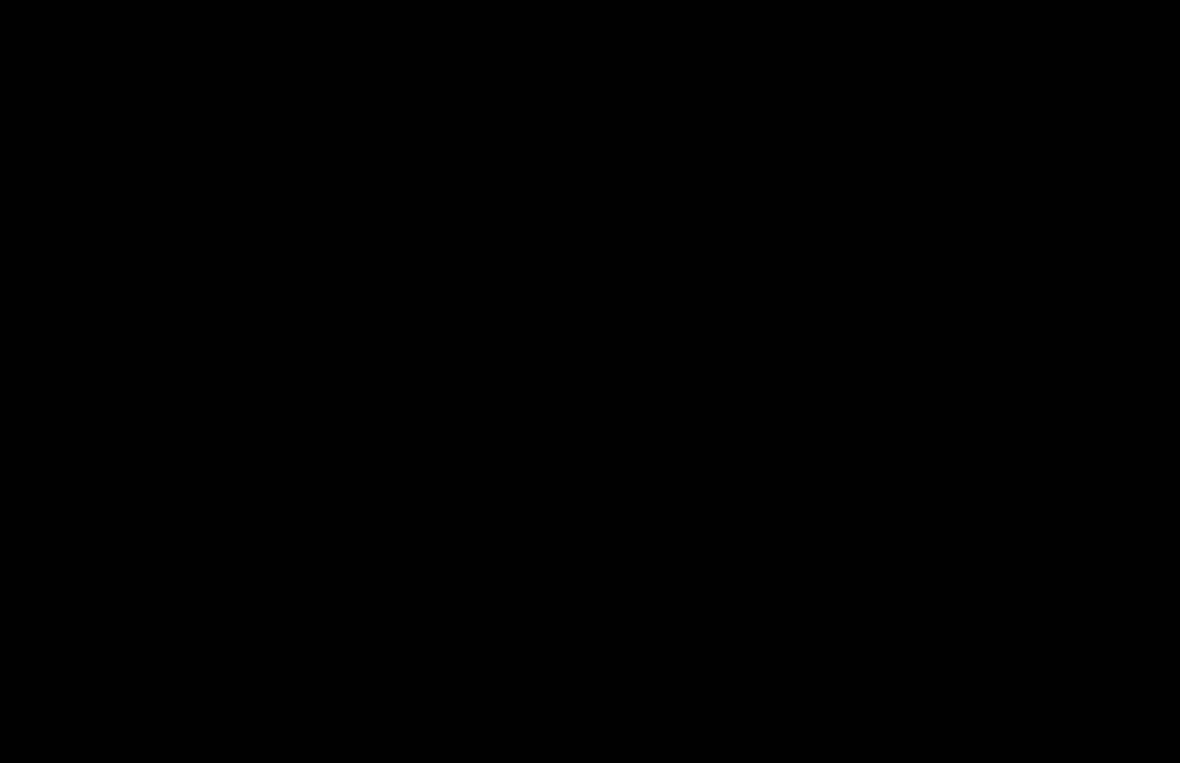 click at bounding box center [590, 381] 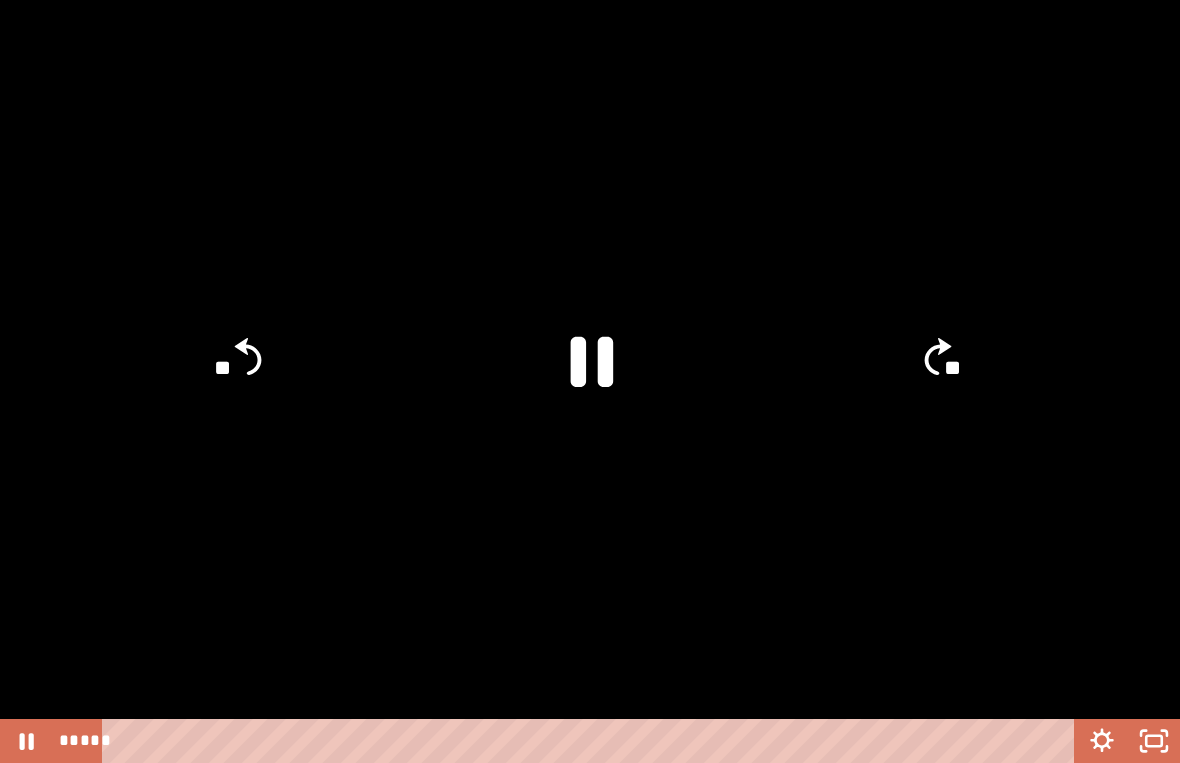 click 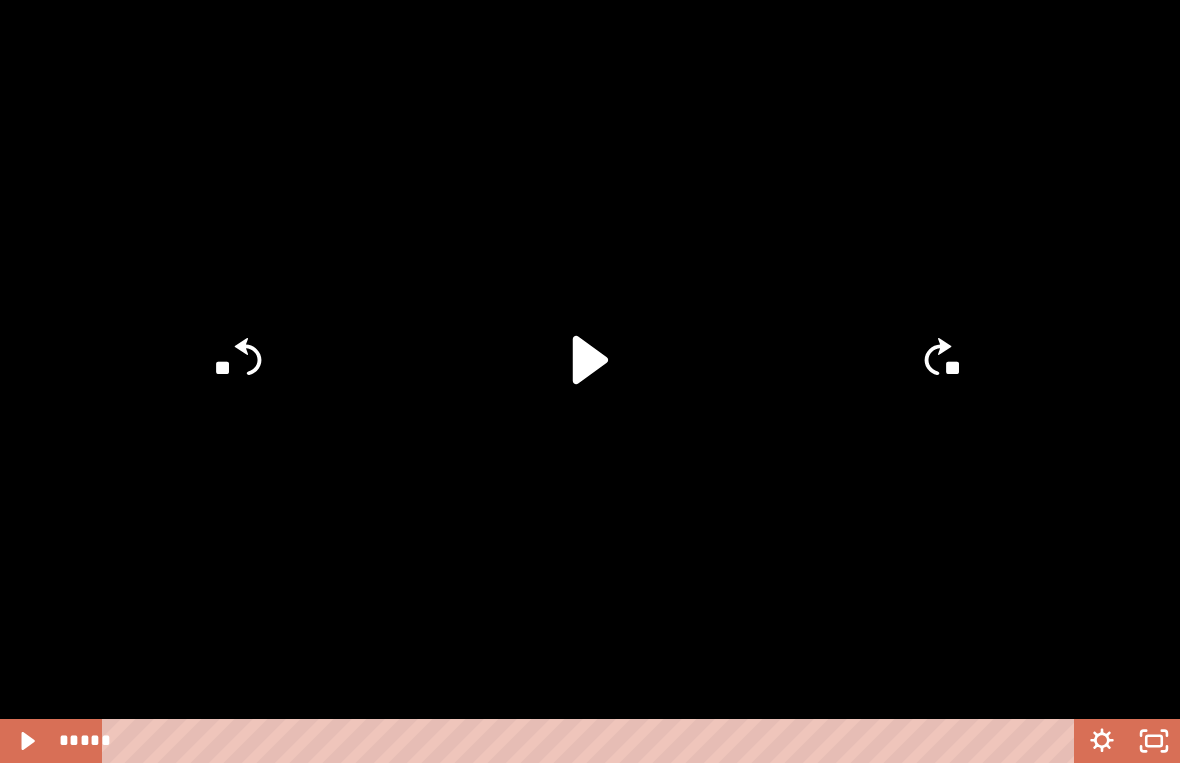 click 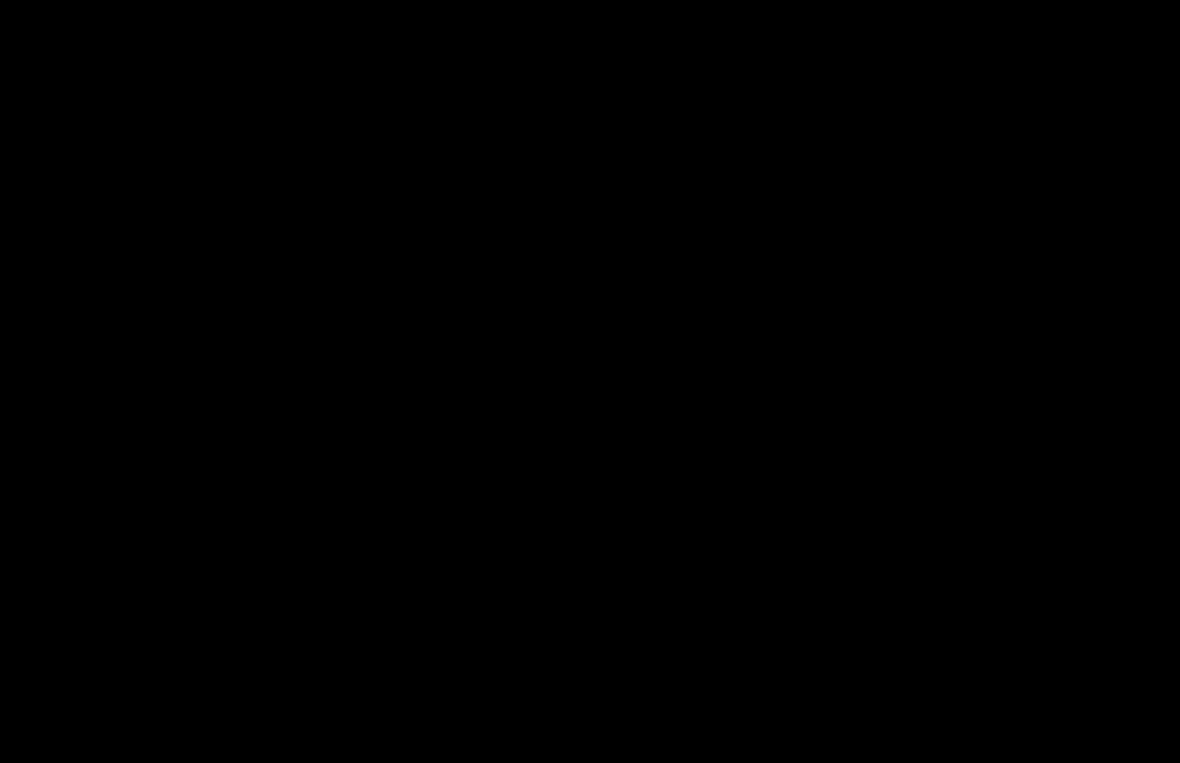 click at bounding box center (590, 381) 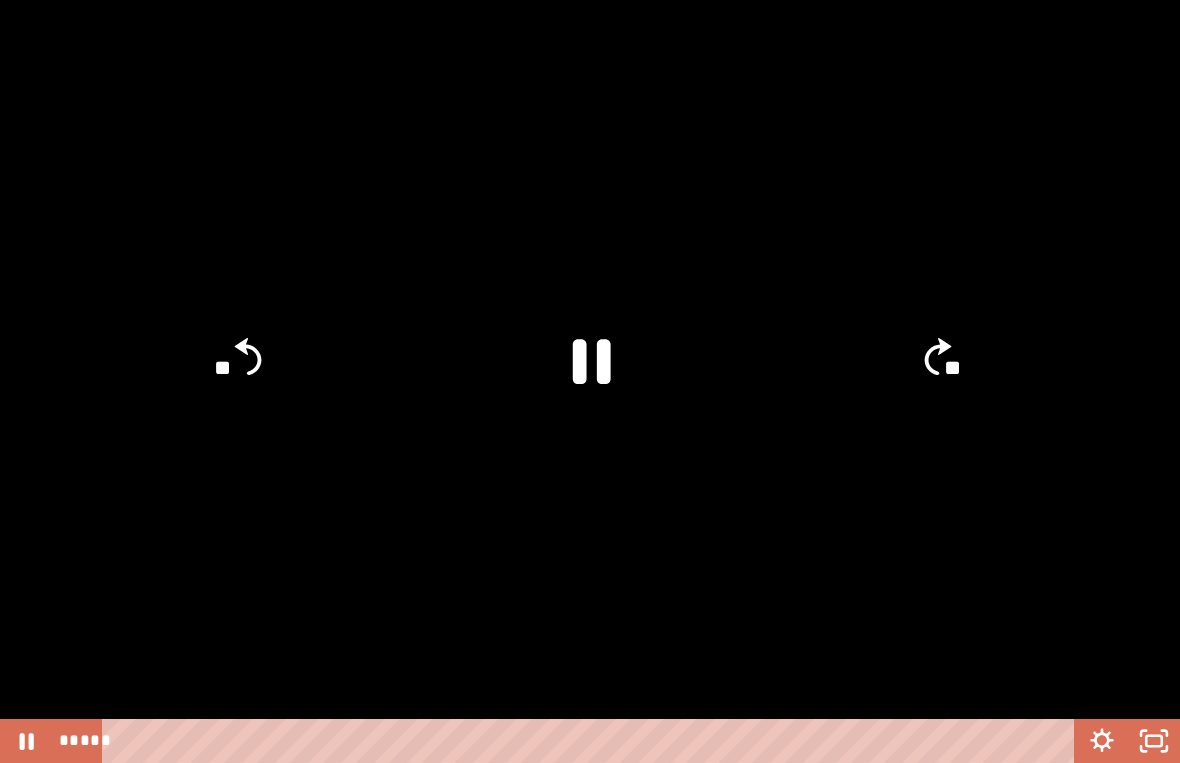 click at bounding box center (590, 381) 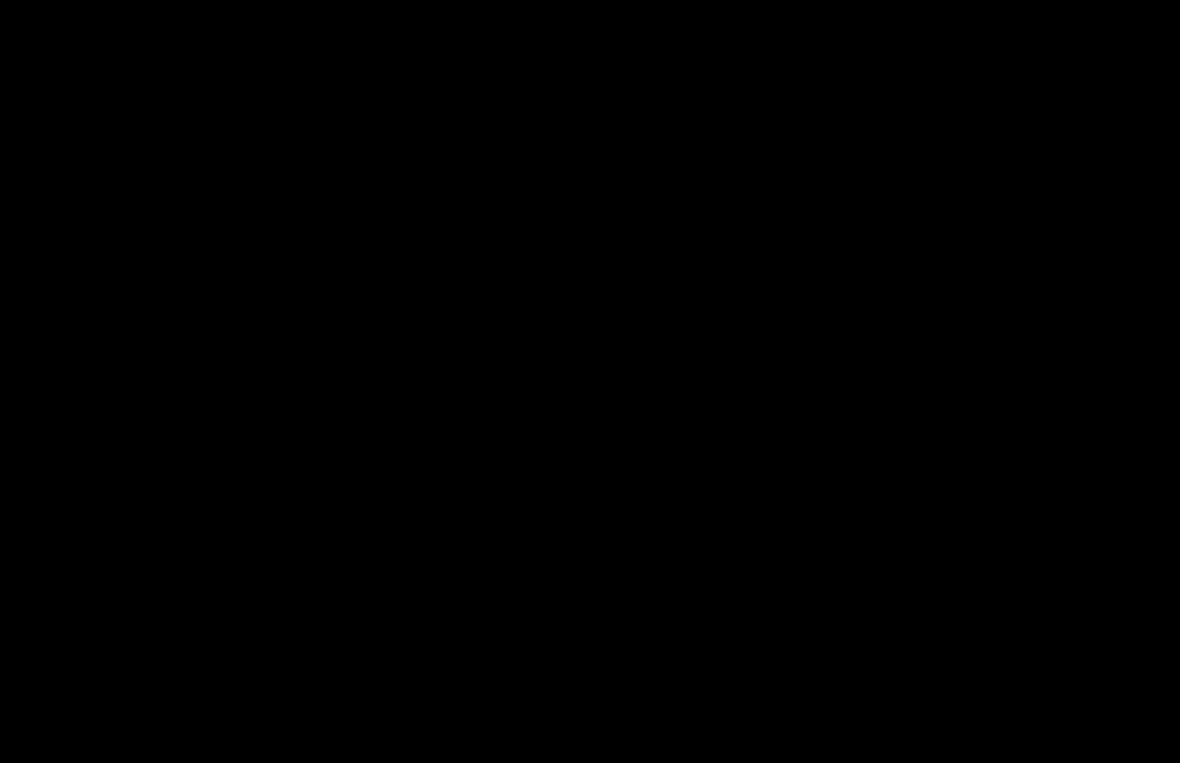 click at bounding box center [590, 381] 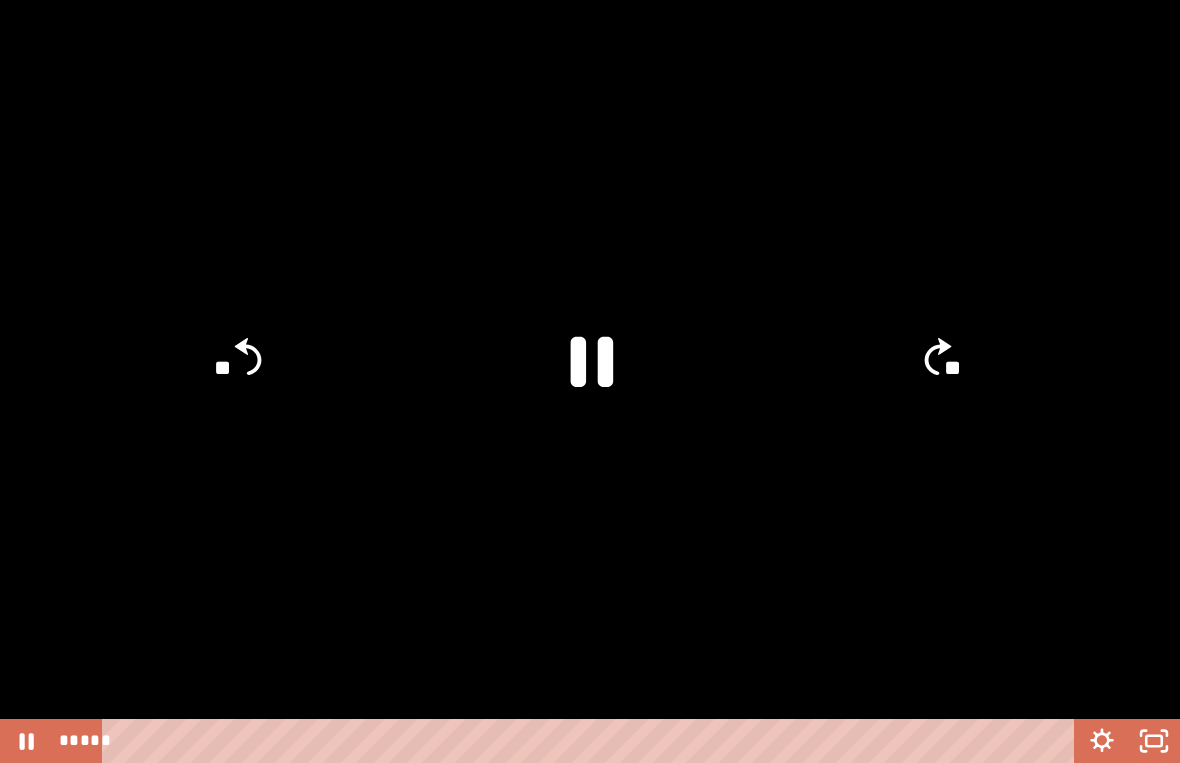 click 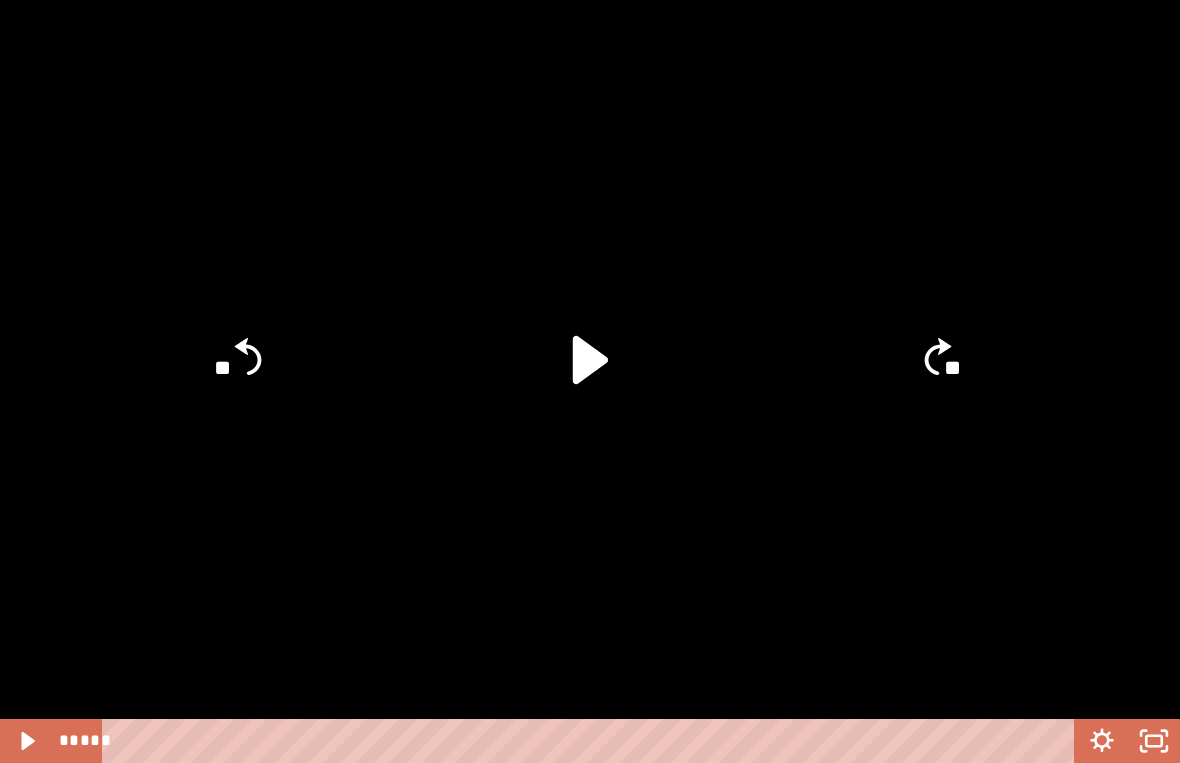 click 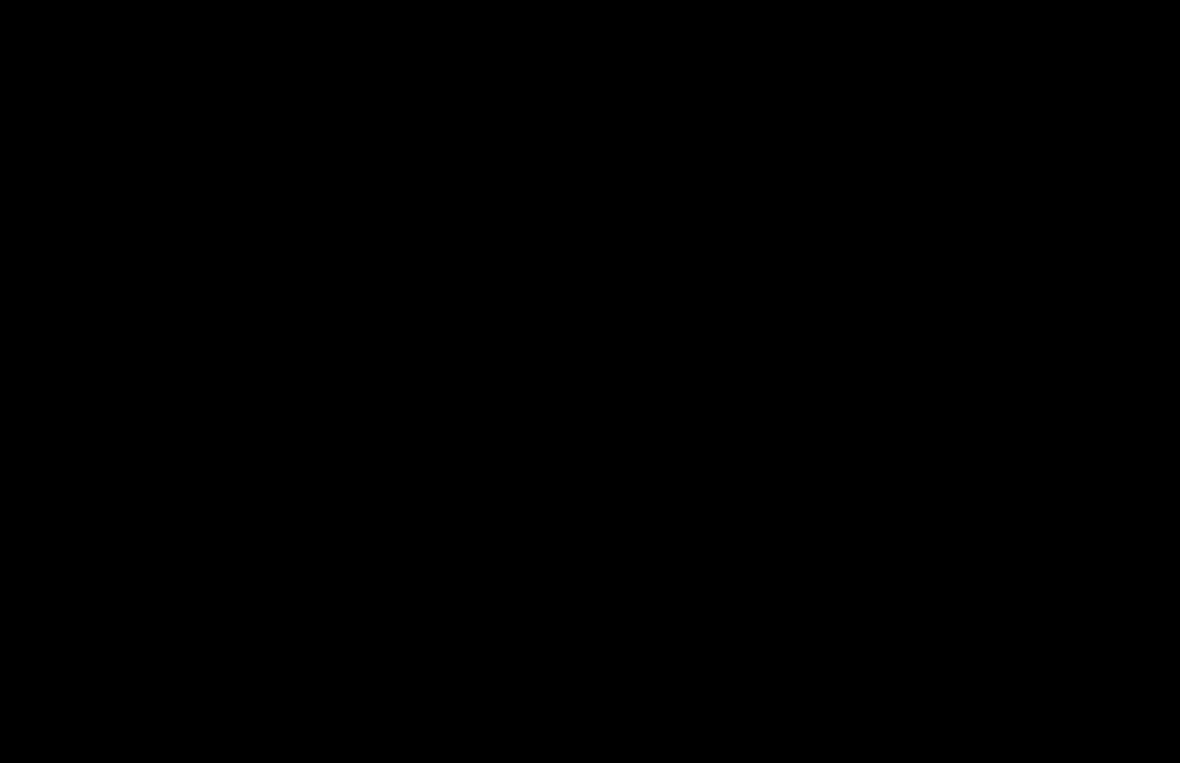 click at bounding box center [590, 381] 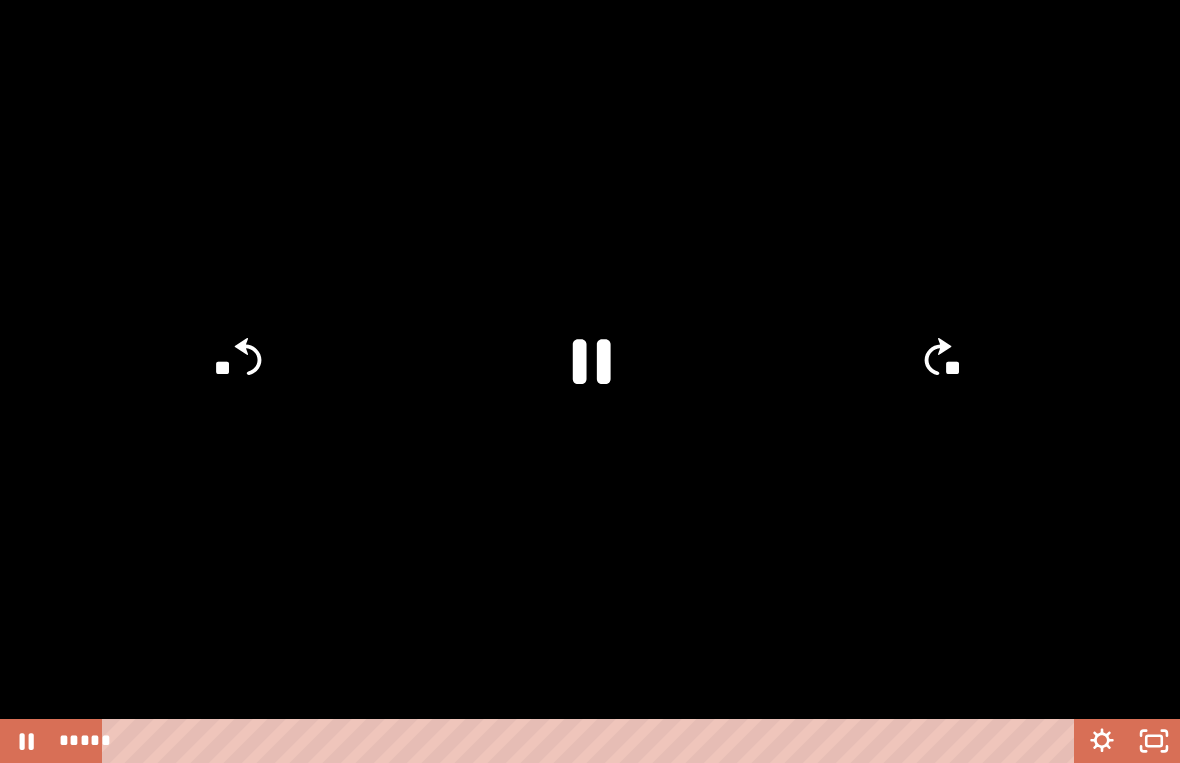 click 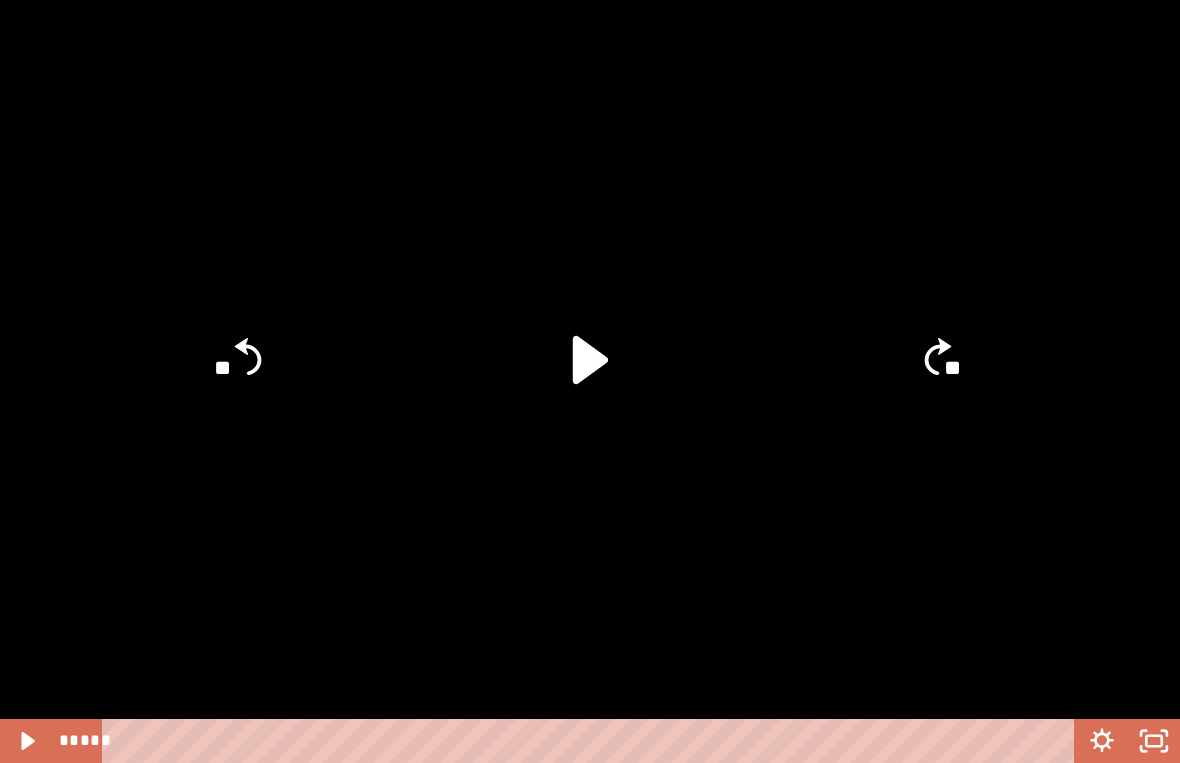 click 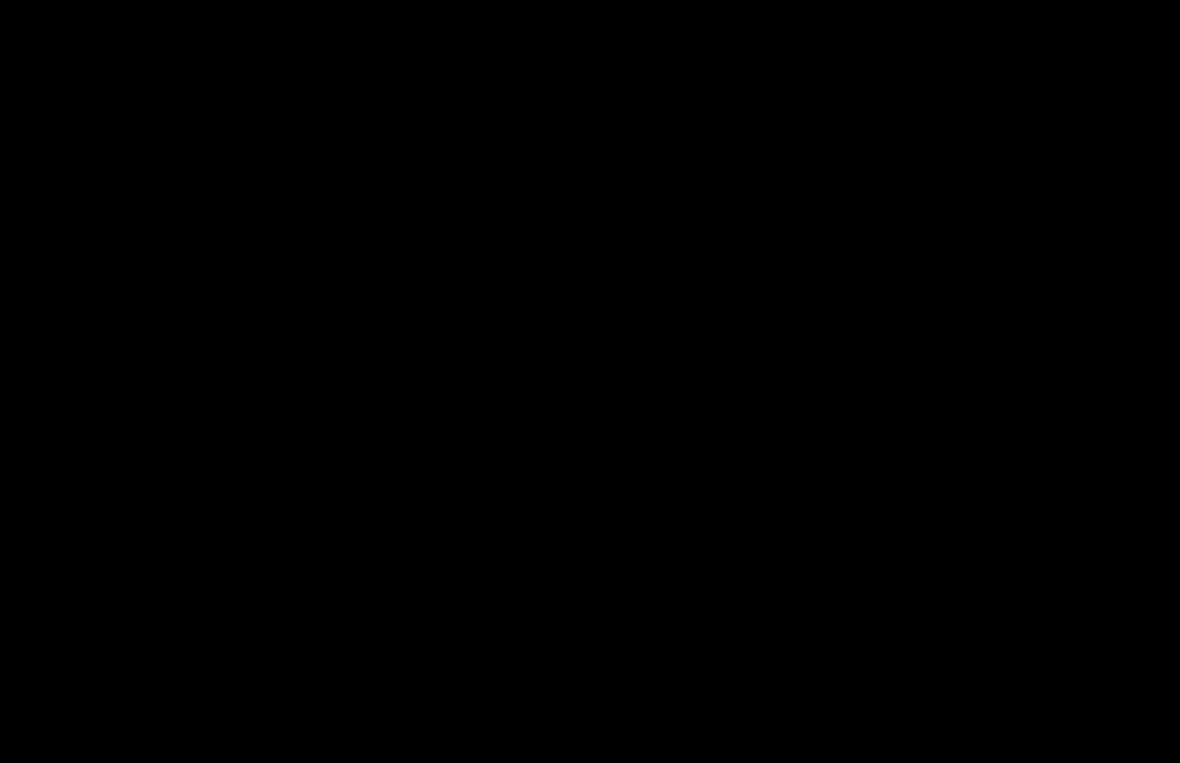 click at bounding box center (590, 381) 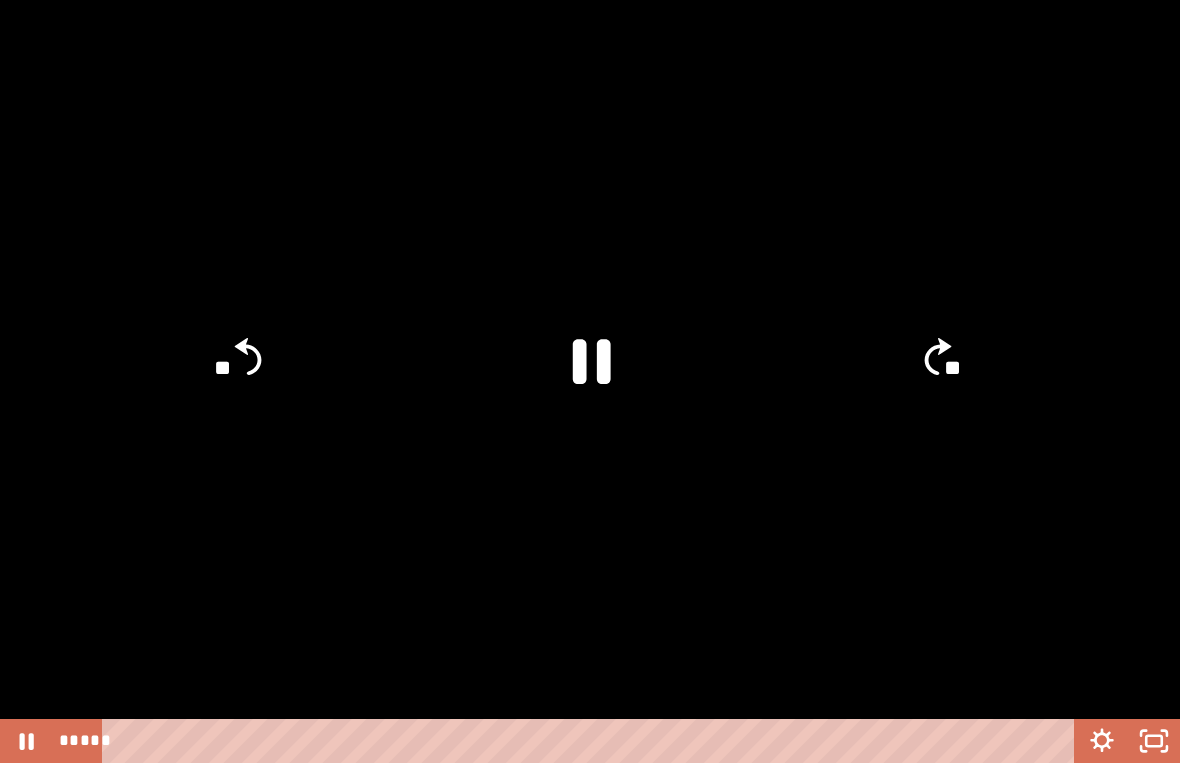 click 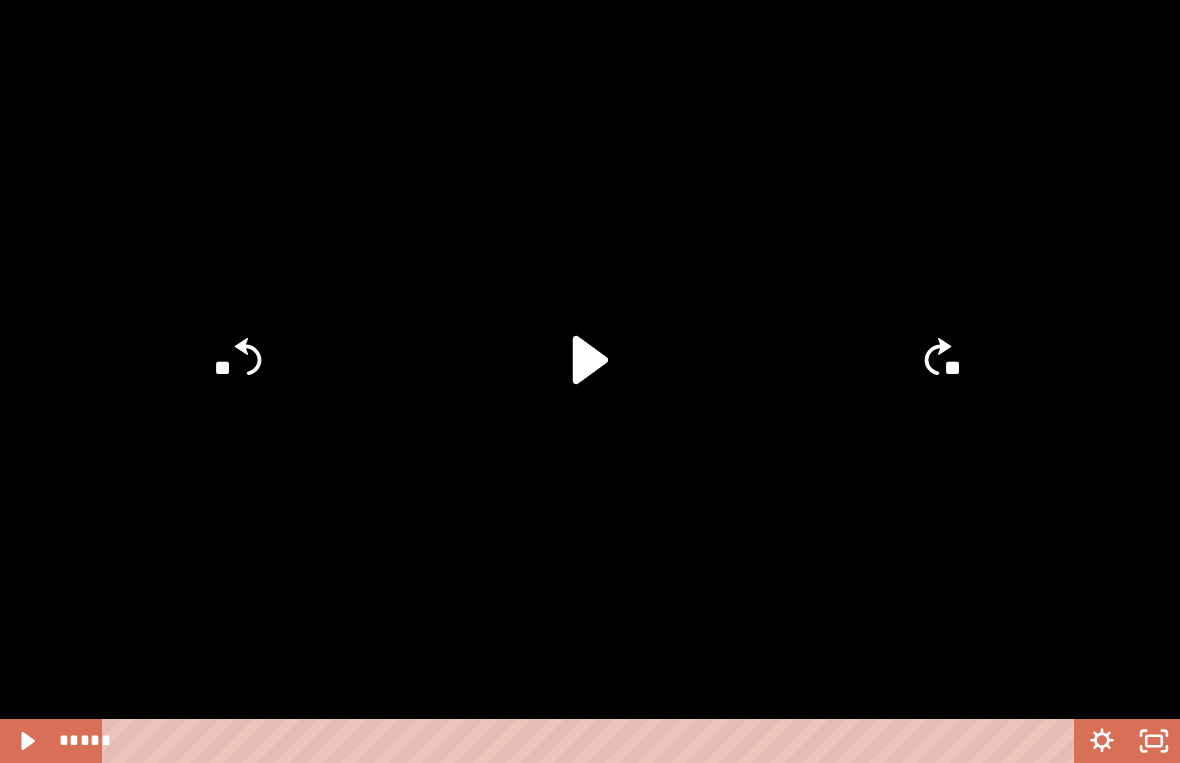click 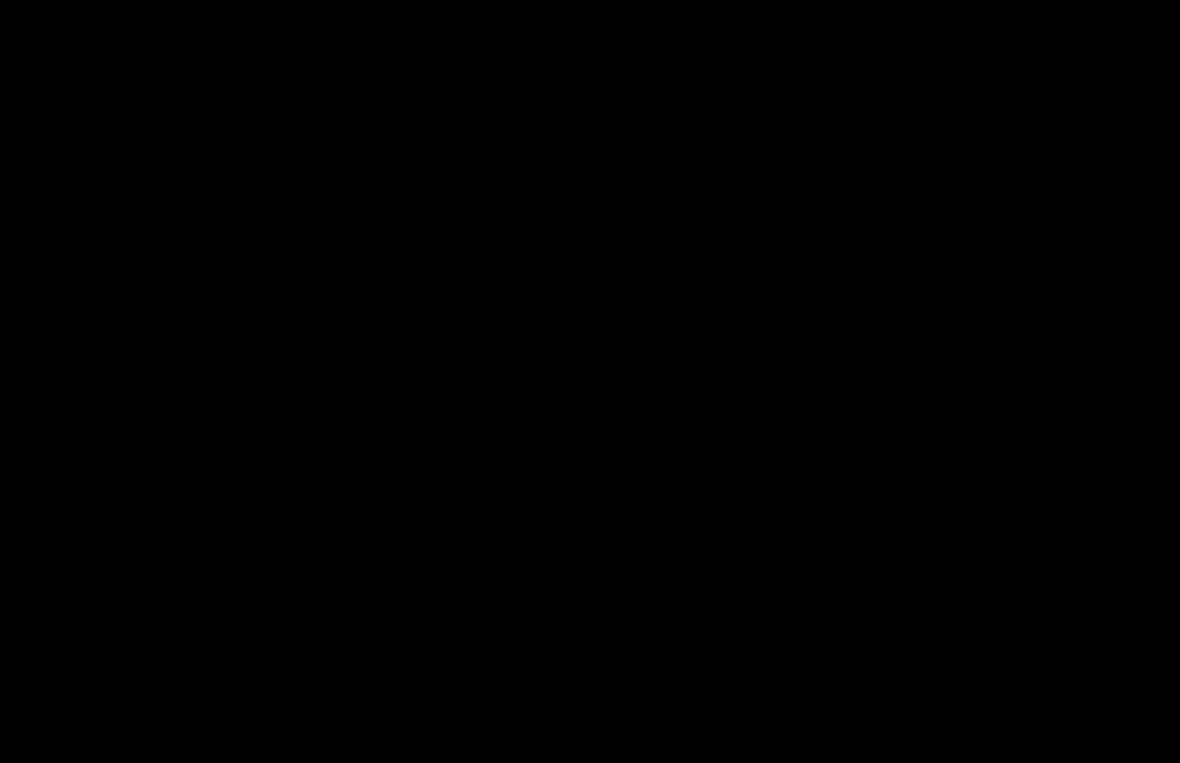 click at bounding box center (590, 381) 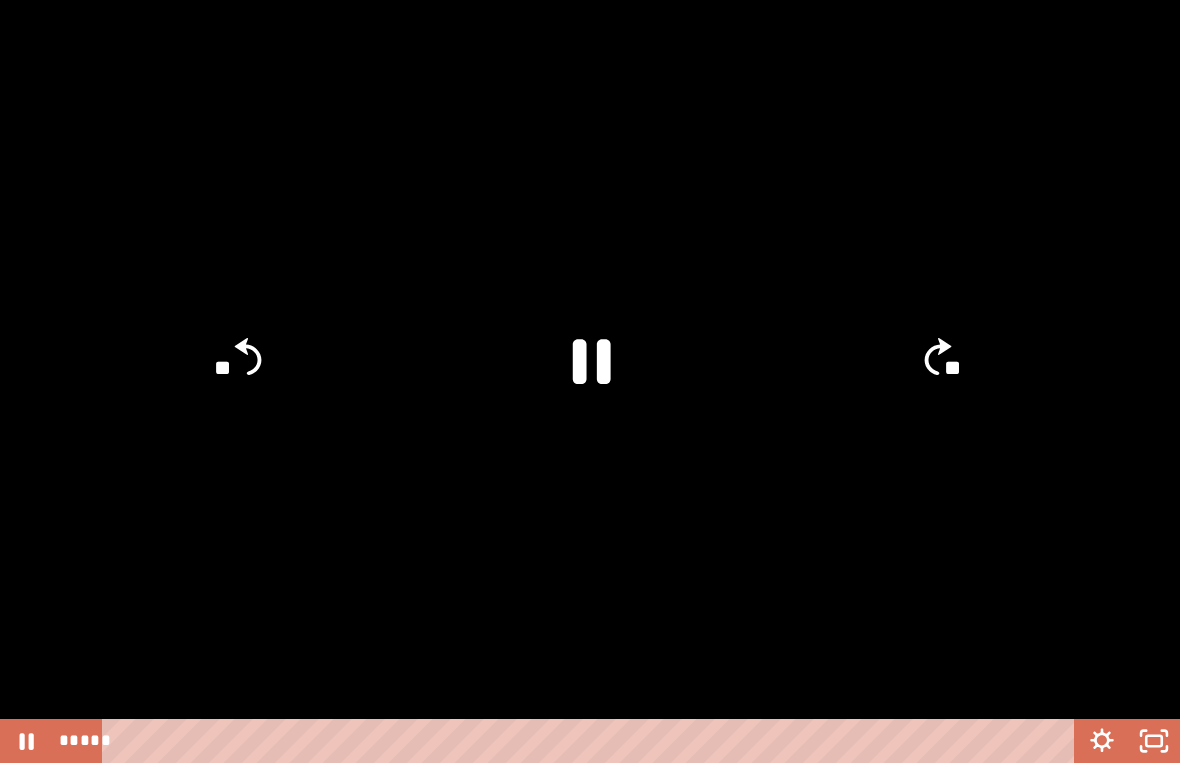 click 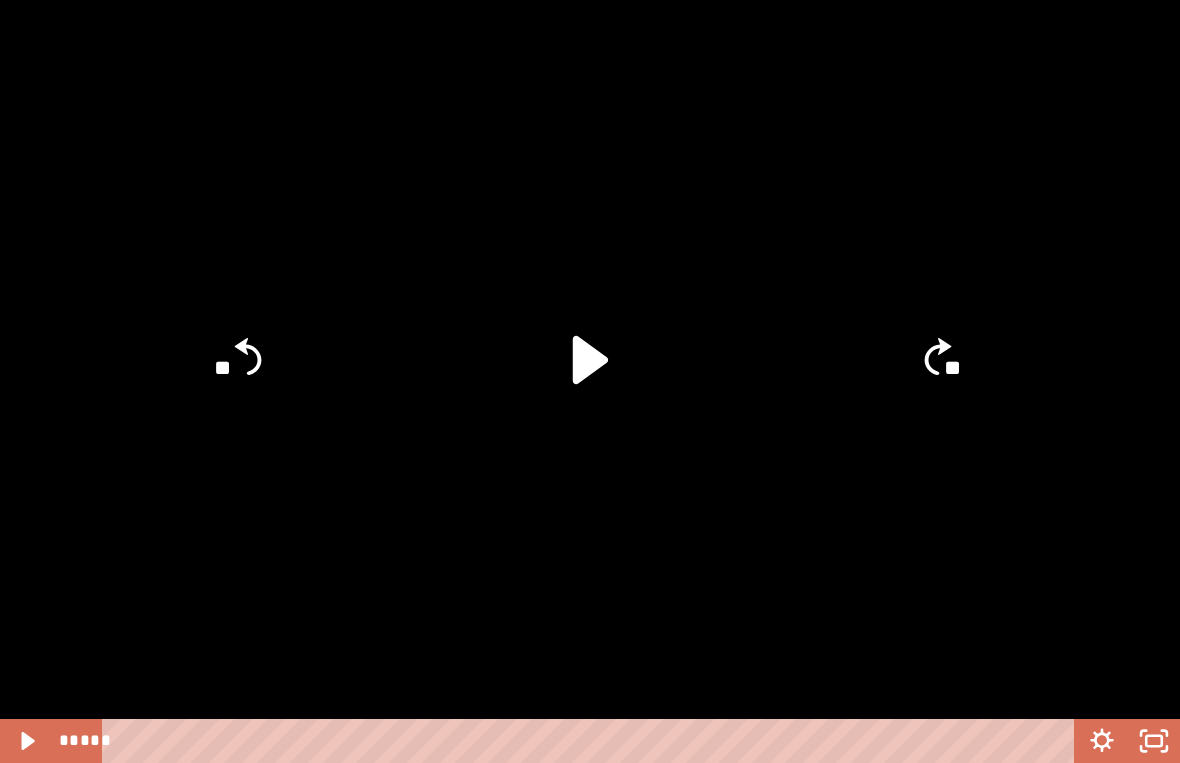 click 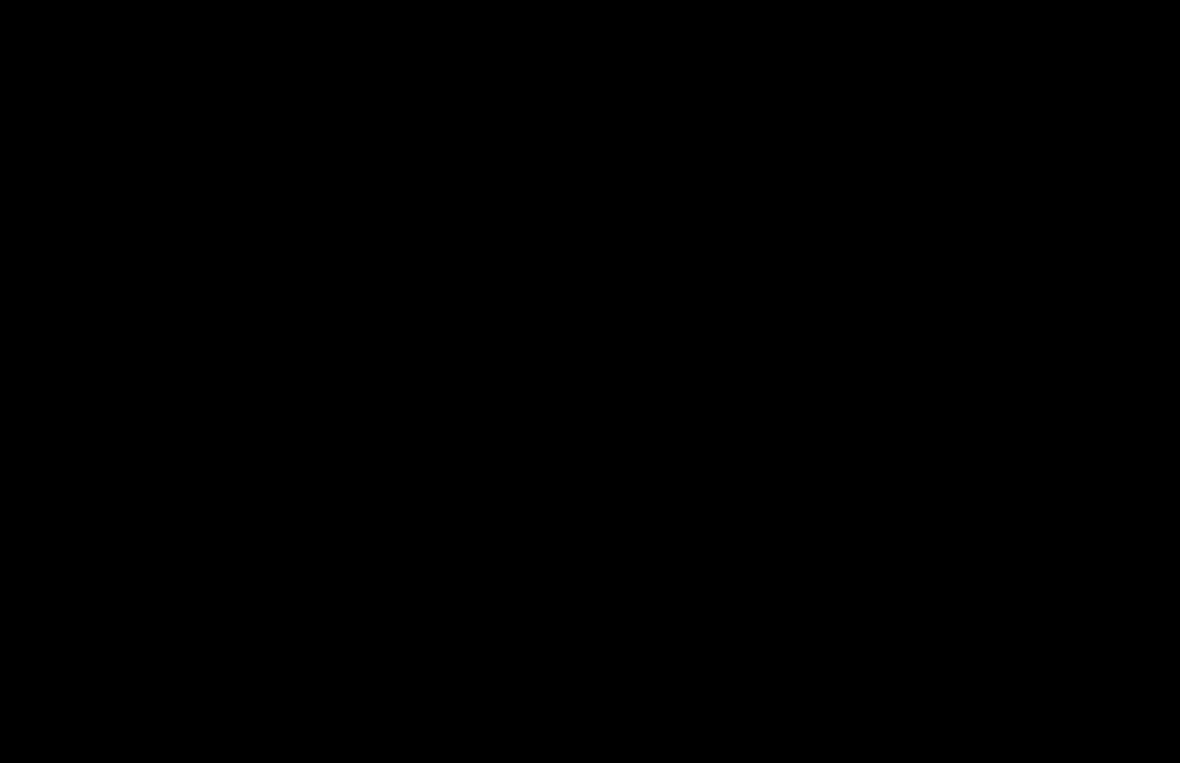 click at bounding box center (590, 381) 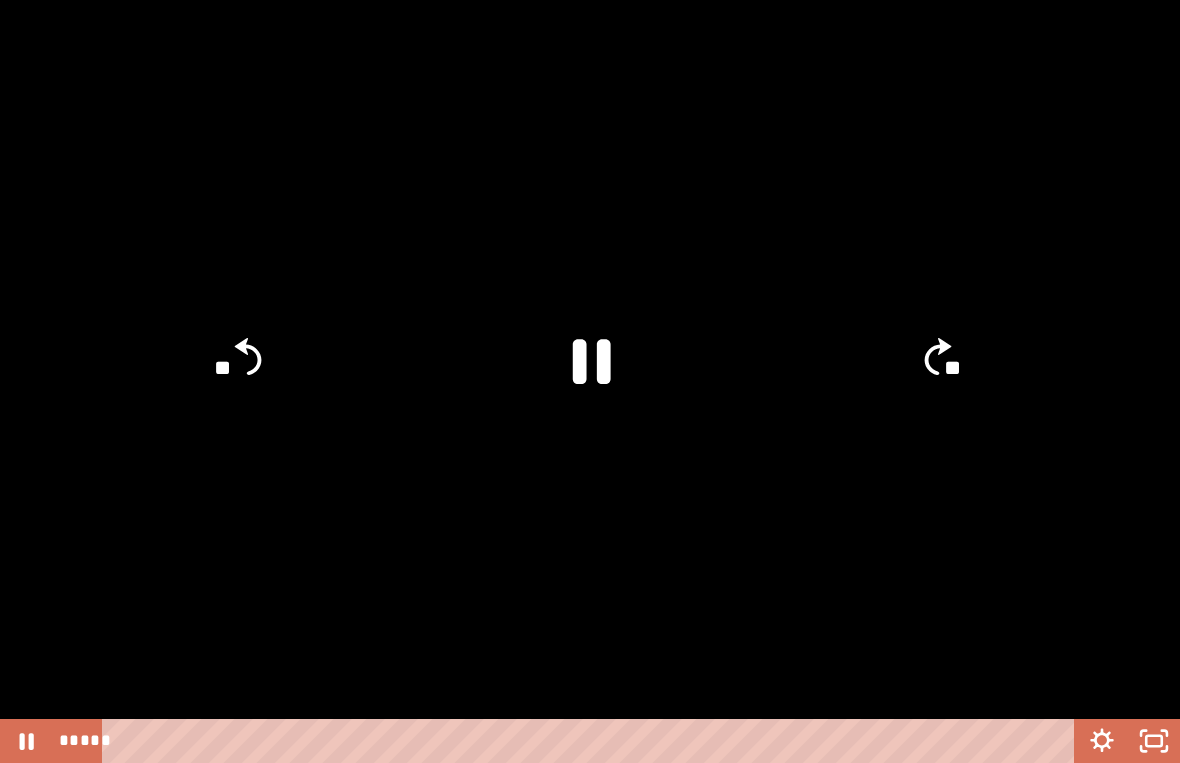 click 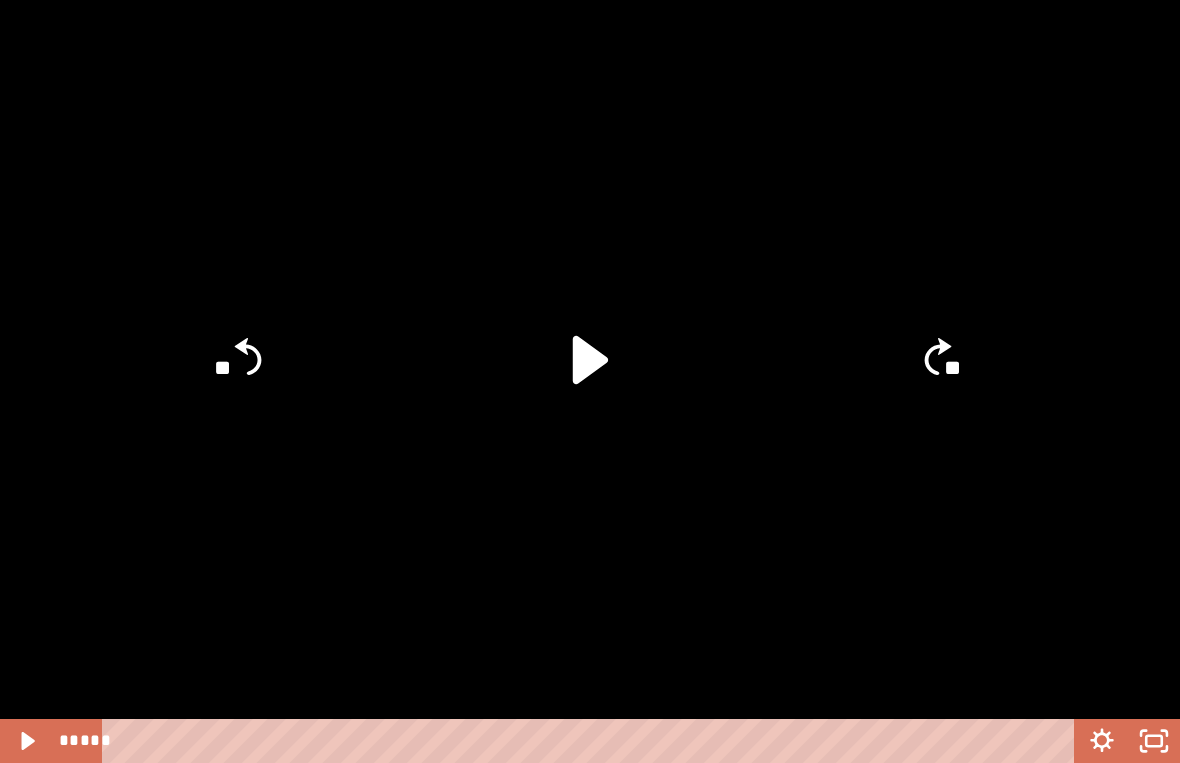 click 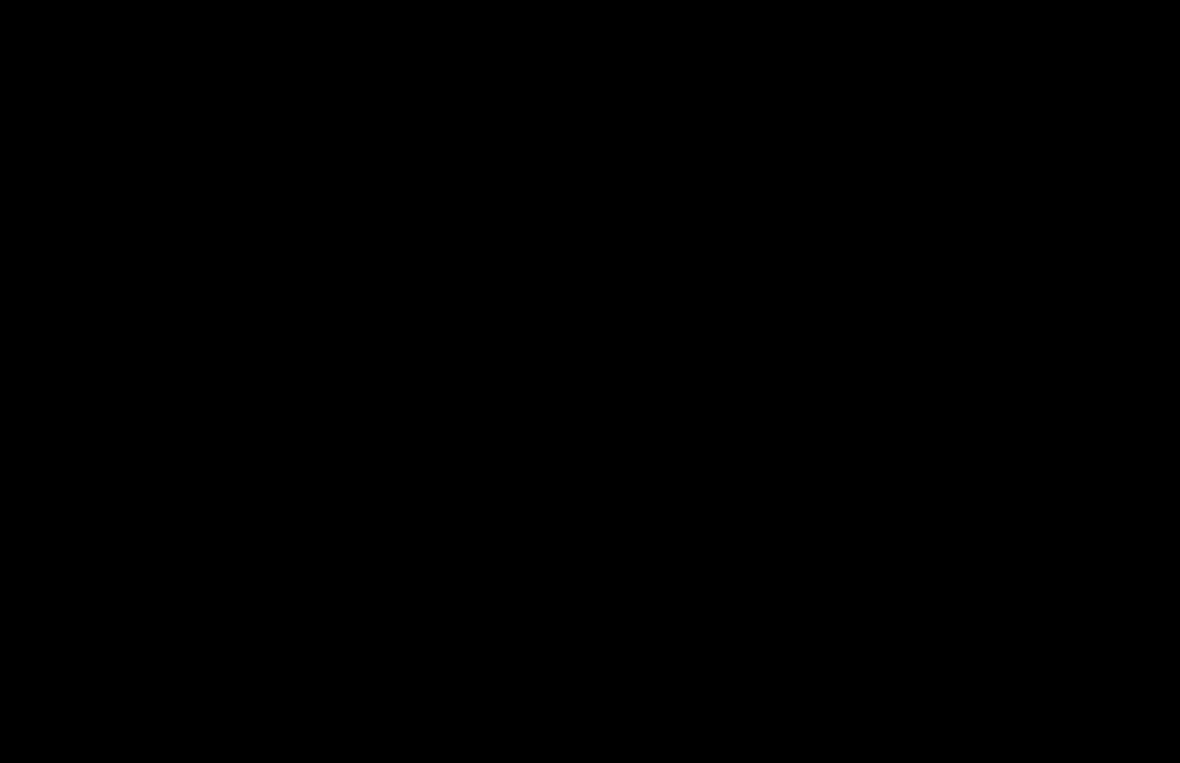 click at bounding box center [590, 381] 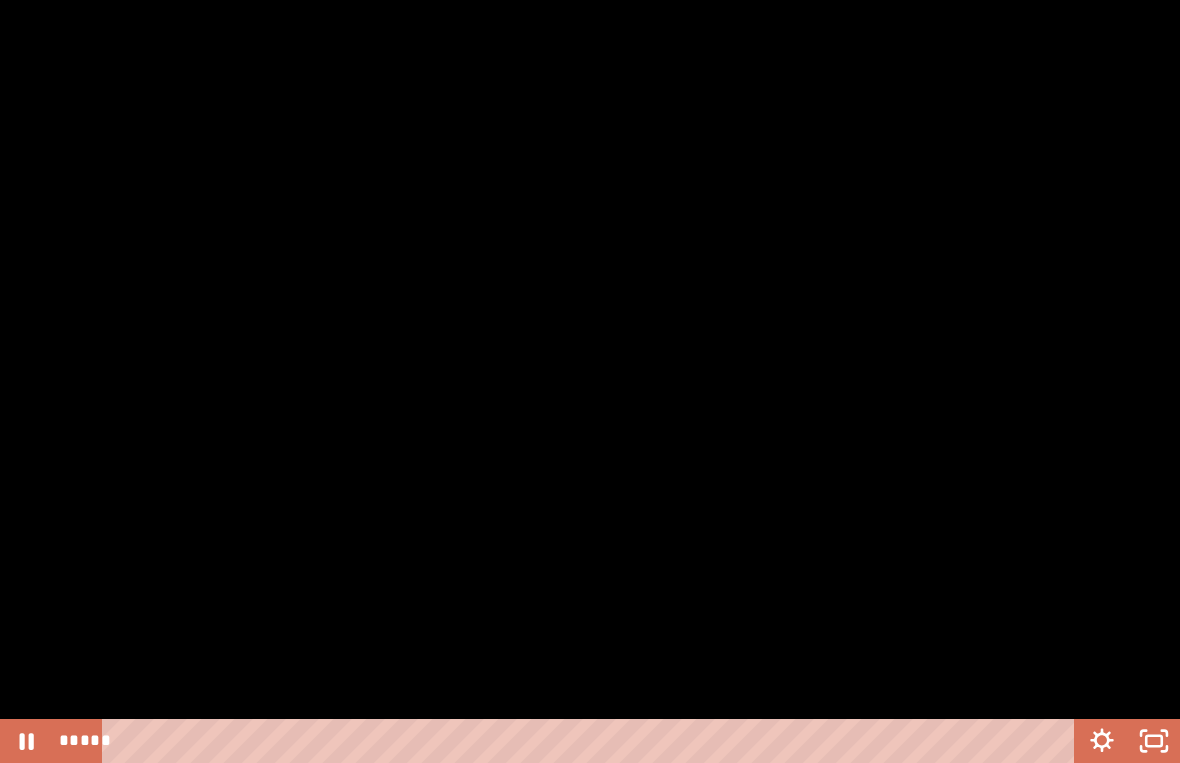click at bounding box center [590, 381] 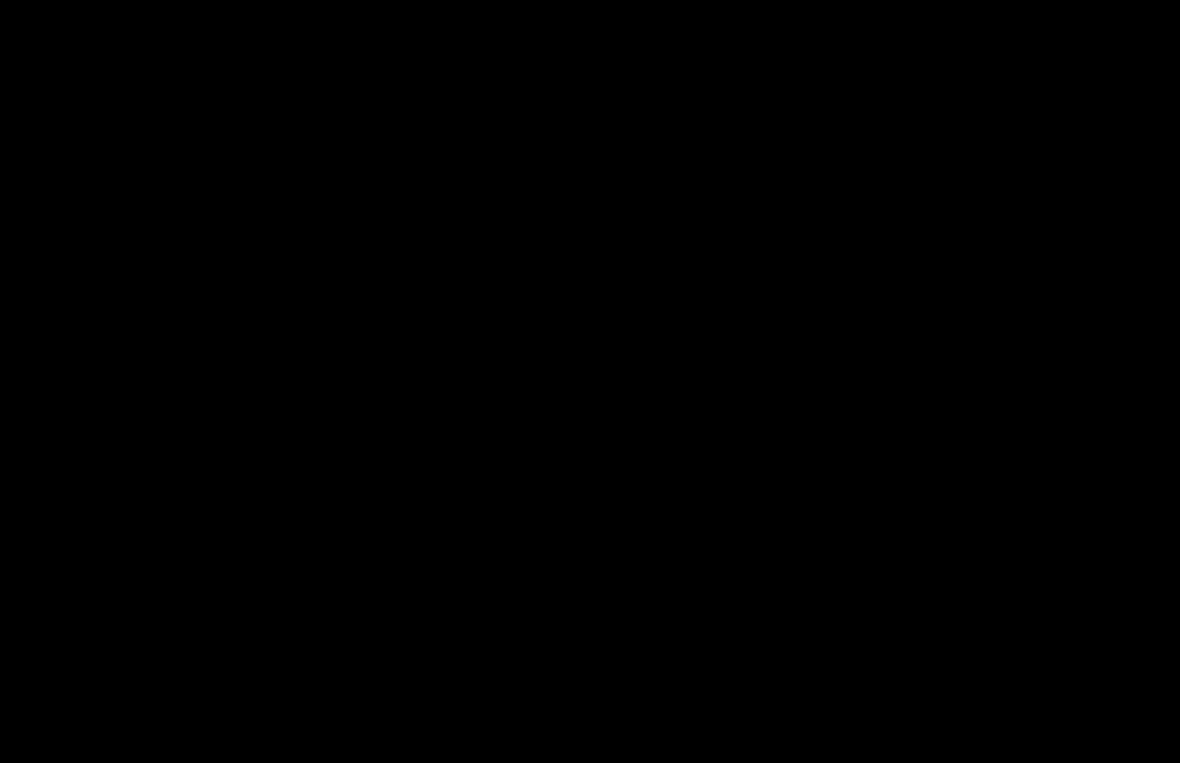 click at bounding box center [590, 381] 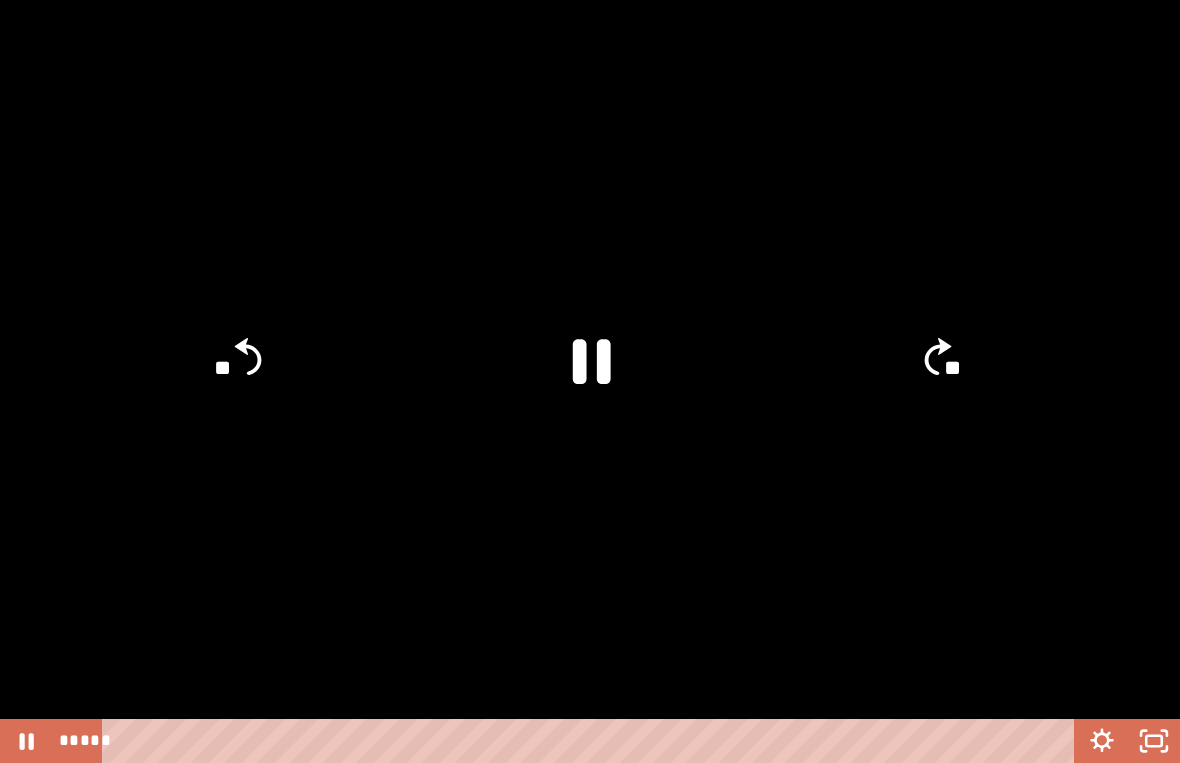 click 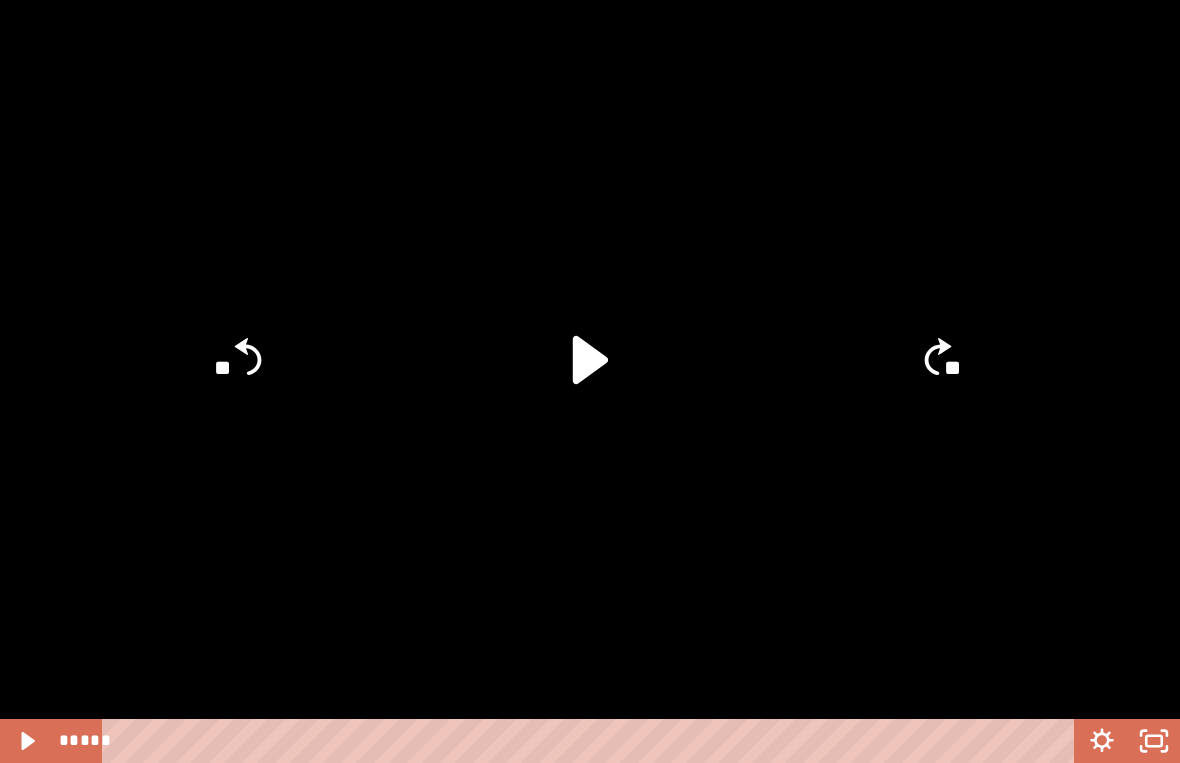 click 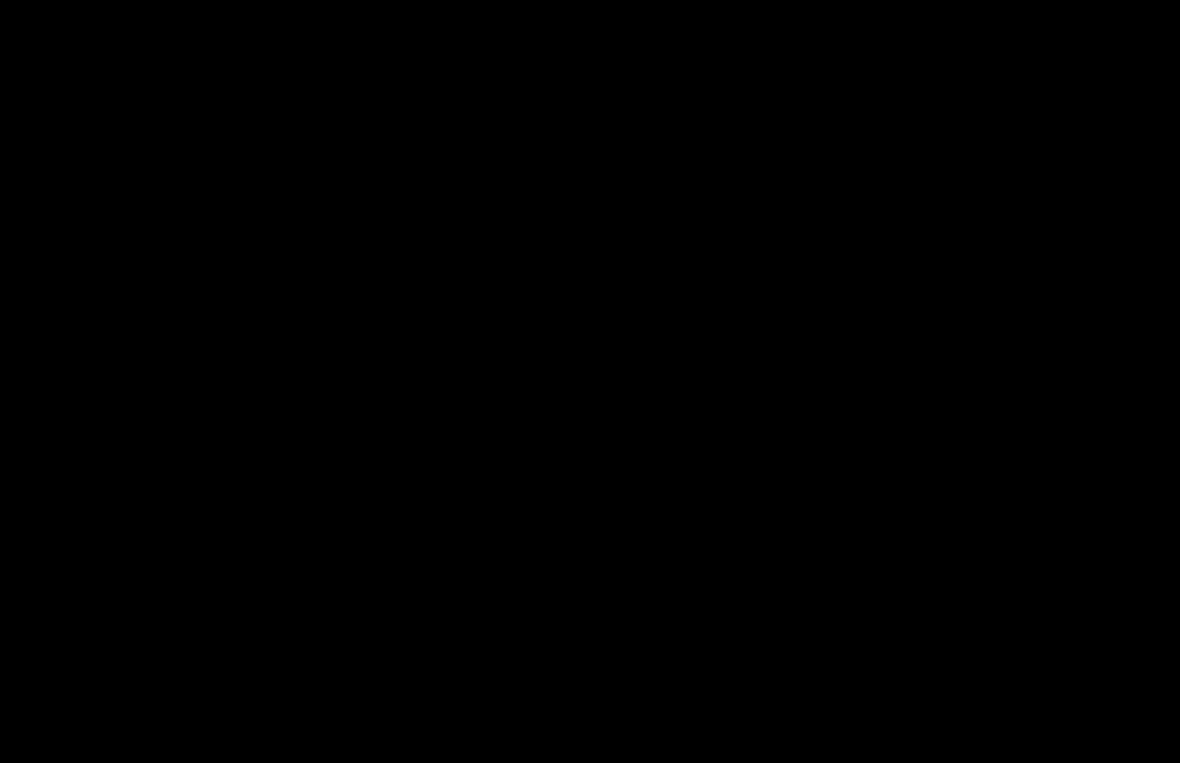 click at bounding box center [590, 381] 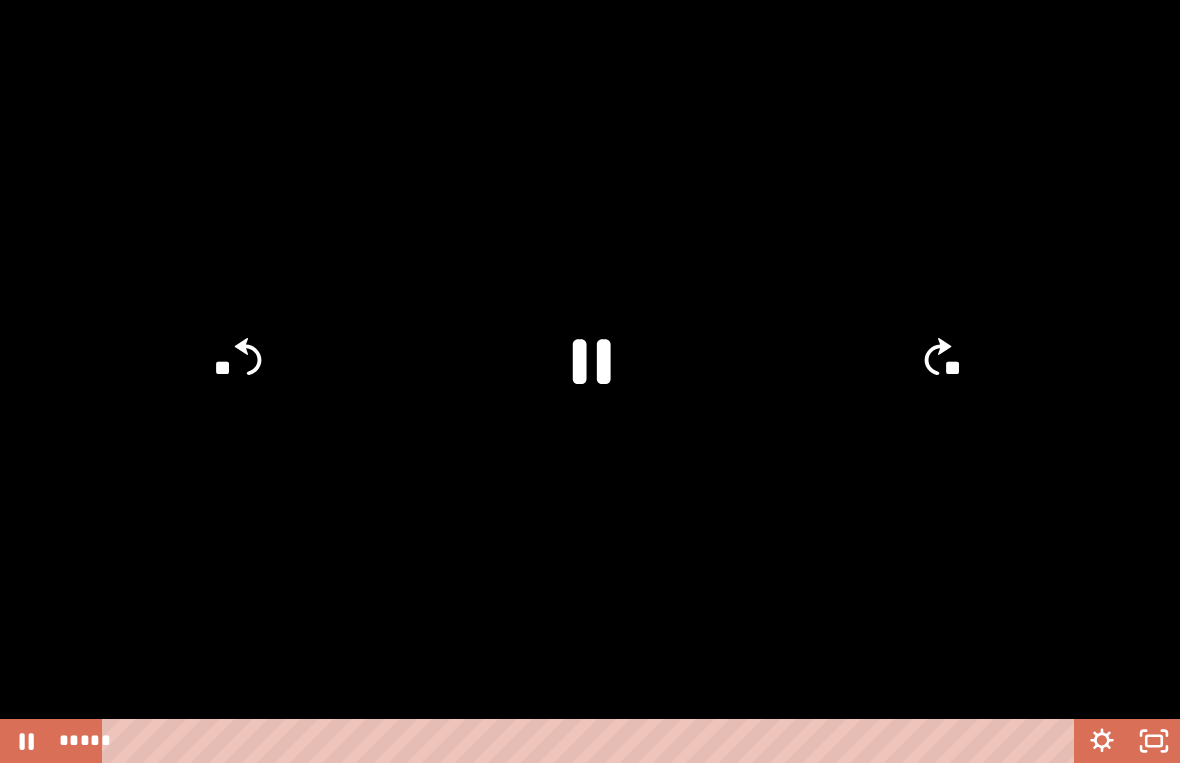 click 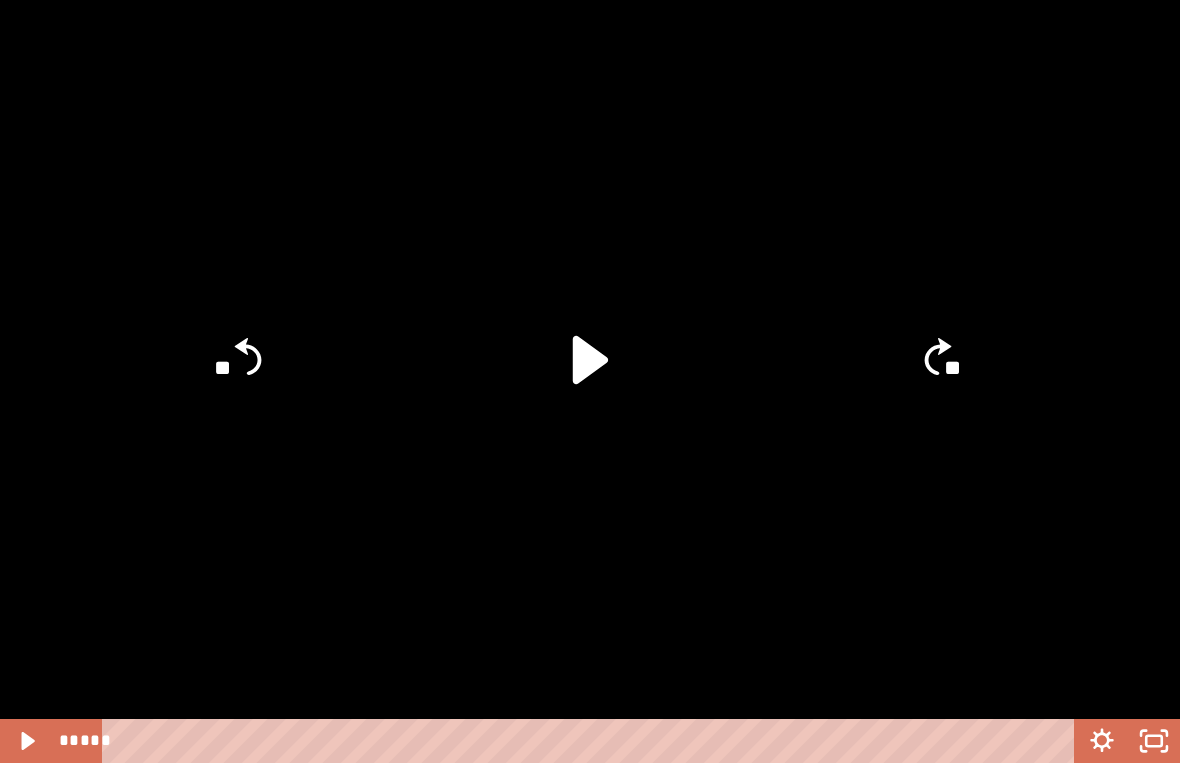 click 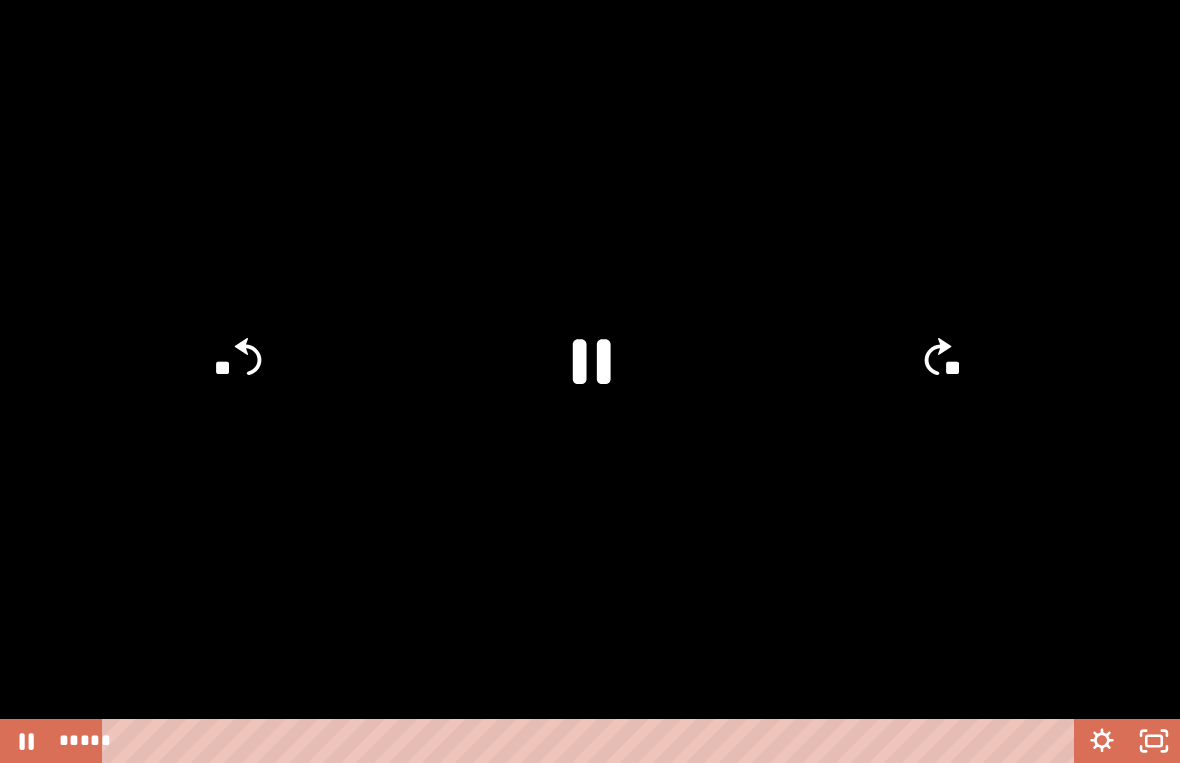 click at bounding box center [590, 381] 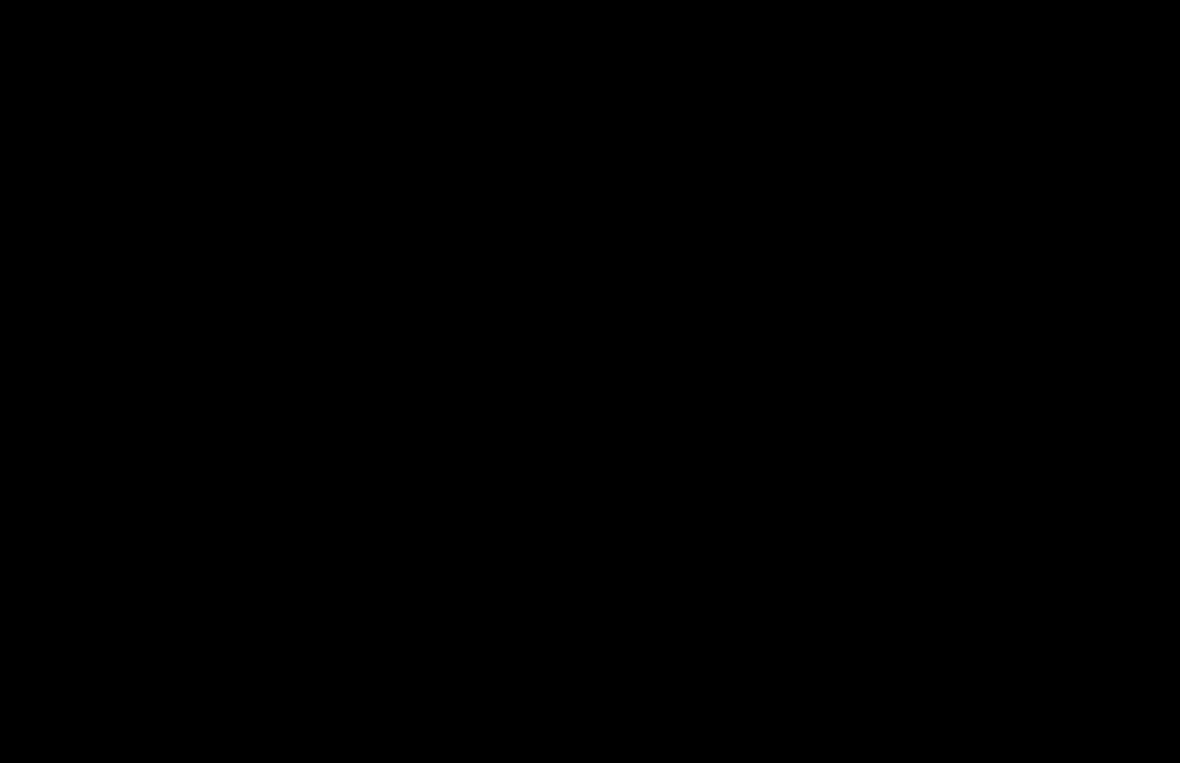 click at bounding box center [590, 381] 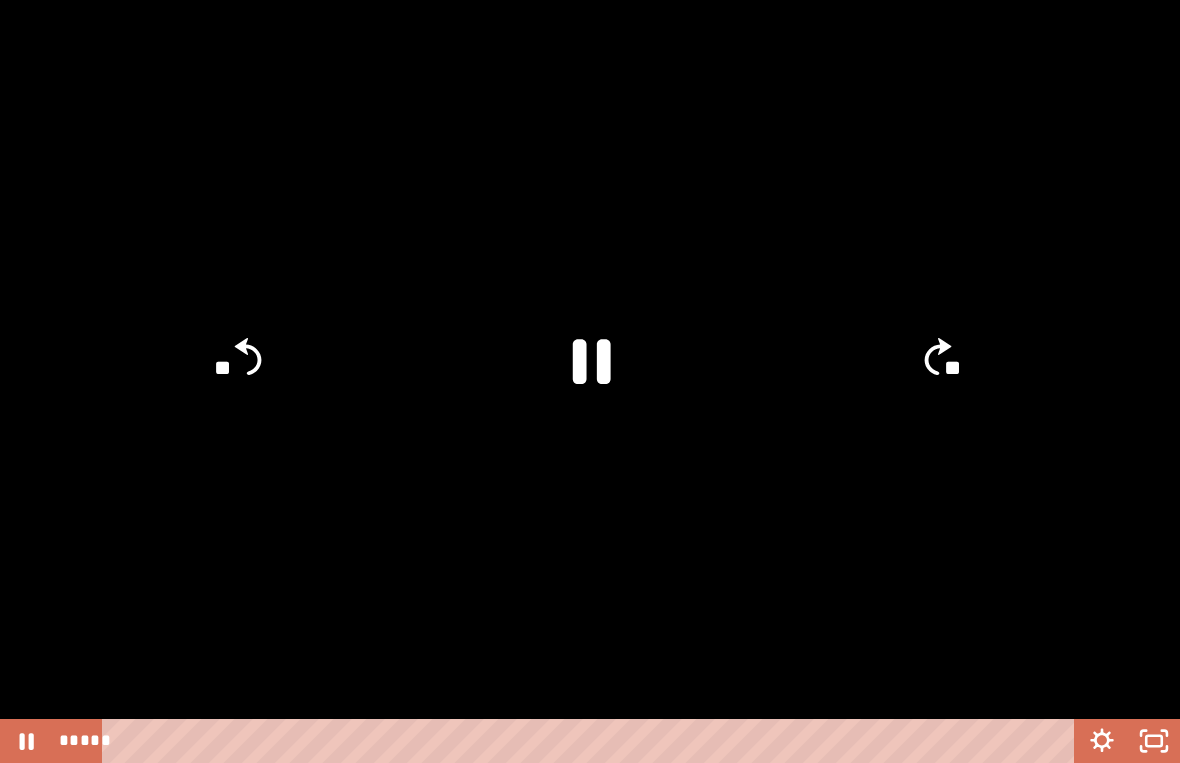 click 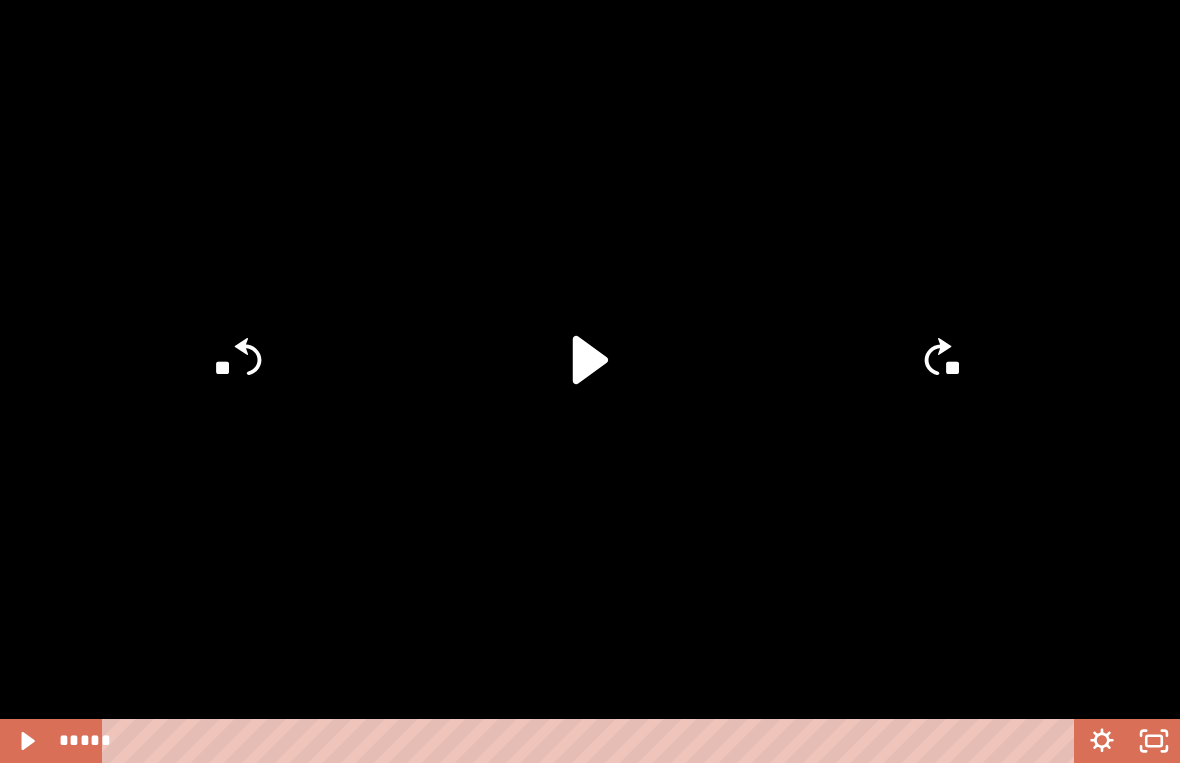 click 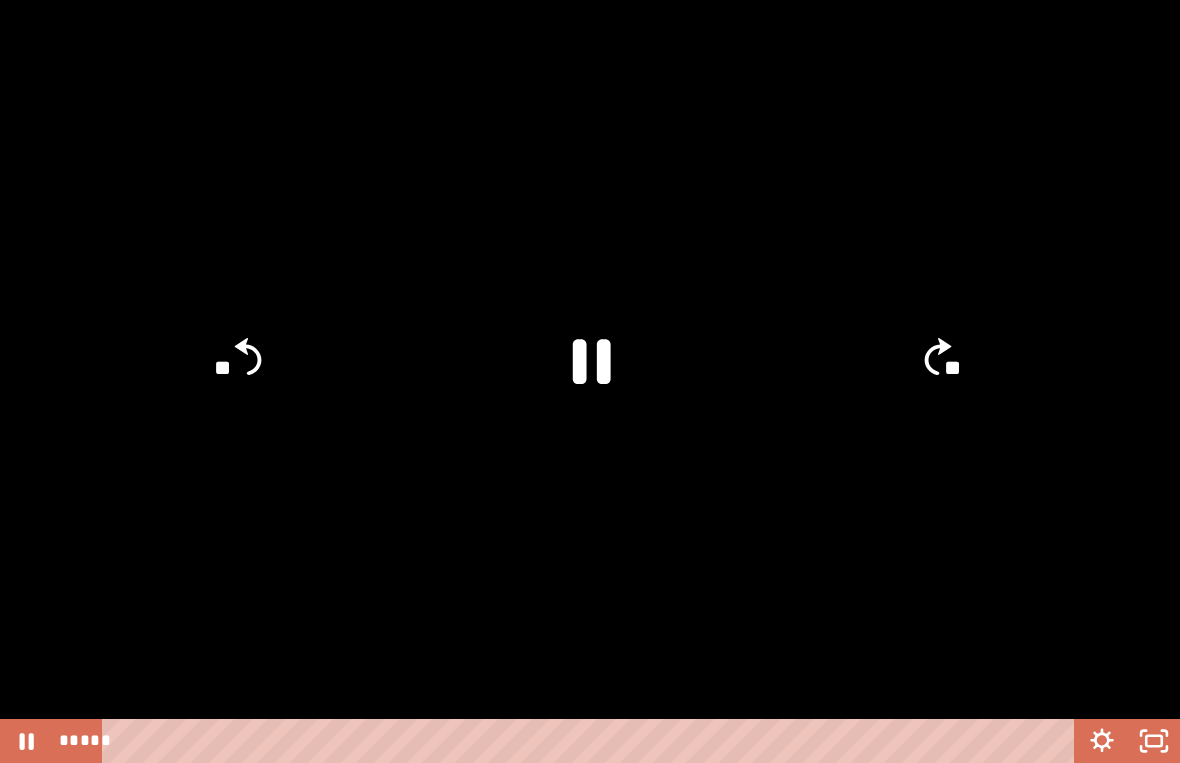 click at bounding box center (590, 381) 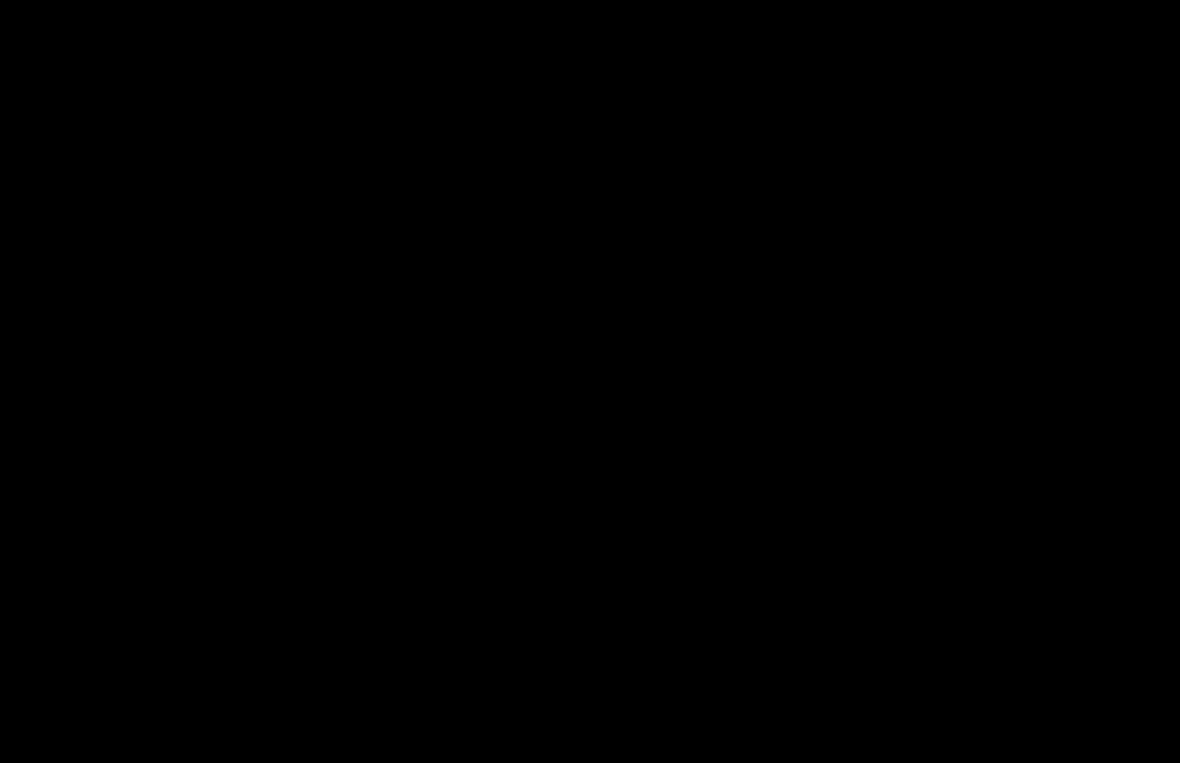click at bounding box center (590, 381) 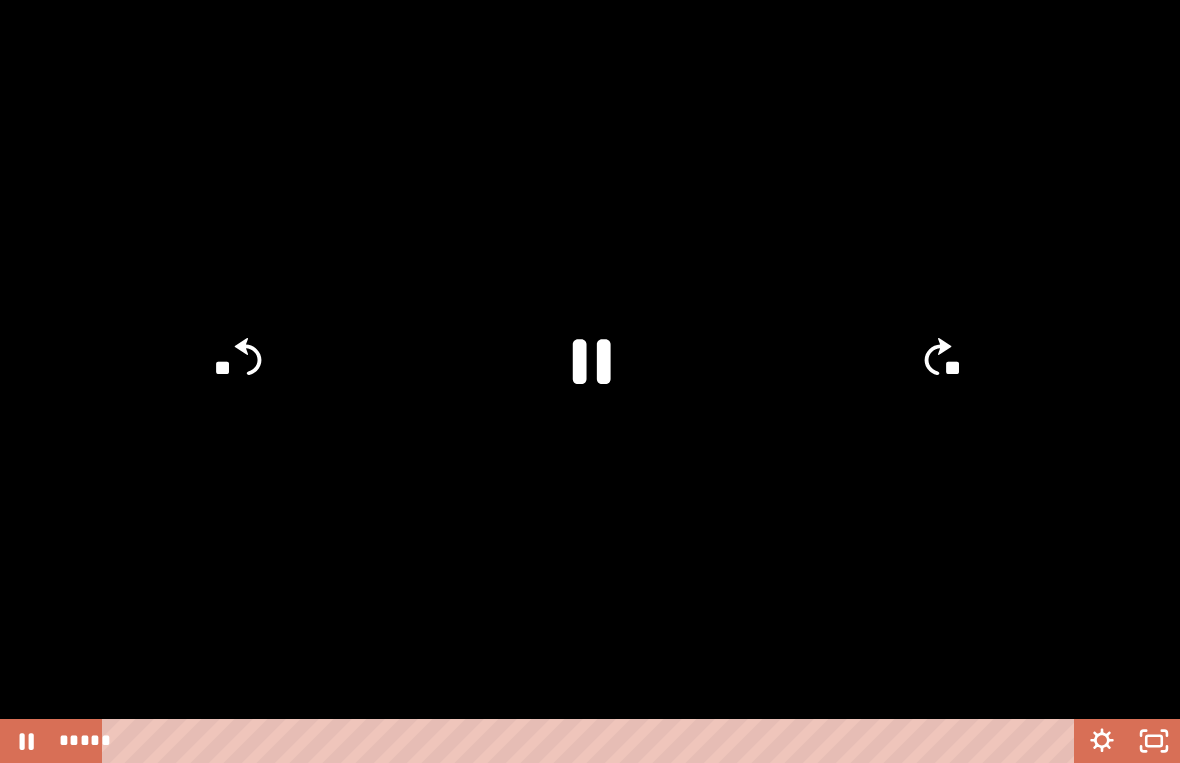 click 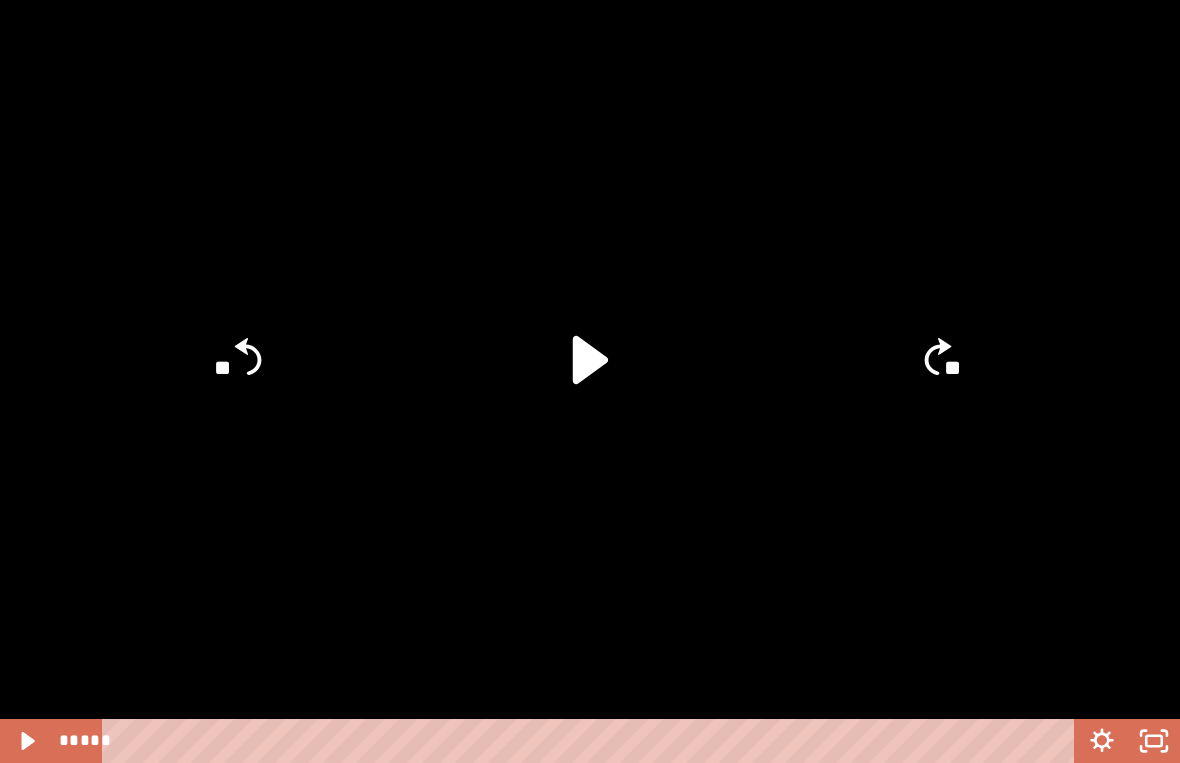 click 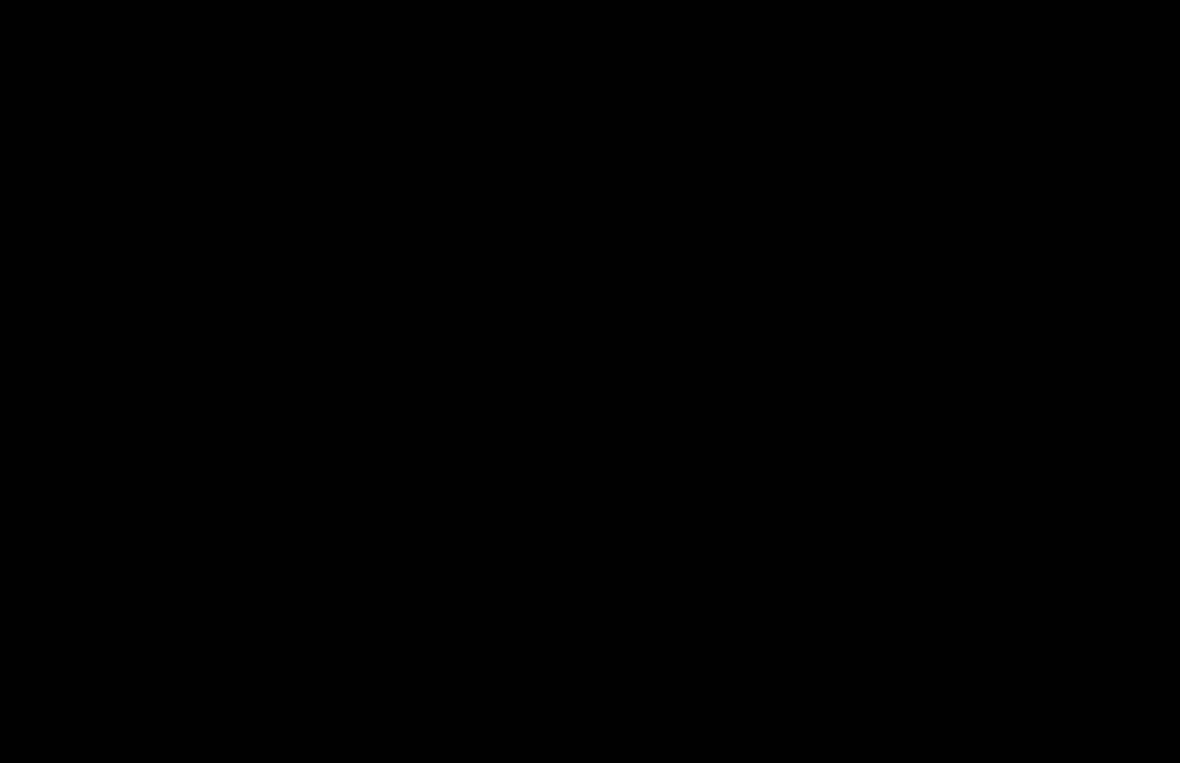 click at bounding box center [590, 381] 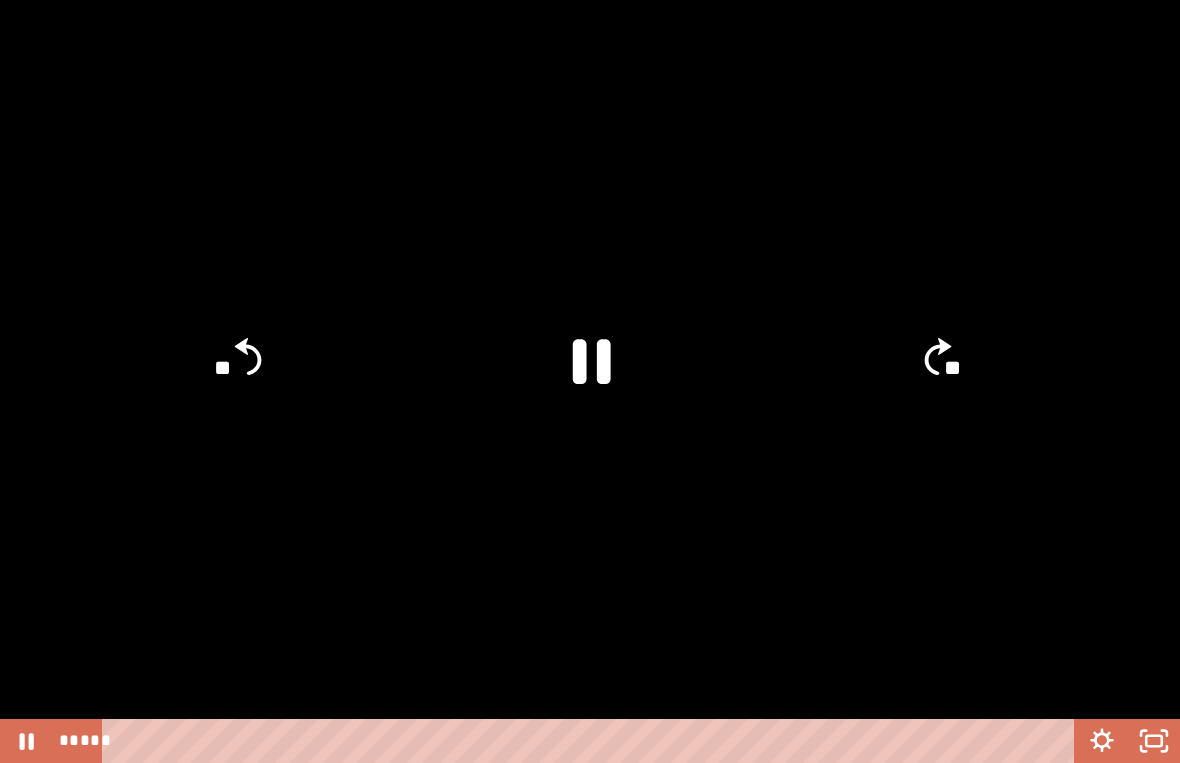 click at bounding box center (590, 381) 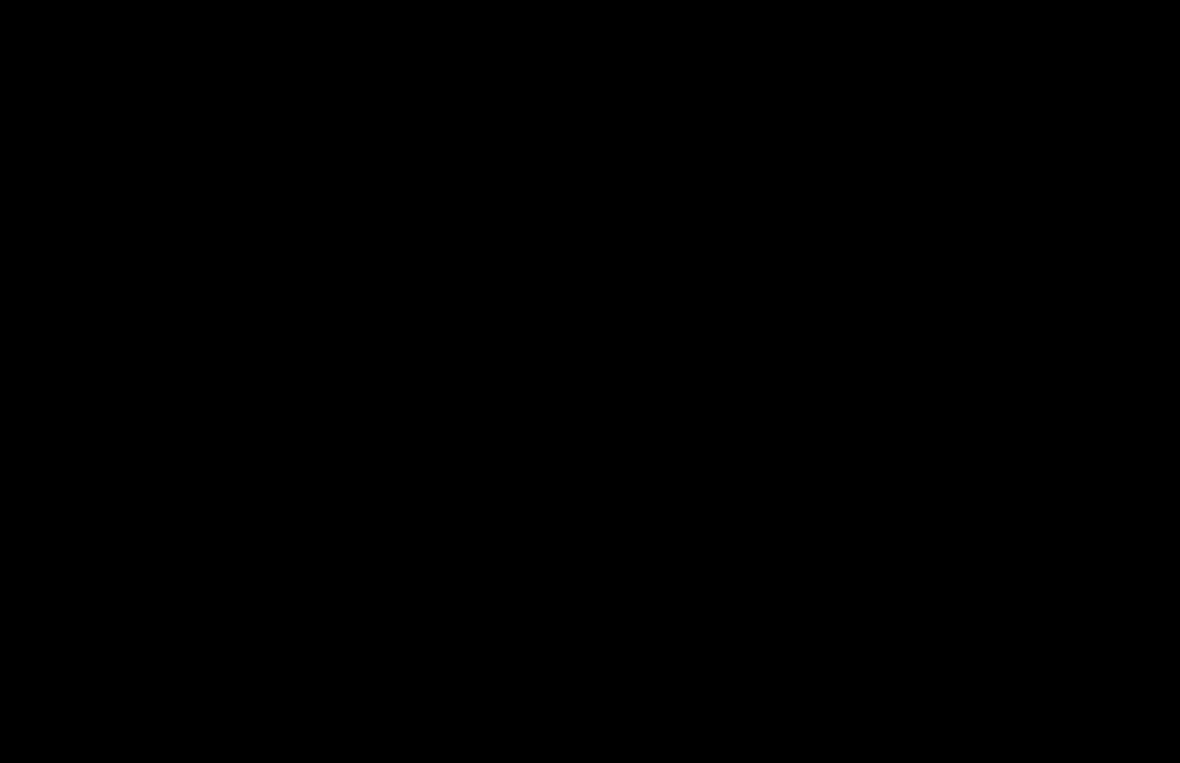 click at bounding box center (590, 381) 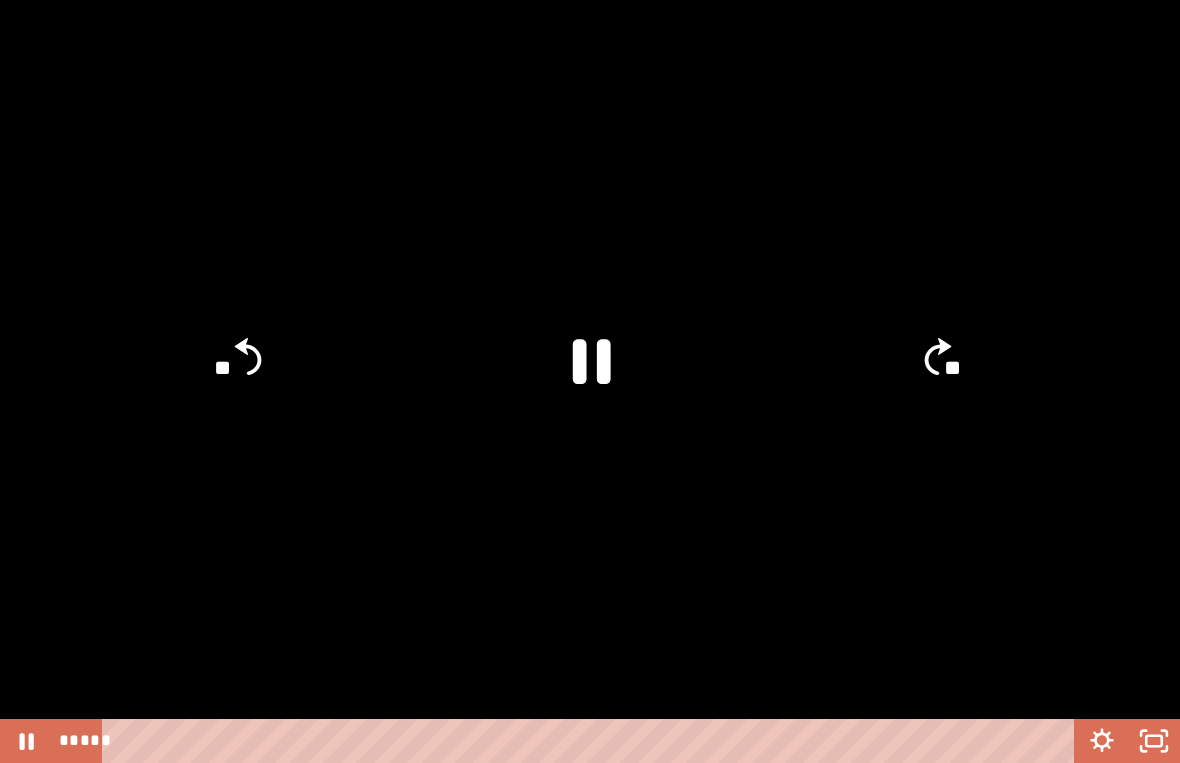 click 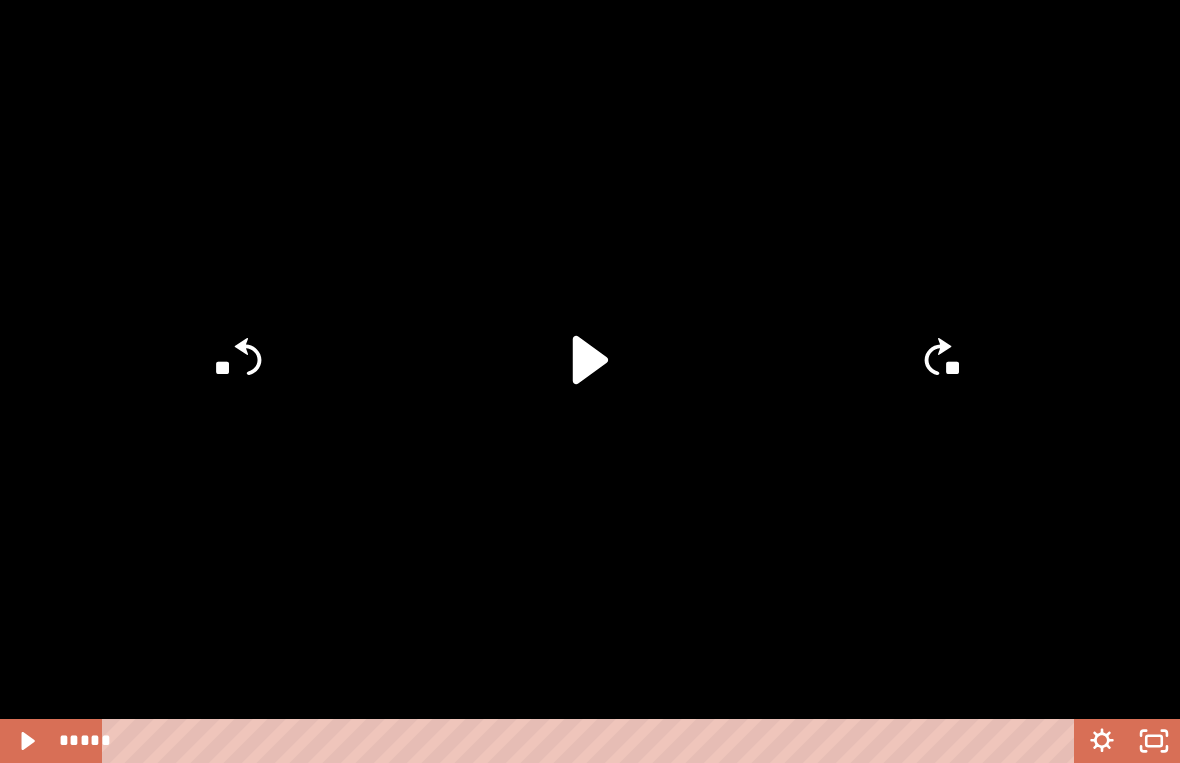click 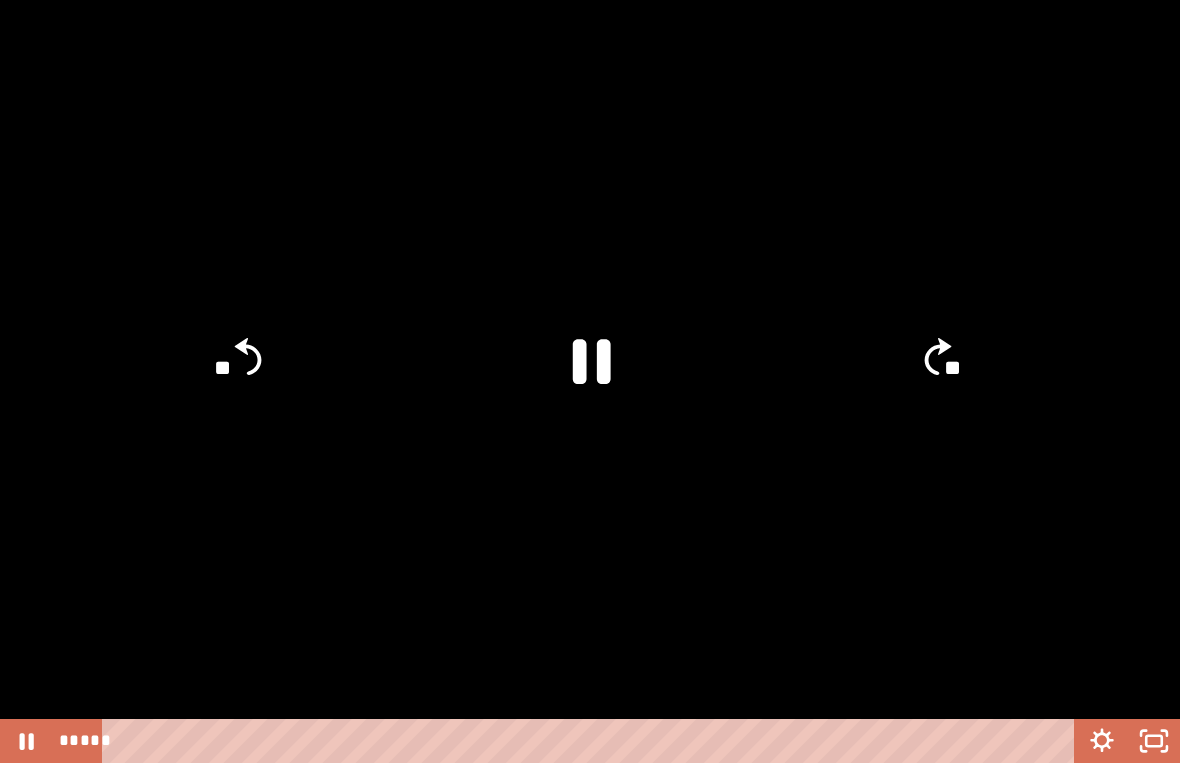 click at bounding box center [590, 381] 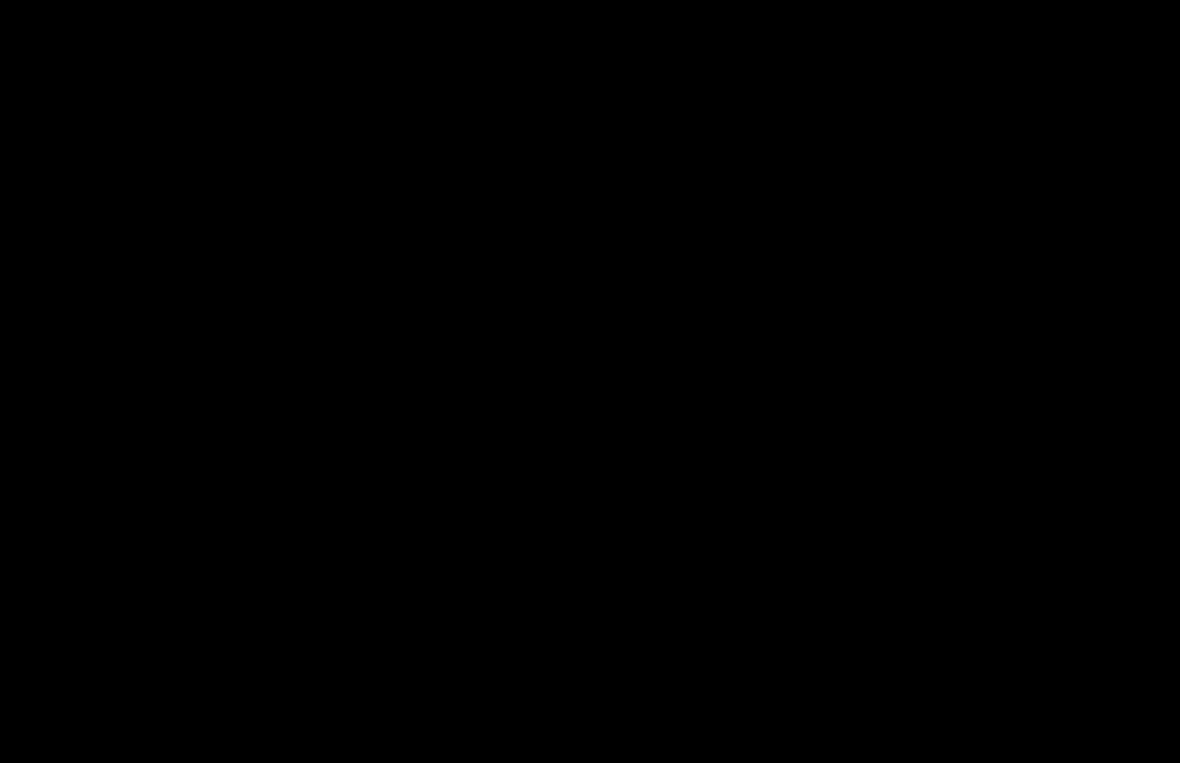click at bounding box center (590, 381) 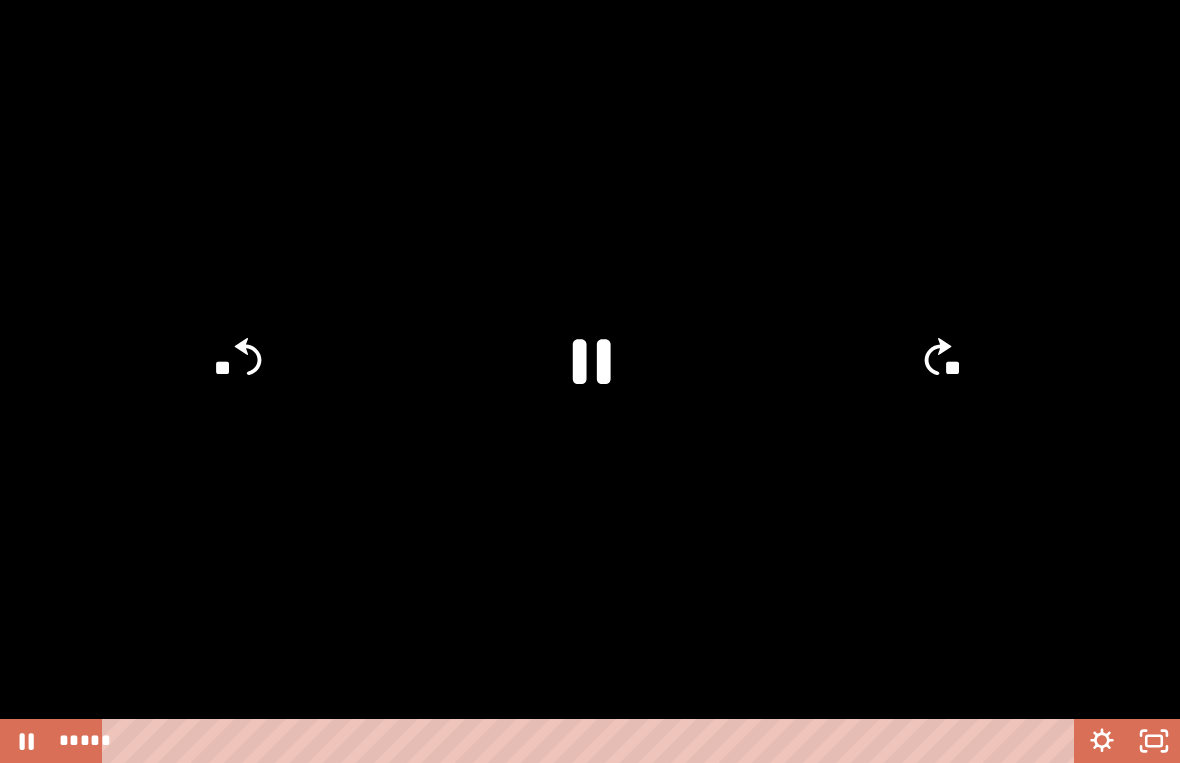 click 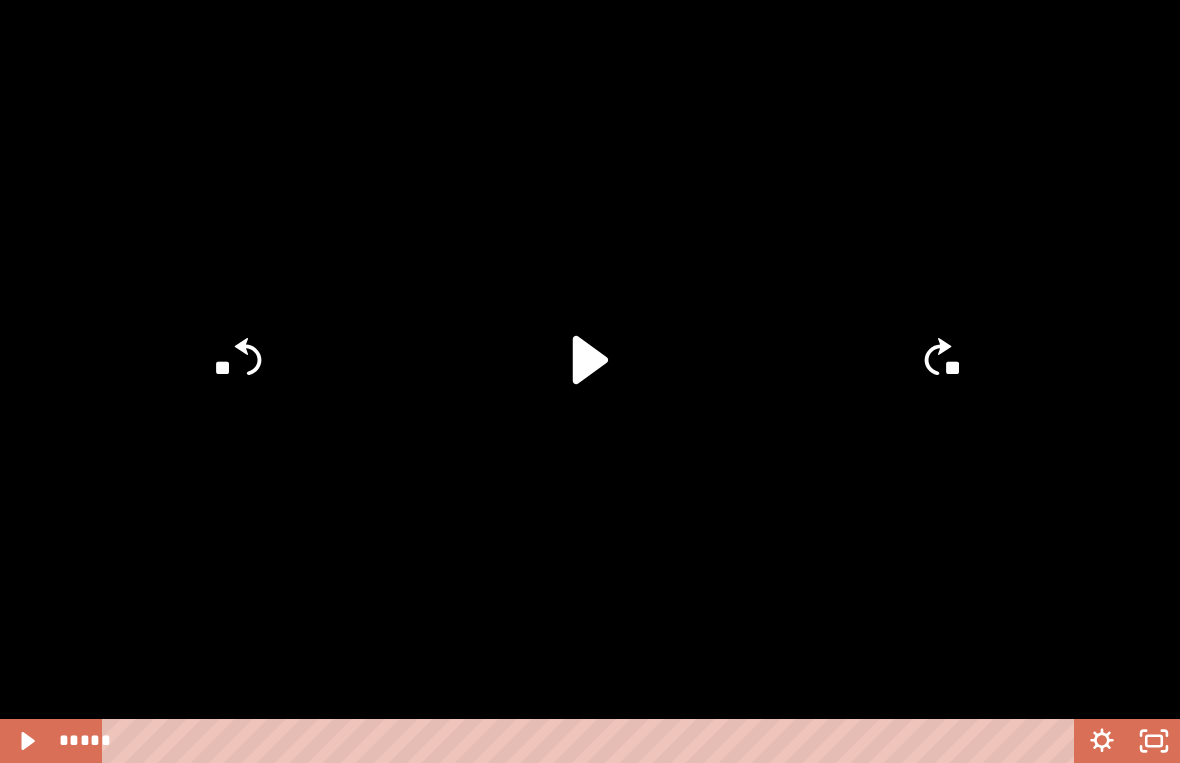 click at bounding box center [590, 381] 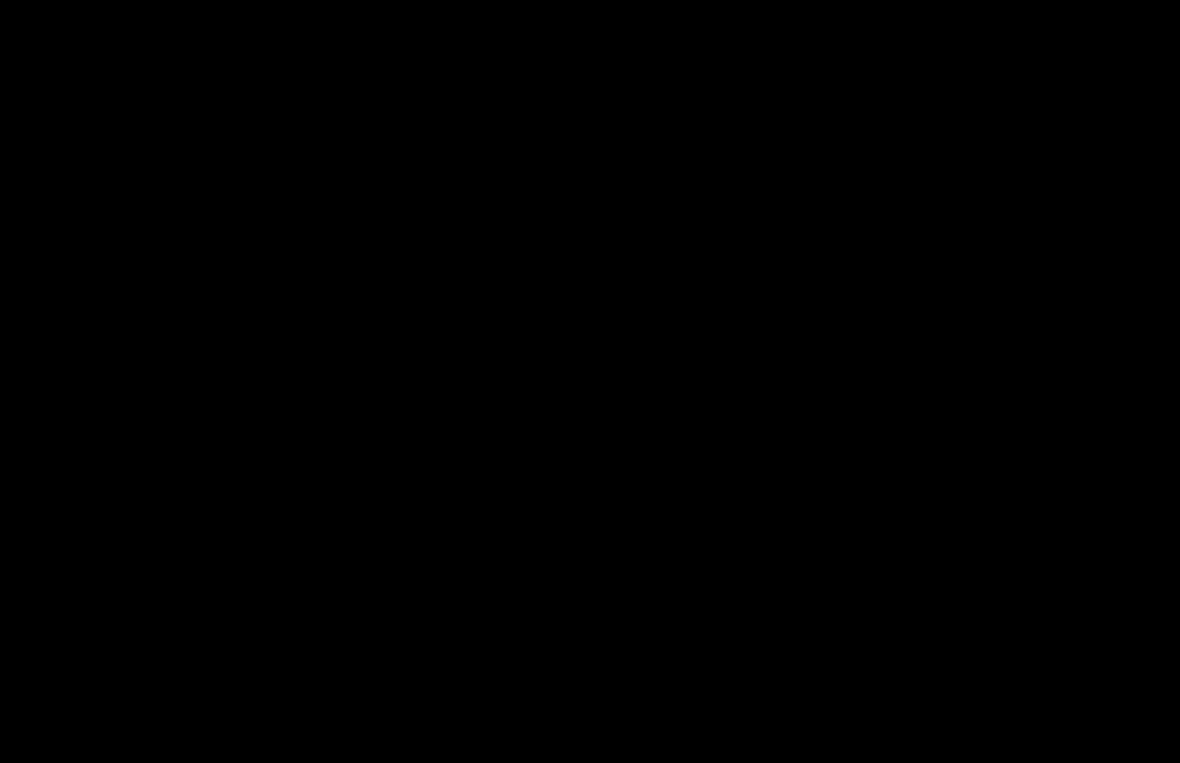 click at bounding box center [590, 381] 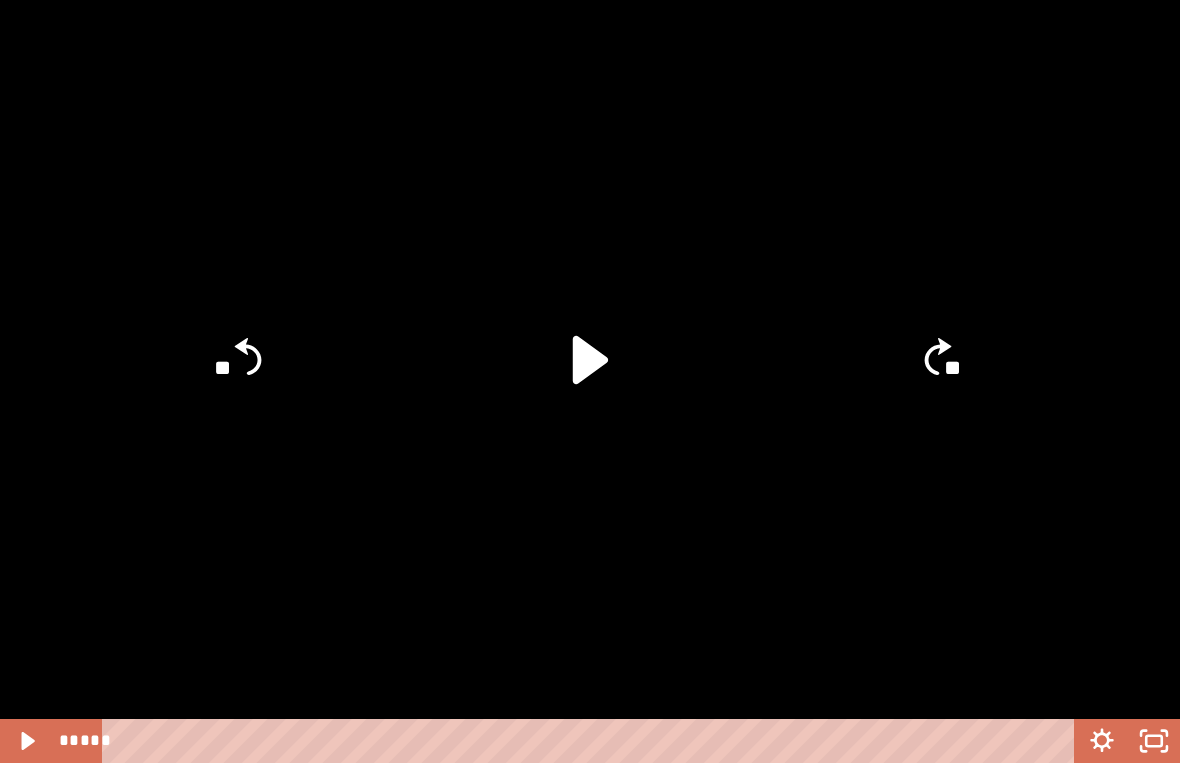 click 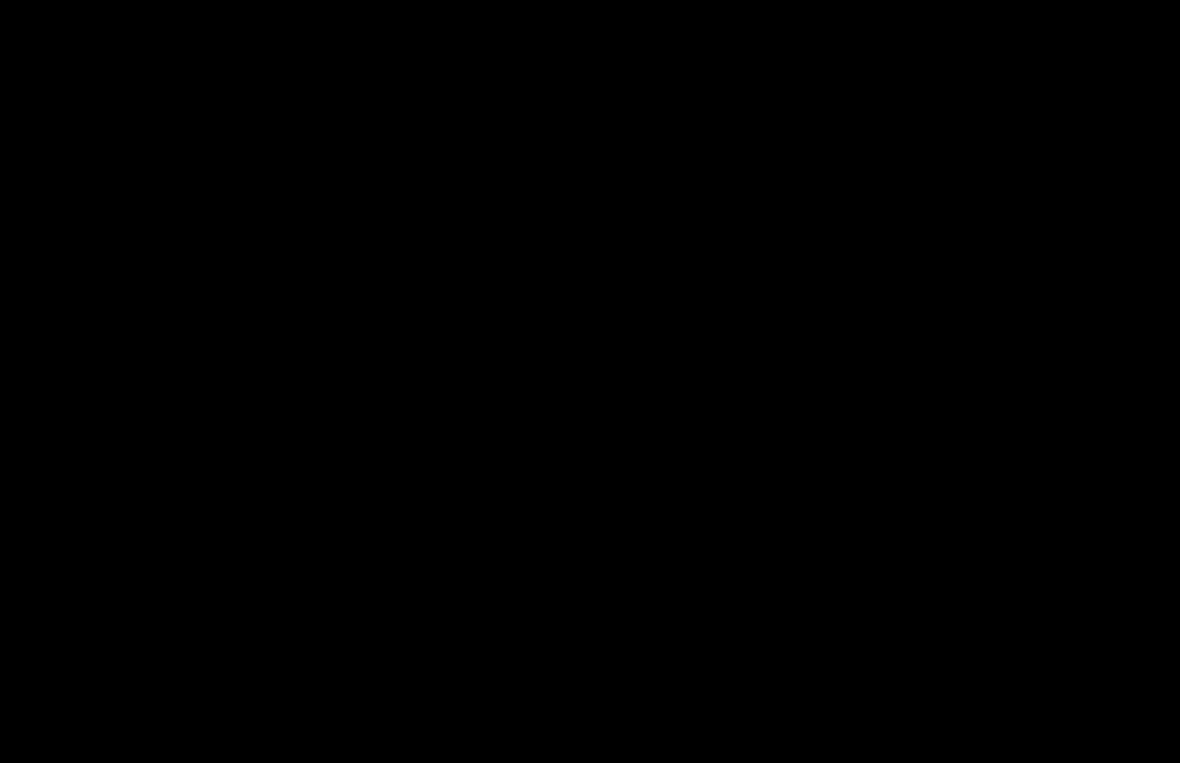 click at bounding box center [590, 381] 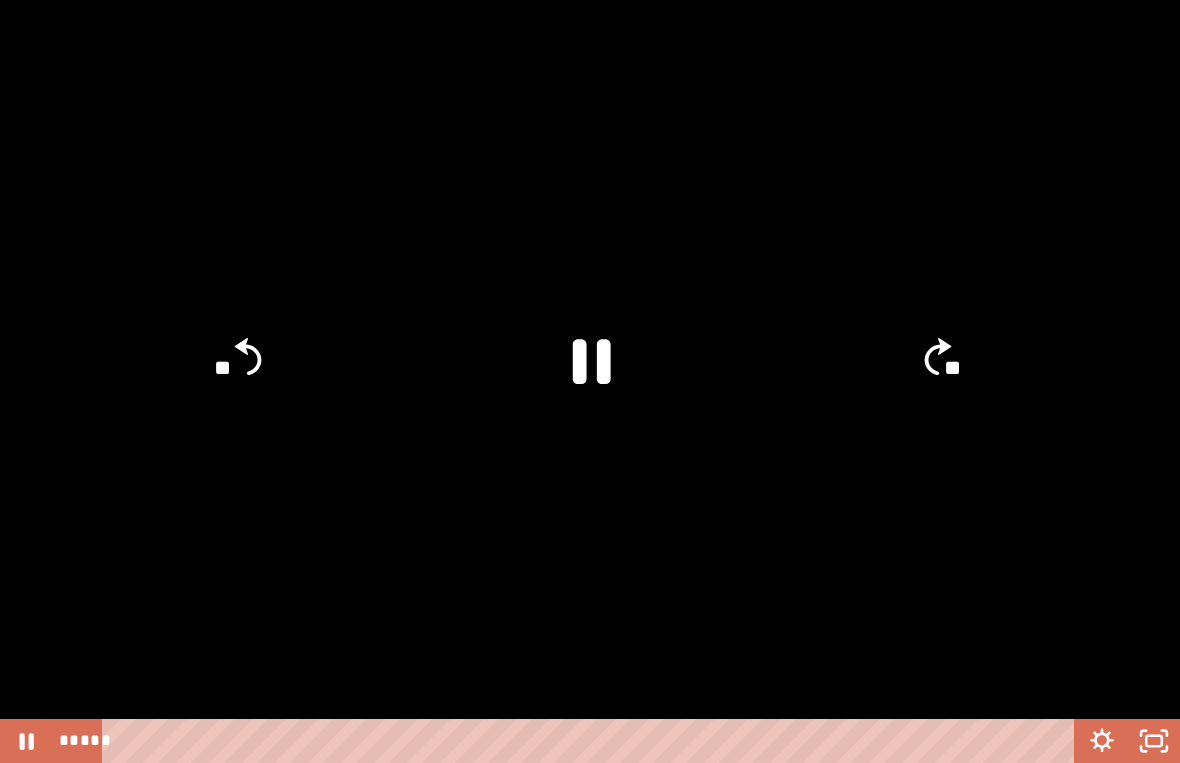 click 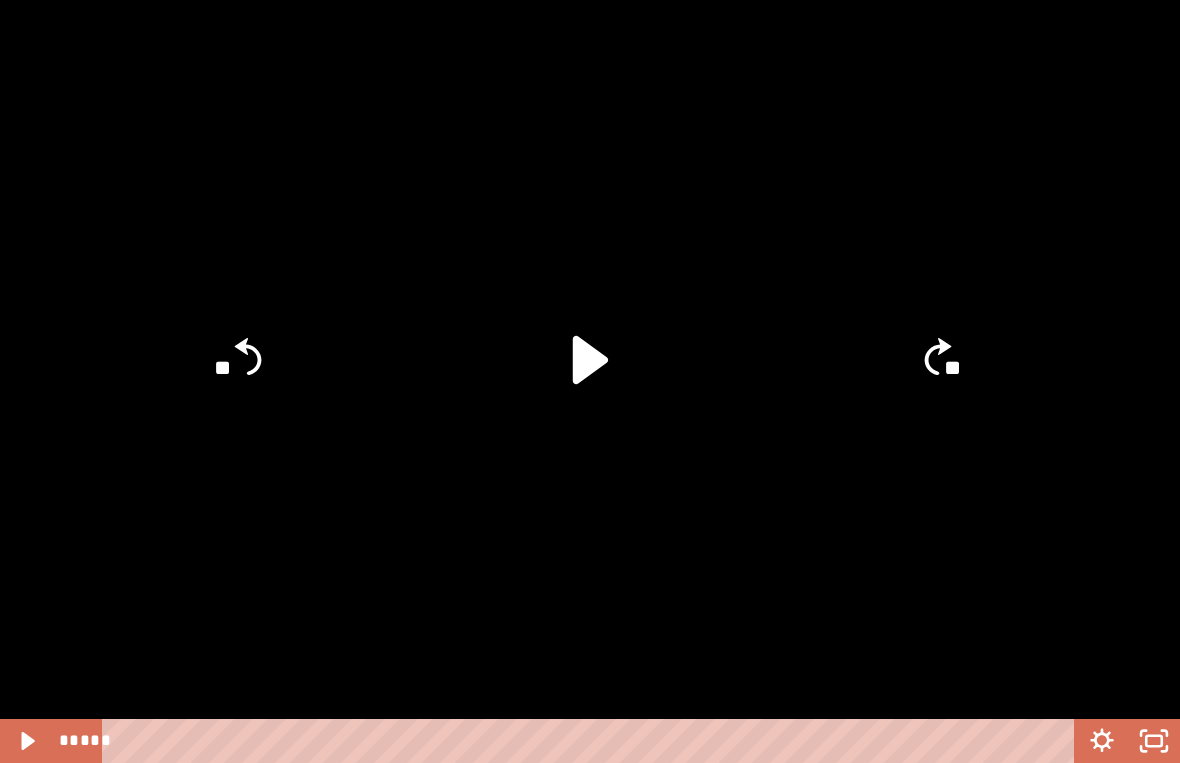 click 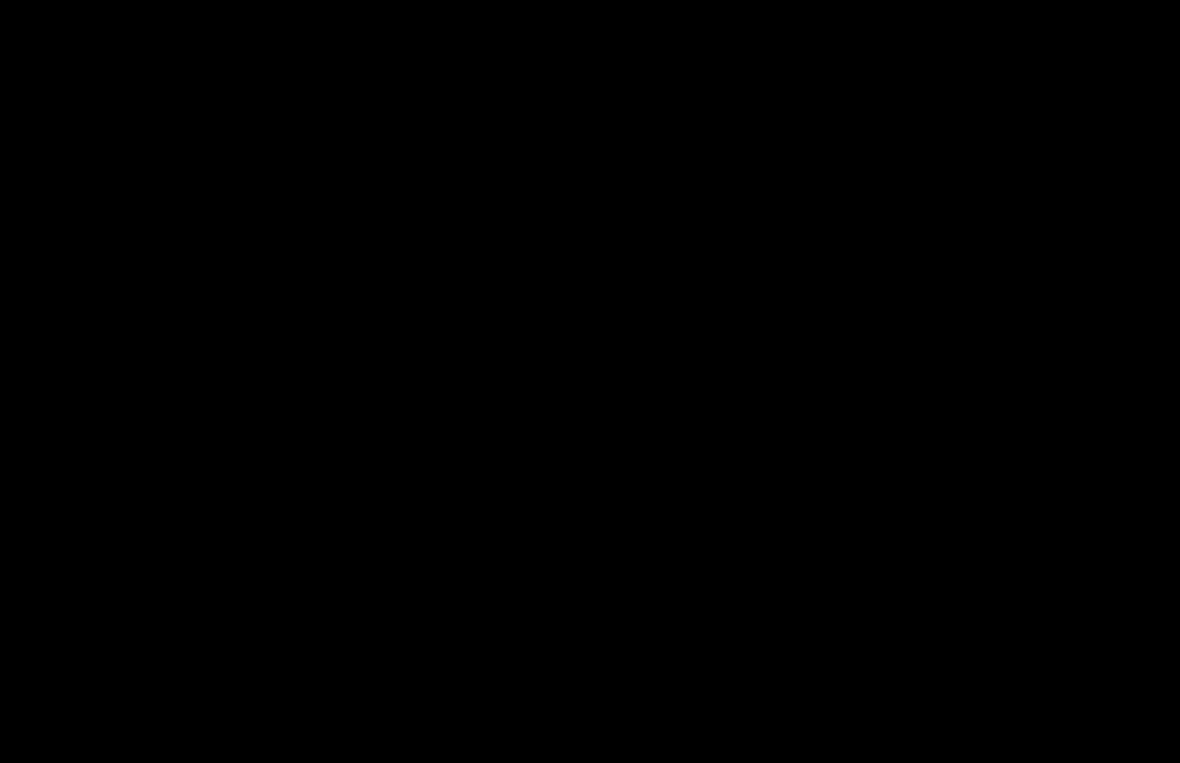 click at bounding box center (590, 381) 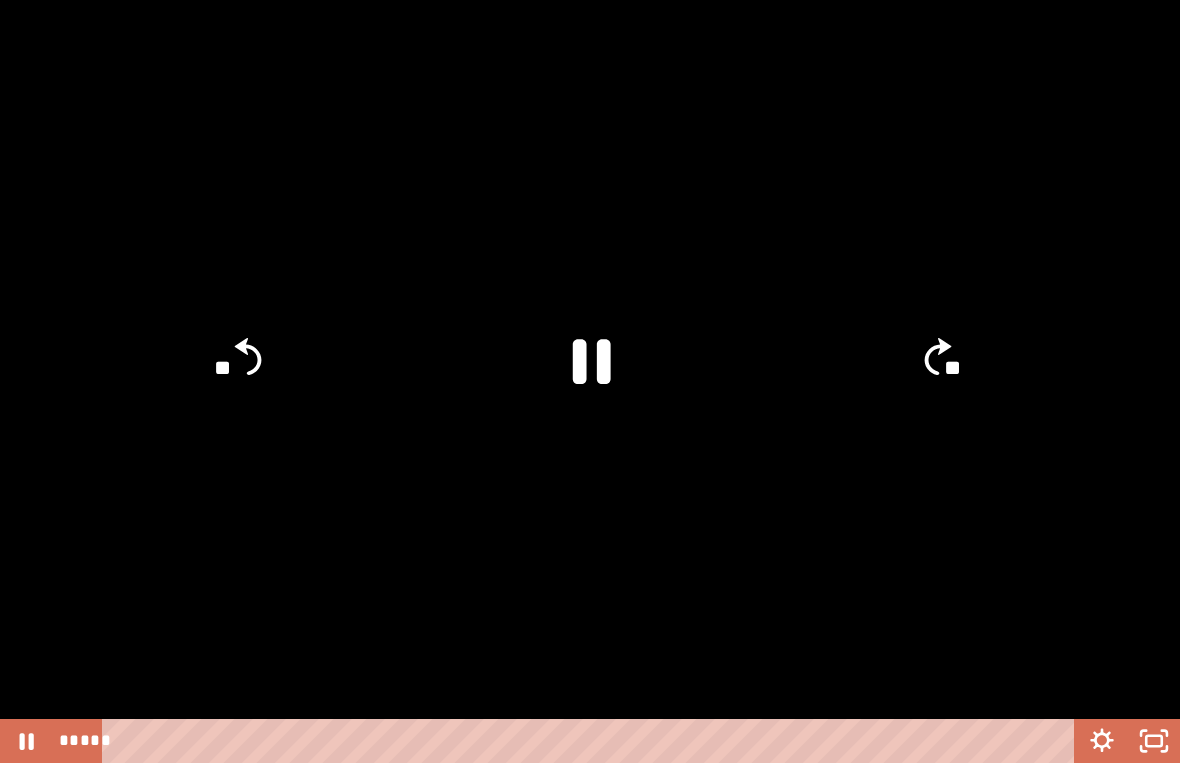 click 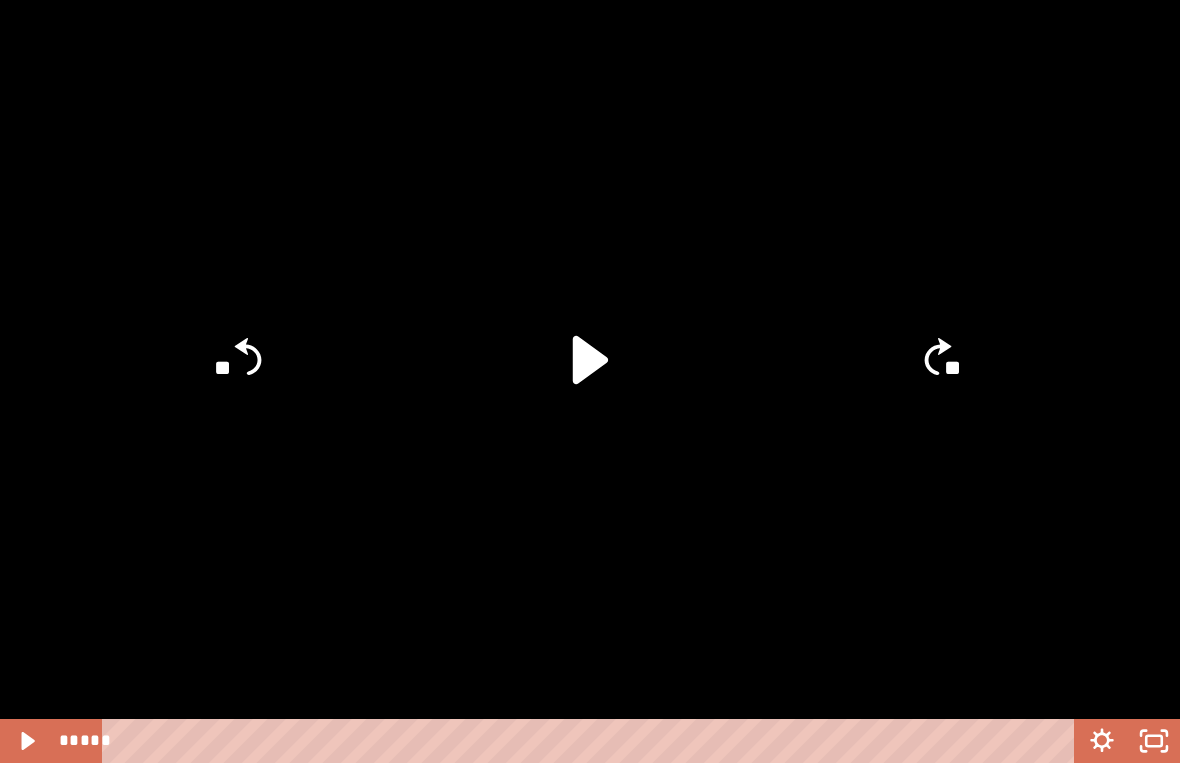 click 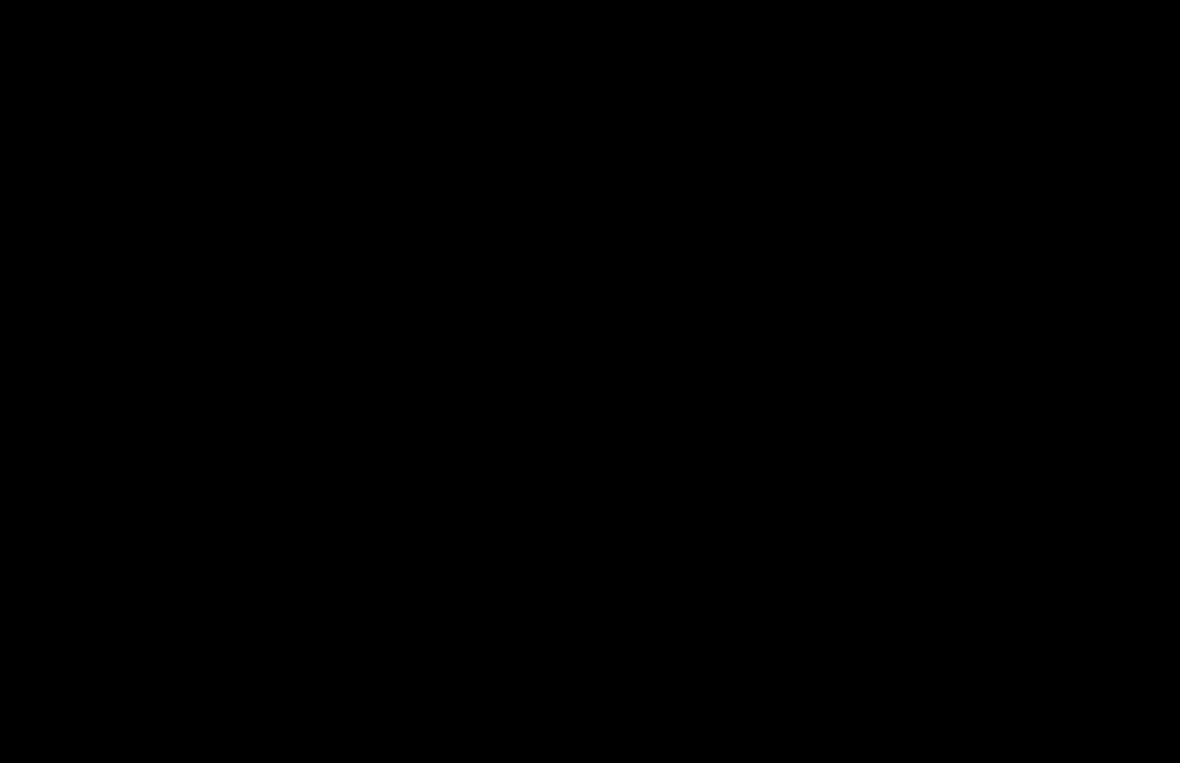 click at bounding box center [590, 381] 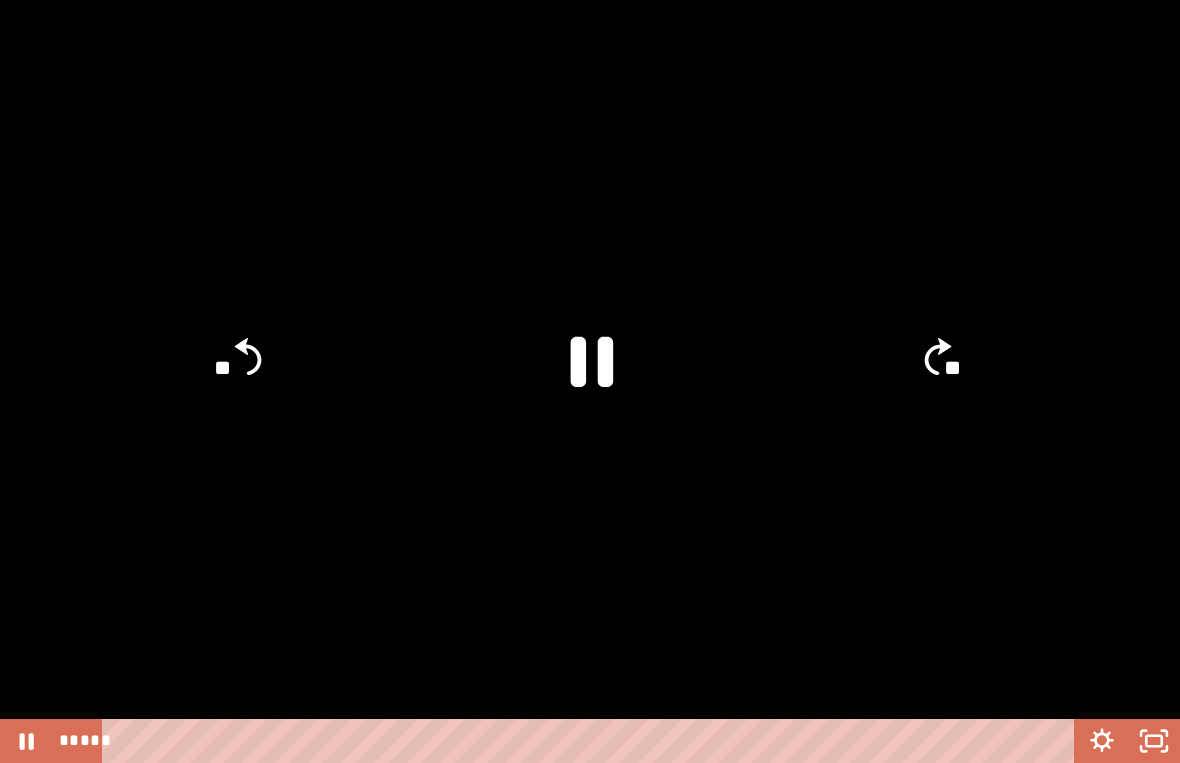 click 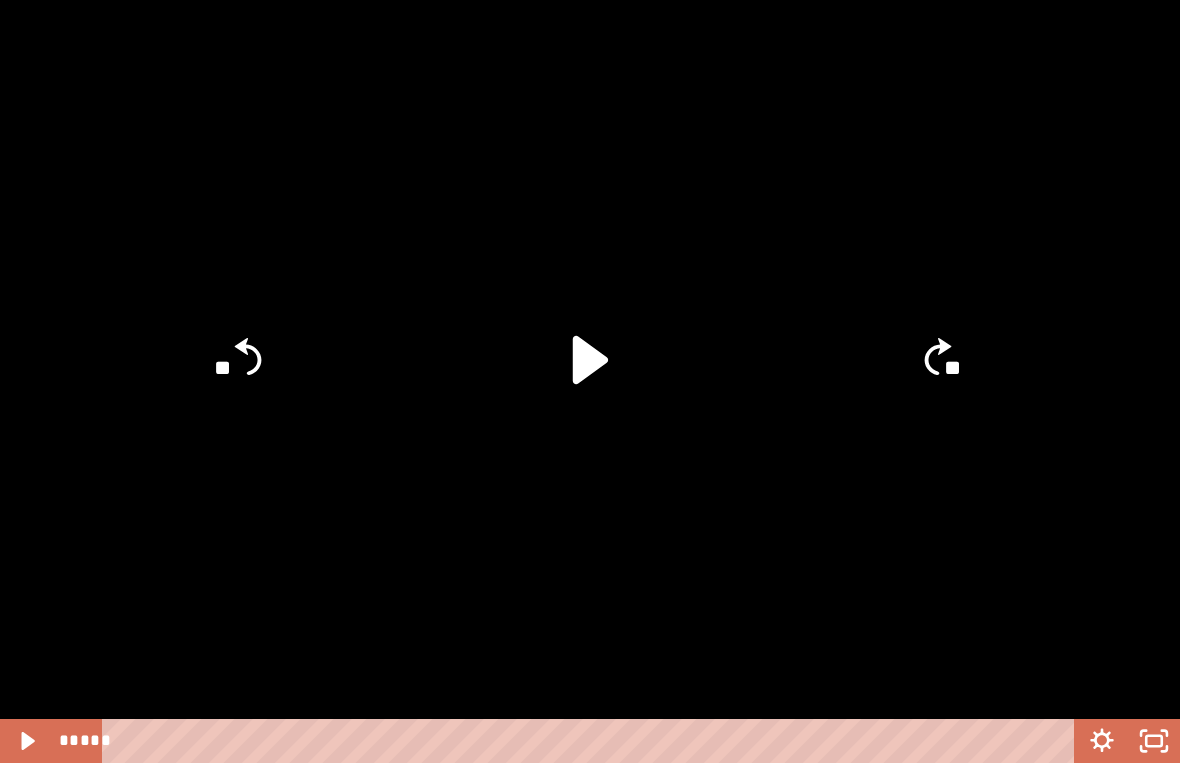 click 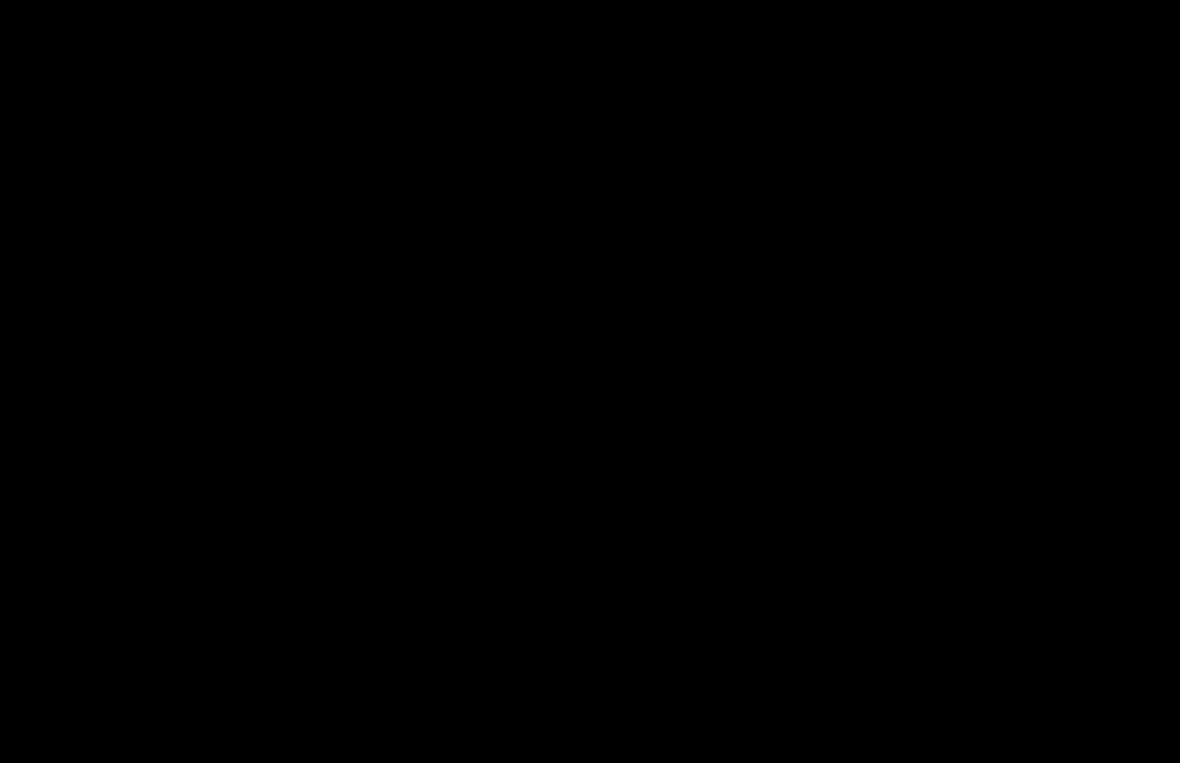 click at bounding box center (590, 381) 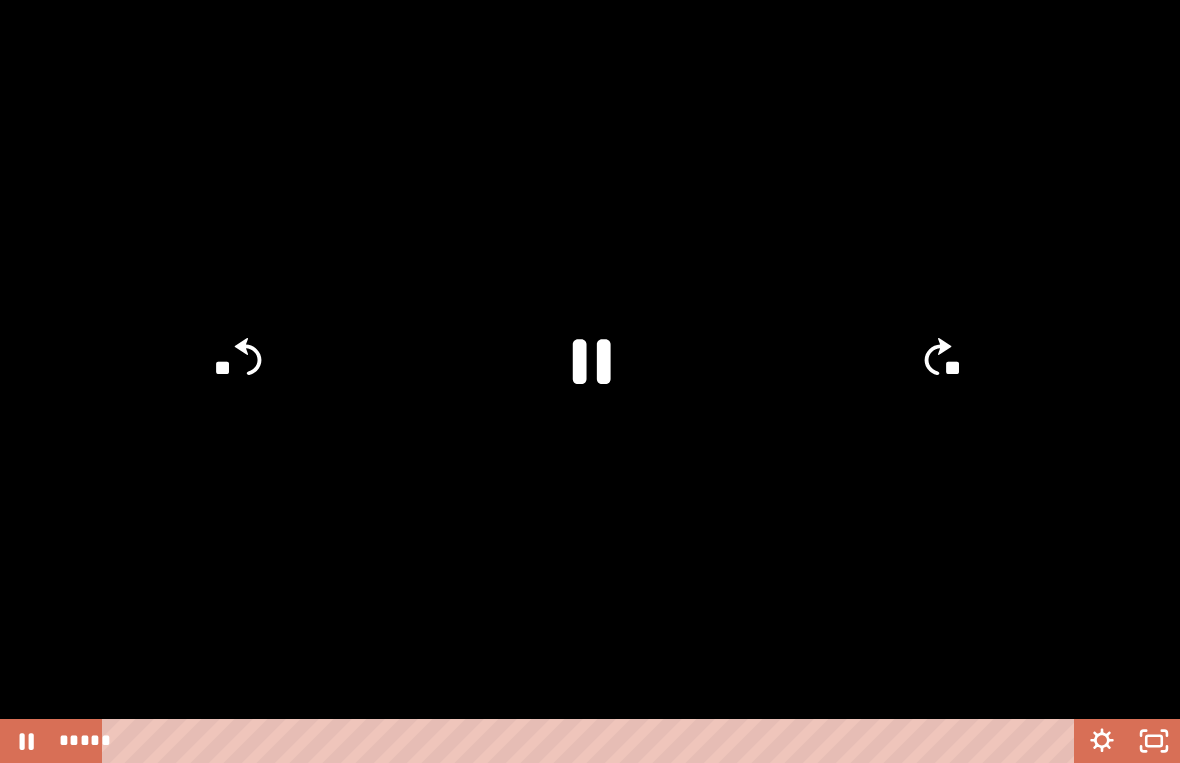 click 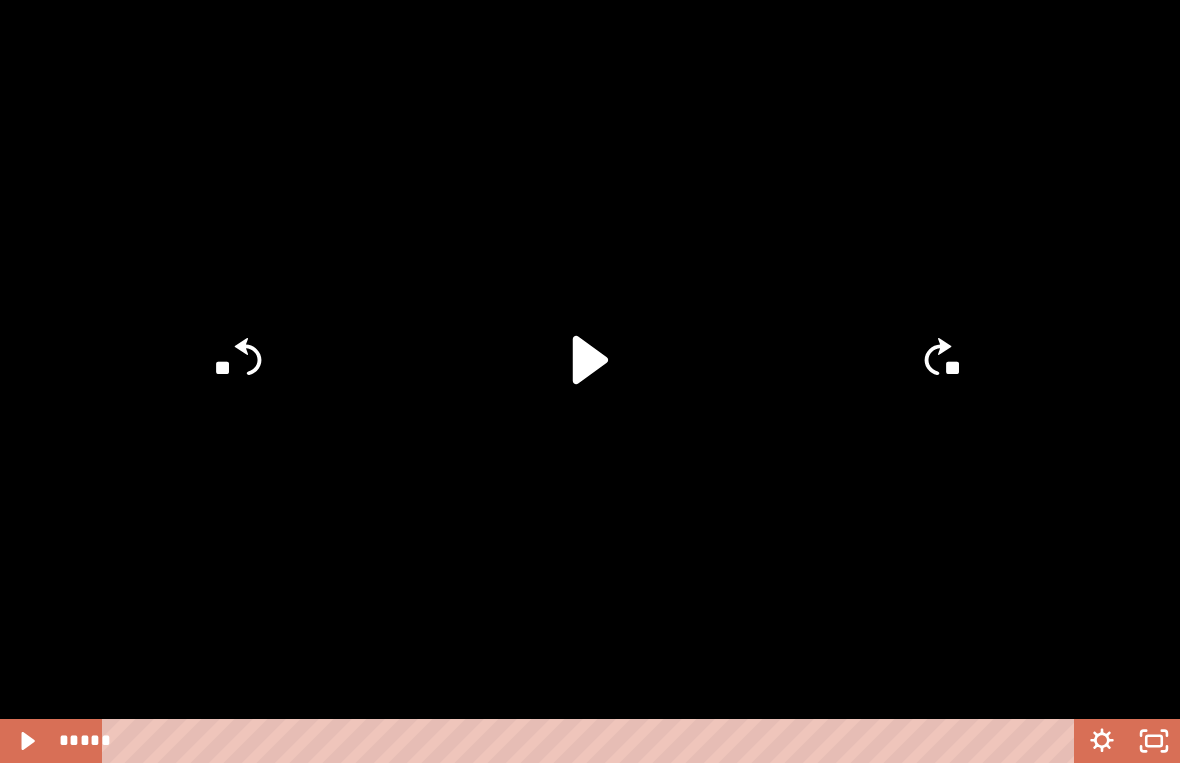 click 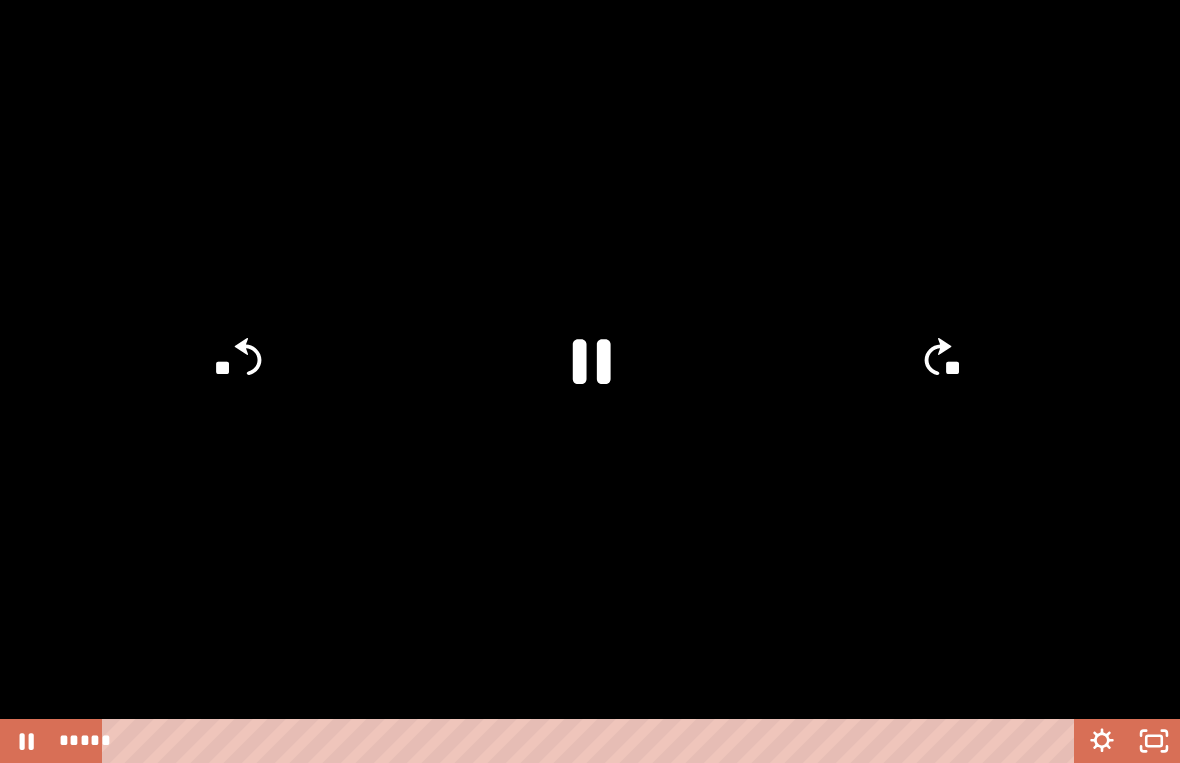 click at bounding box center (590, 381) 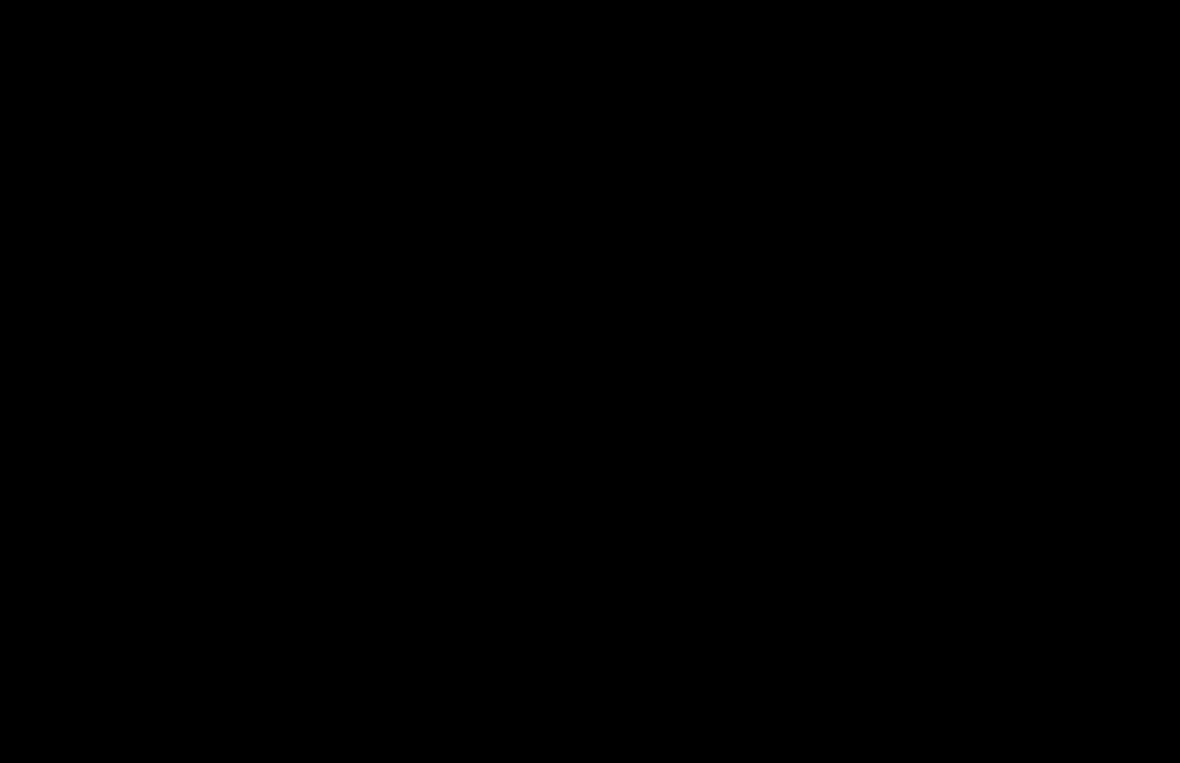 click at bounding box center (590, 381) 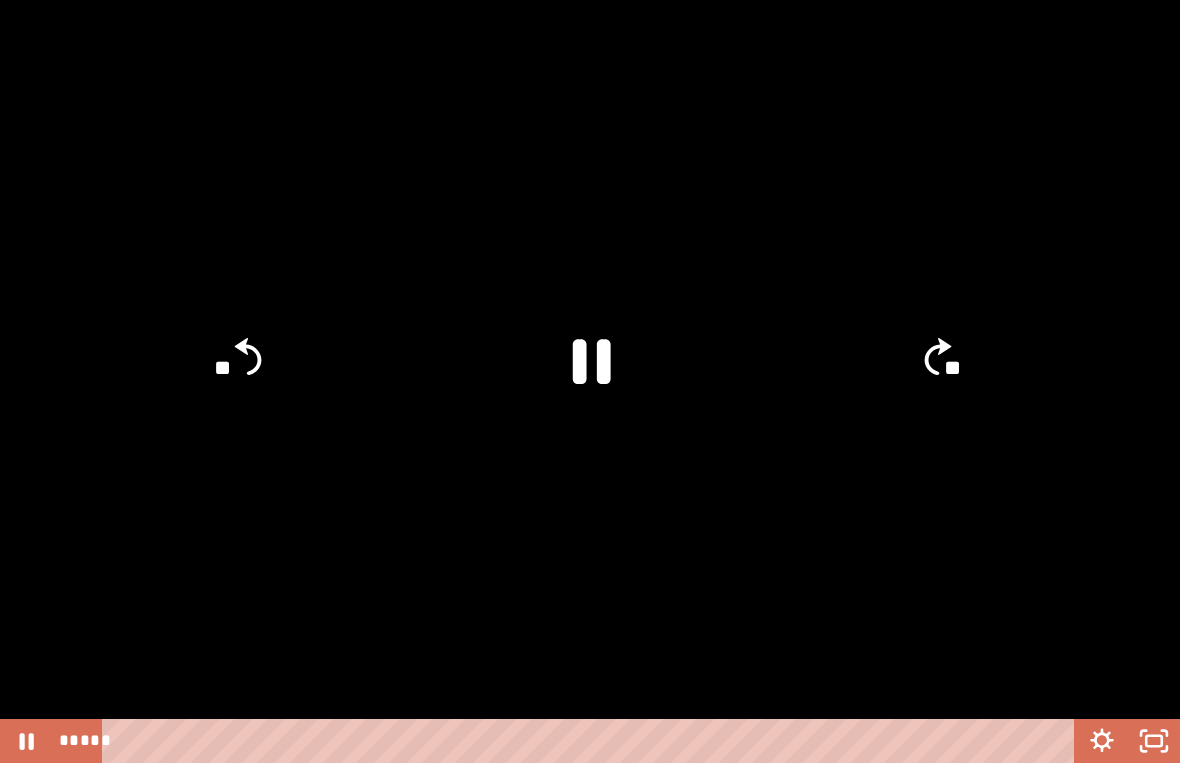 click 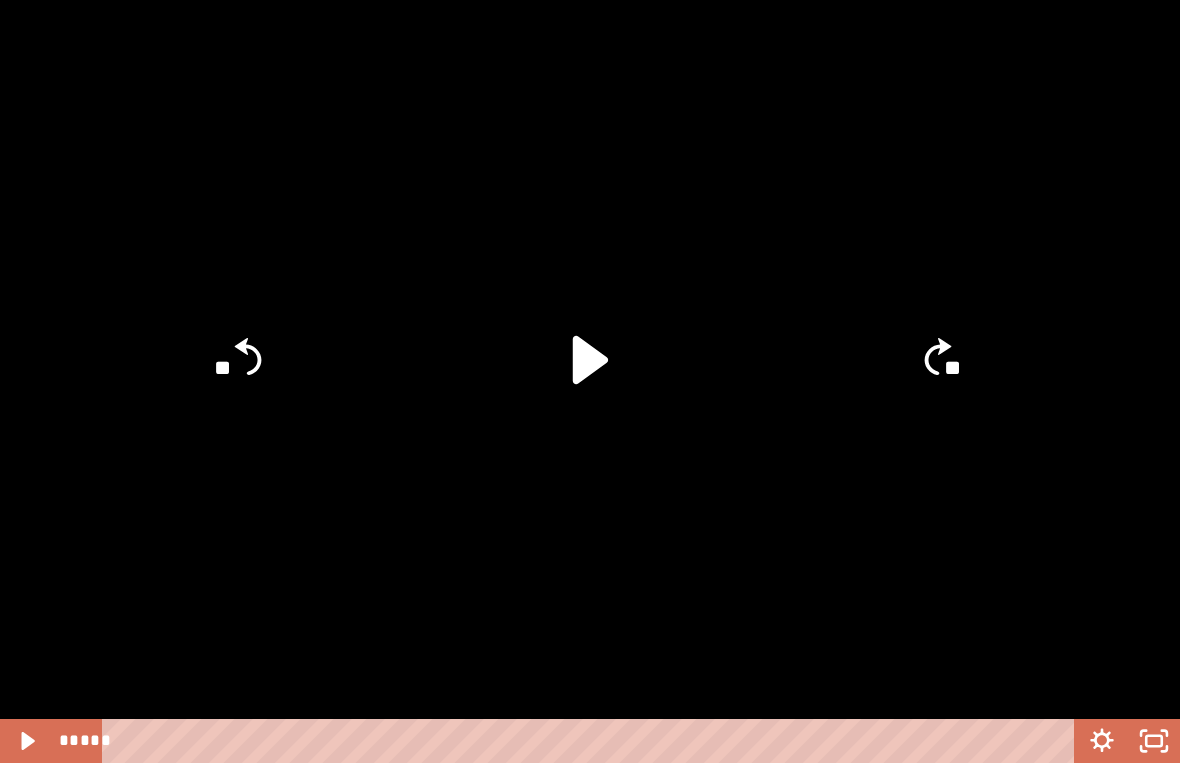 click 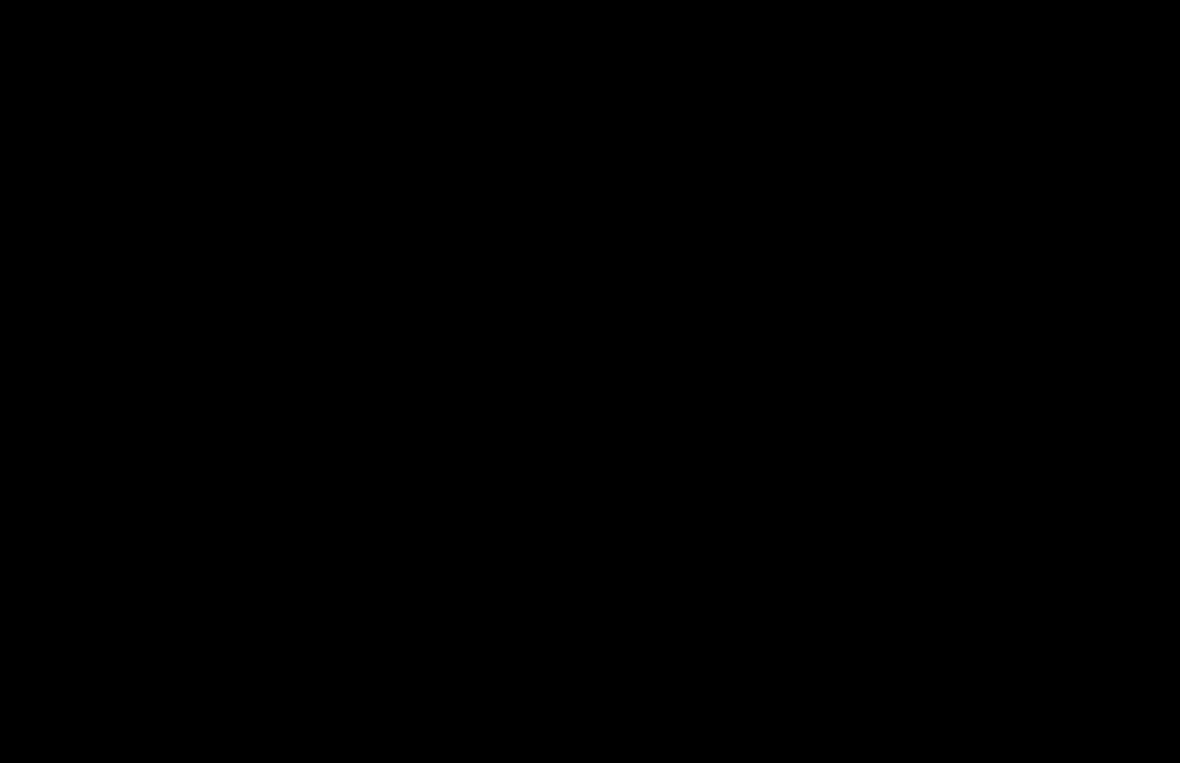 click at bounding box center (590, 381) 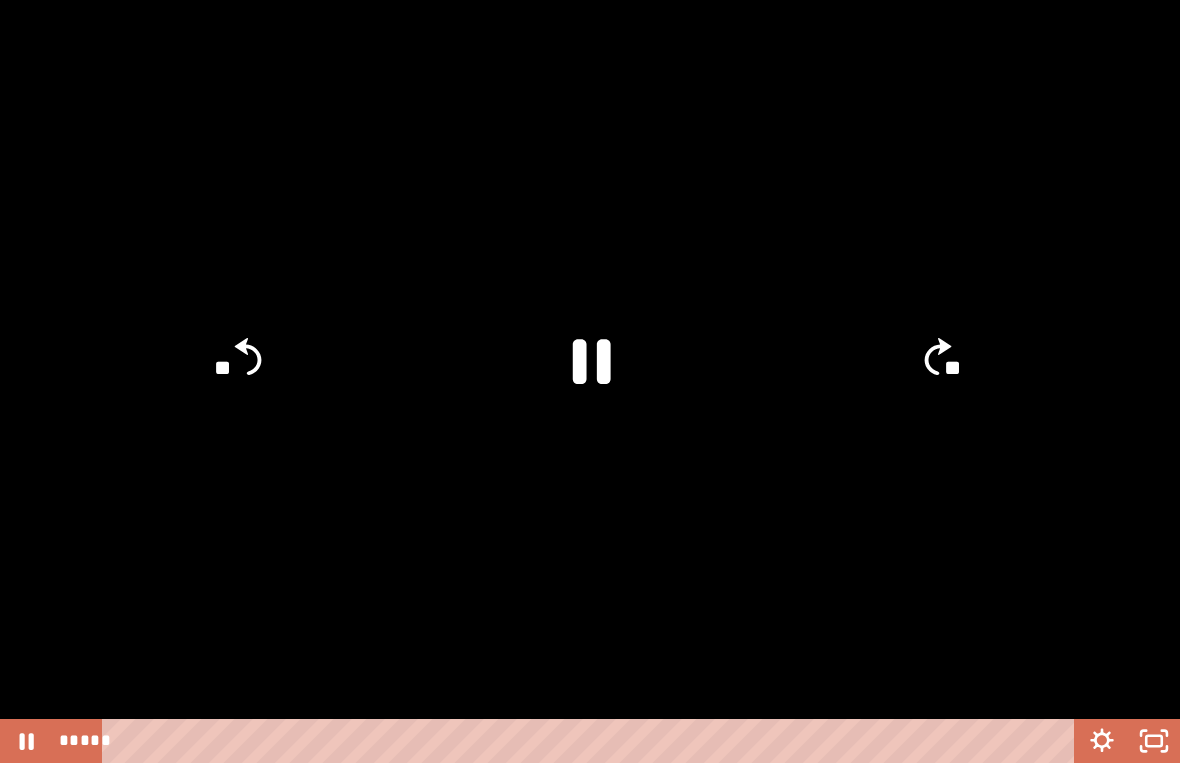 click 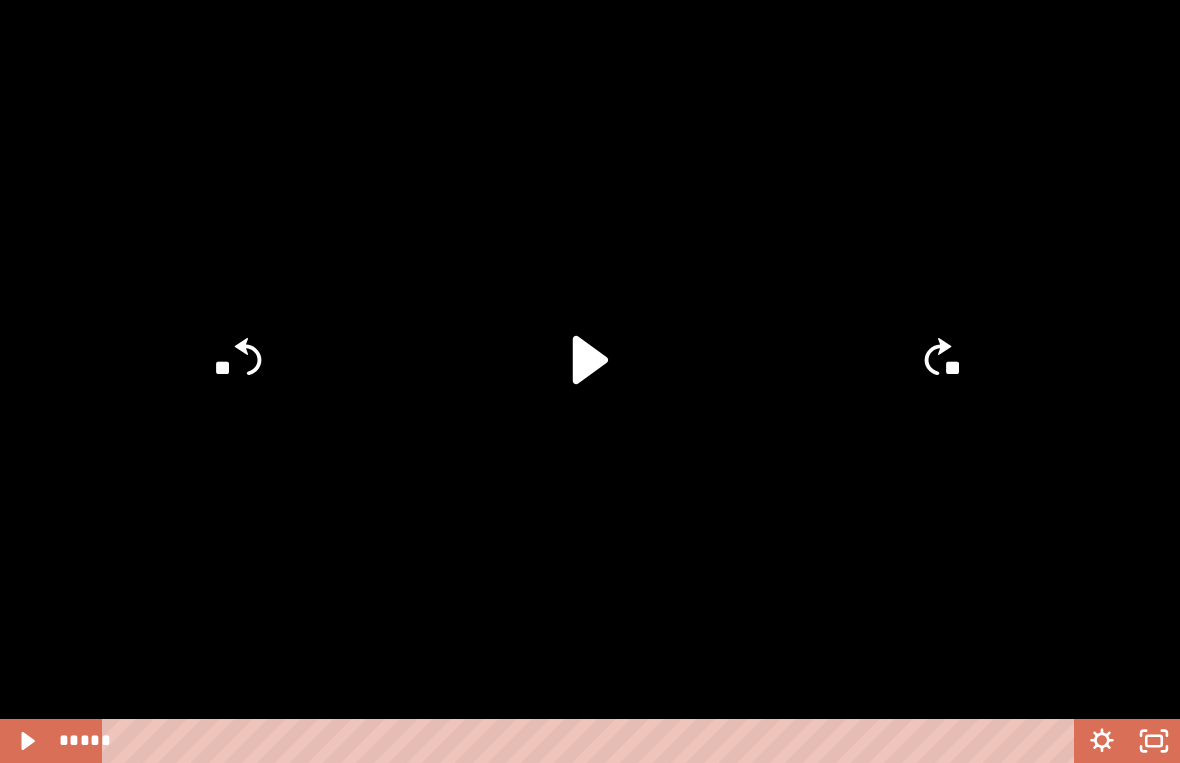 click 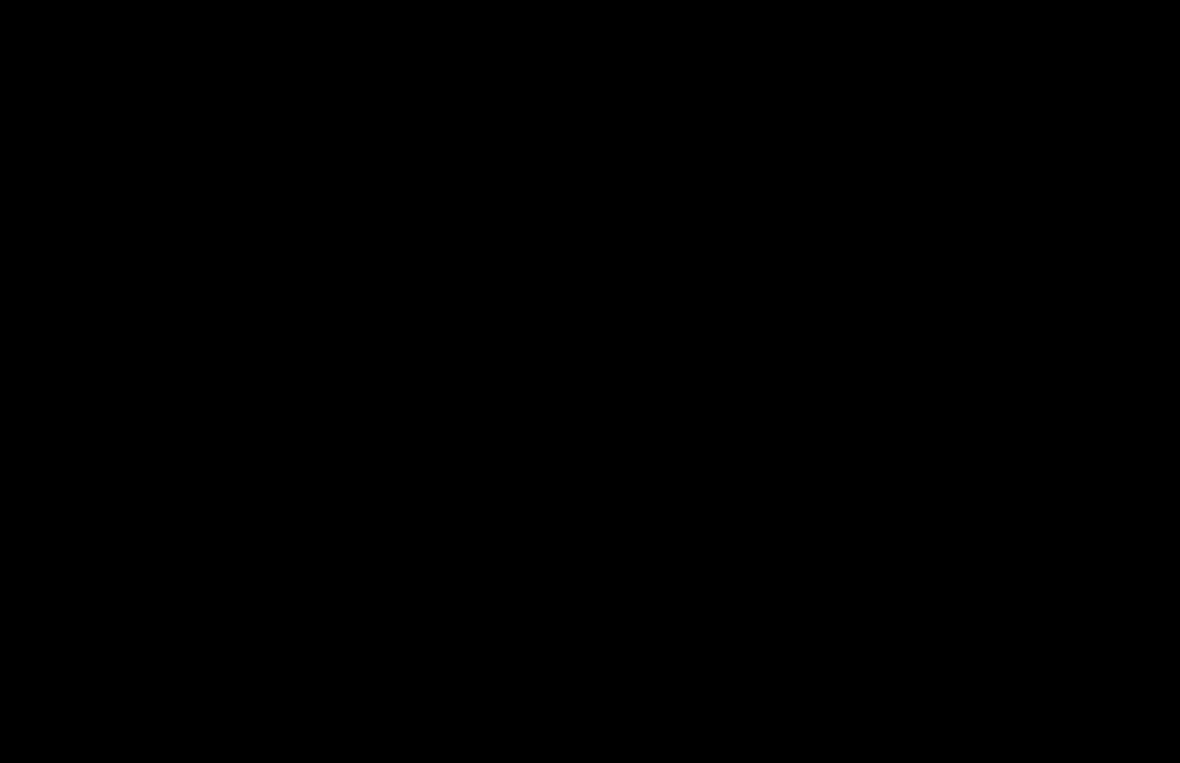 click at bounding box center [590, 381] 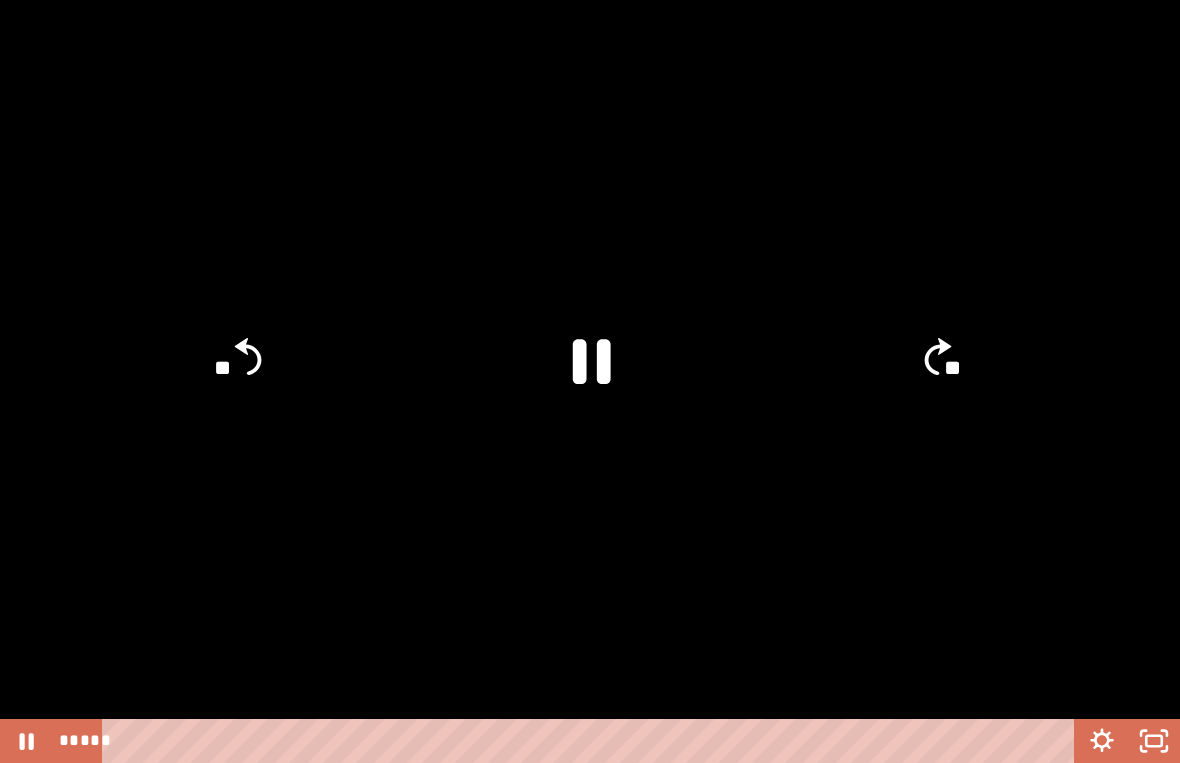 click 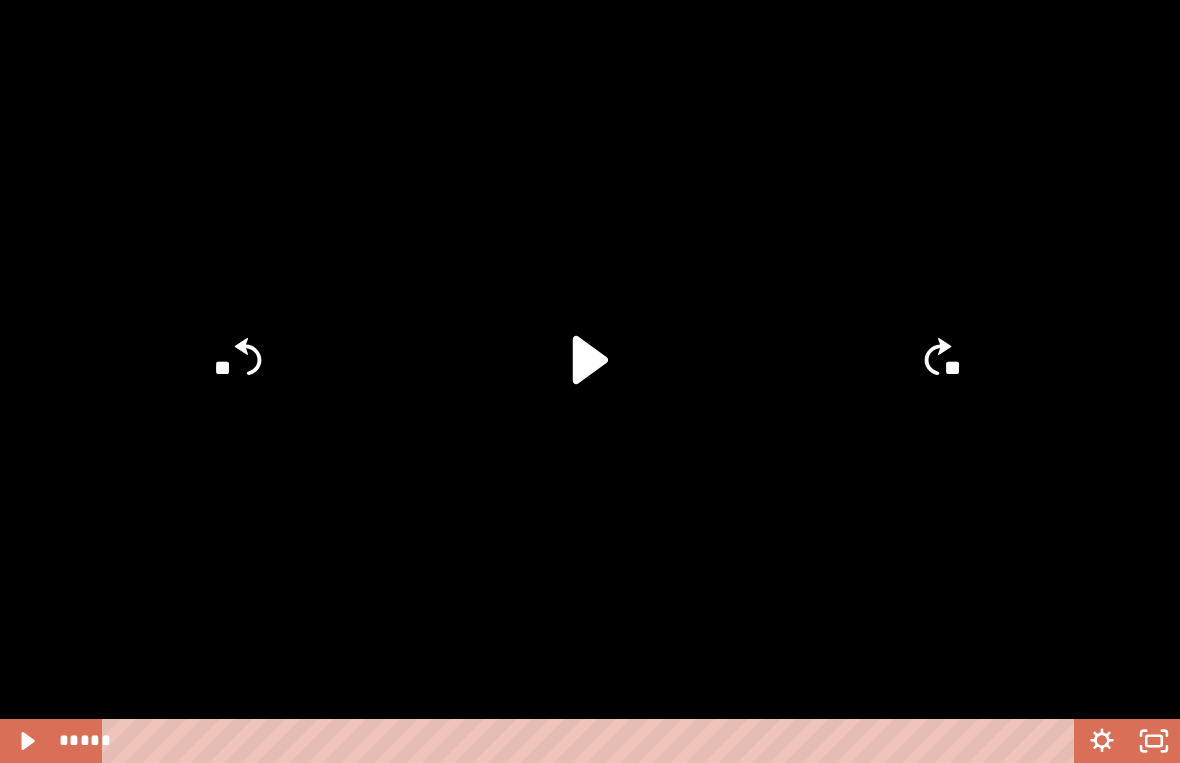 click 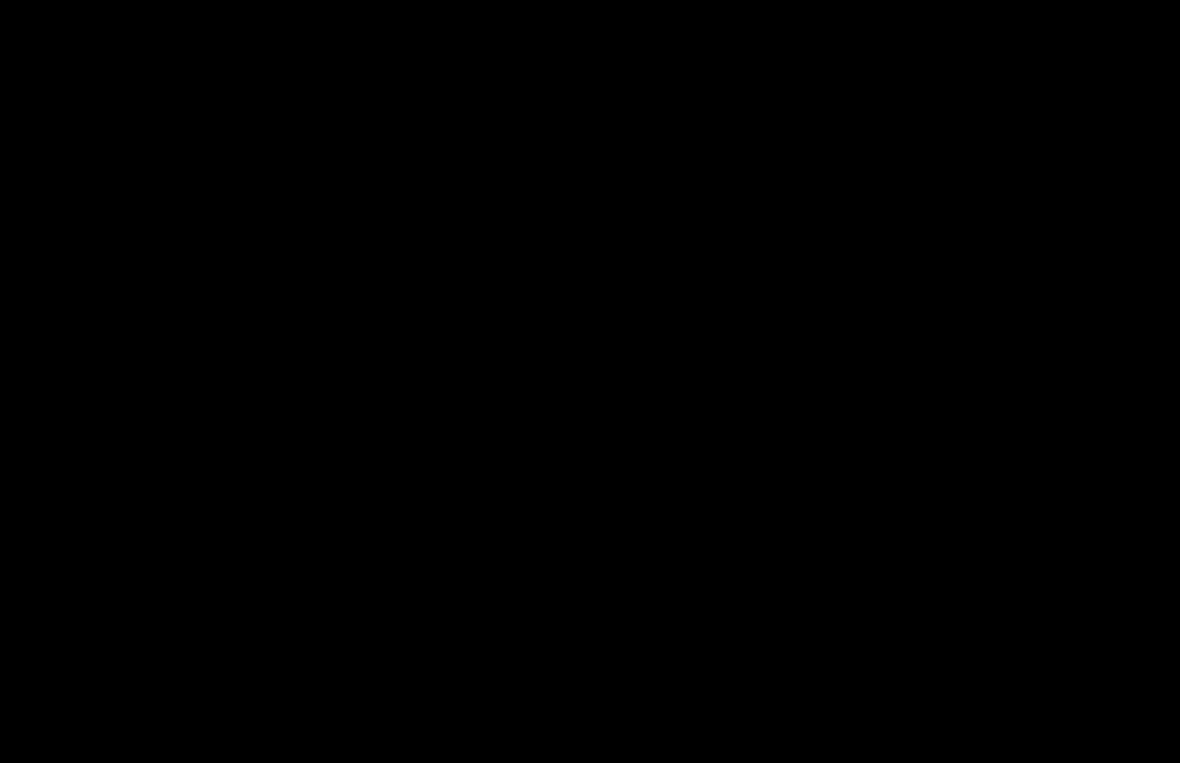 click at bounding box center (590, 381) 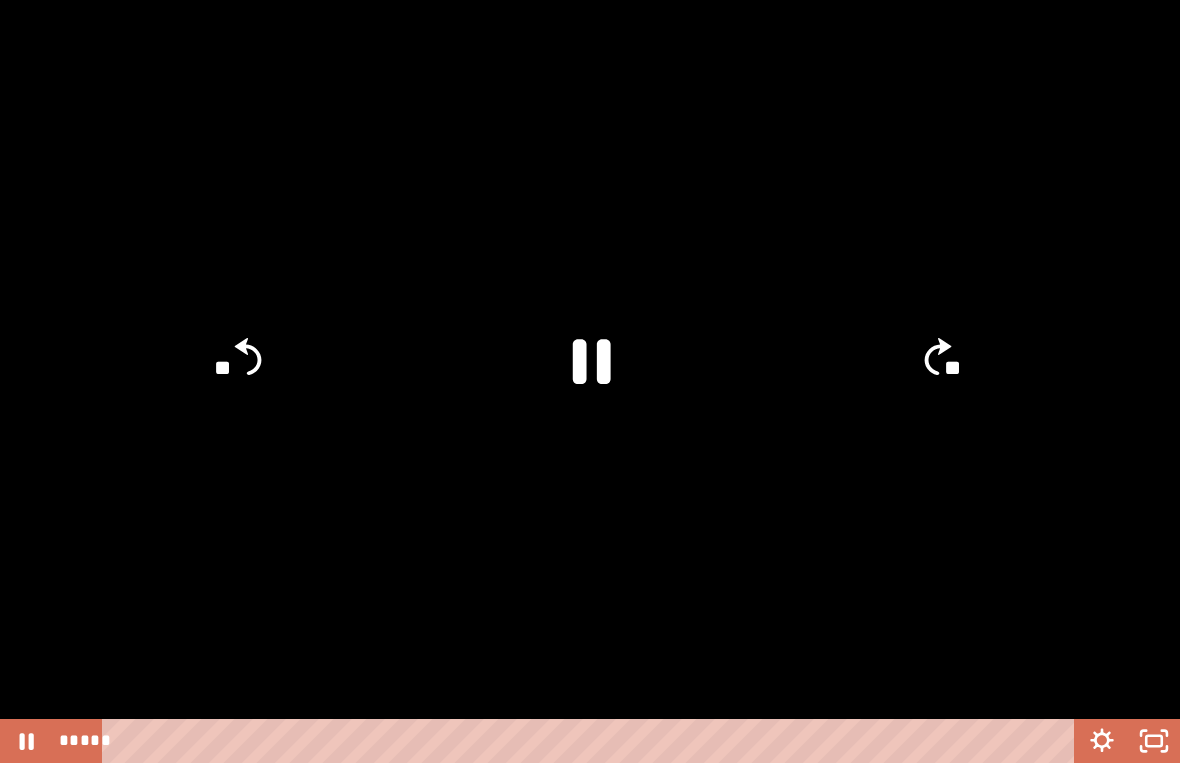 click 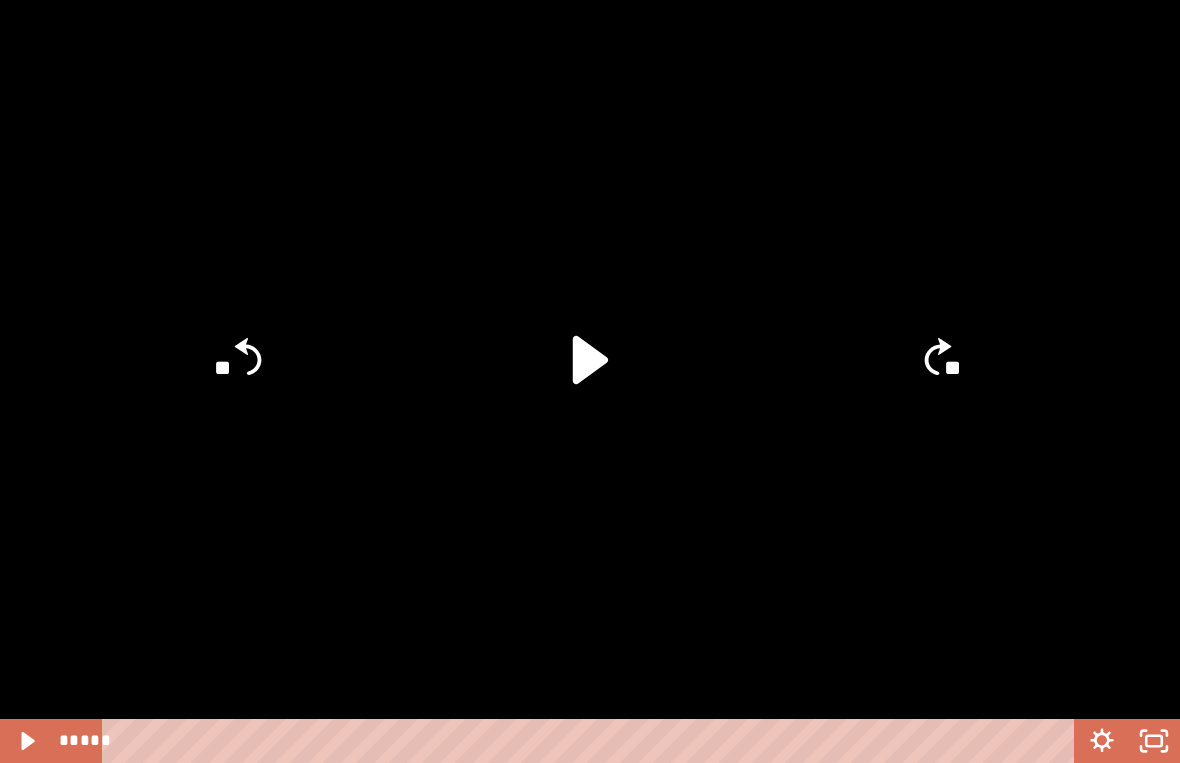 click 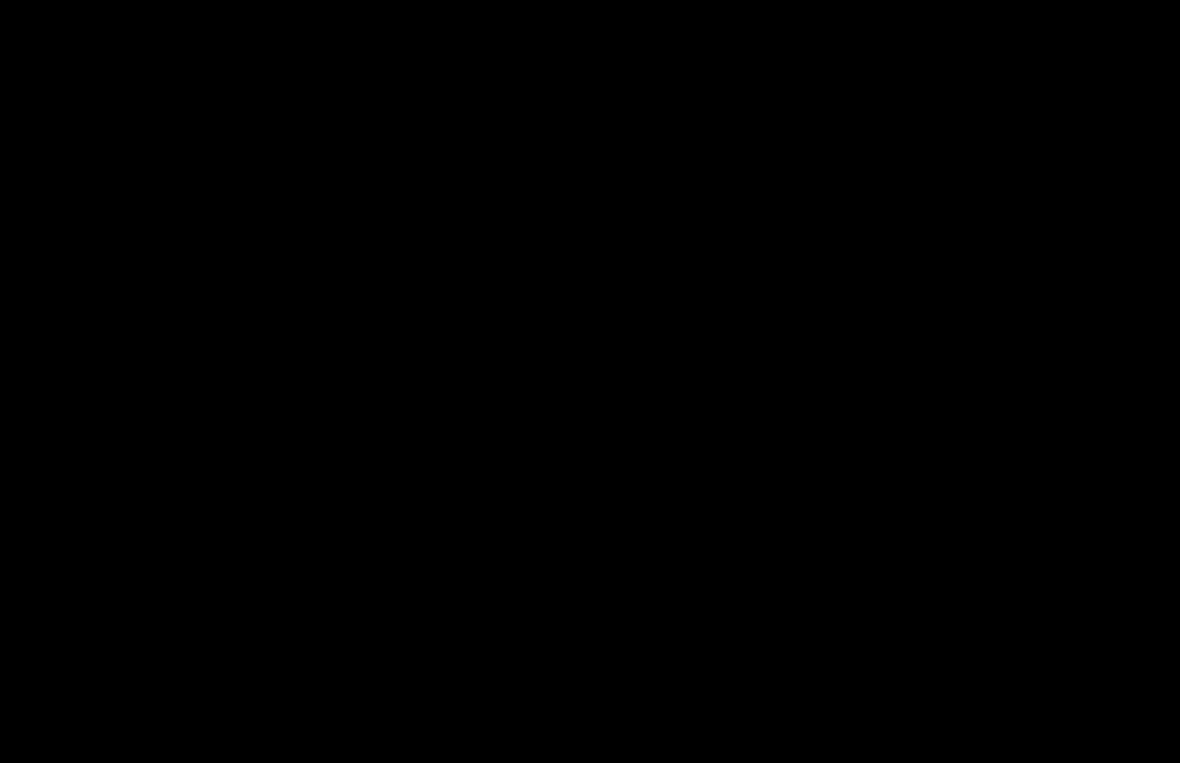 click at bounding box center (590, 381) 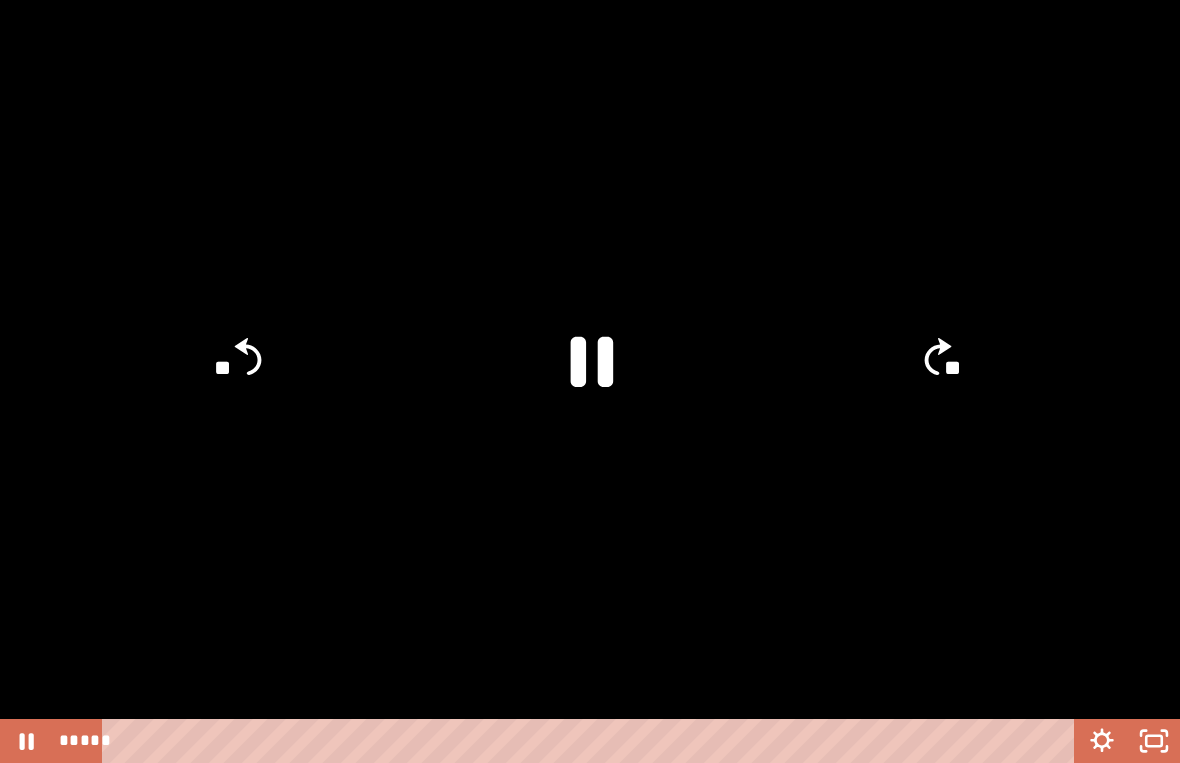 click 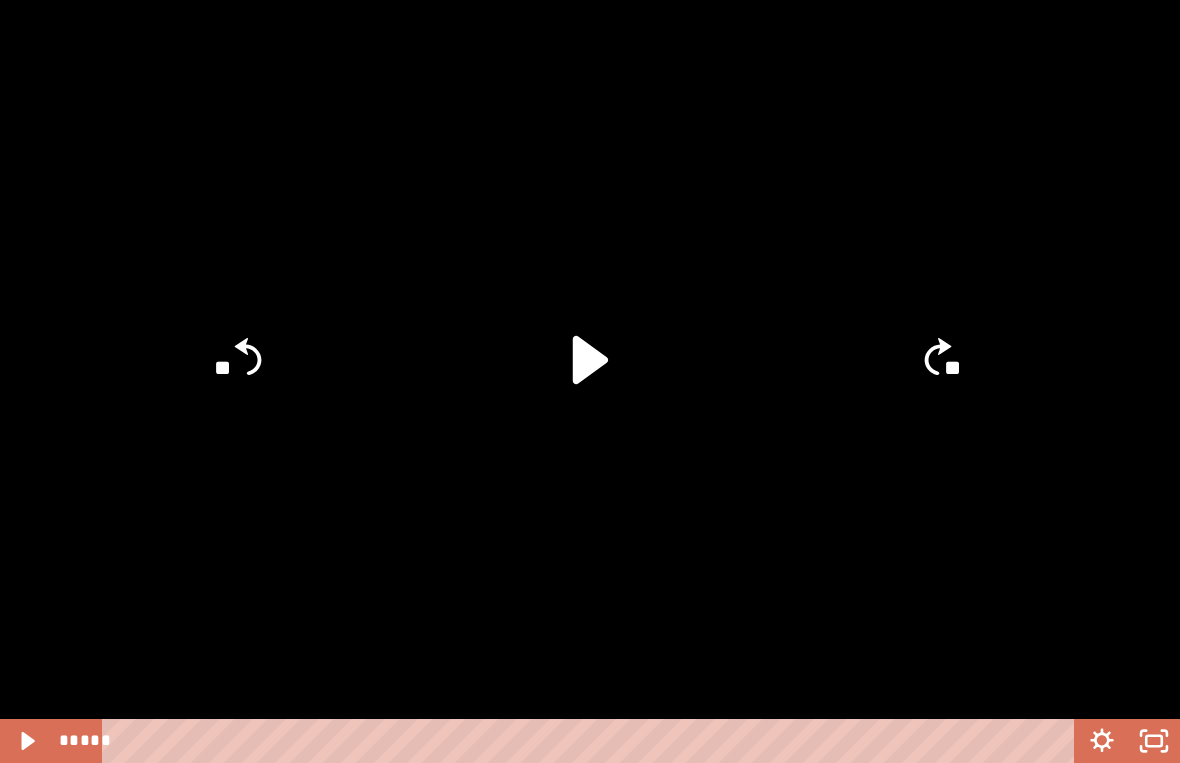 click 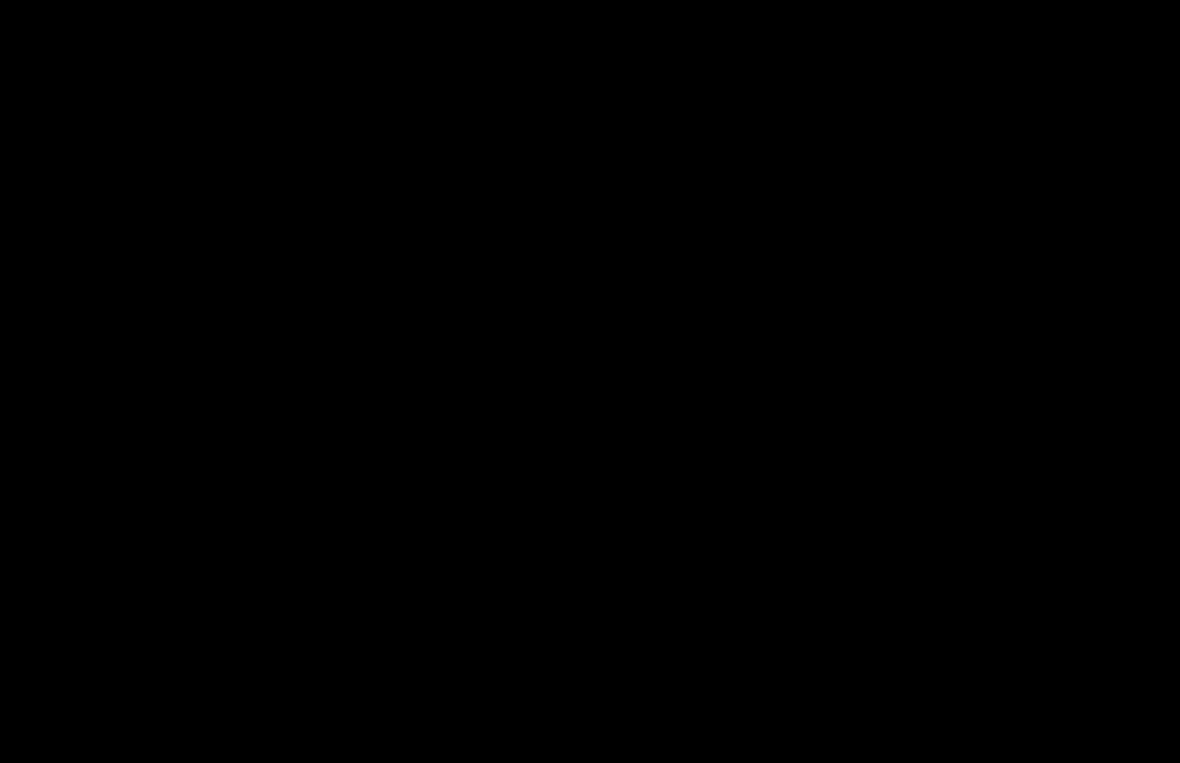 click at bounding box center (590, 381) 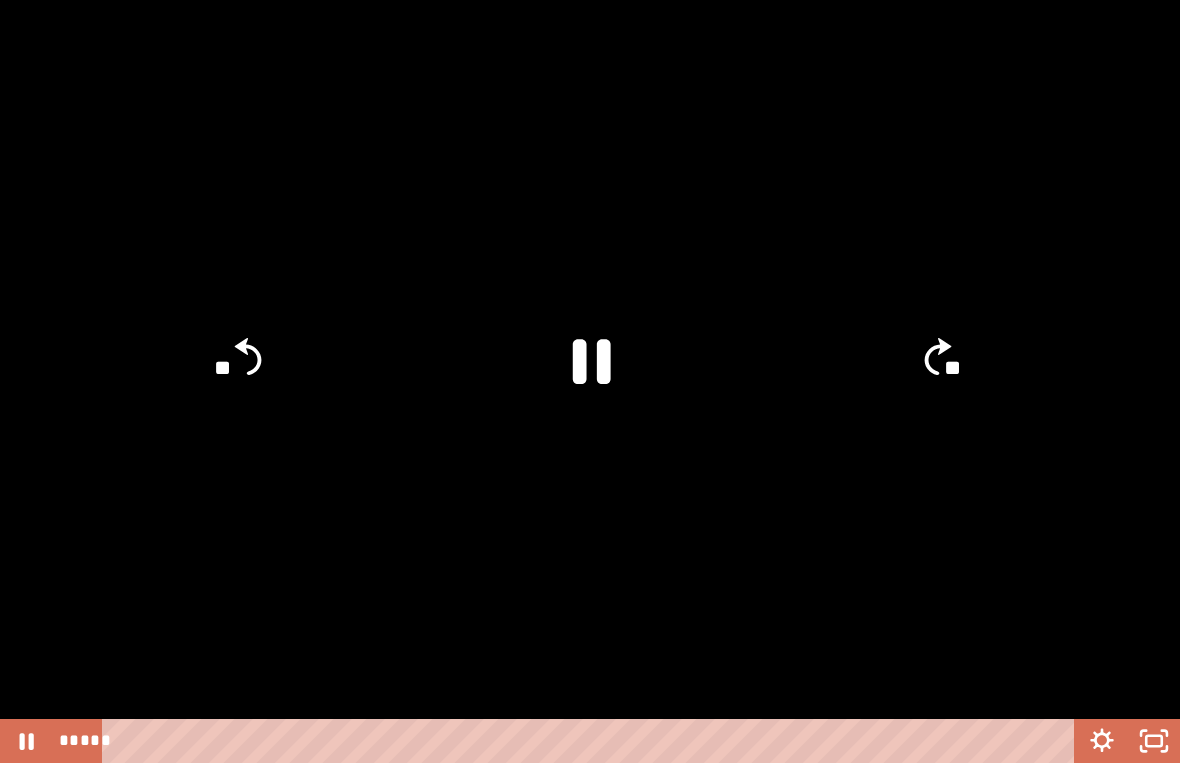 click 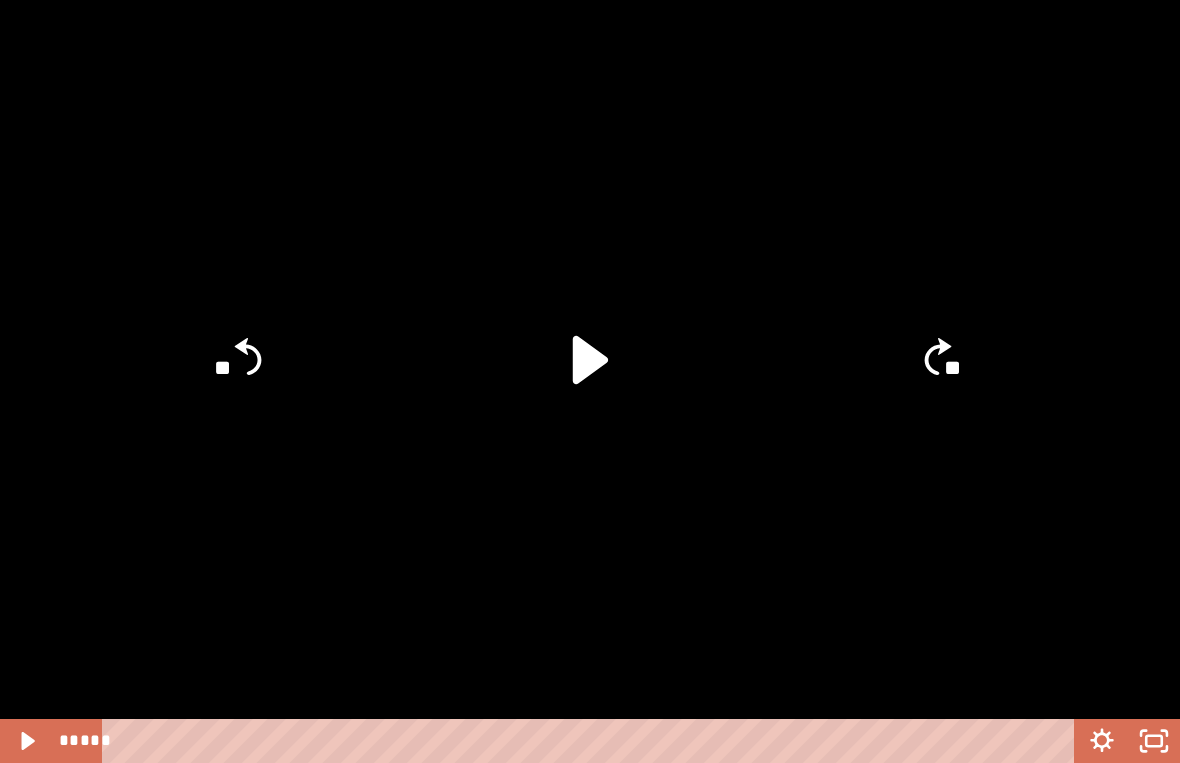 click 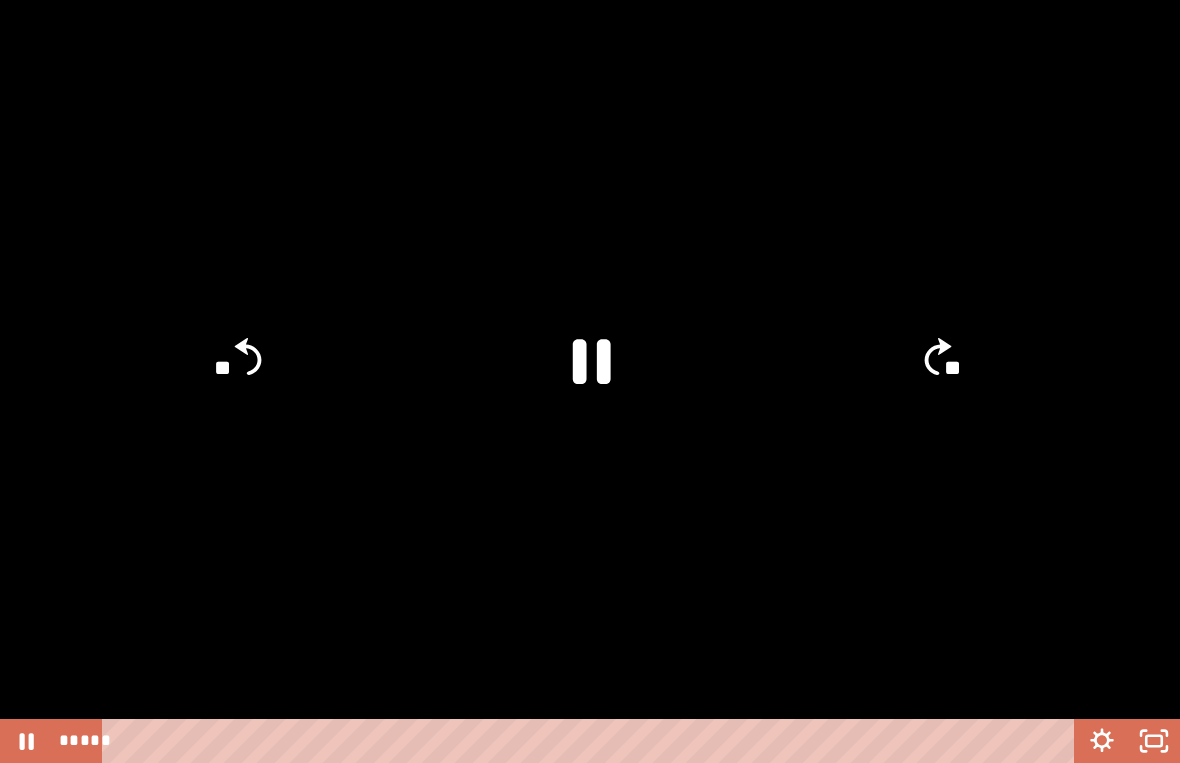 click at bounding box center [590, 381] 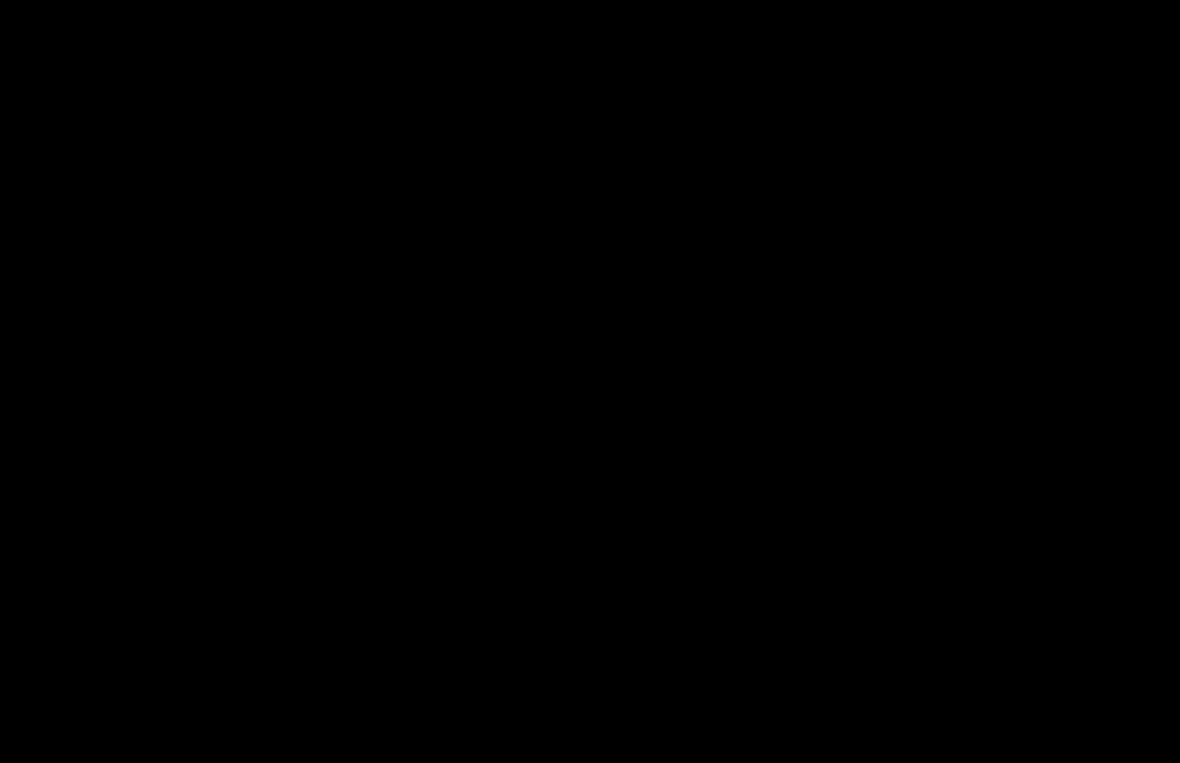 click at bounding box center (590, 381) 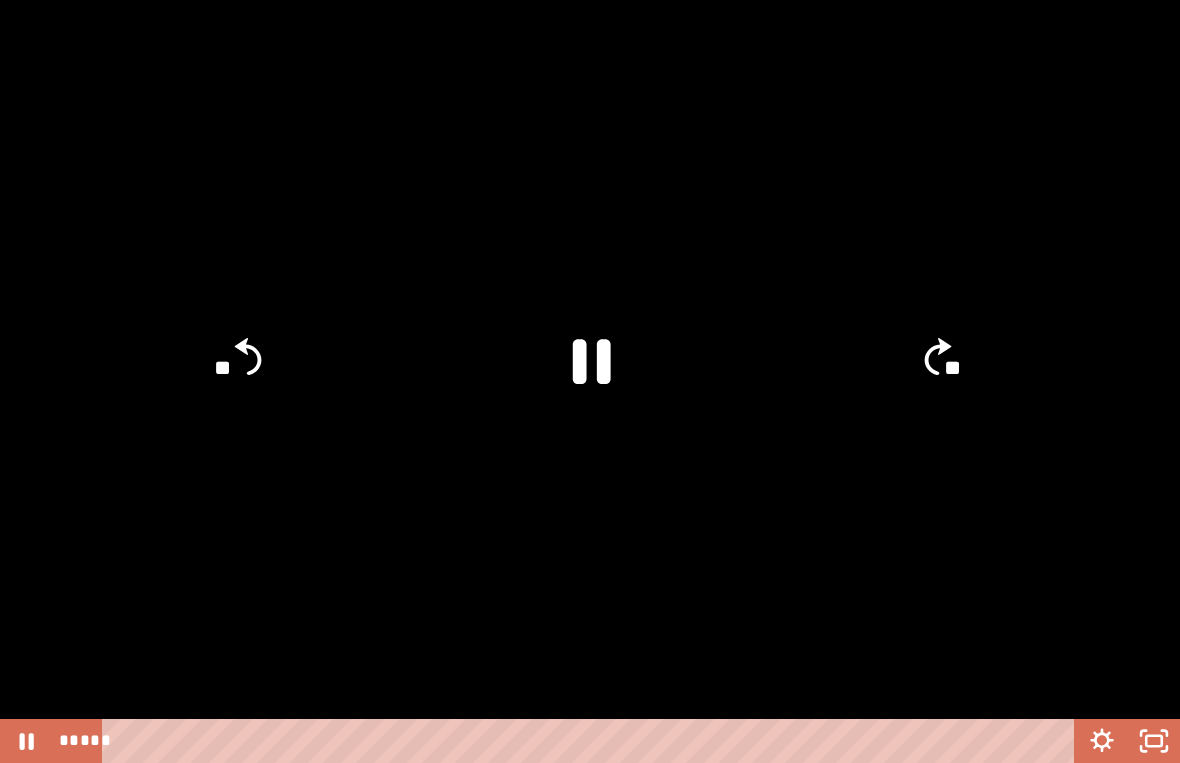 click 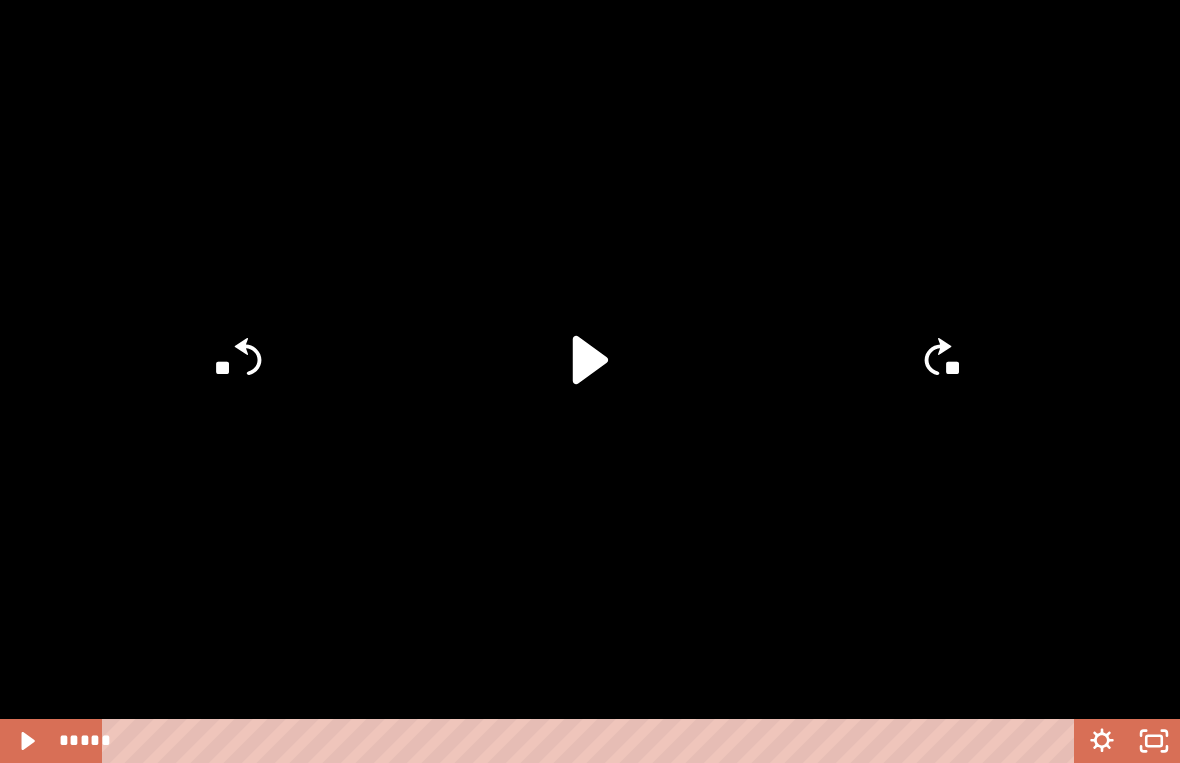 click 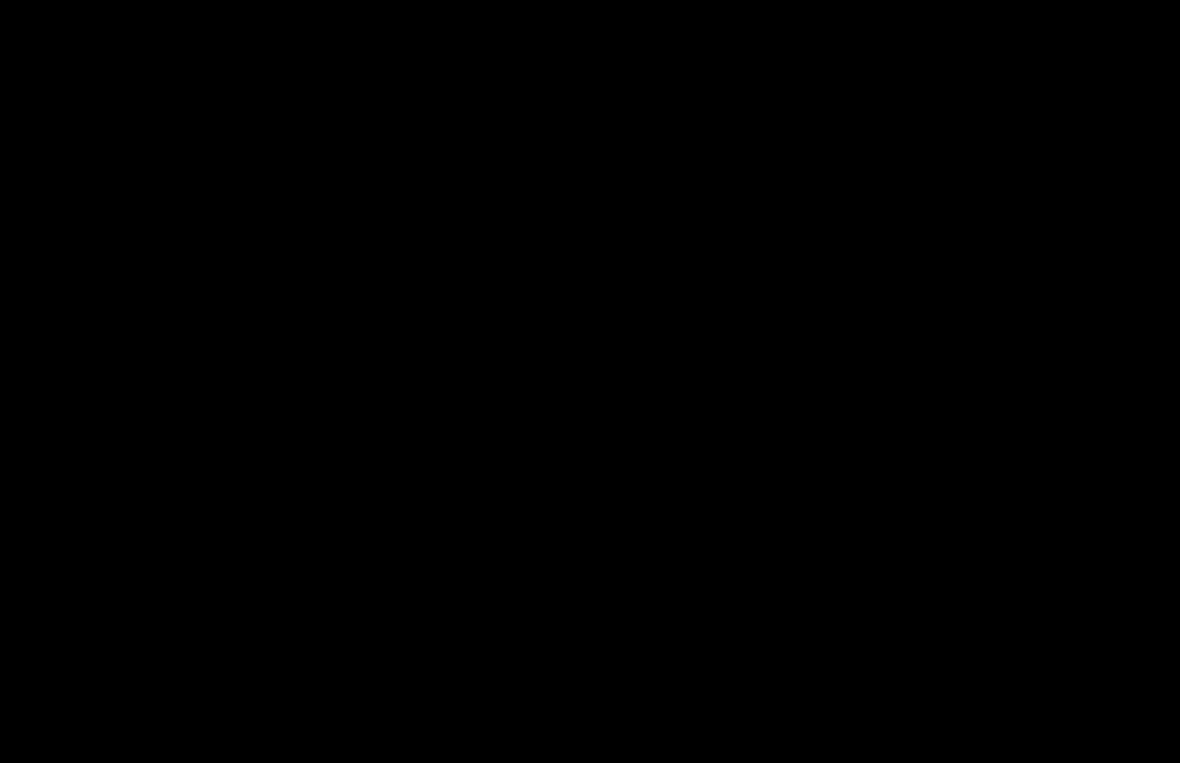 click at bounding box center (590, 381) 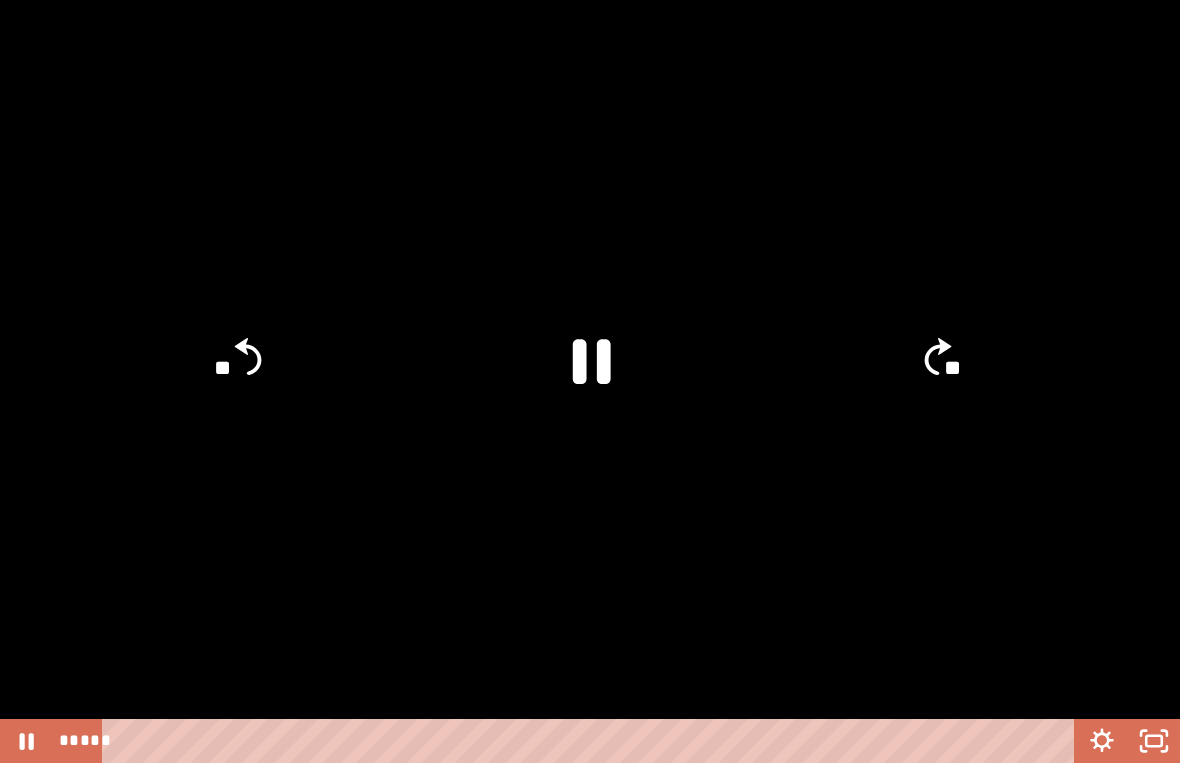click 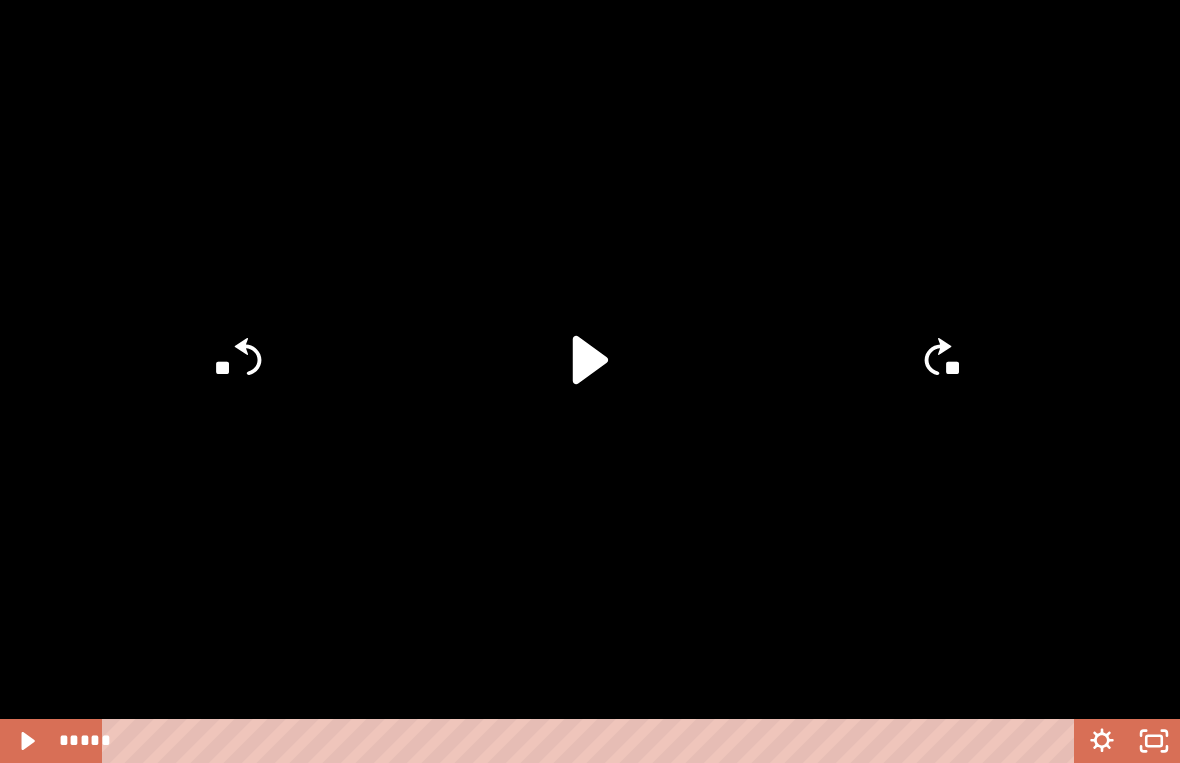 click 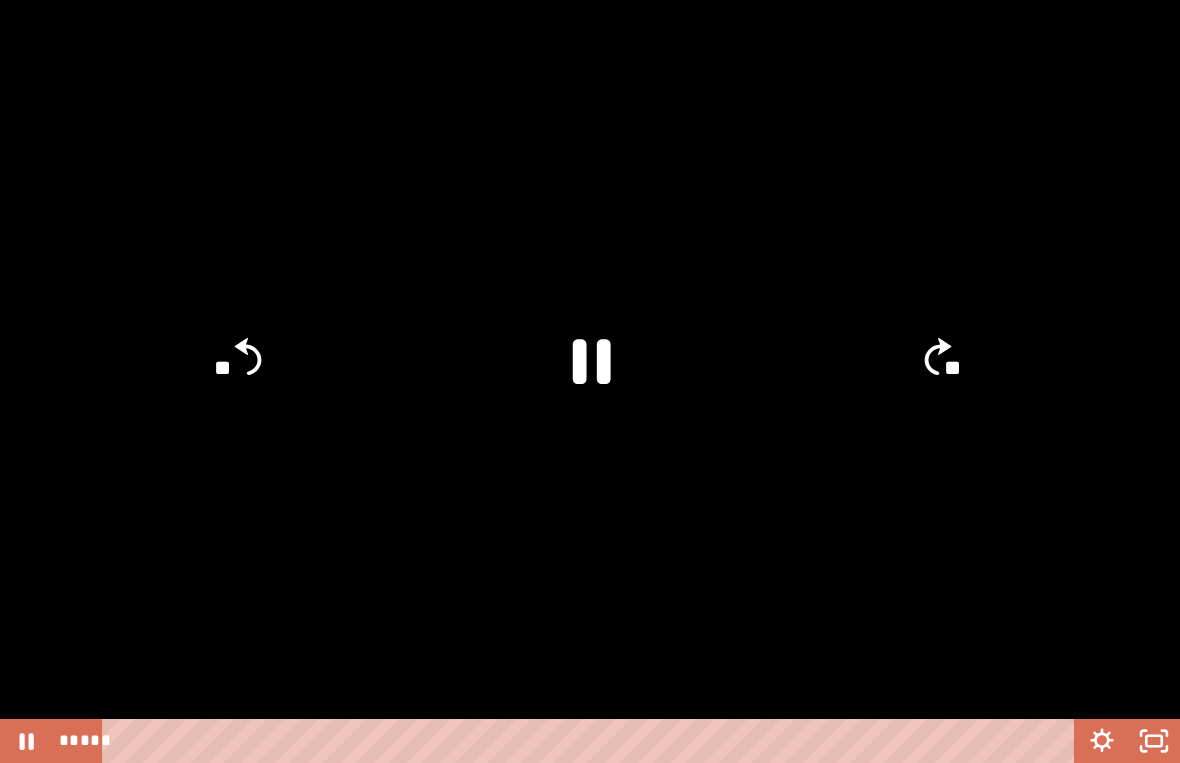 click at bounding box center (590, 381) 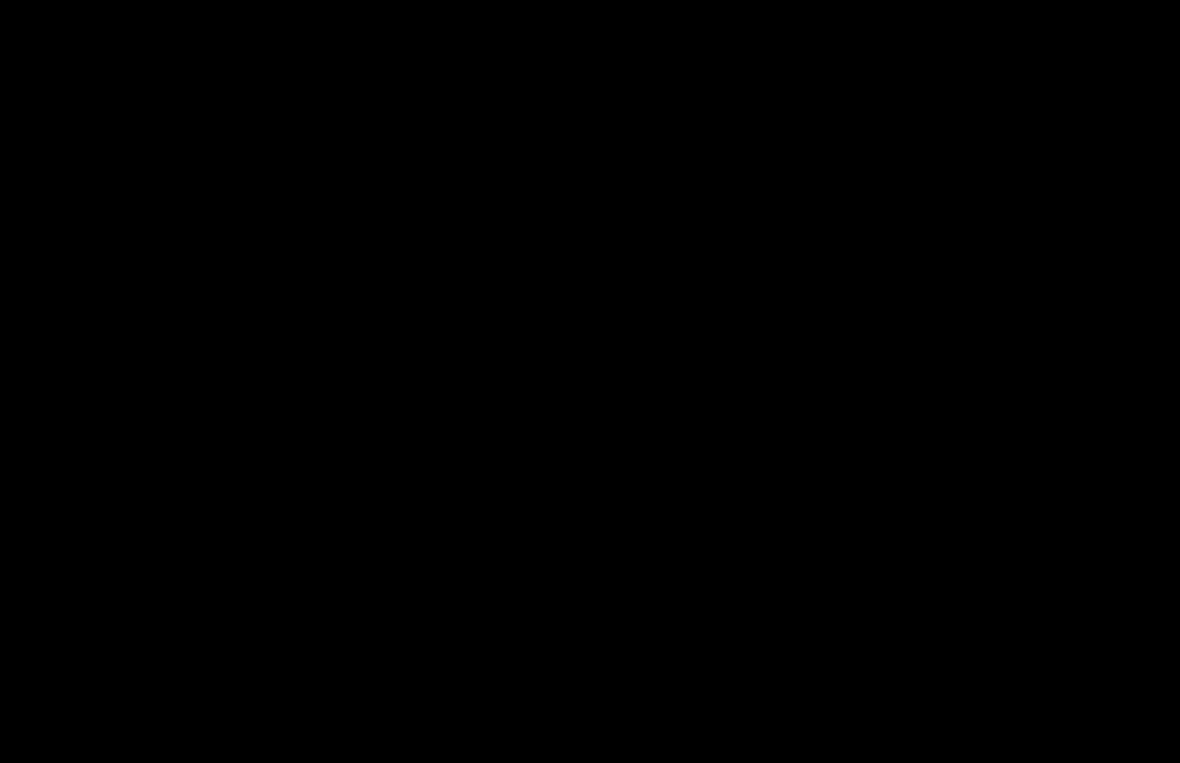 click at bounding box center (590, 381) 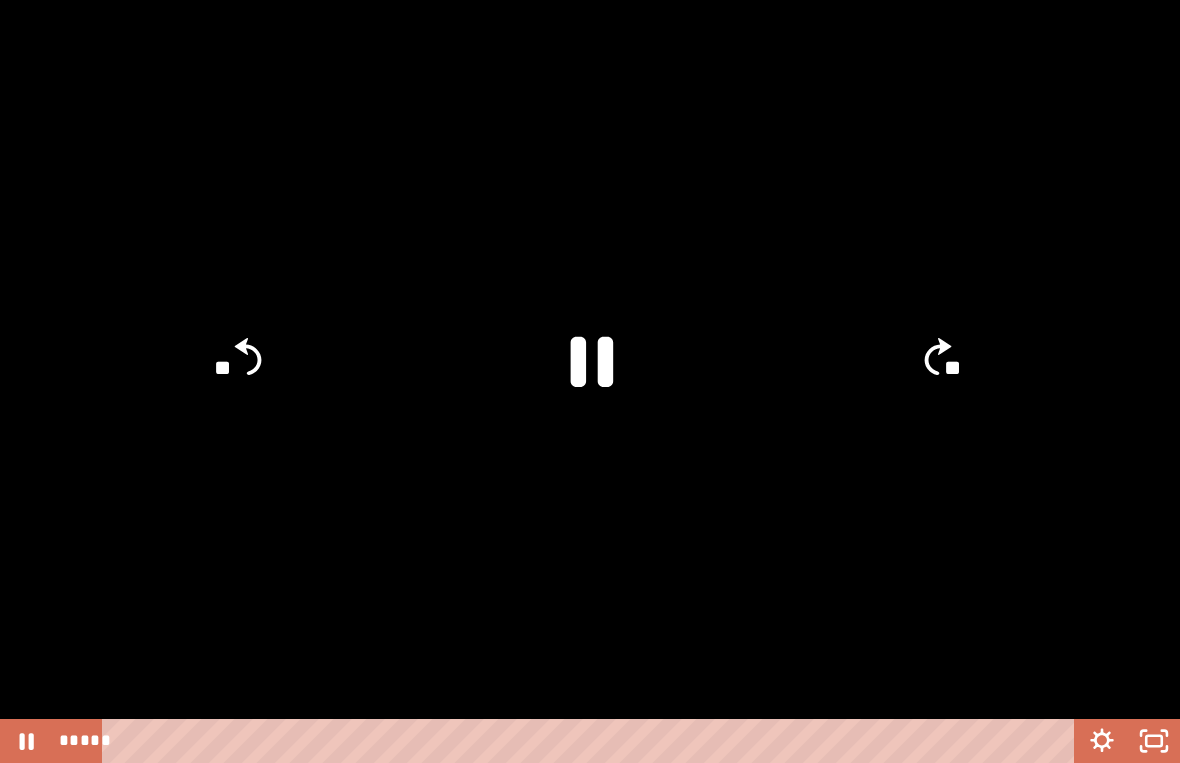 click 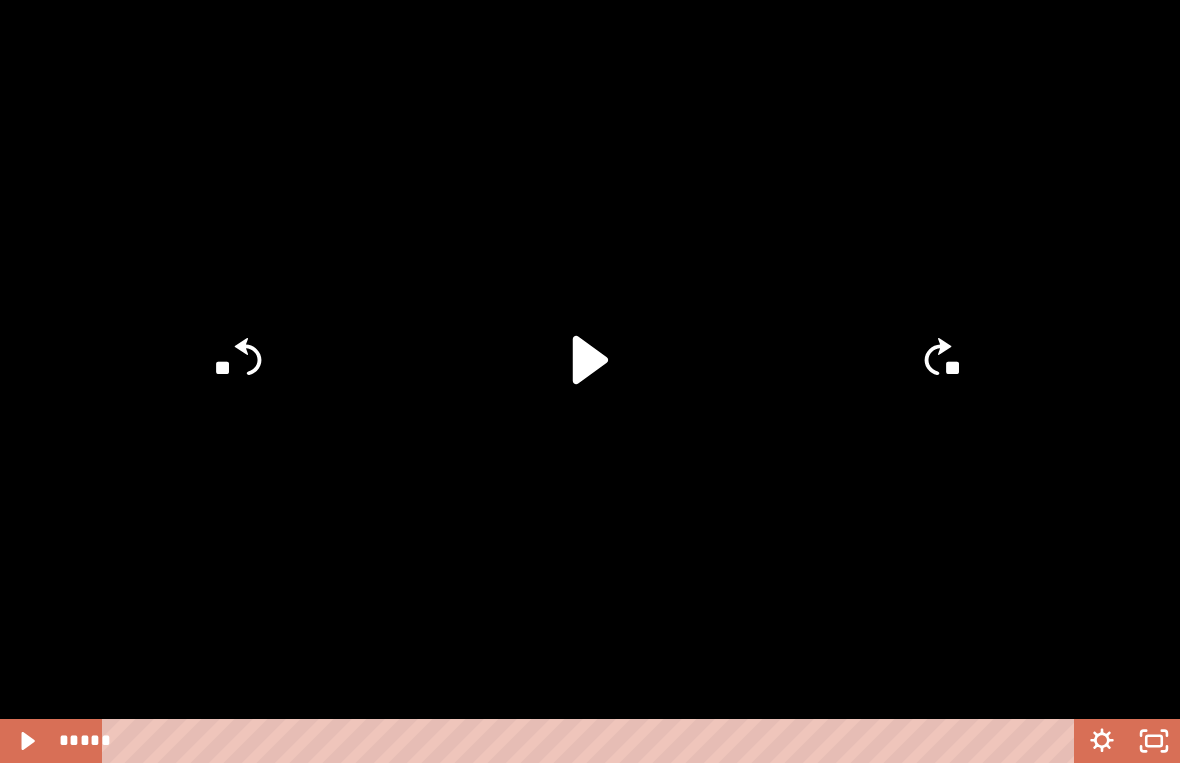click 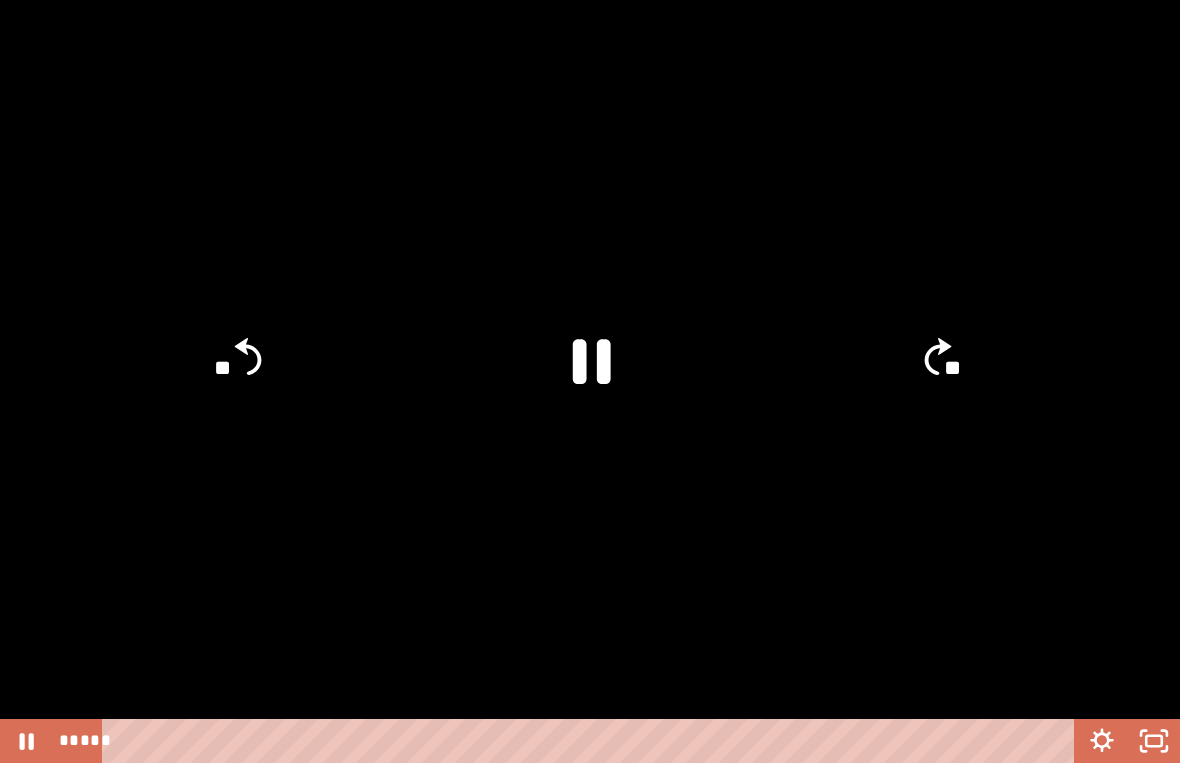 click at bounding box center (590, 381) 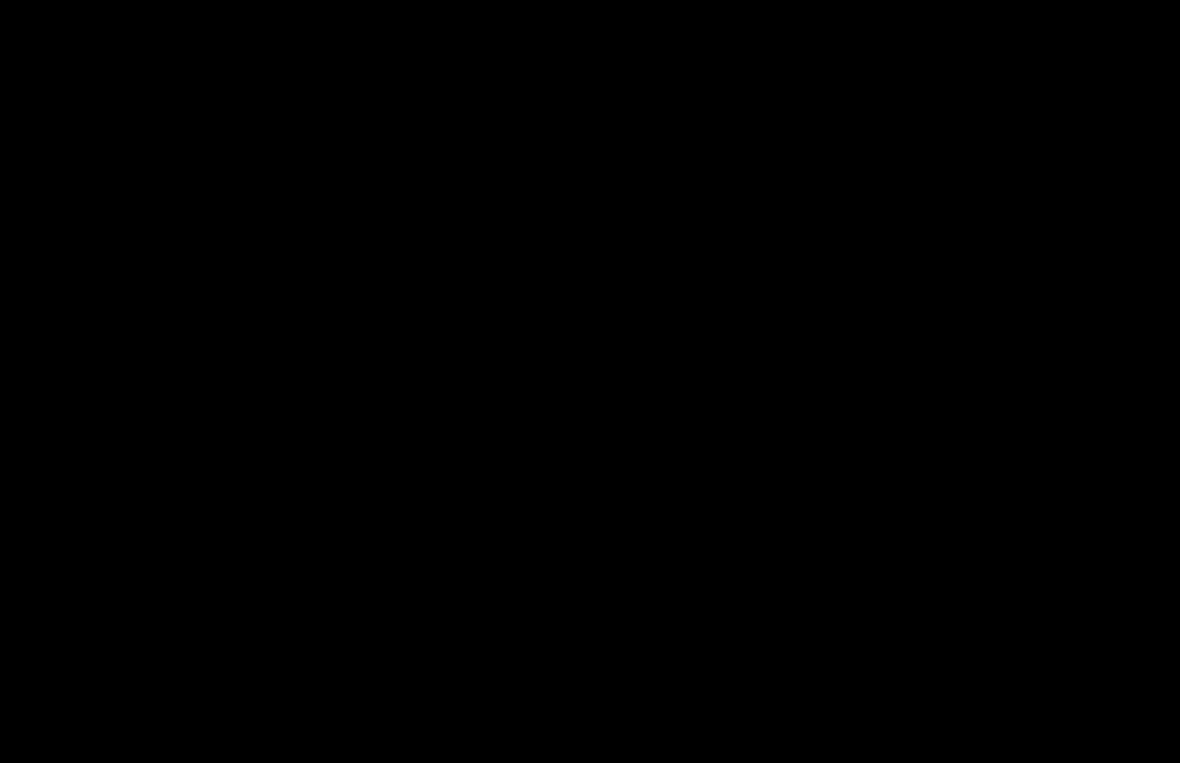 click at bounding box center [590, 381] 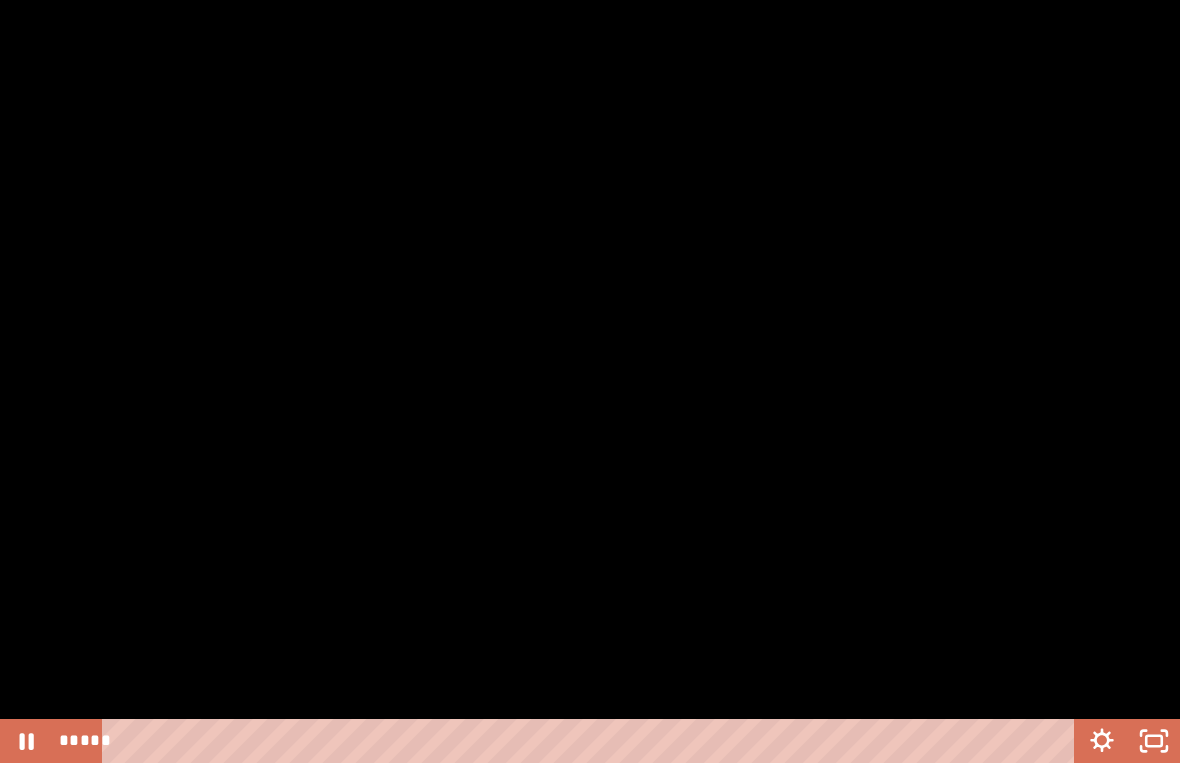click at bounding box center (590, 381) 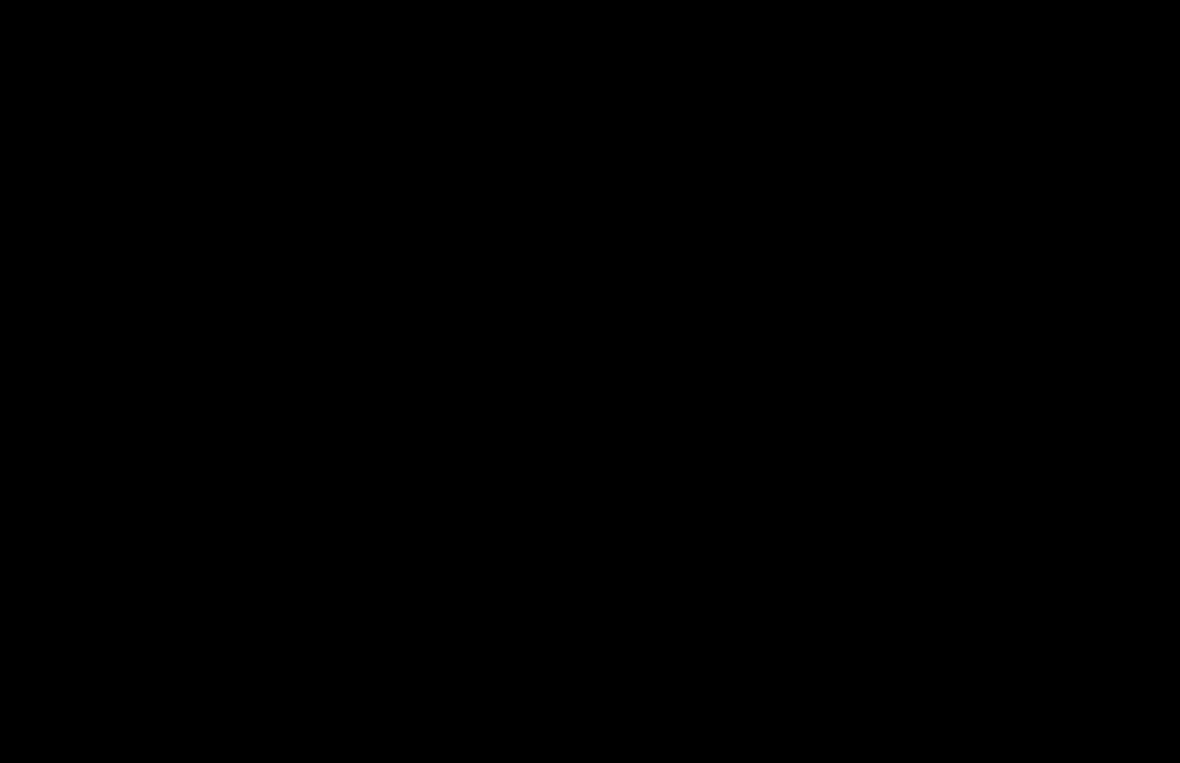 click at bounding box center [590, 381] 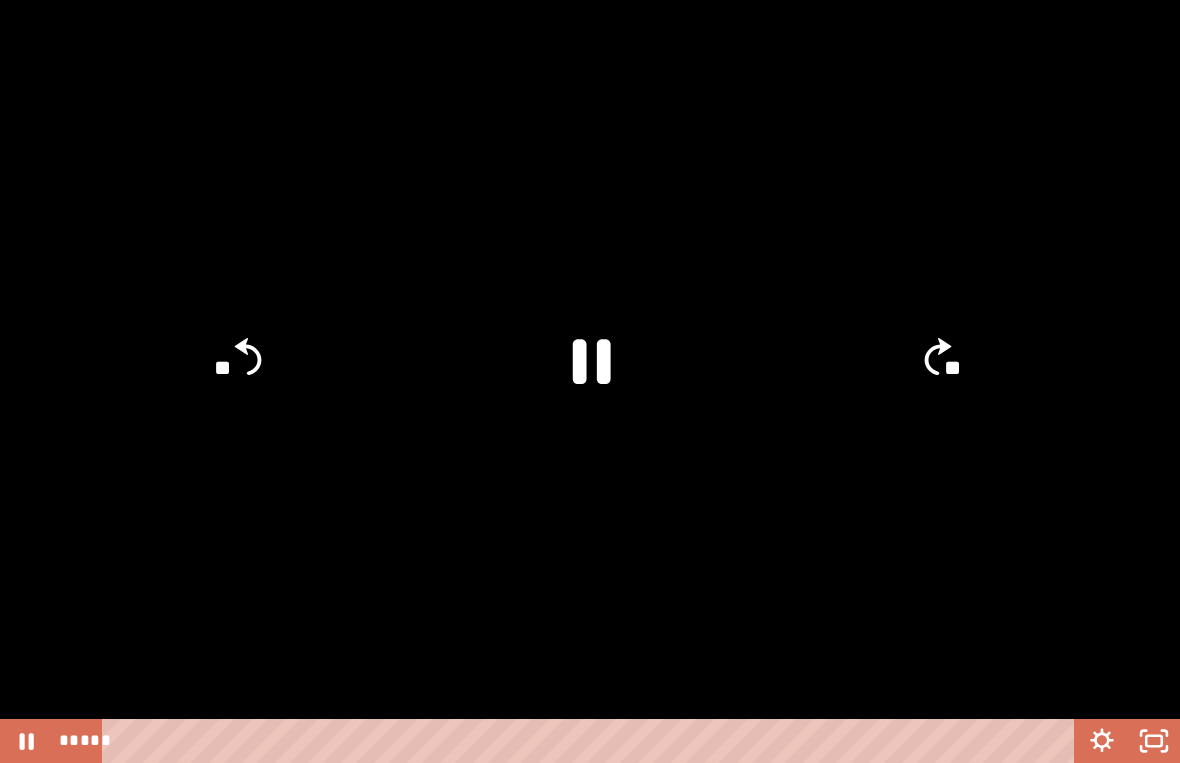 click 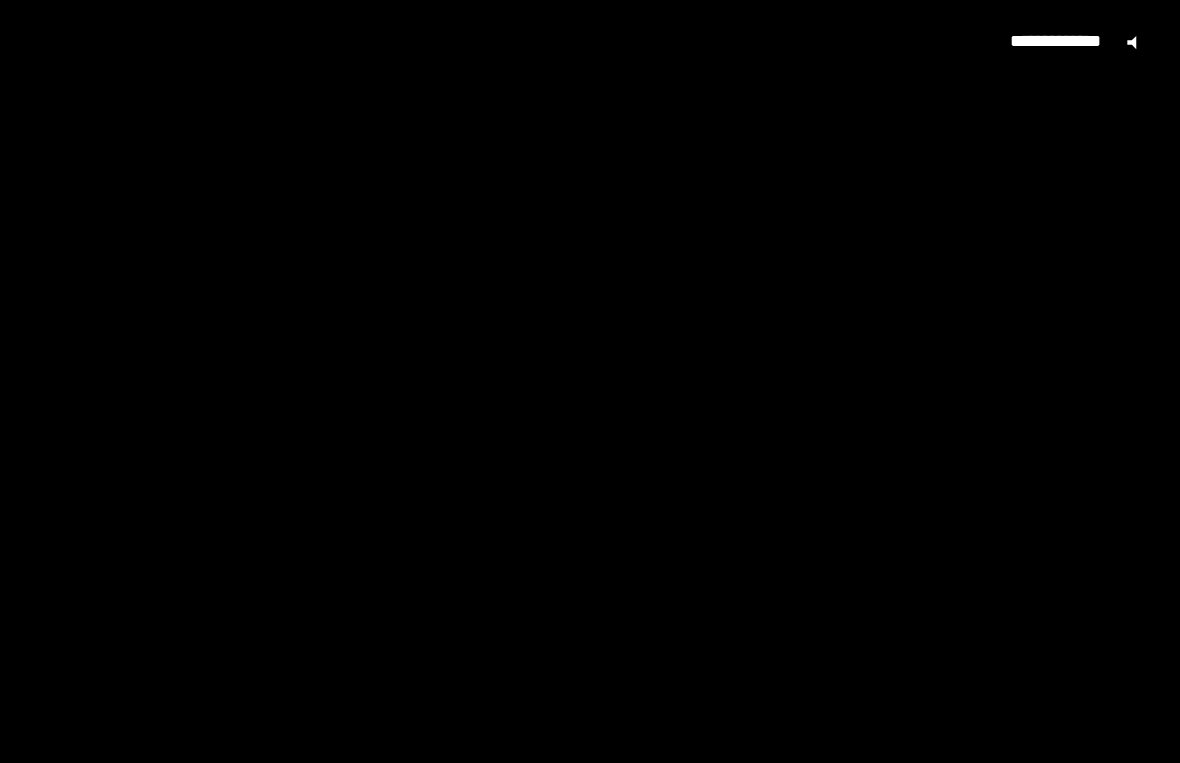 click on "@keyframes VOLUME_SMALL_WAVE_FLASH {
0% { opacity: 0; }
33% { opacity: 1; }
66% { opacity: 1; }
100% { opacity: 0; }
}
@keyframes VOLUME_LARGE_WAVE_FLASH {
0% { opacity: 0; }
33% { opacity: 1; }
66% { opacity: 1; }
100% { opacity: 0; }
}
.volume__small-wave {
animation: VOLUME_SMALL_WAVE_FLASH 2s infinite;
opacity: 0;
}
.volume__large-wave {
animation: VOLUME_LARGE_WAVE_FLASH 2s infinite .3s;
opacity: 0;
}" 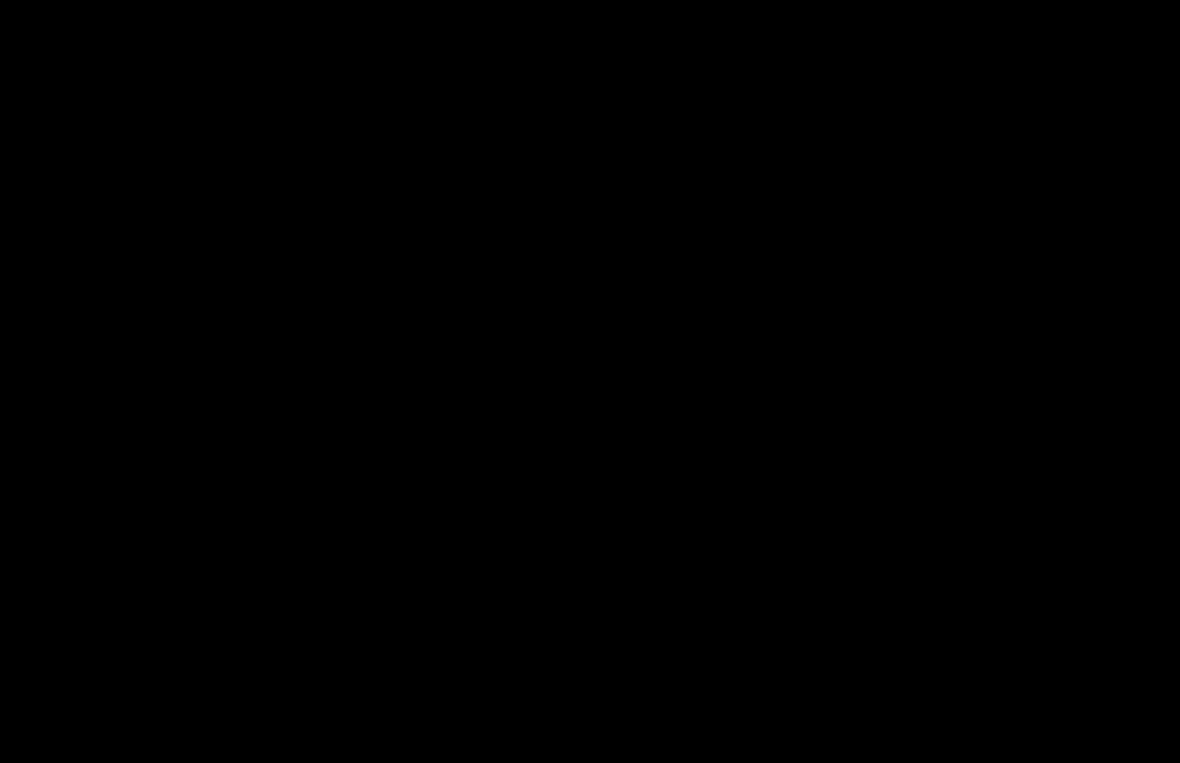 click at bounding box center [590, 381] 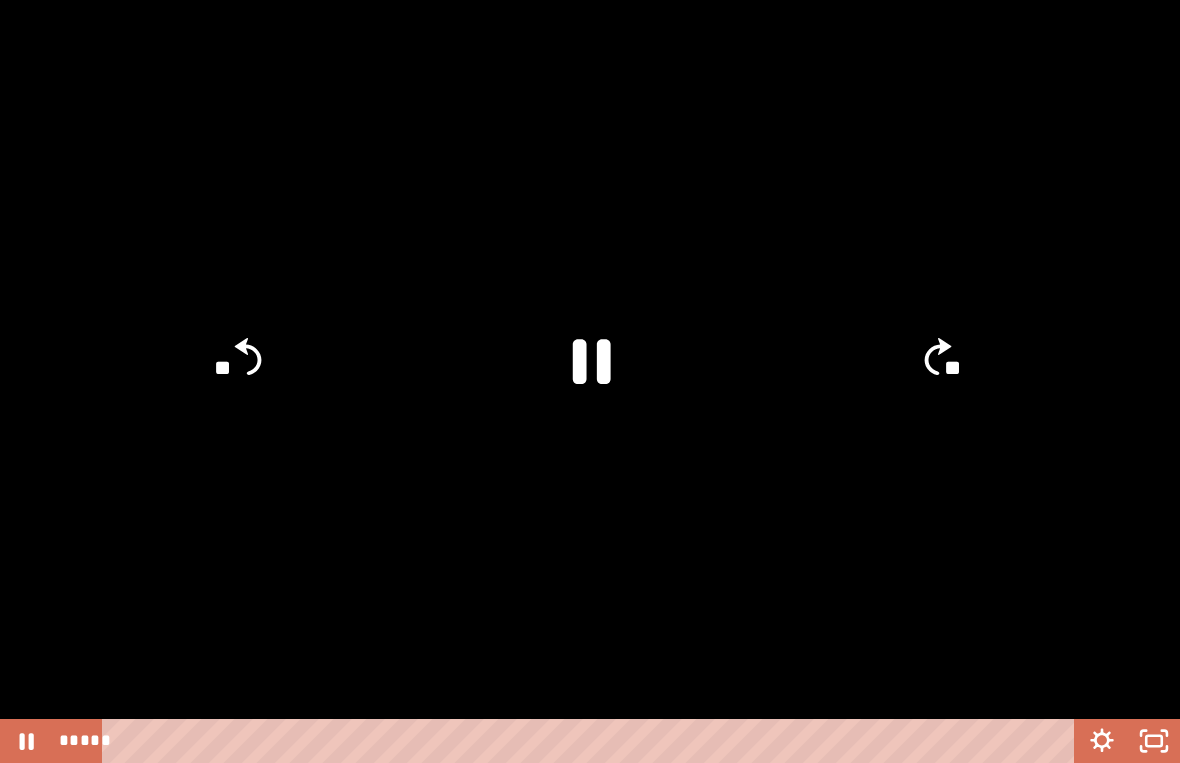 click 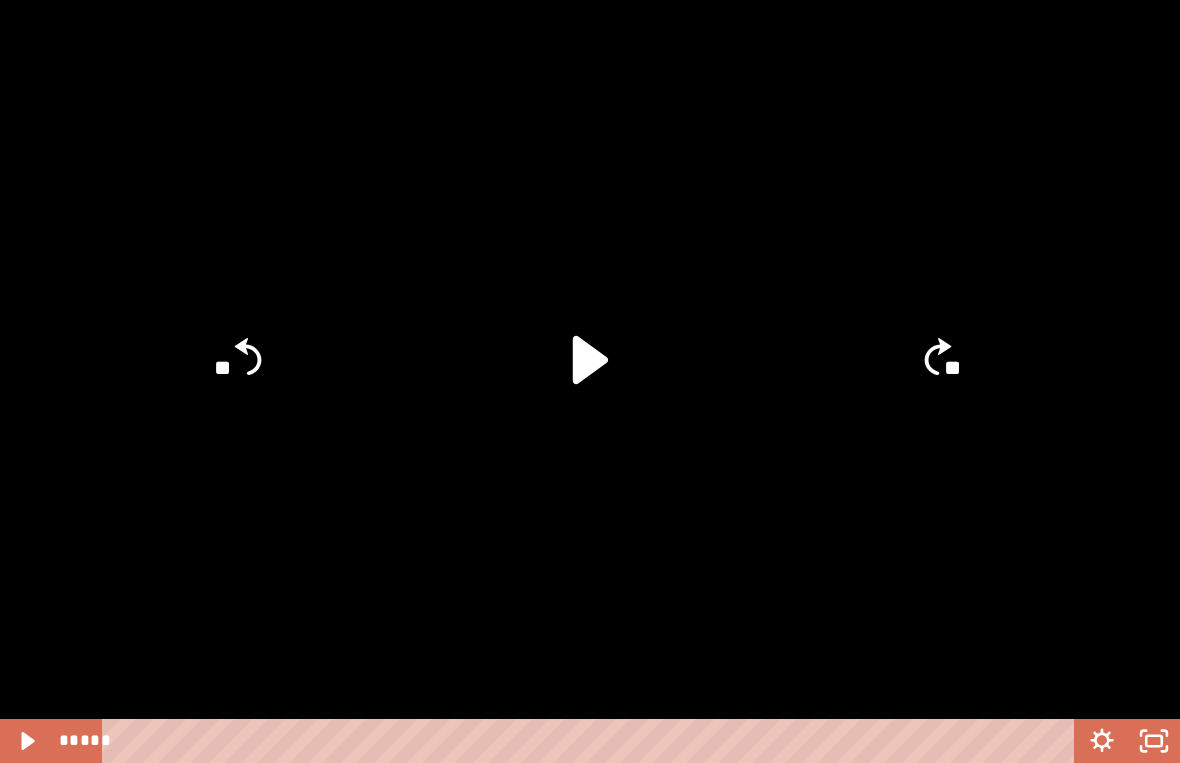 click 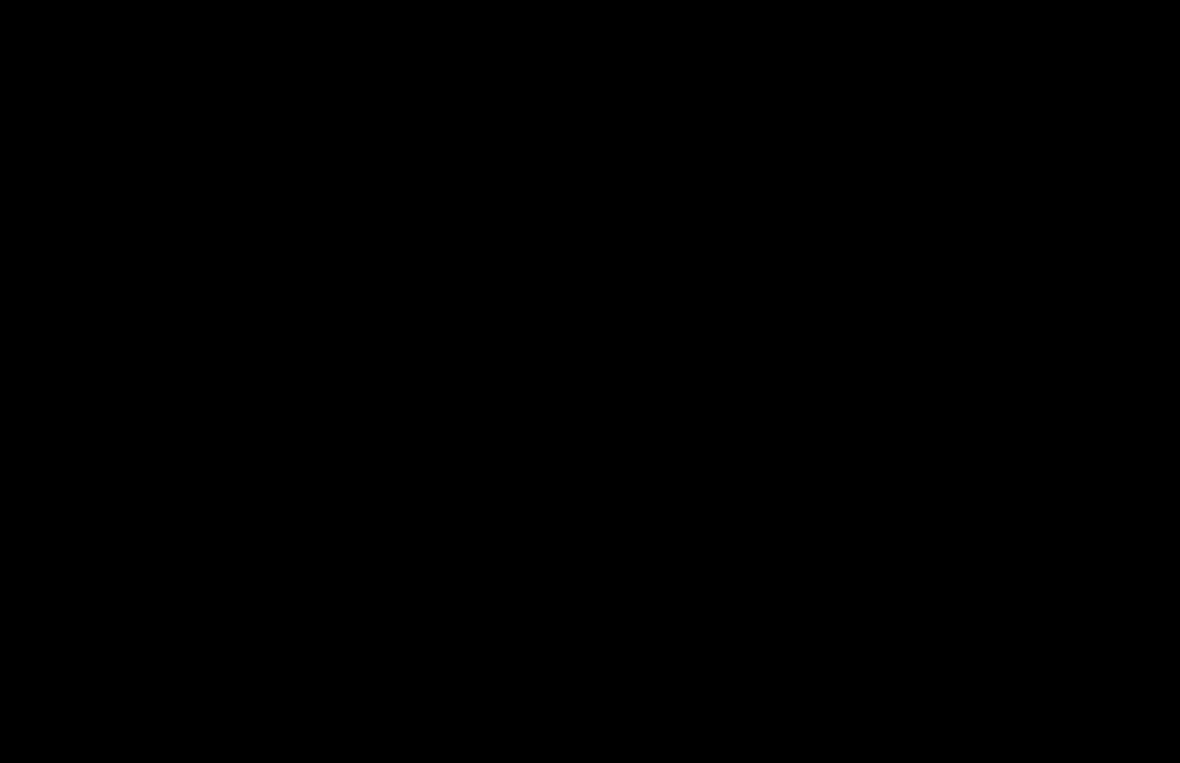 click at bounding box center (590, 381) 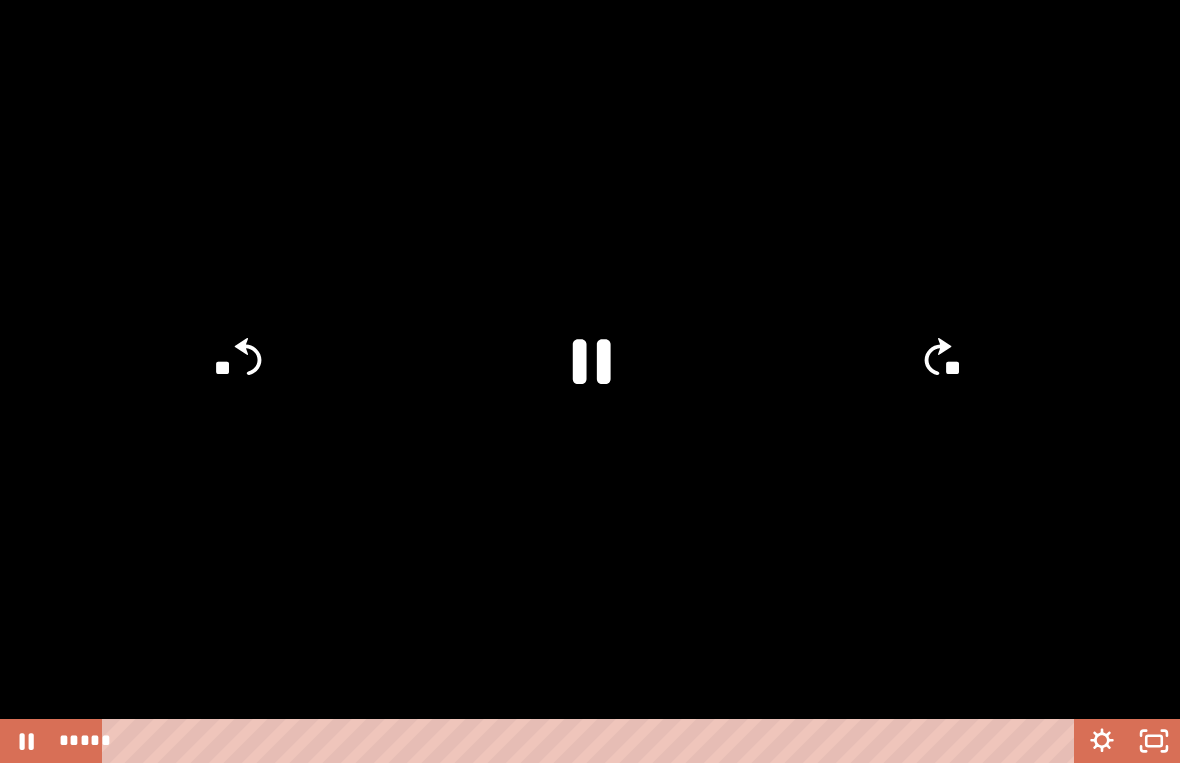 click 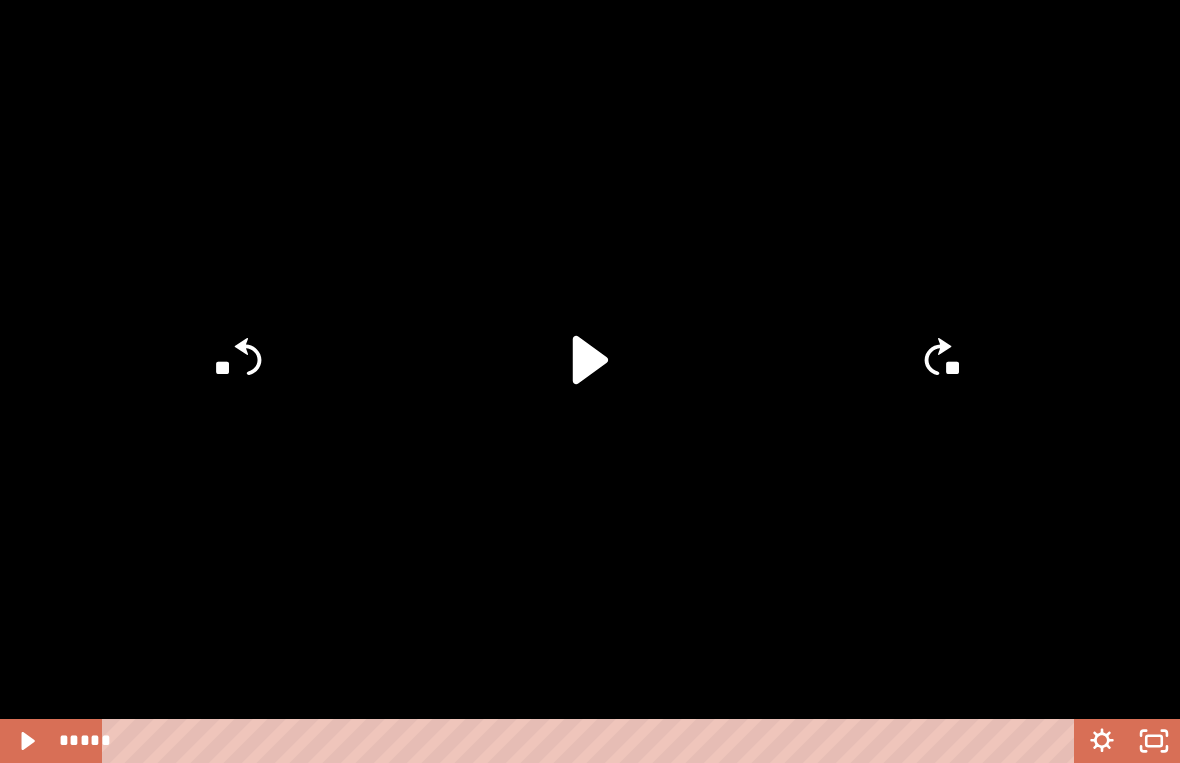 click 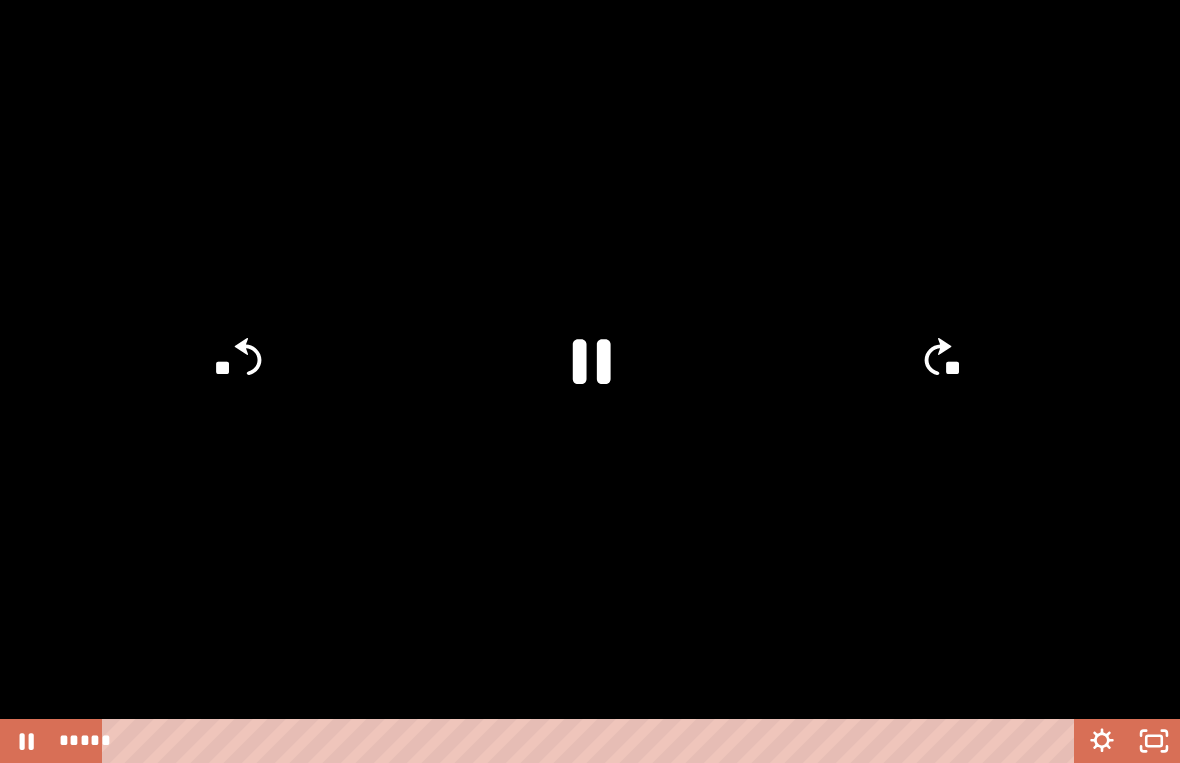 click at bounding box center (590, 381) 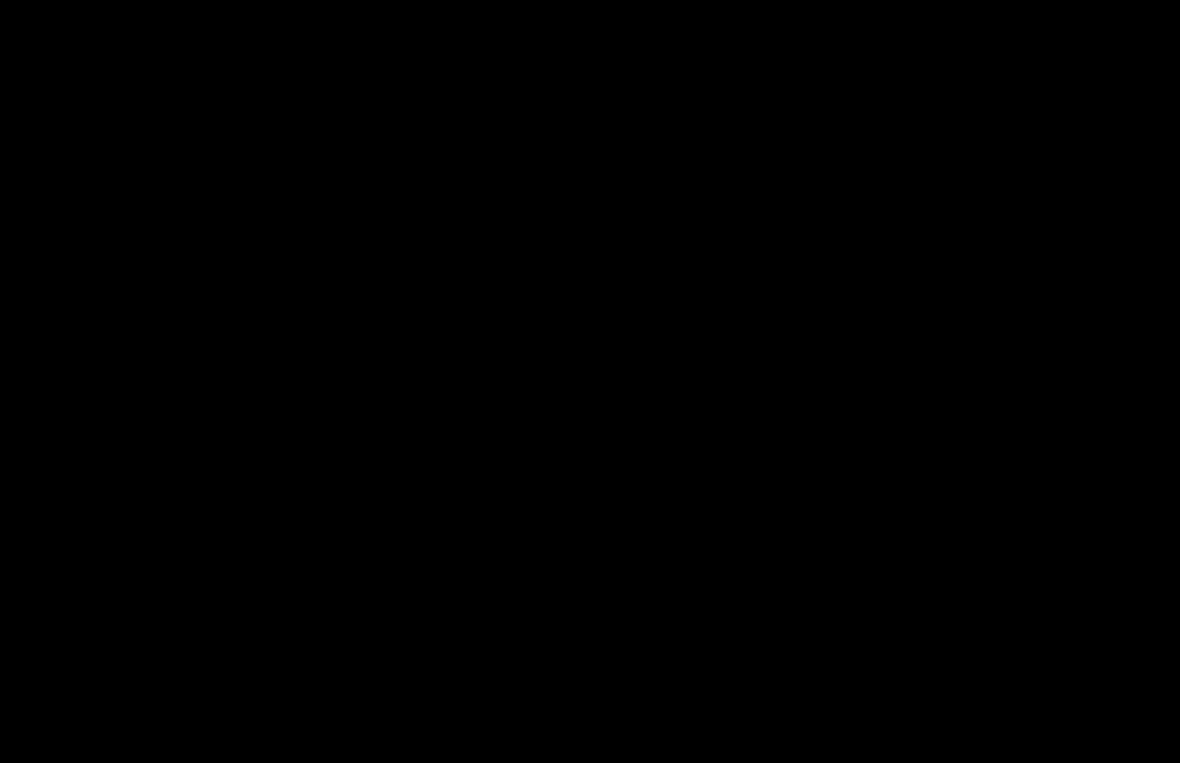 click at bounding box center [590, 381] 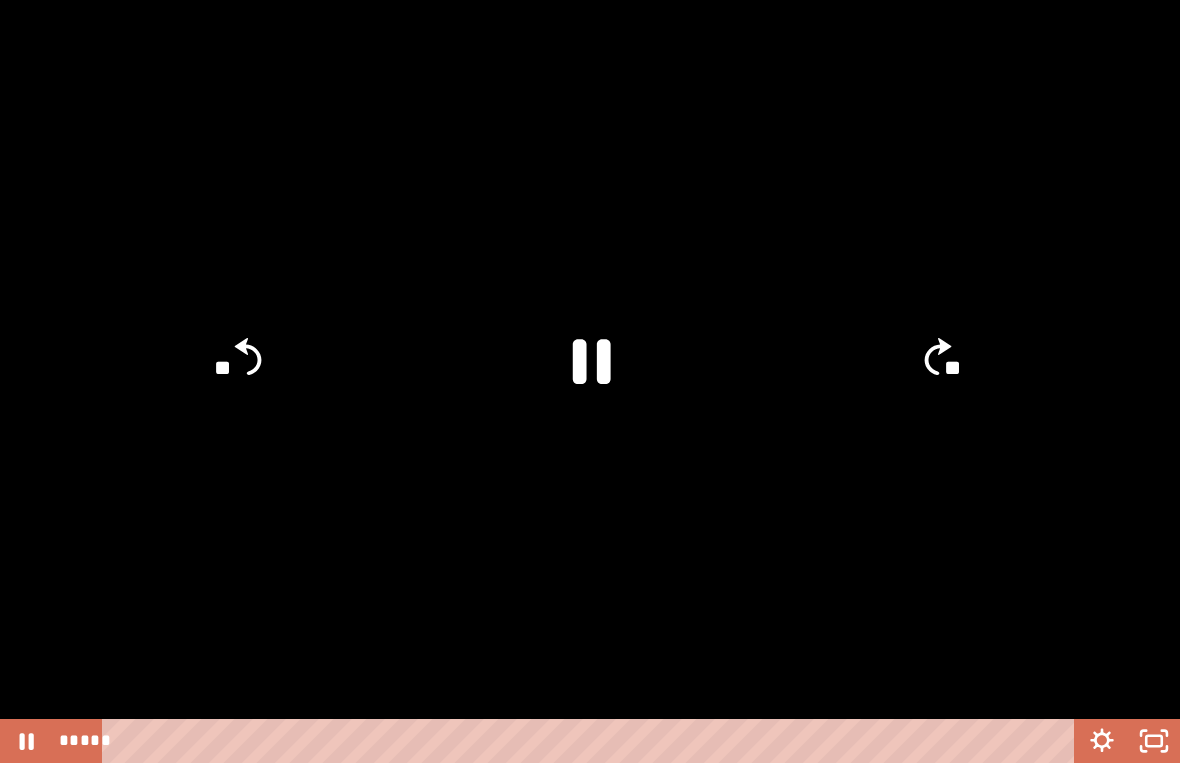 click 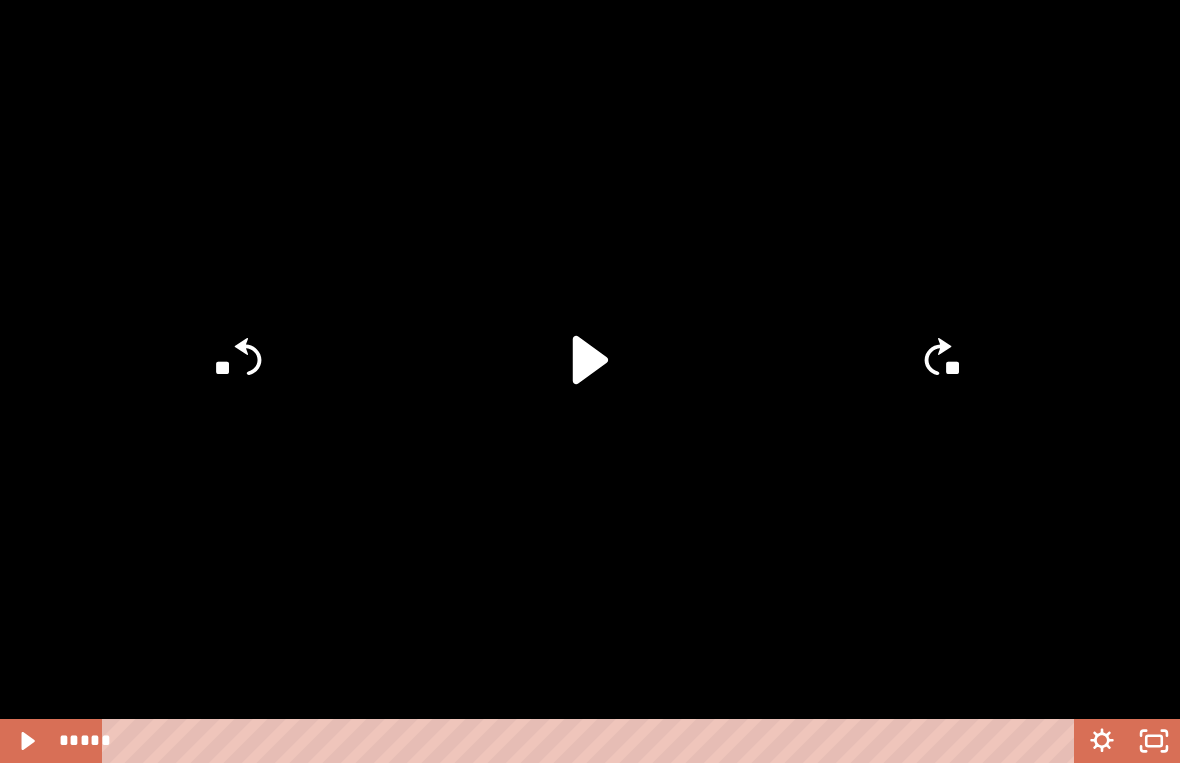 click 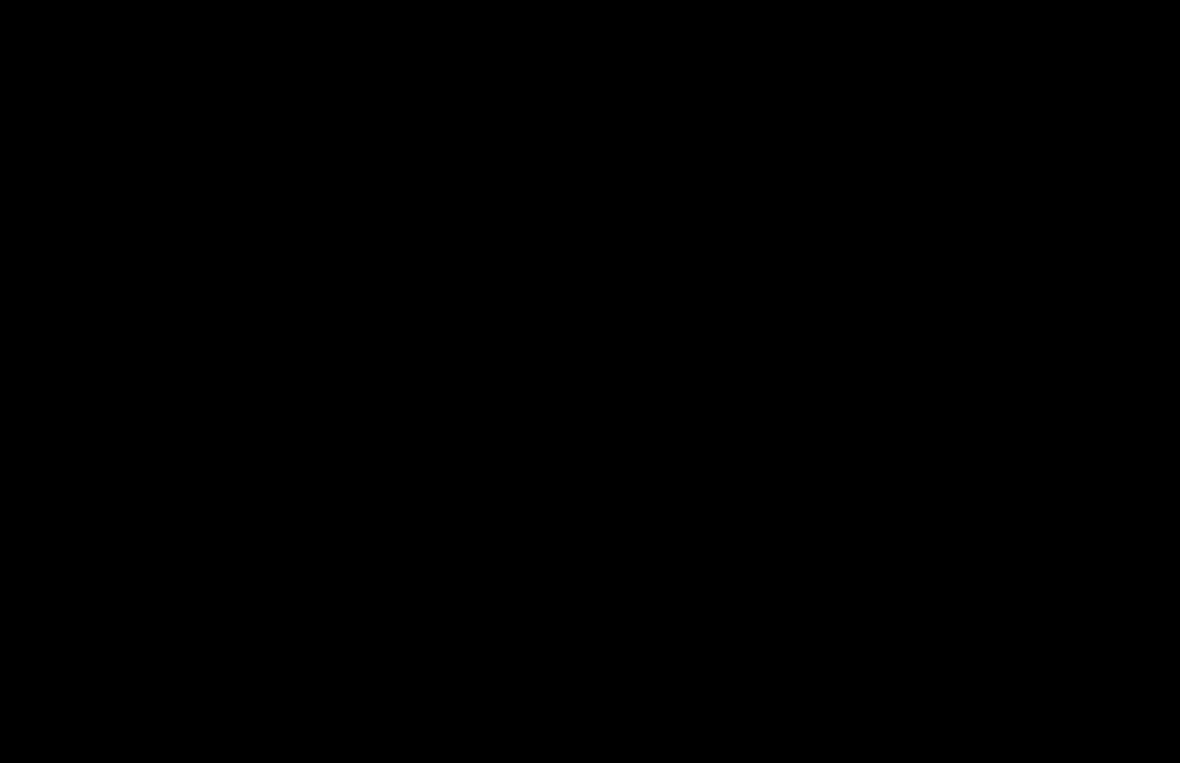 click at bounding box center (590, 381) 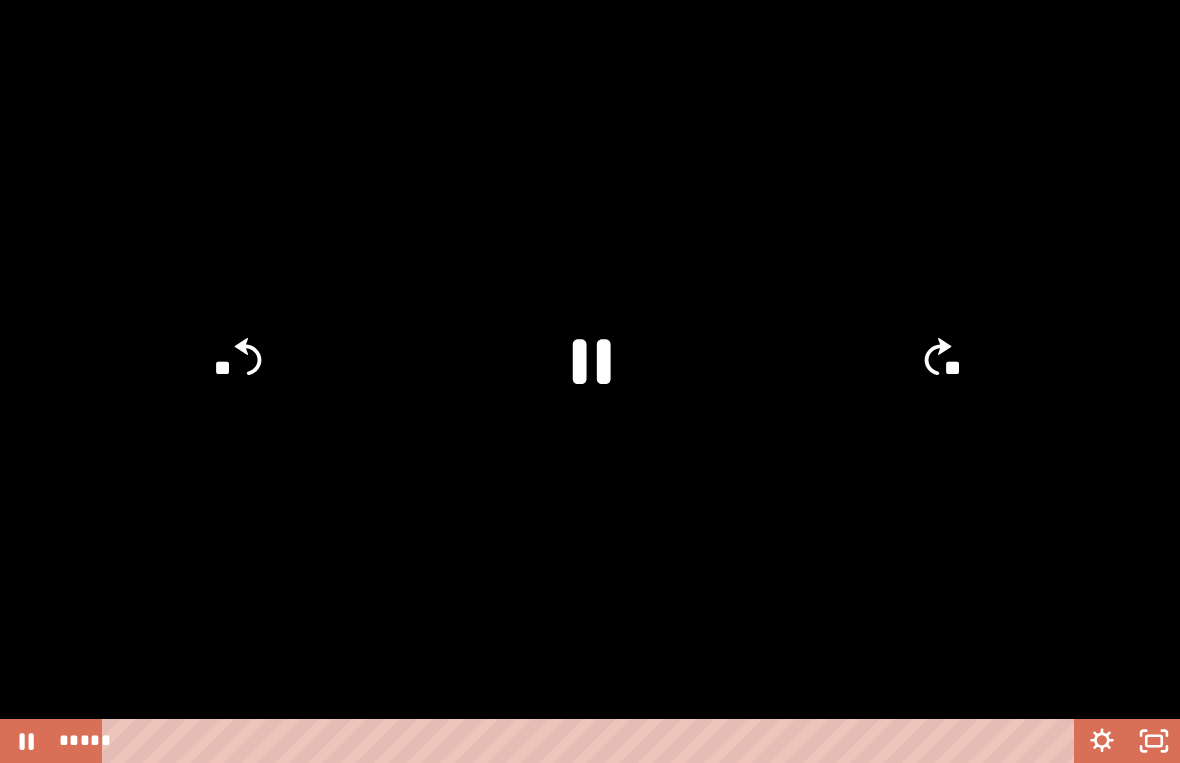 click 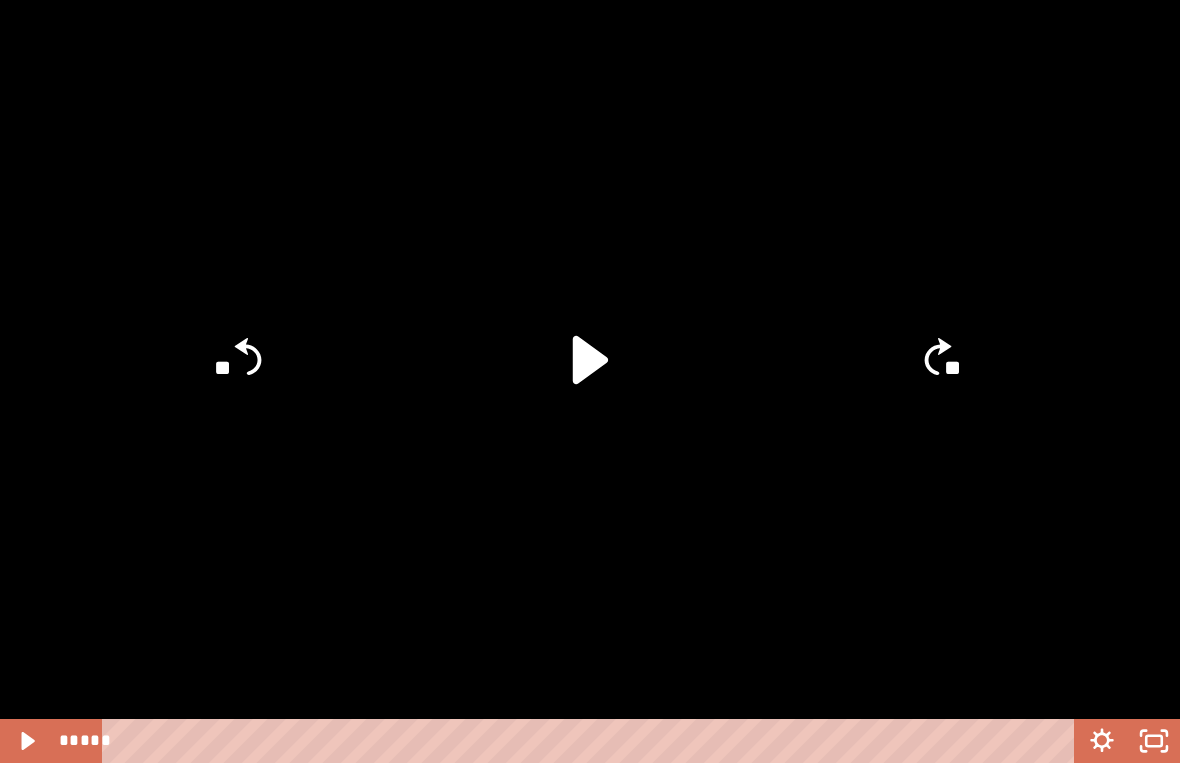 click 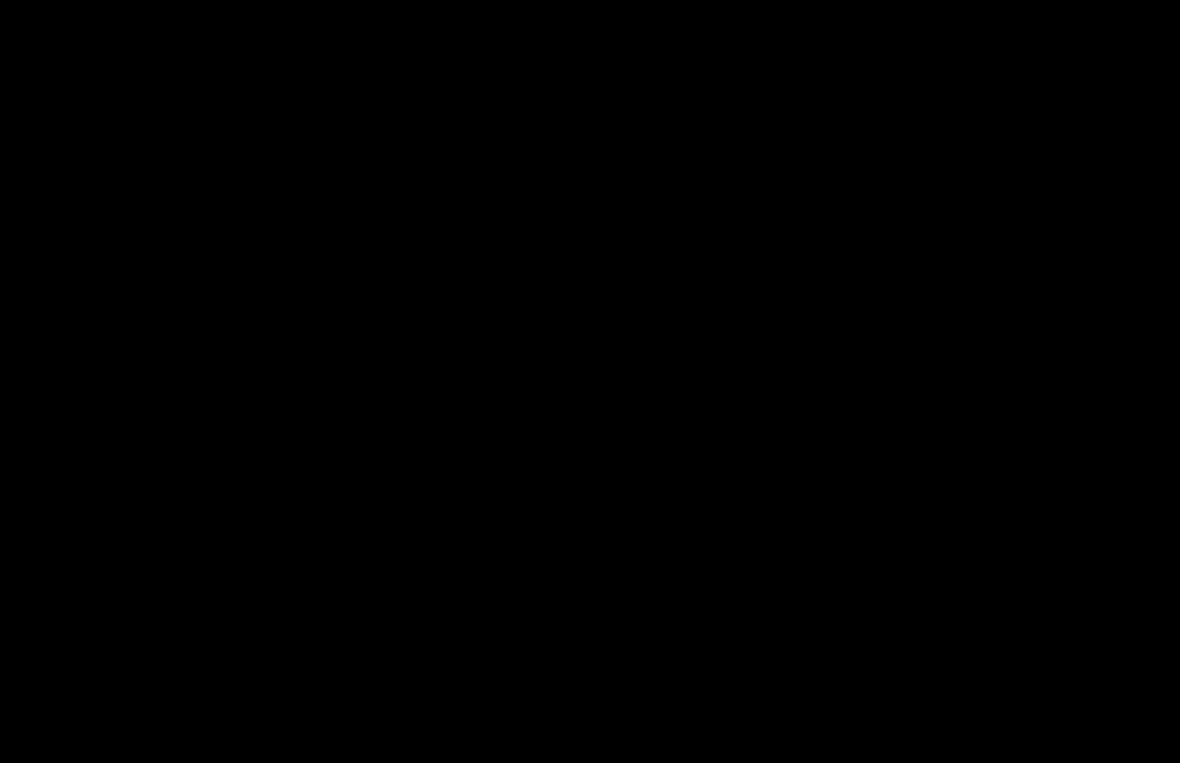 click at bounding box center (590, 381) 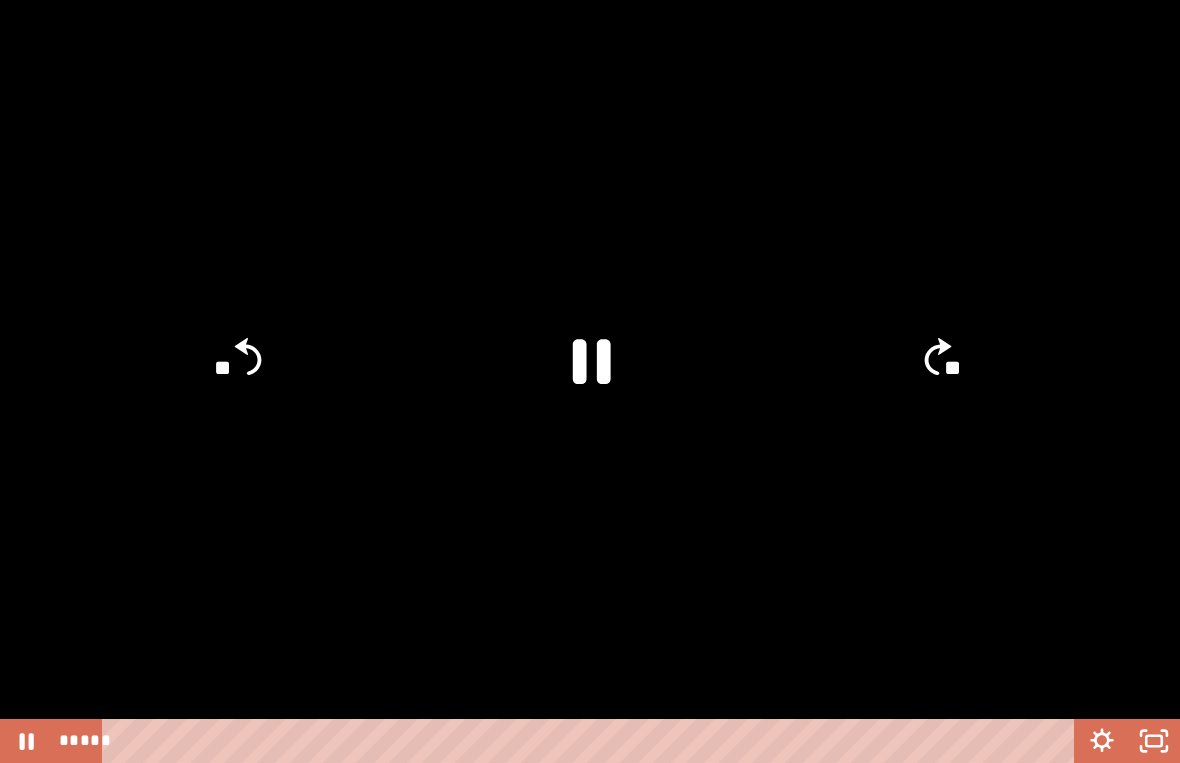 click 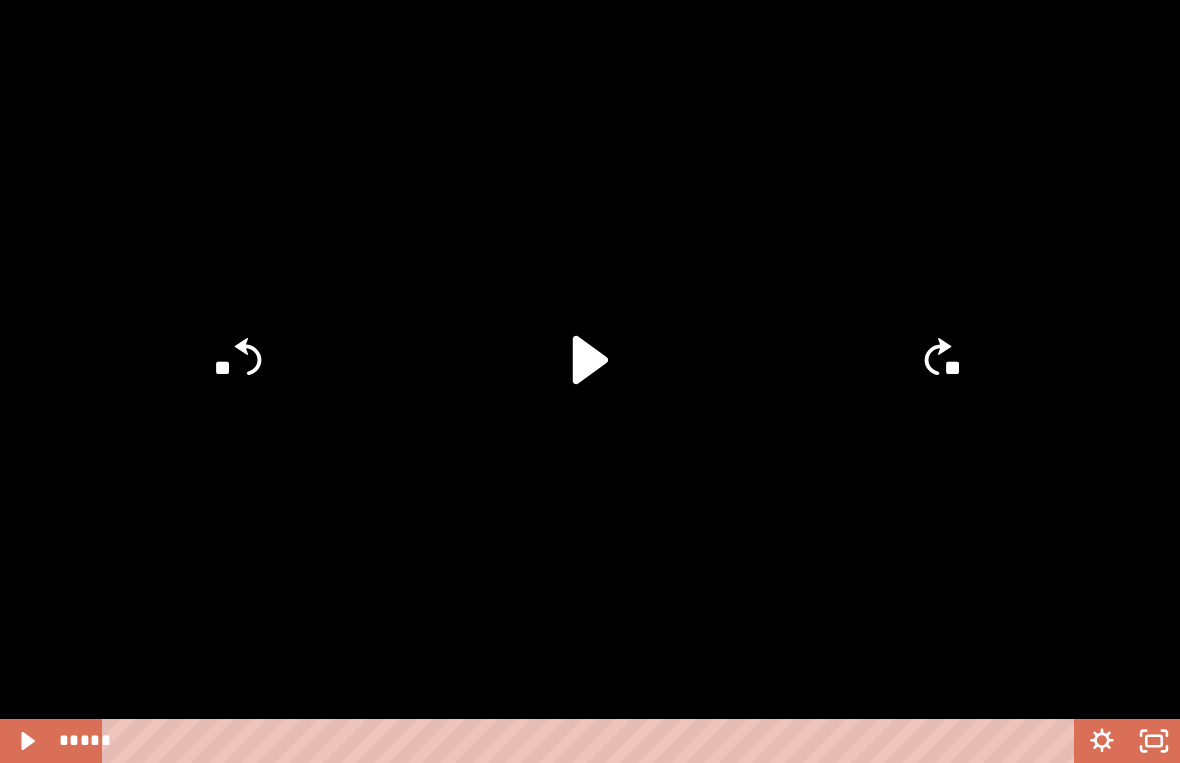 click 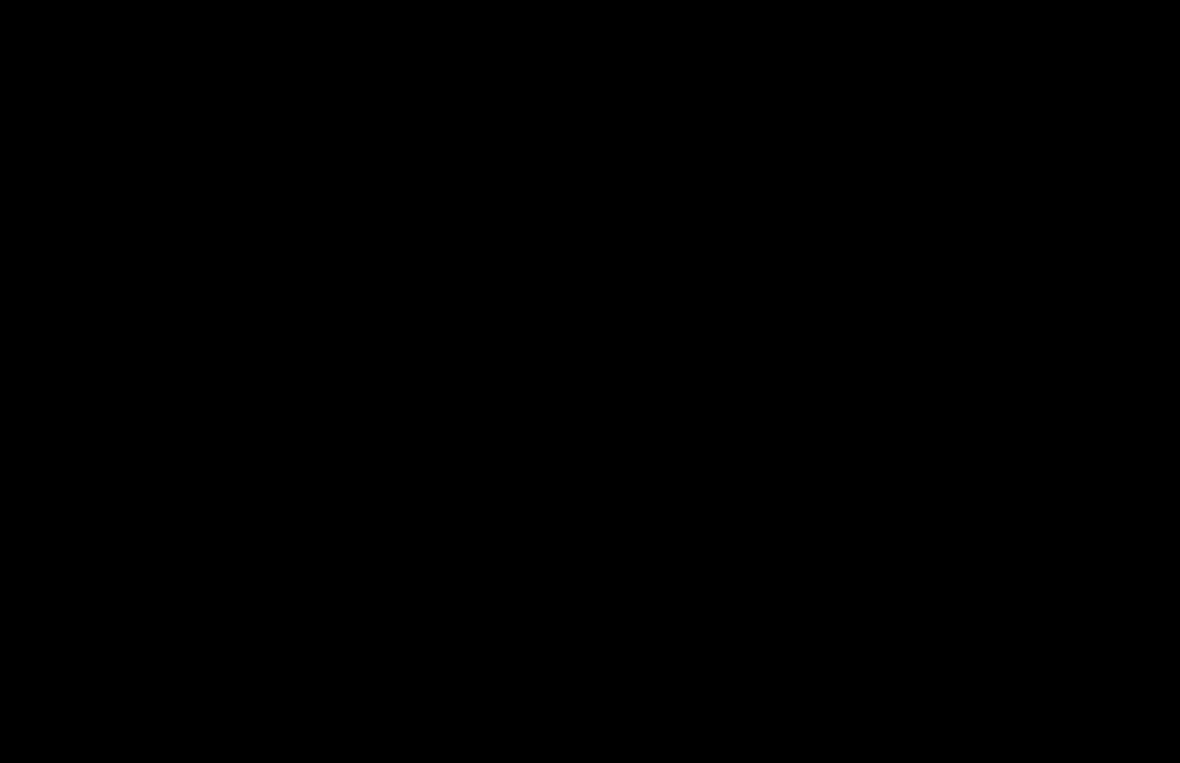 click at bounding box center (590, 381) 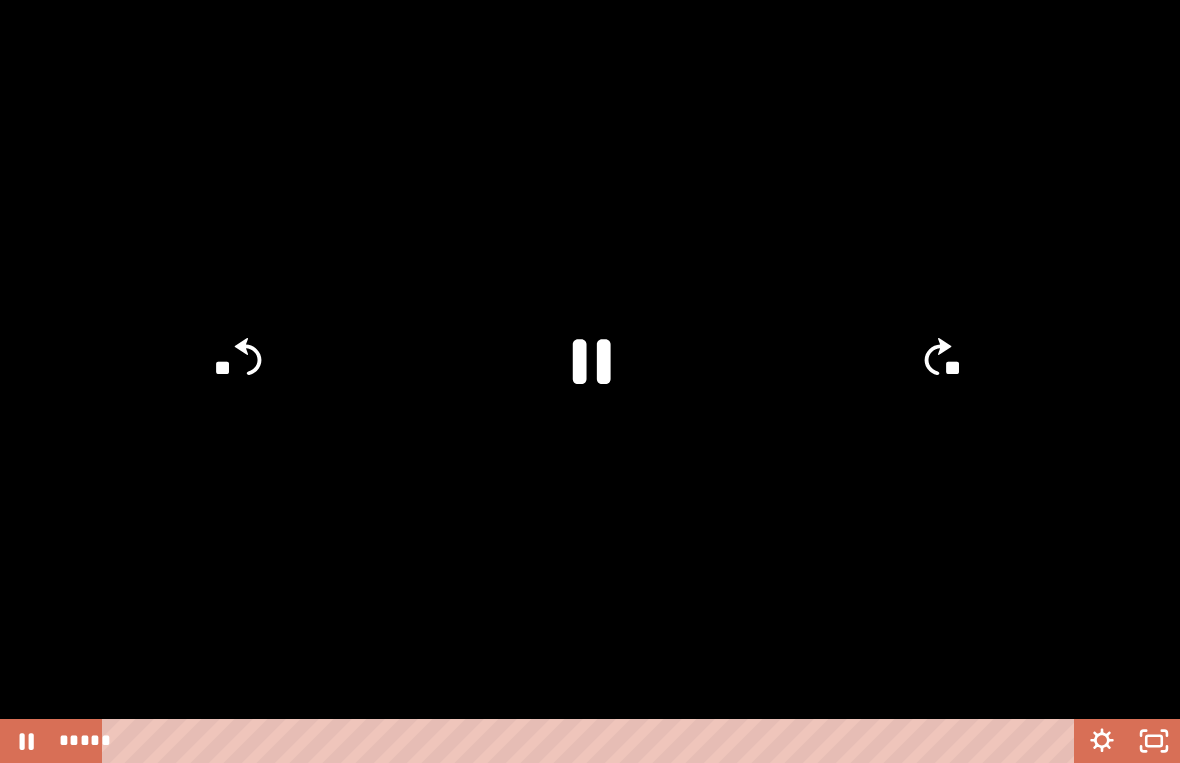 click 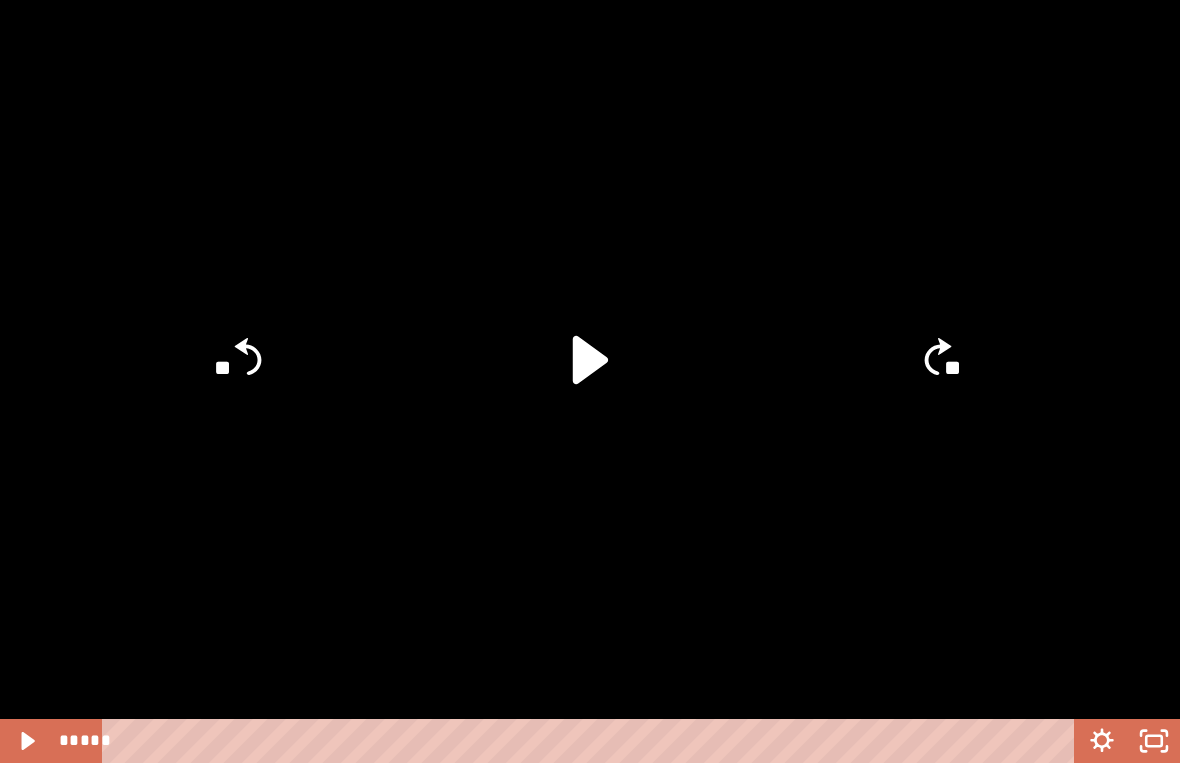click 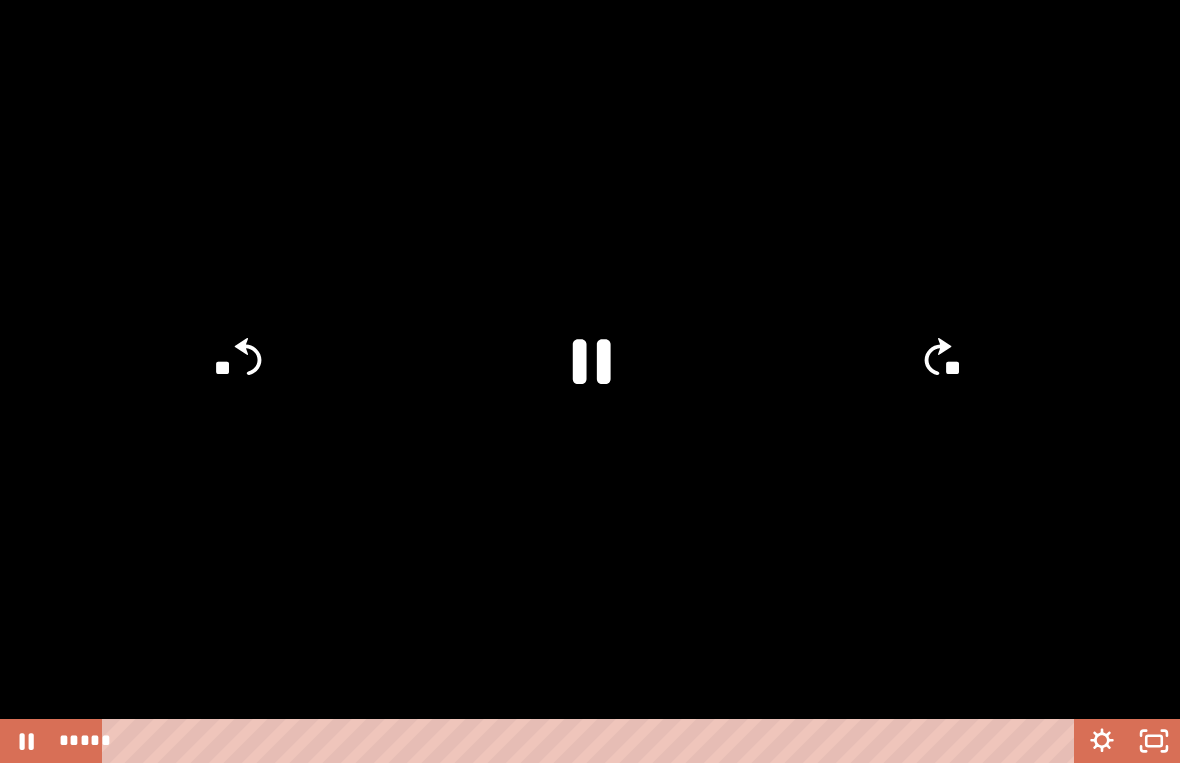 click at bounding box center [590, 381] 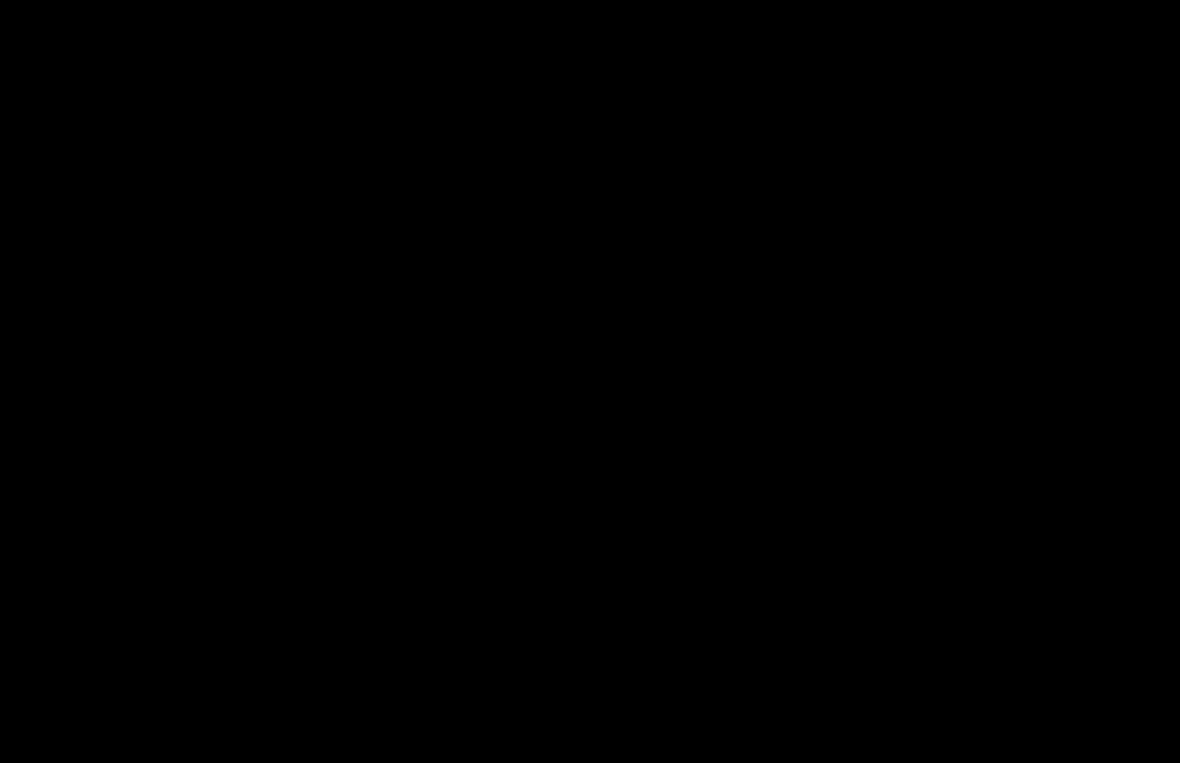 click at bounding box center [590, 381] 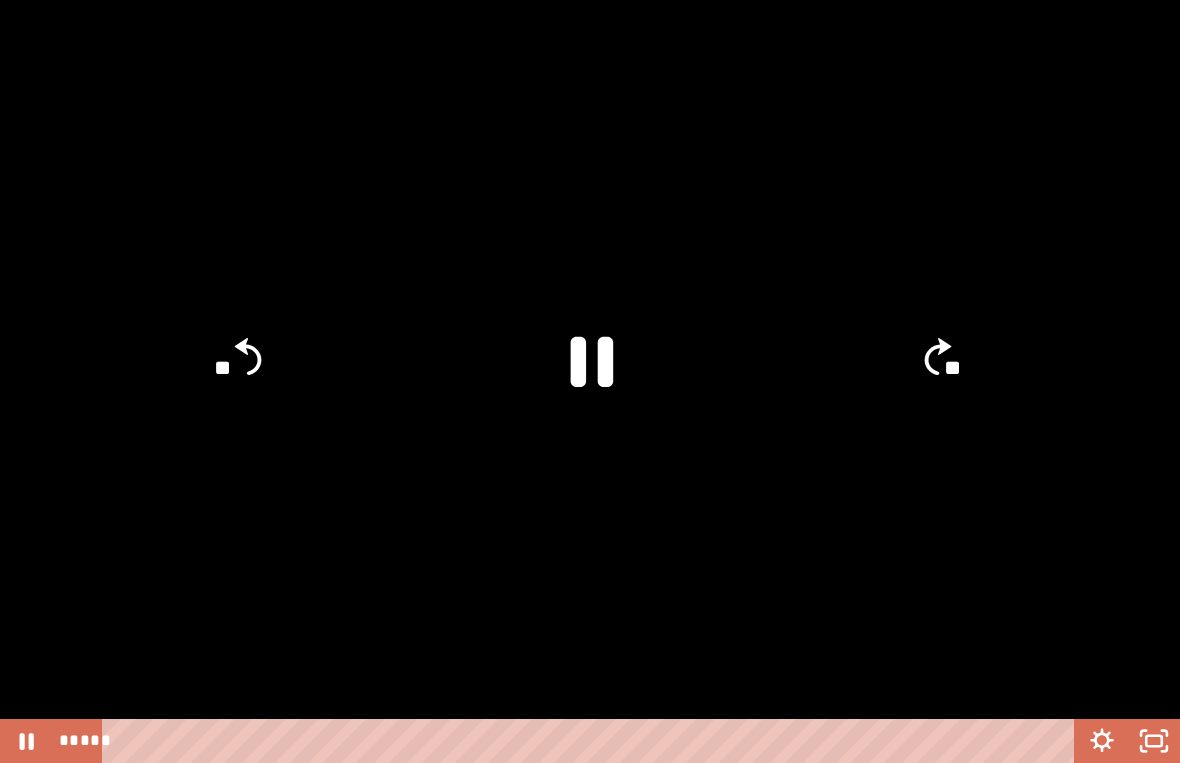 click 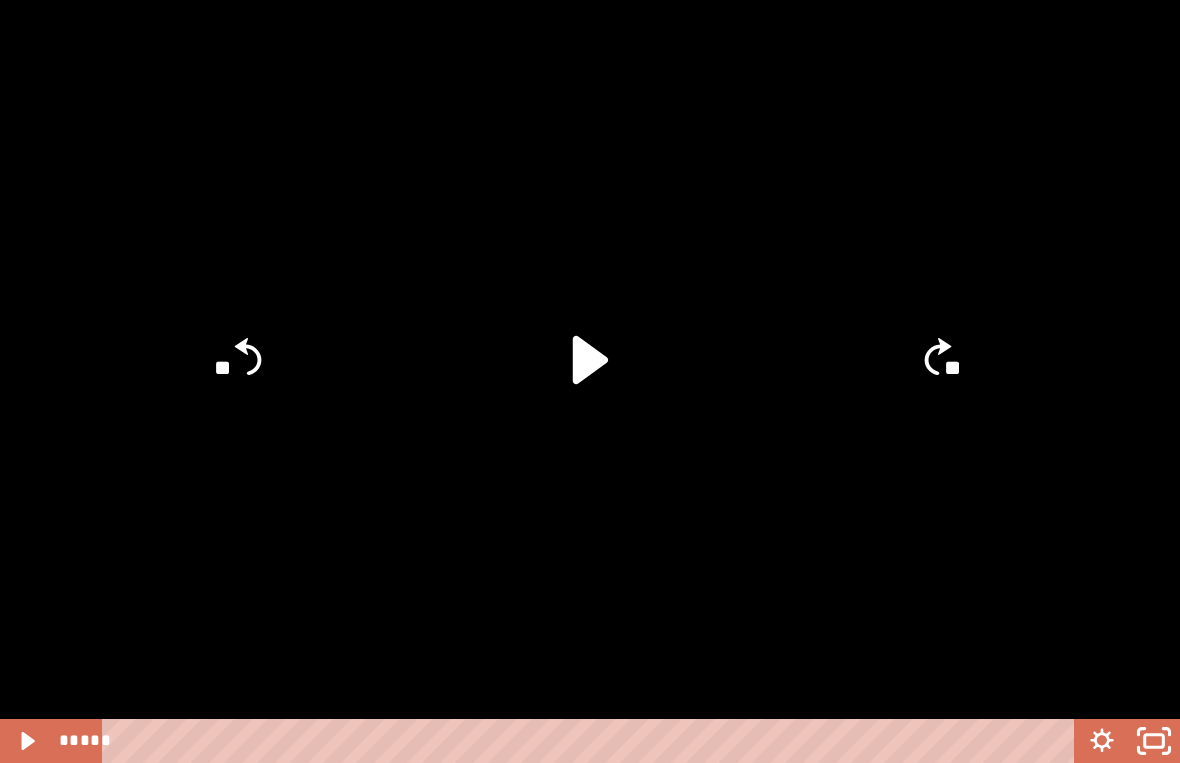 click 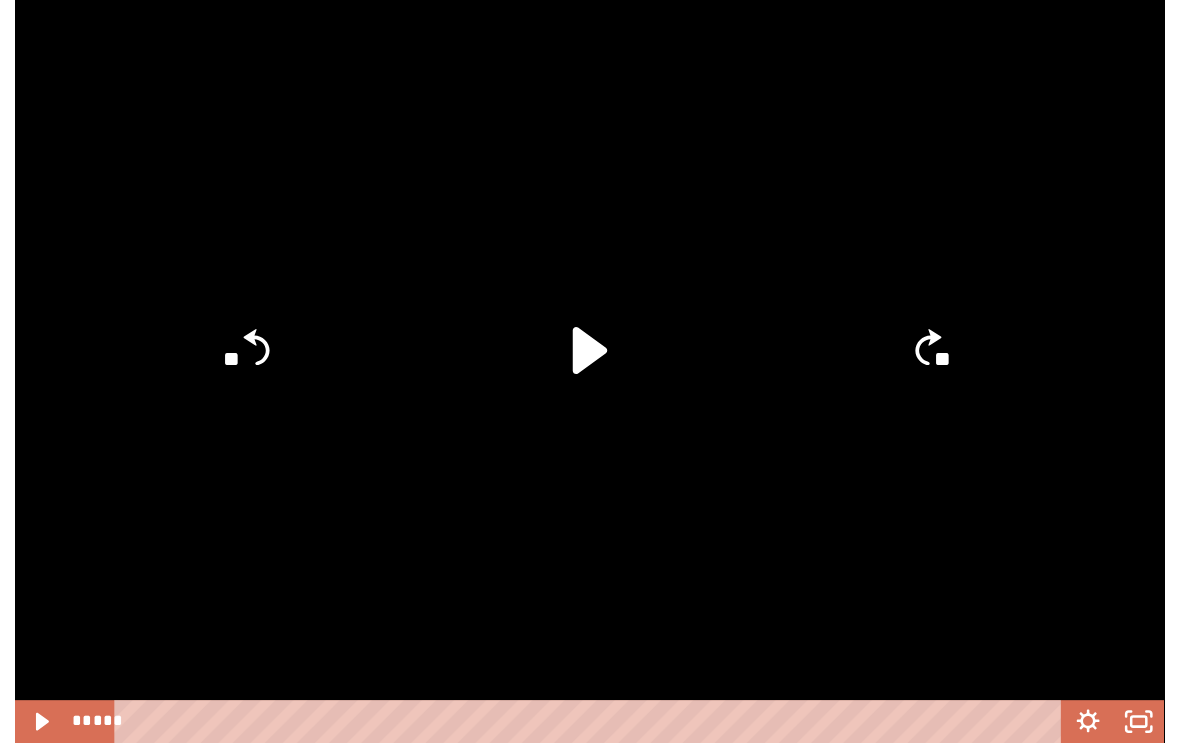 scroll, scrollTop: 147, scrollLeft: 0, axis: vertical 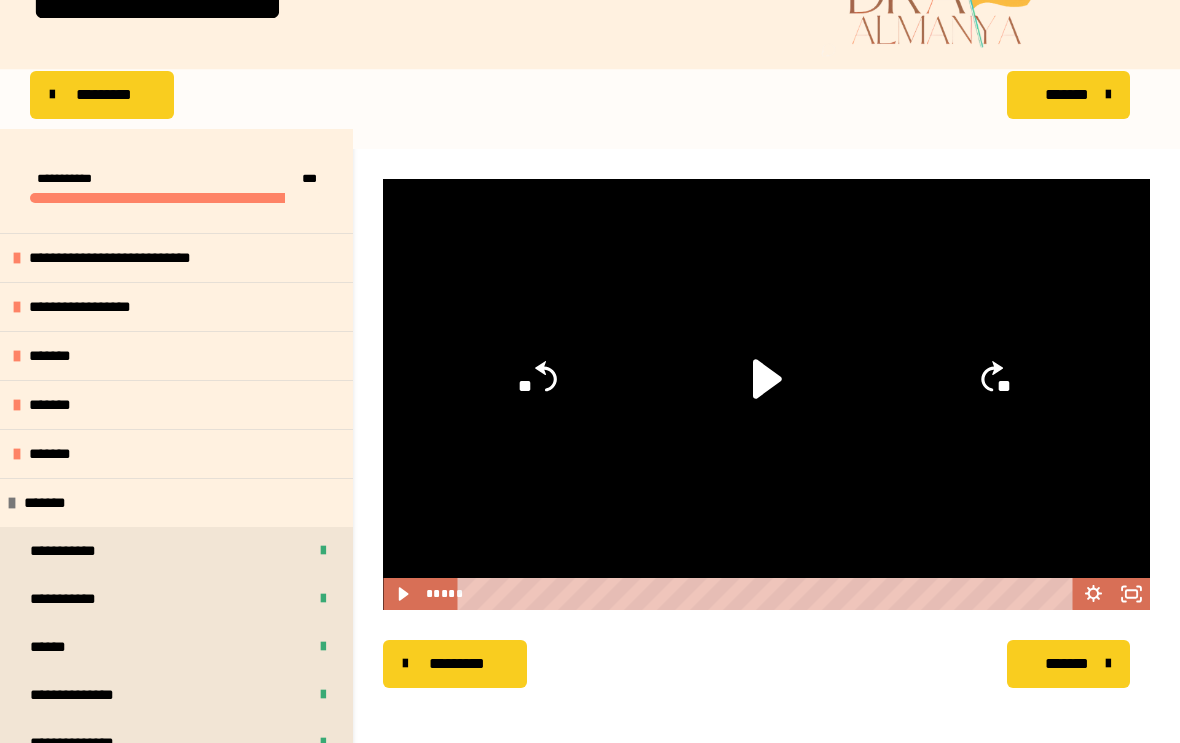 click on "*******" at bounding box center [56, 503] 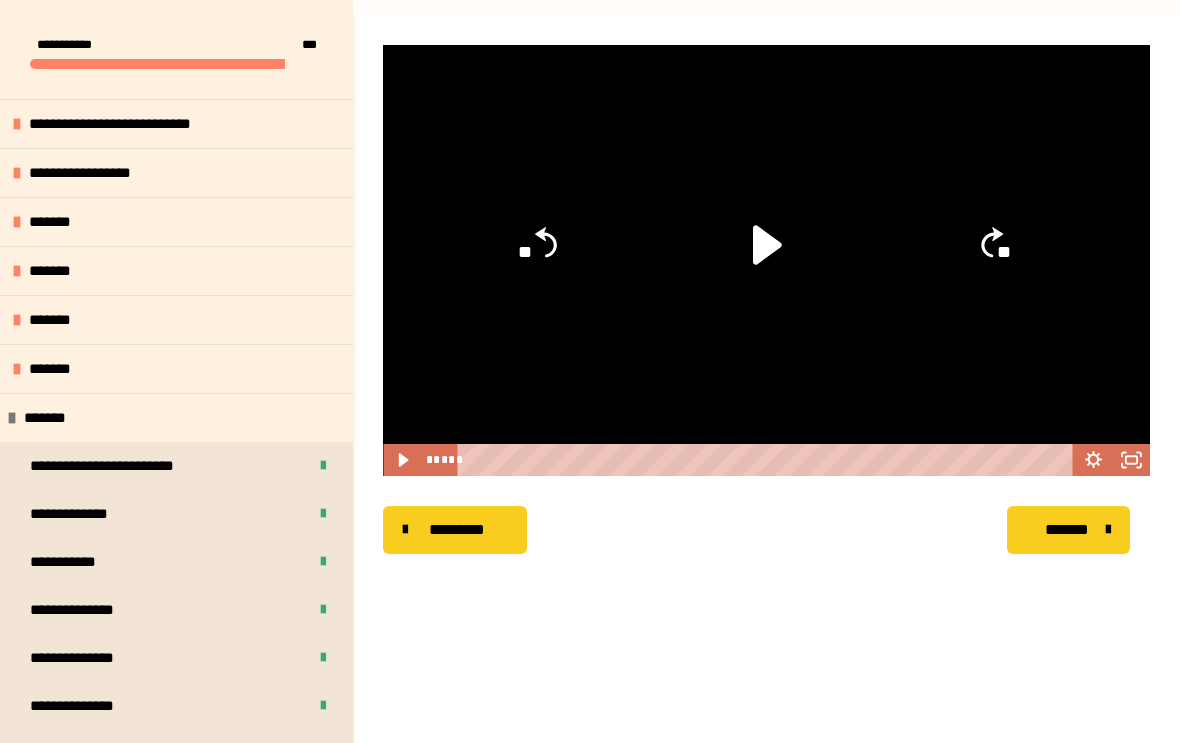 scroll, scrollTop: 357, scrollLeft: 0, axis: vertical 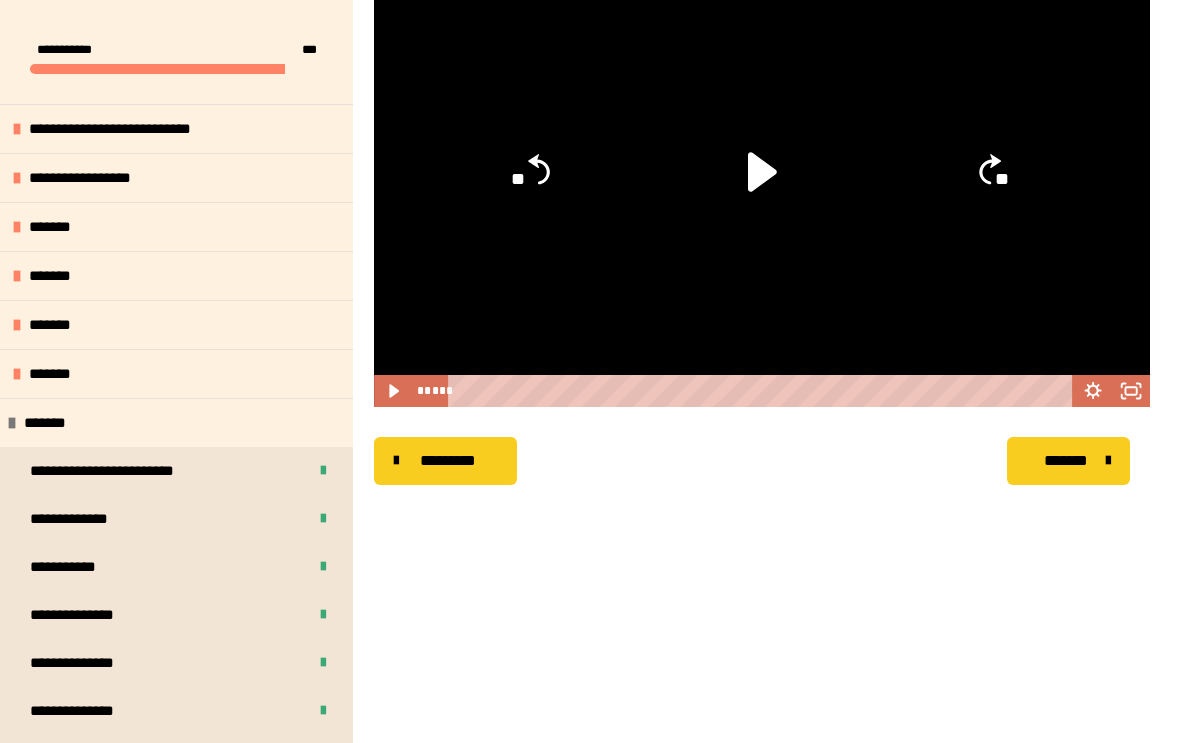click on "*******" at bounding box center [55, 423] 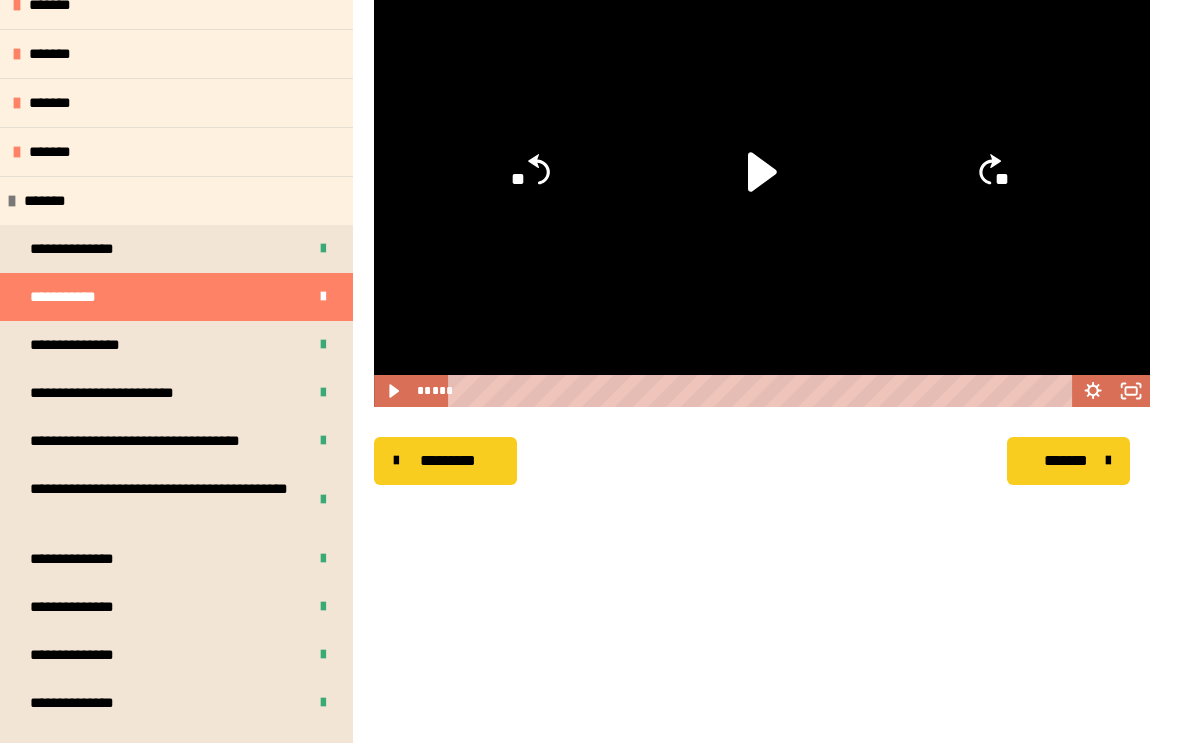 scroll, scrollTop: 269, scrollLeft: 0, axis: vertical 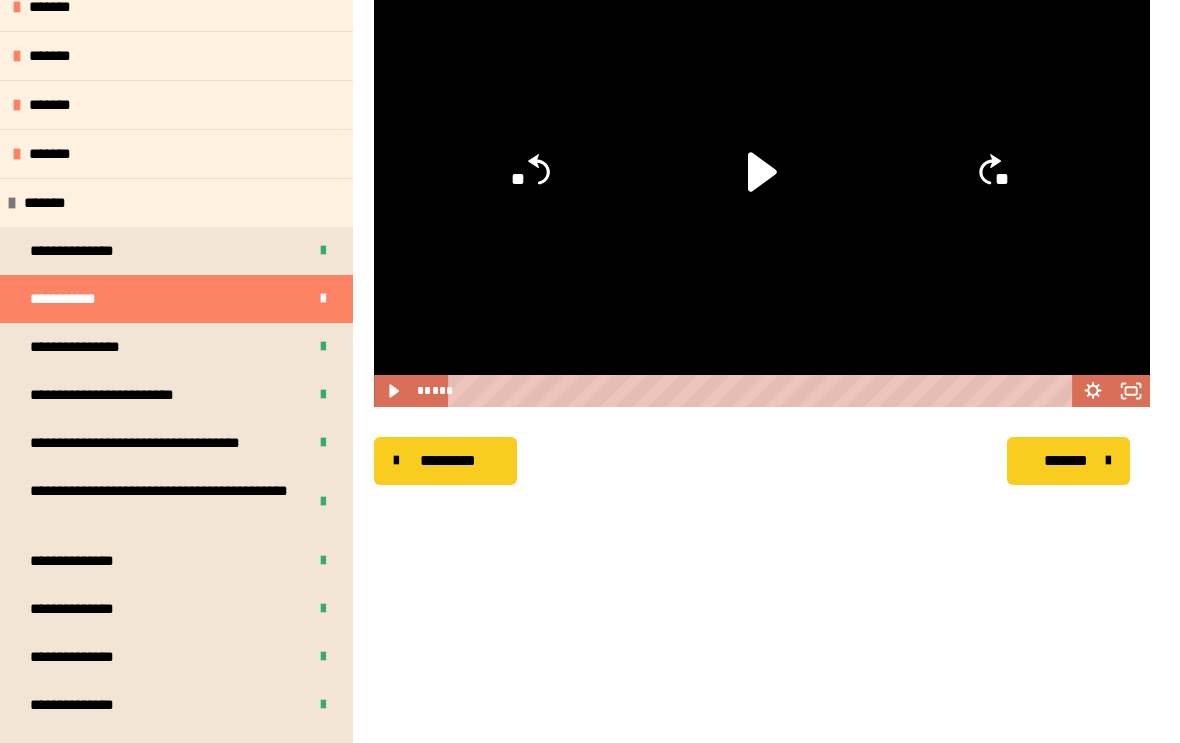 click on "**********" at bounding box center (131, 395) 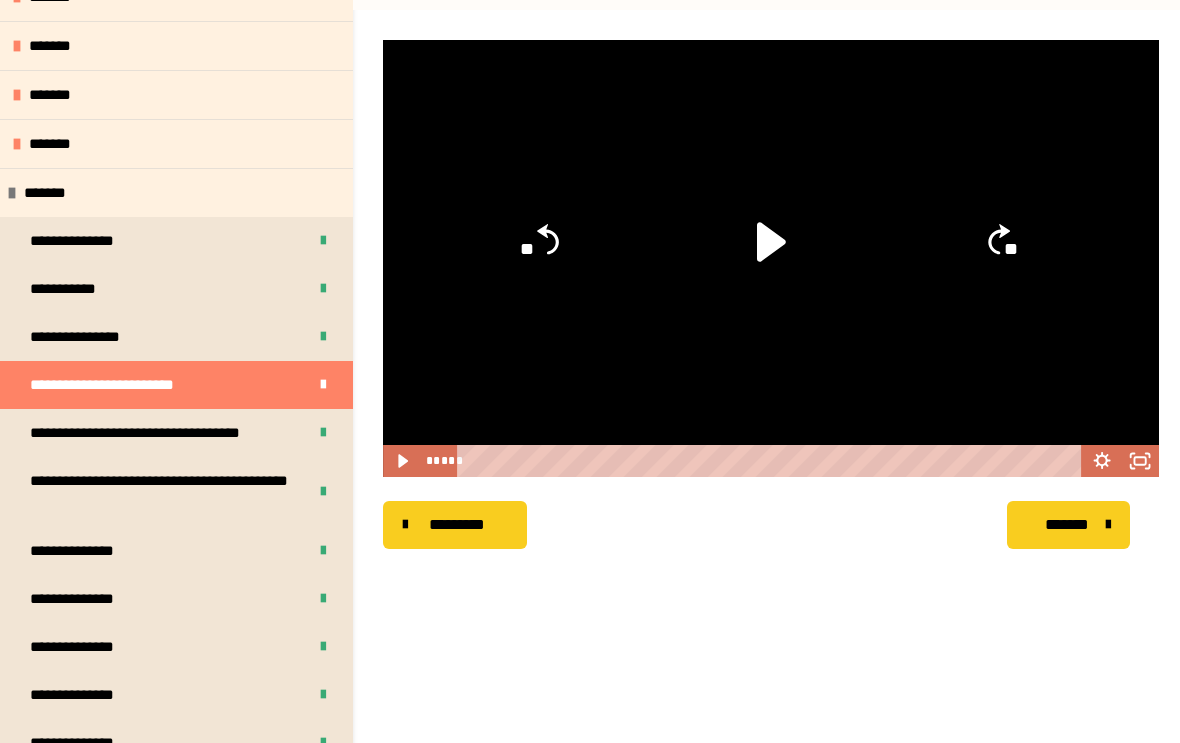 scroll, scrollTop: 0, scrollLeft: 0, axis: both 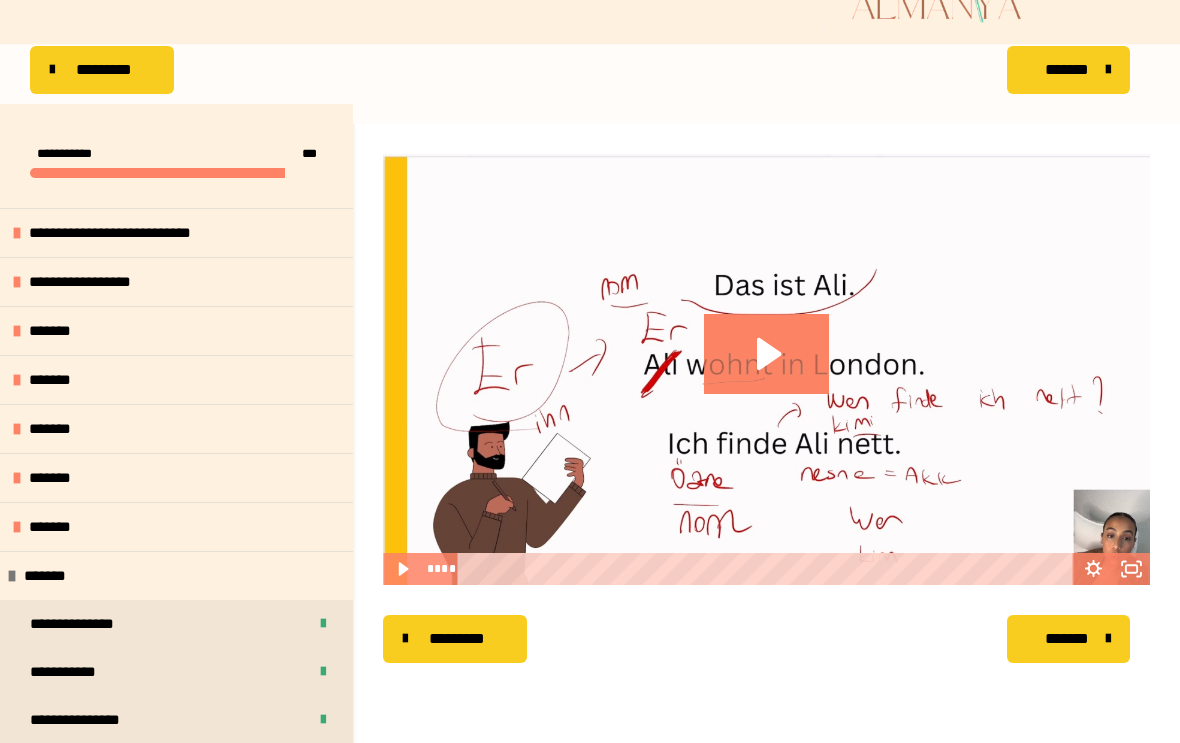 click 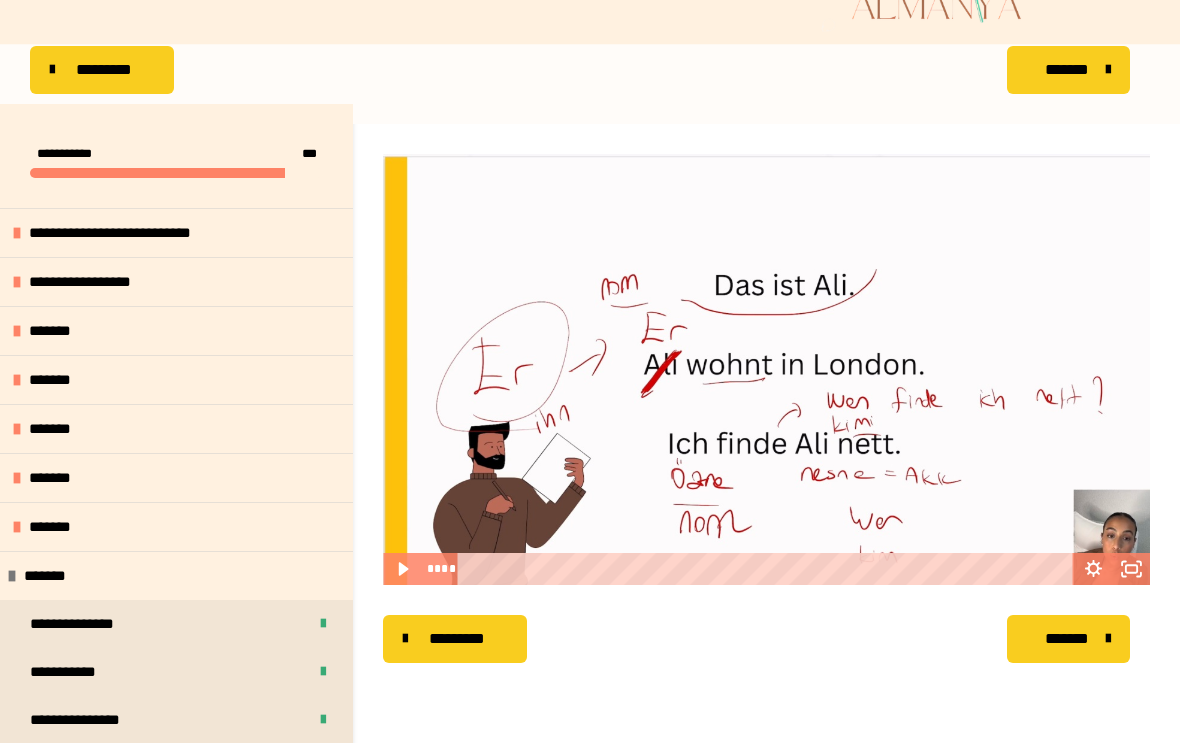scroll, scrollTop: 173, scrollLeft: 0, axis: vertical 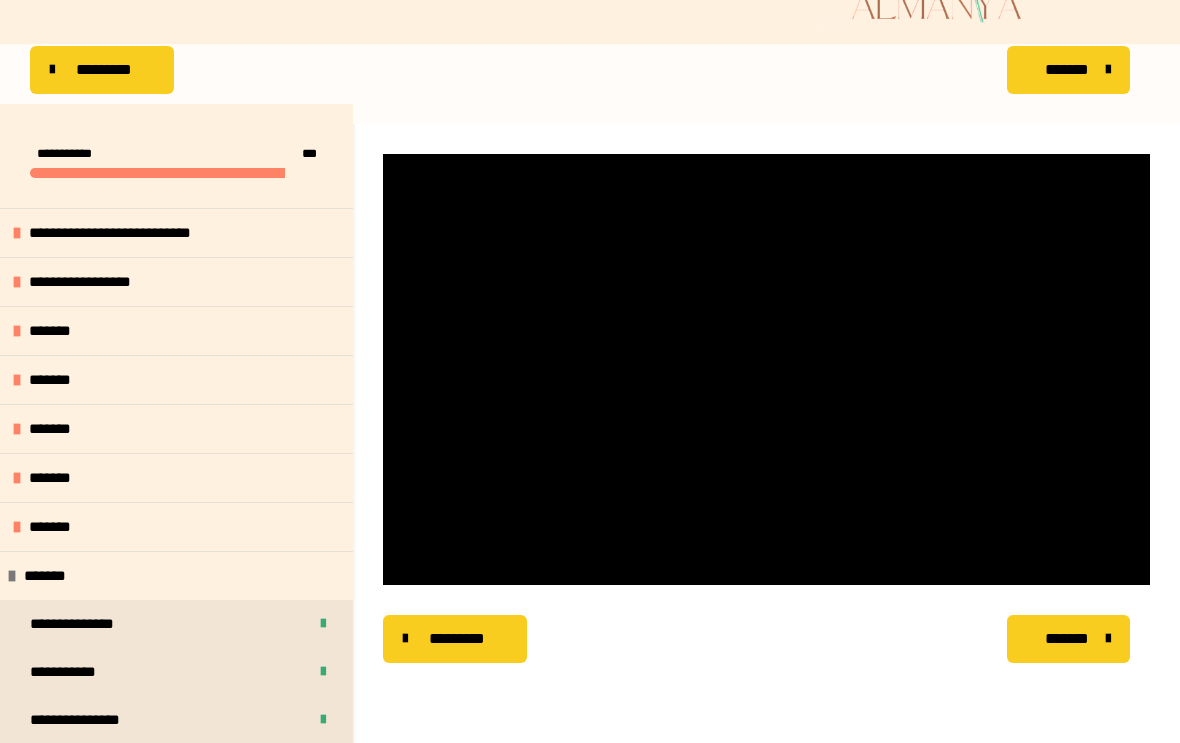click at bounding box center [766, 369] 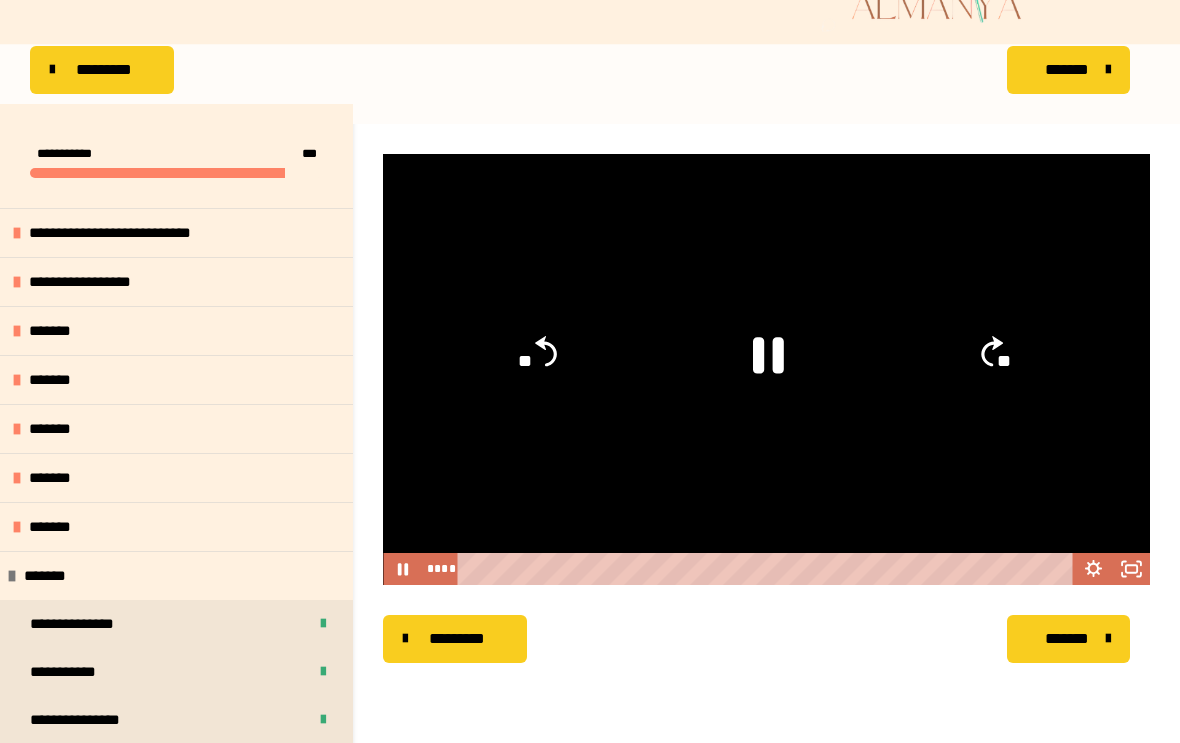 click 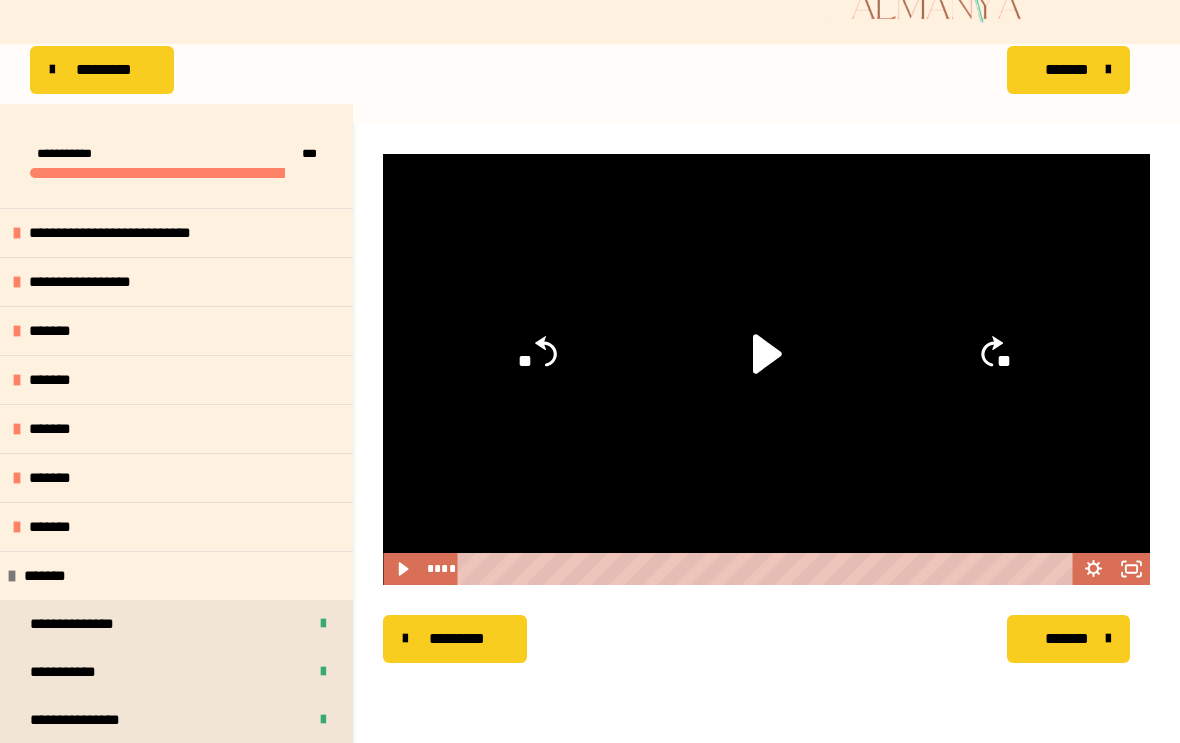click 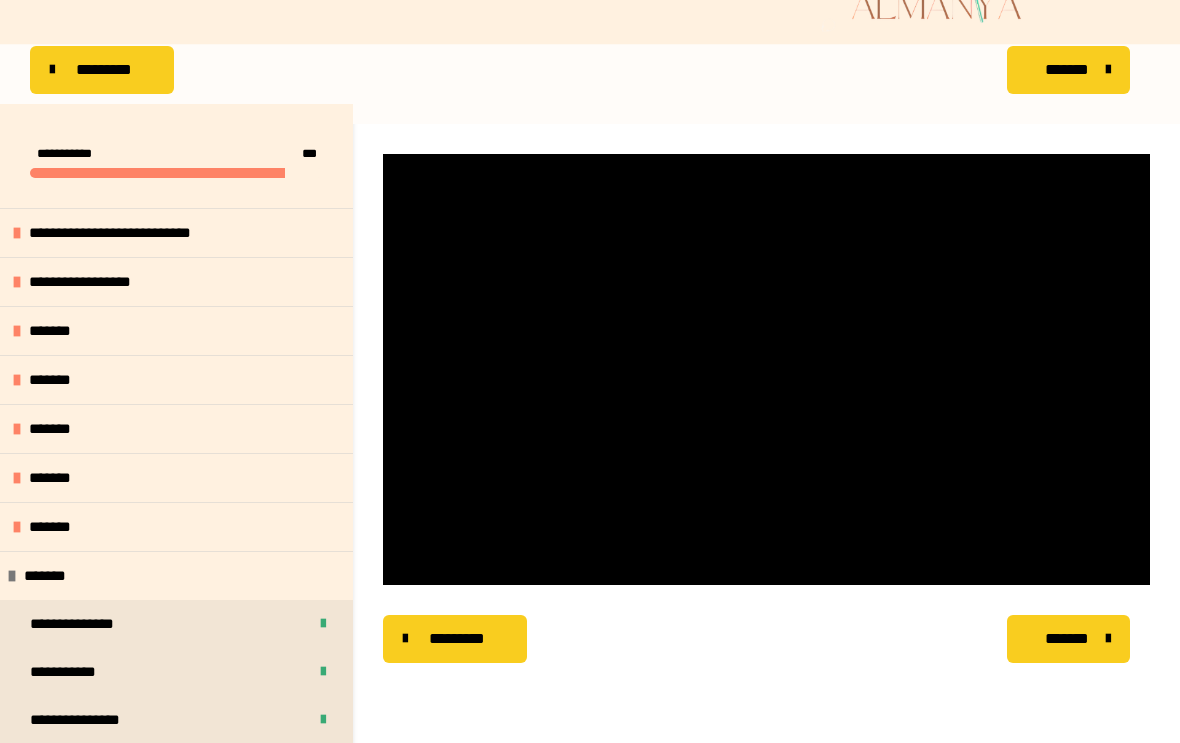 click at bounding box center (766, 369) 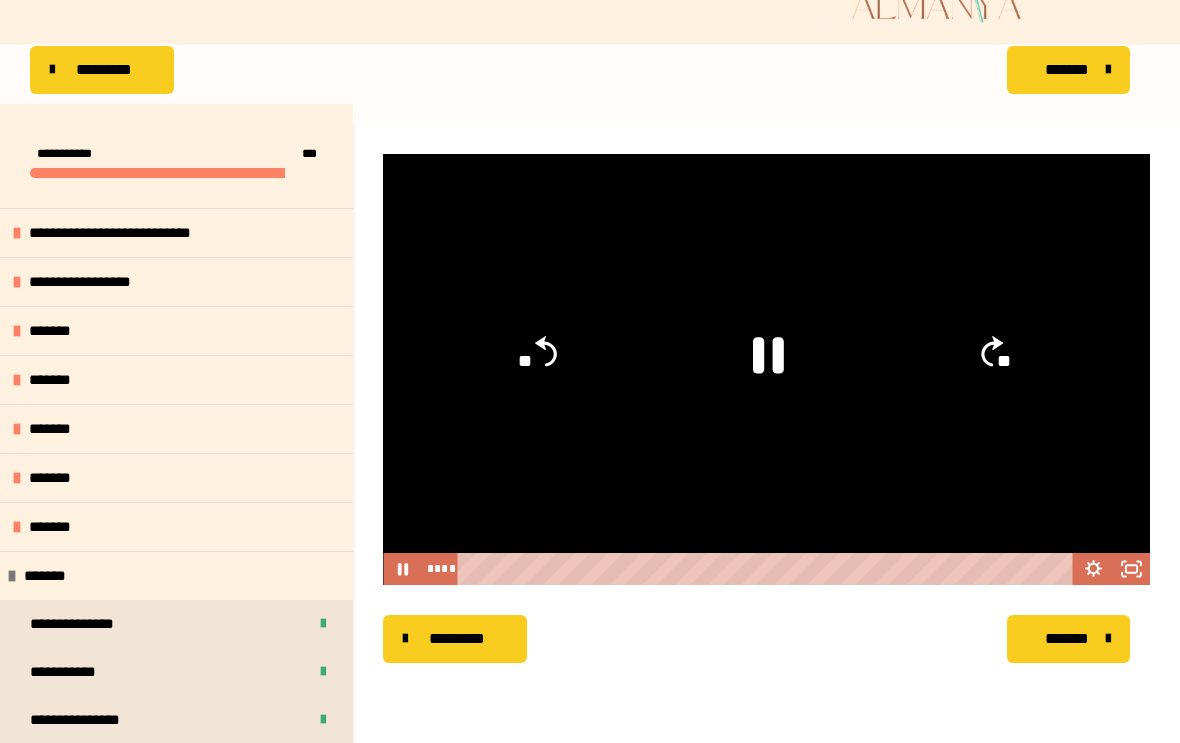click 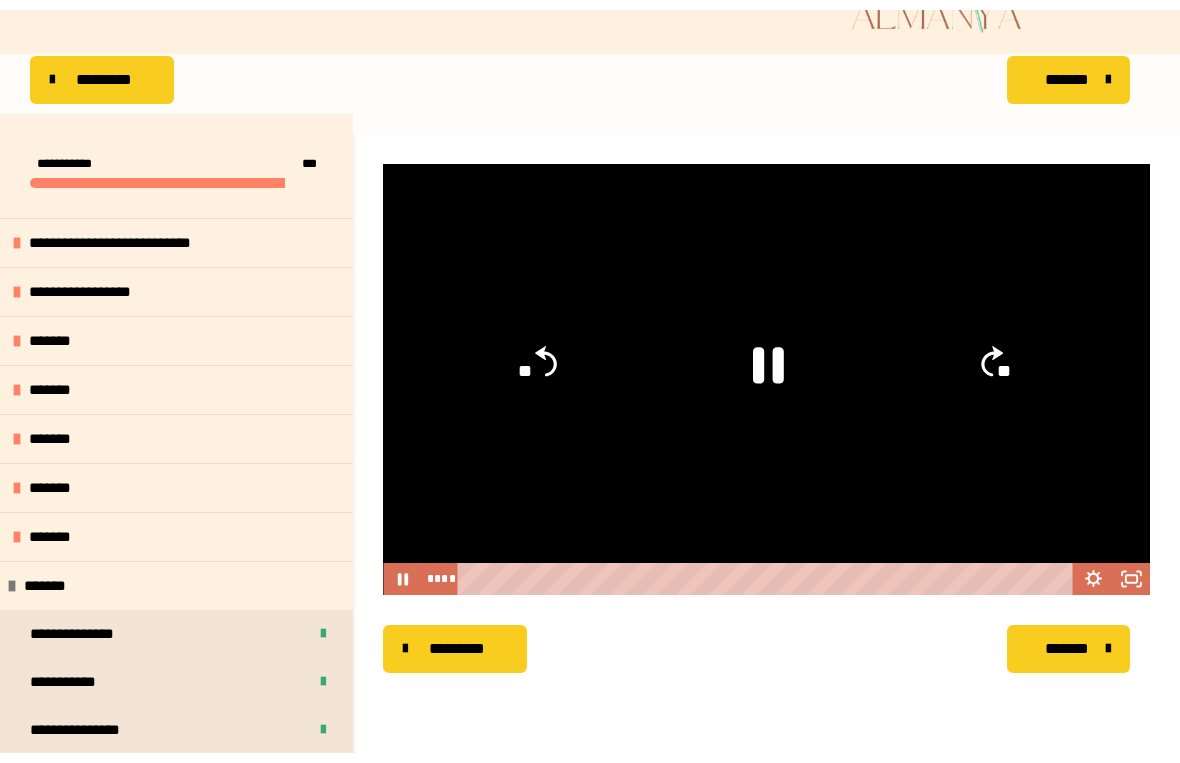 scroll, scrollTop: 24, scrollLeft: 0, axis: vertical 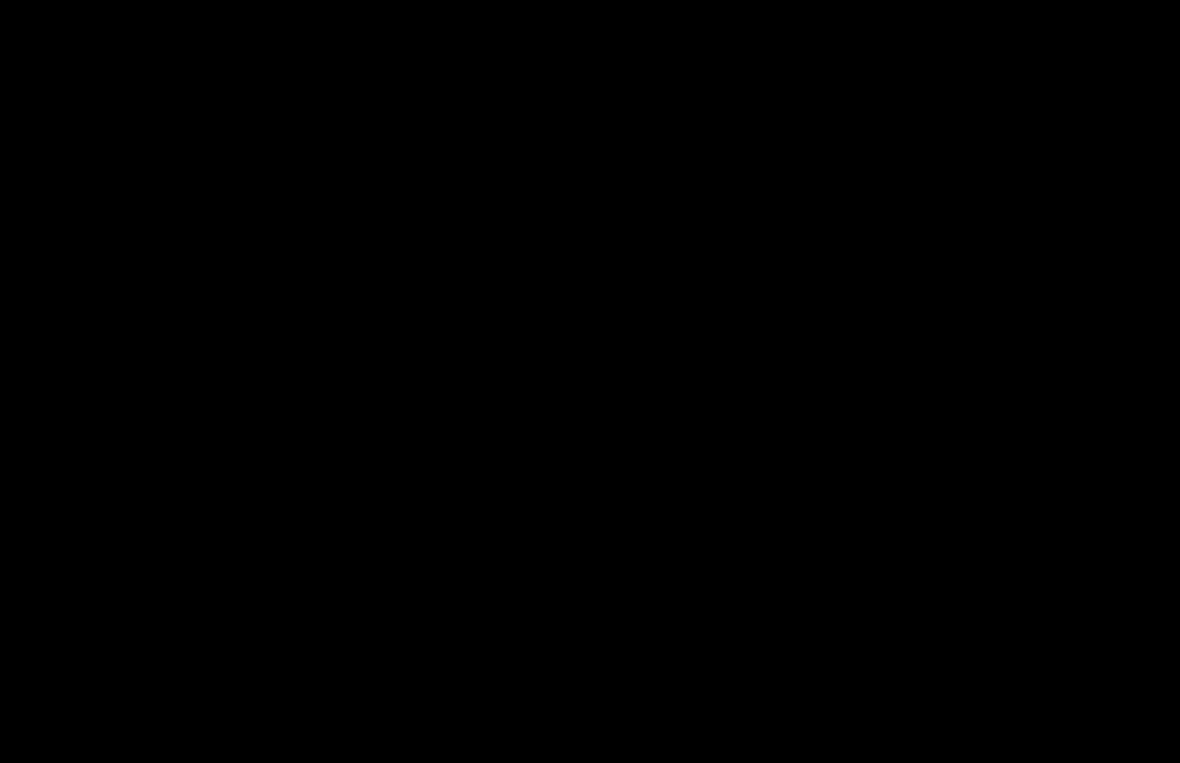 click at bounding box center (590, 381) 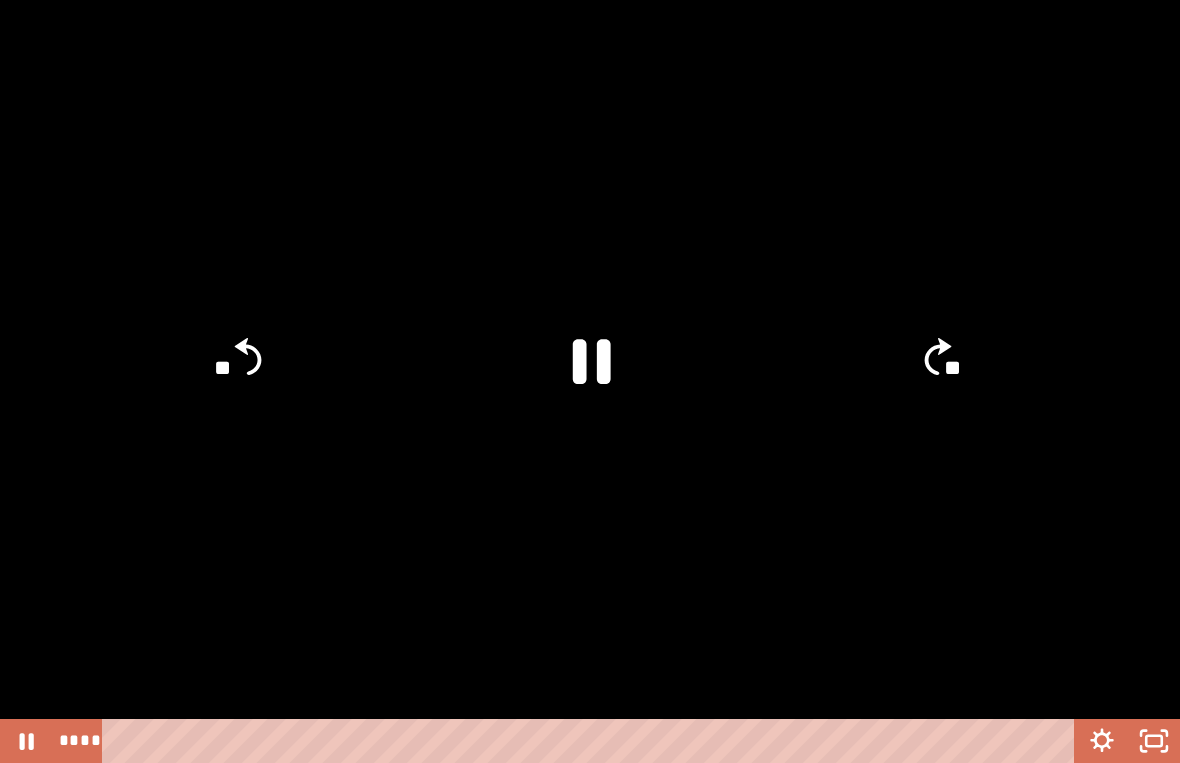 click 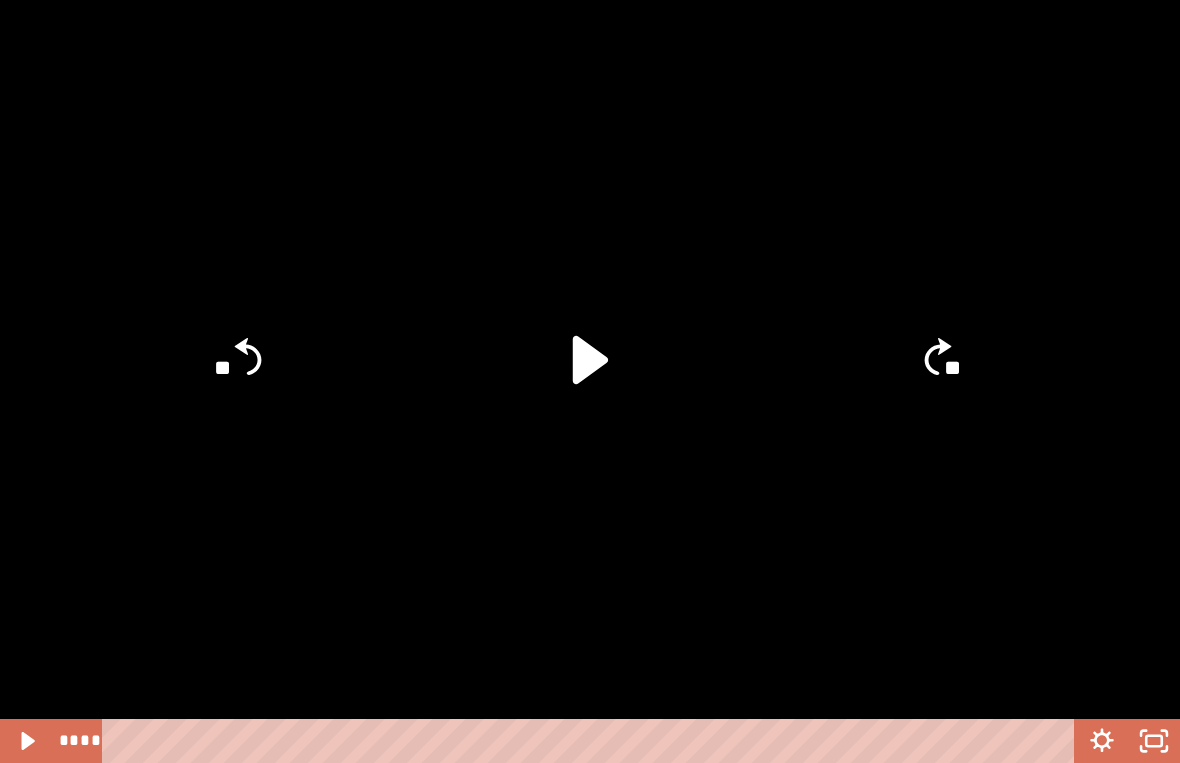 click 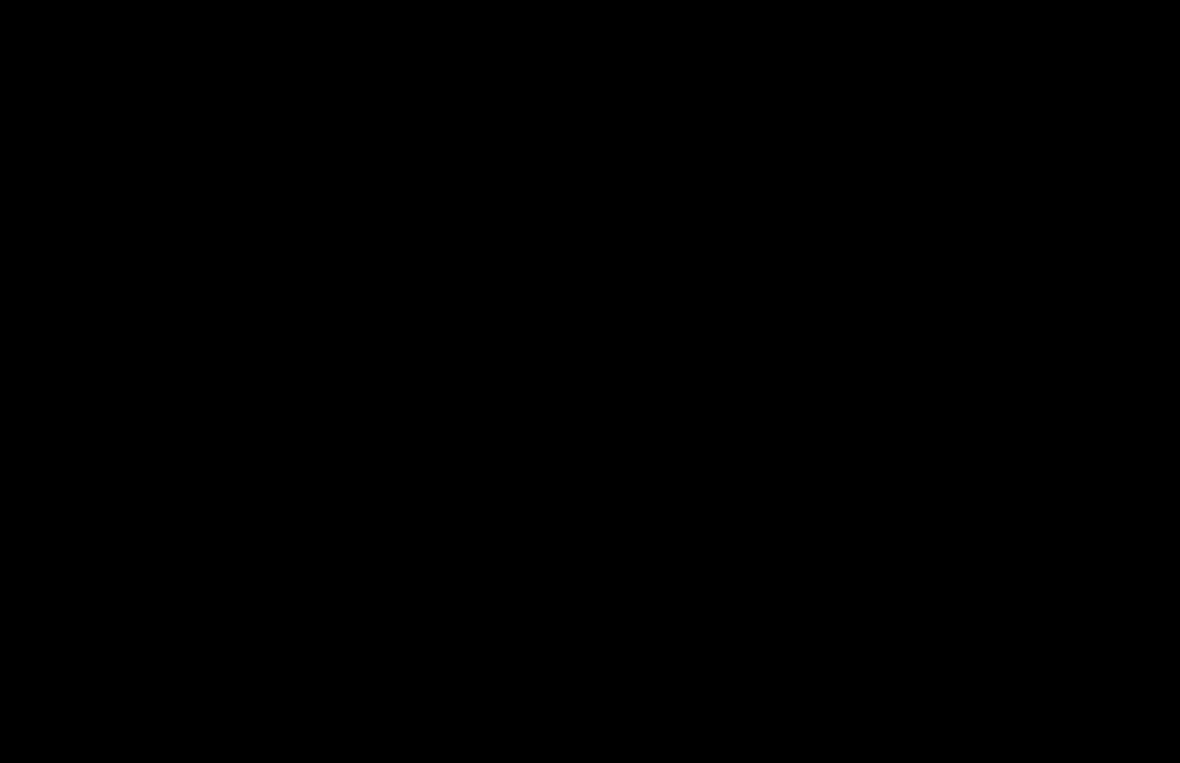 click at bounding box center (590, 381) 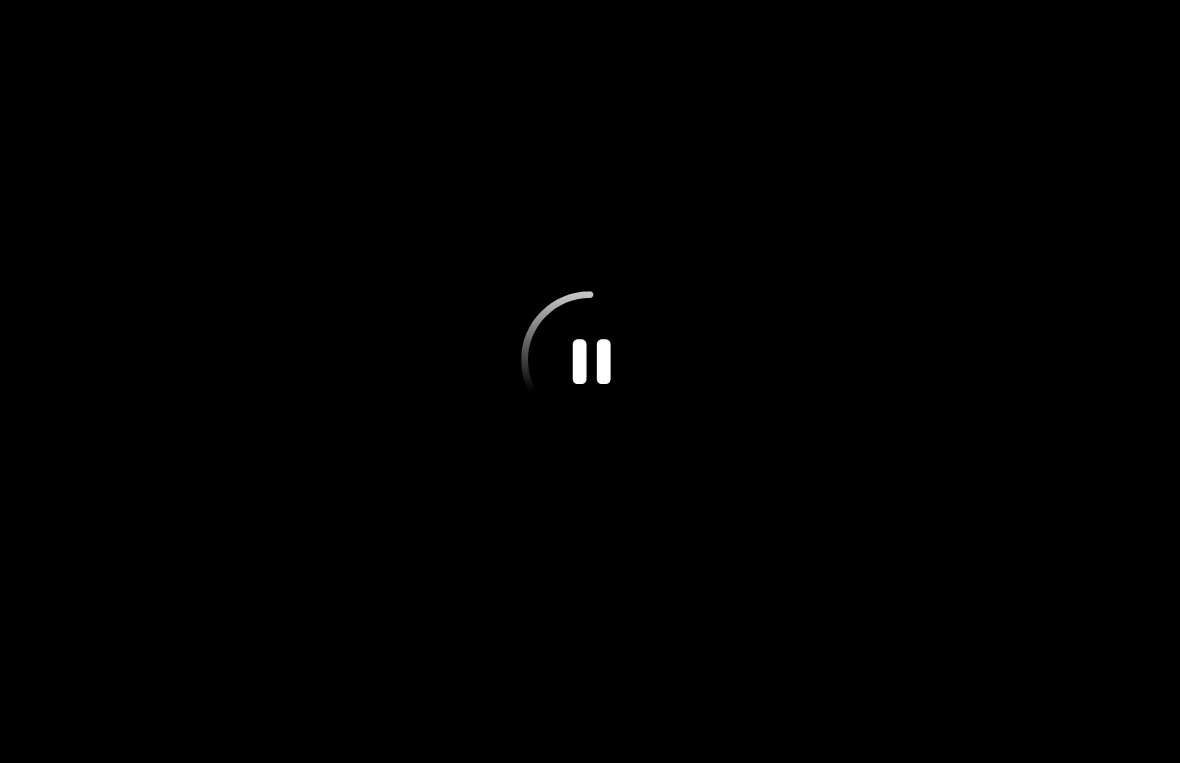 click at bounding box center (590, 381) 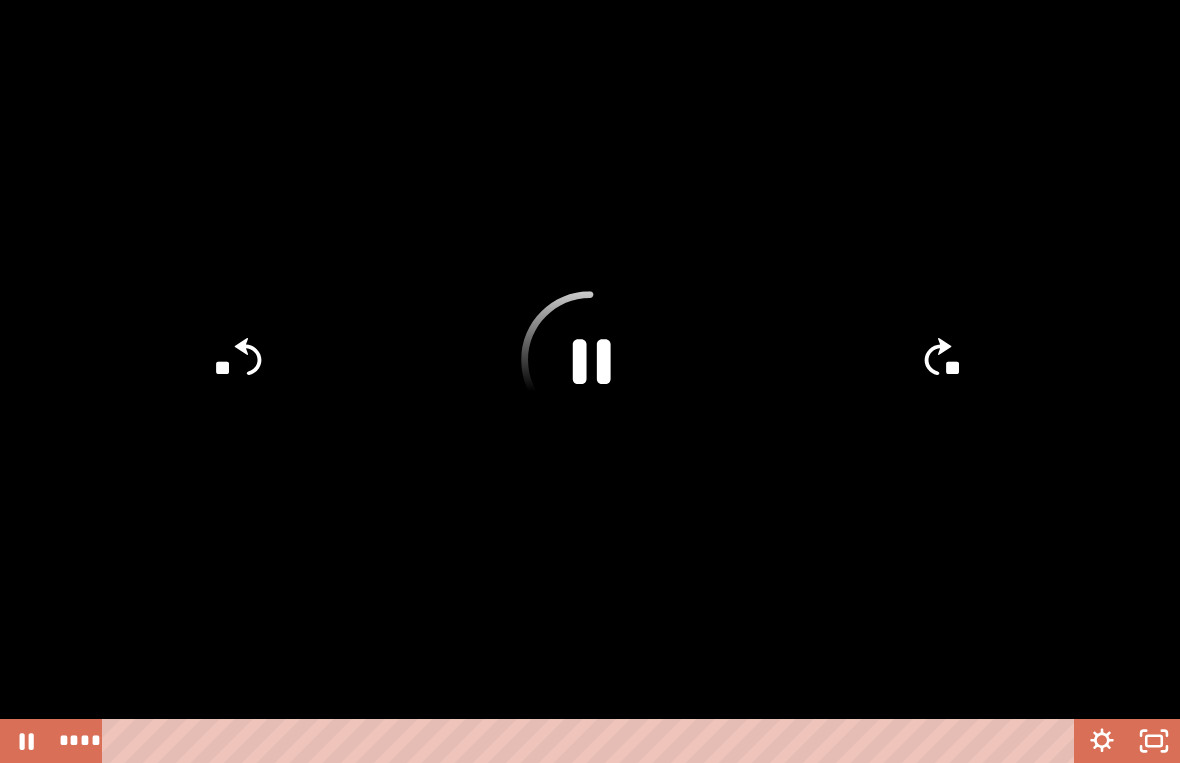 click 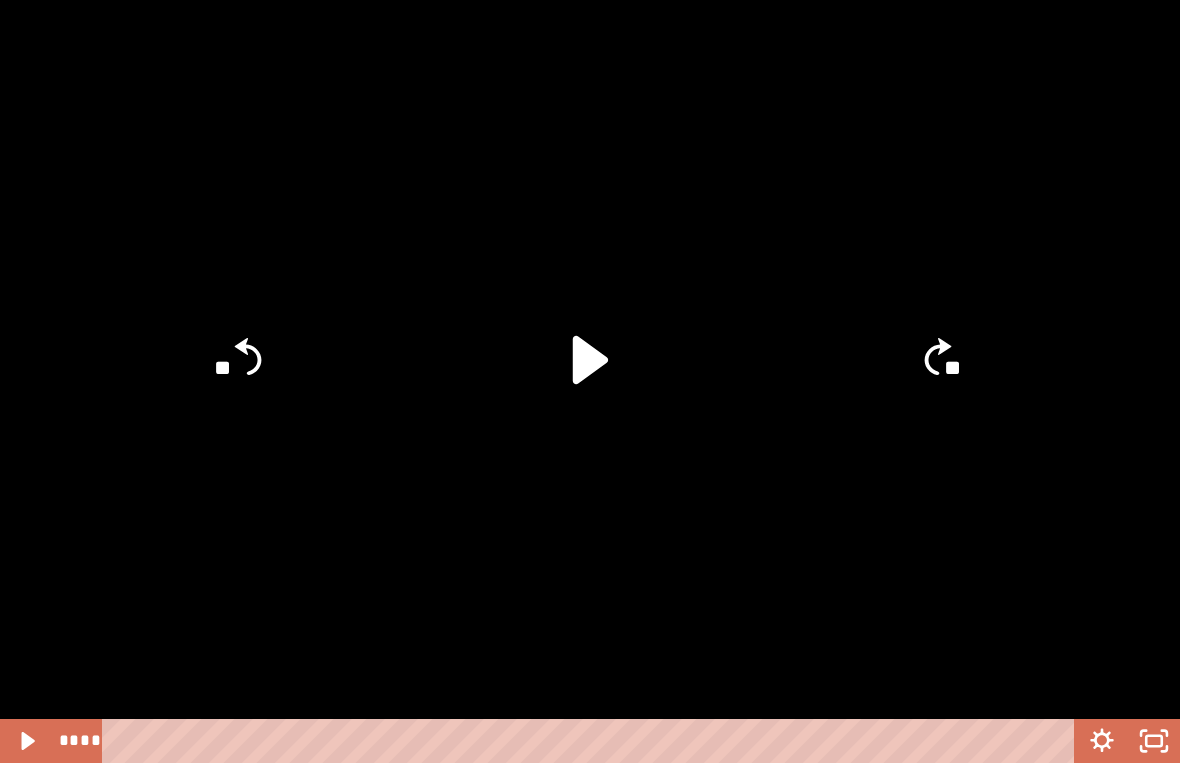 click 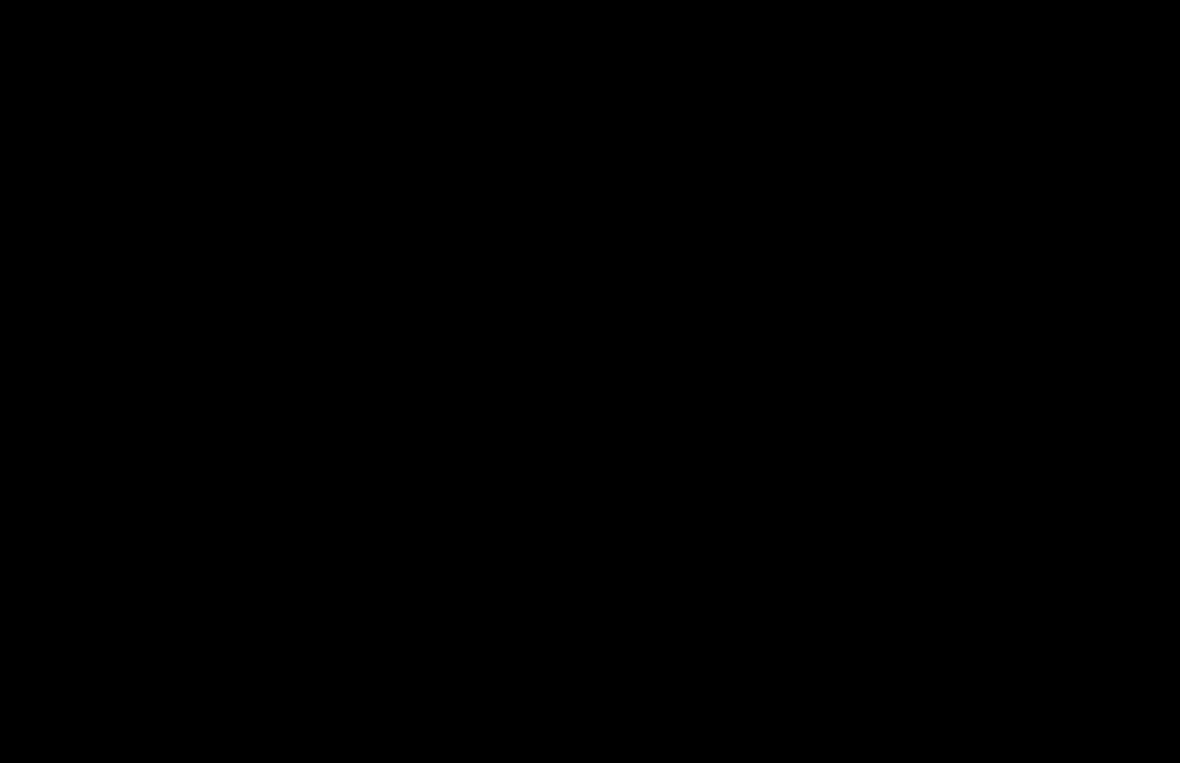 click at bounding box center [590, 381] 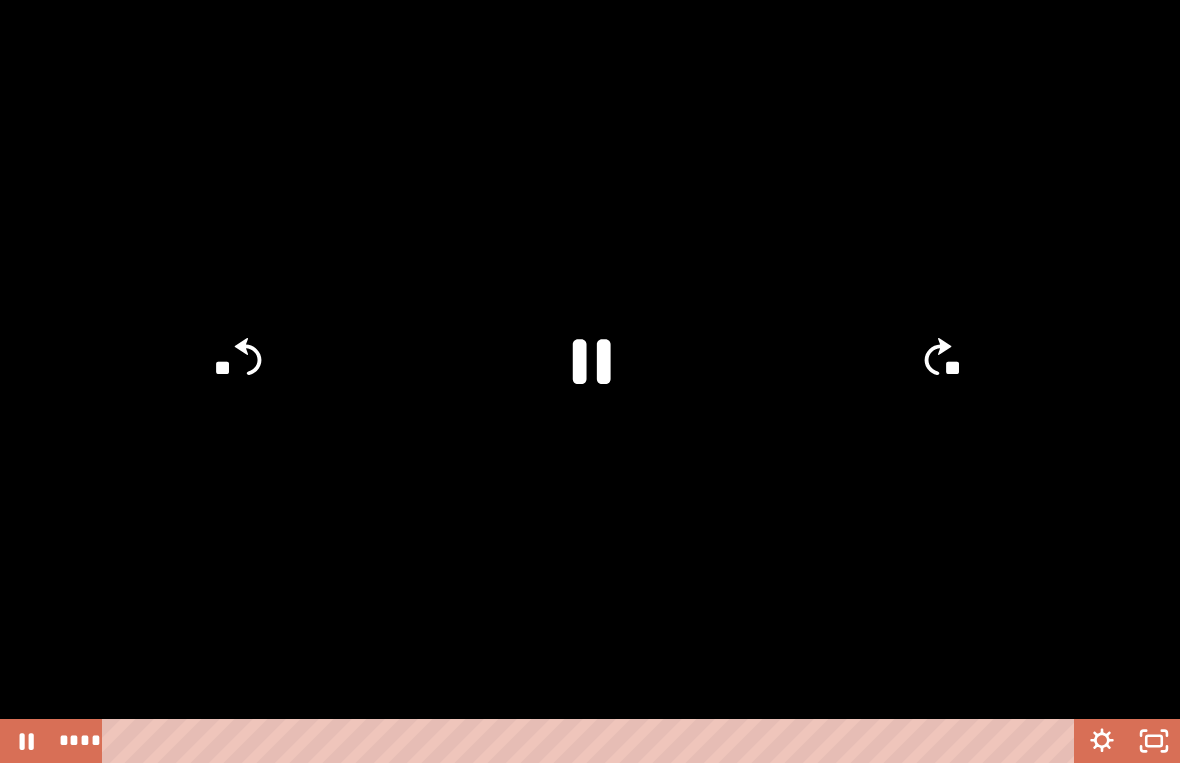 click 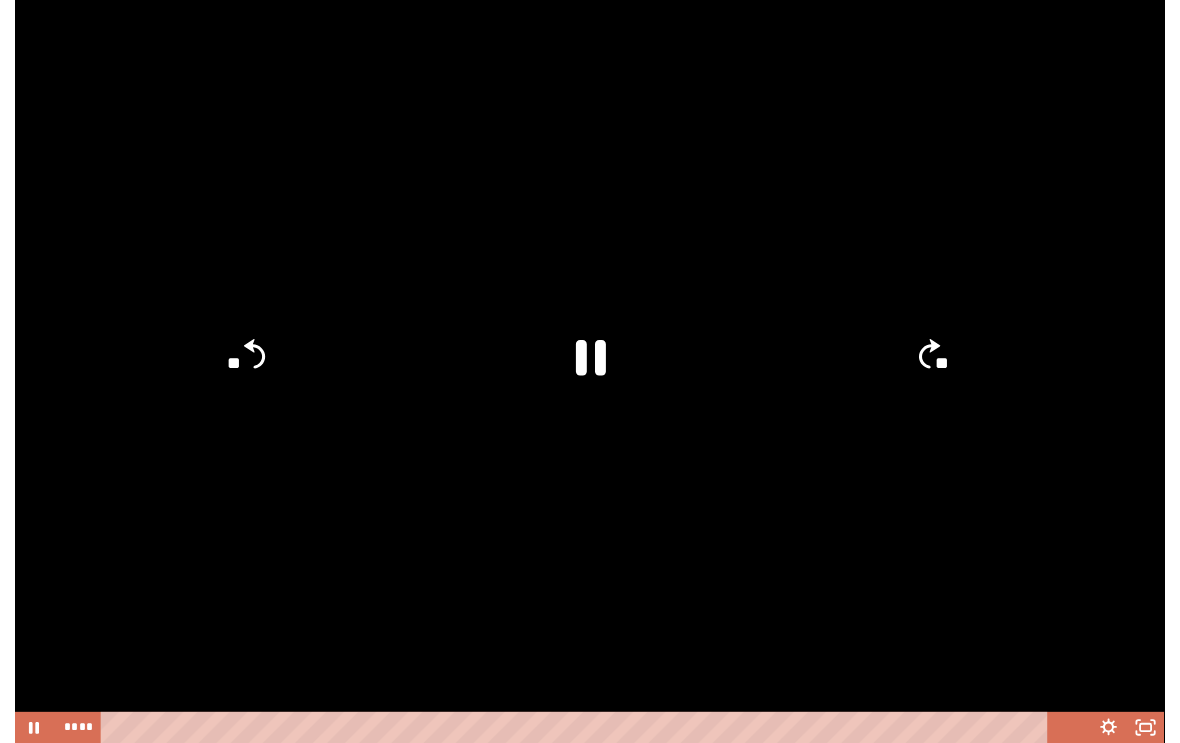 scroll, scrollTop: 173, scrollLeft: 0, axis: vertical 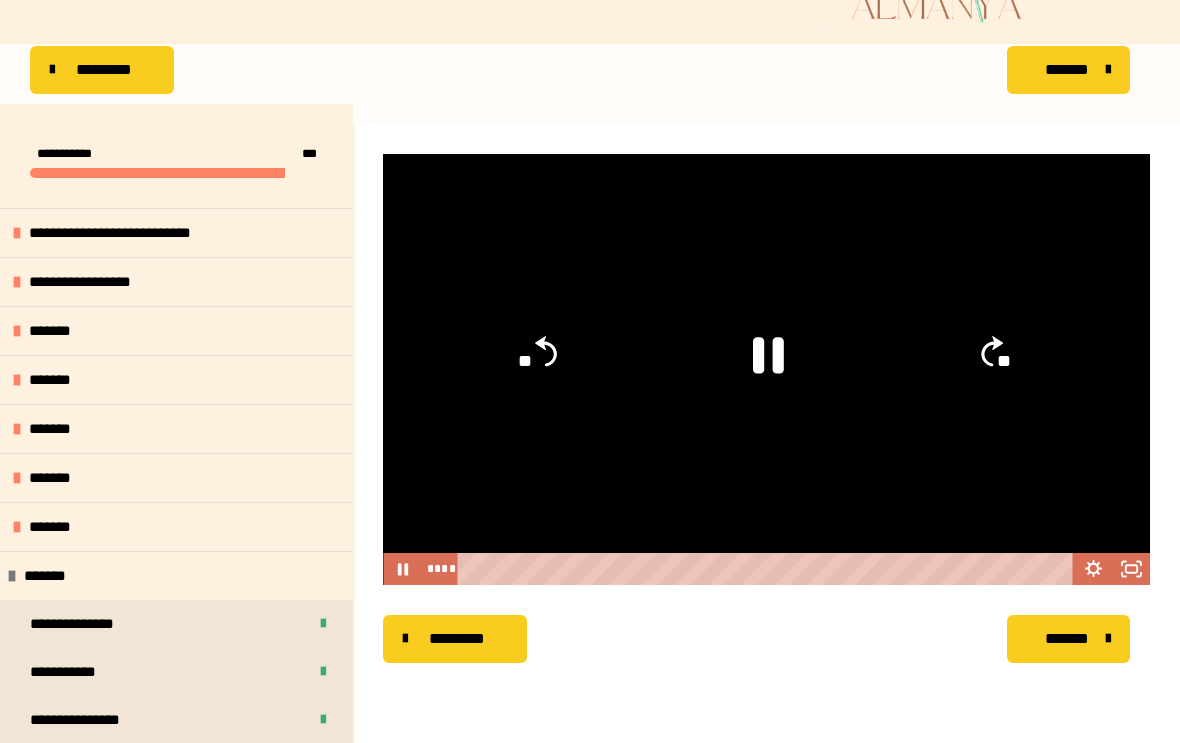 click 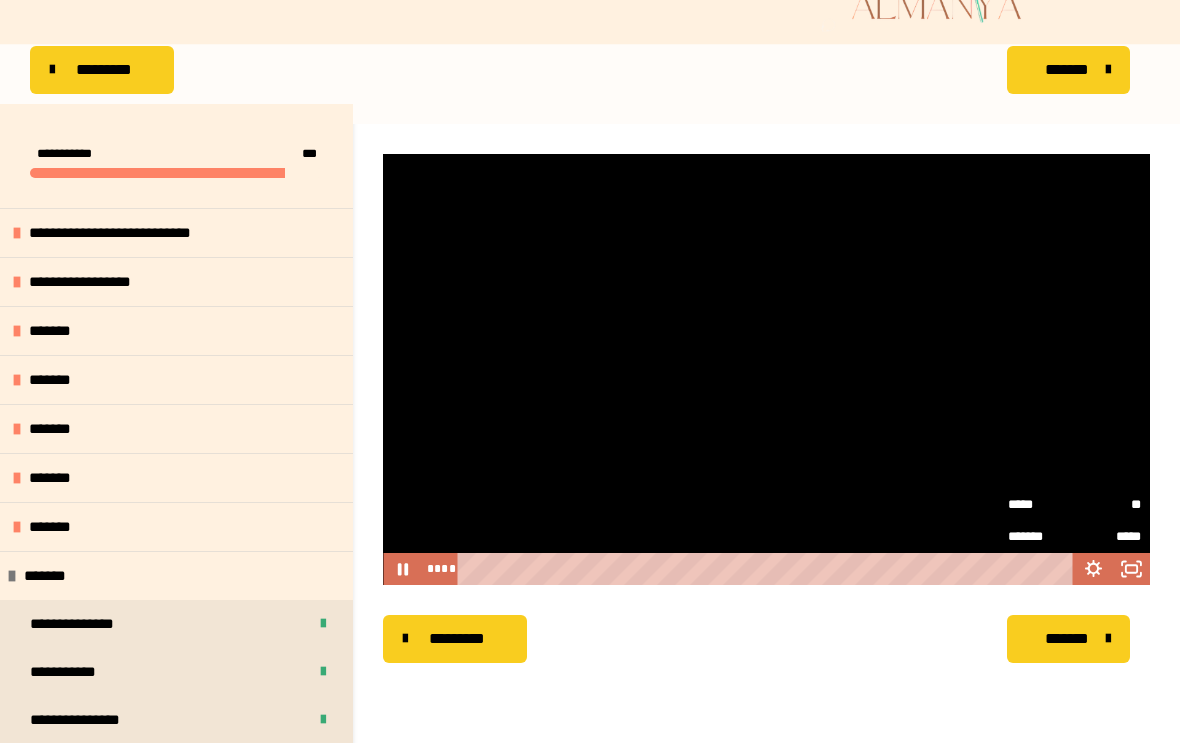 click on "**" at bounding box center [1107, 501] 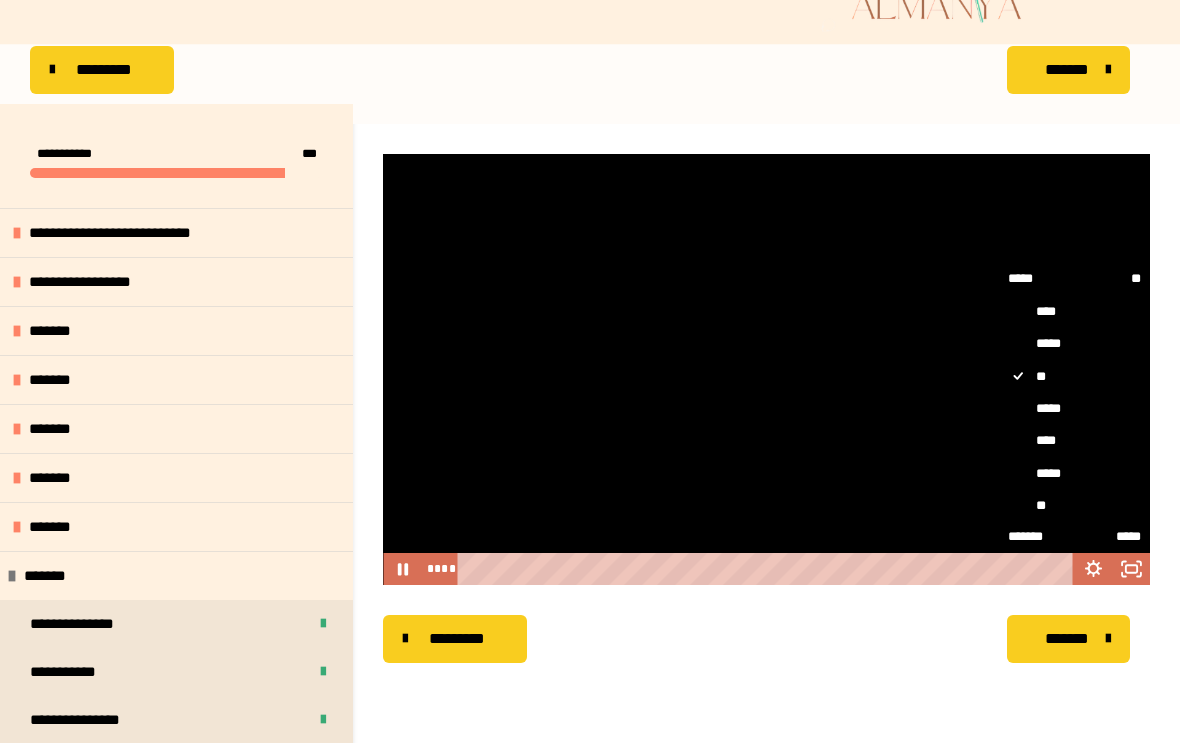 click on "****" at bounding box center [1074, 440] 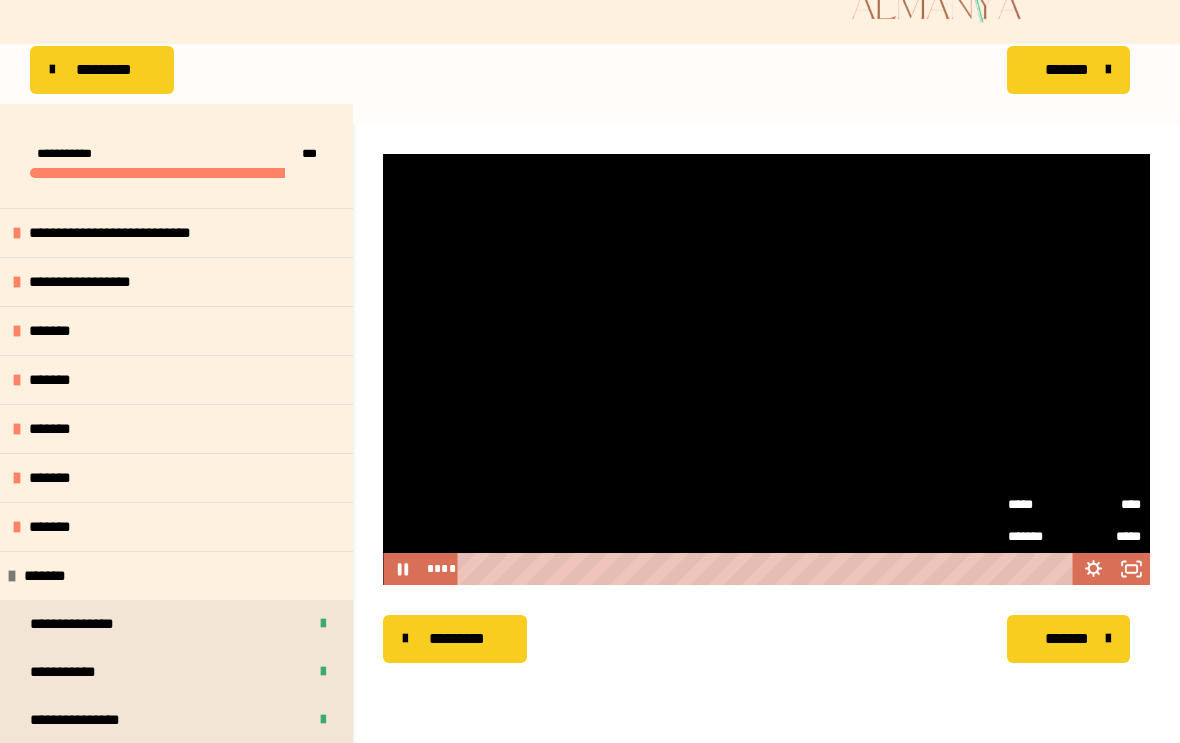 click at bounding box center [766, 369] 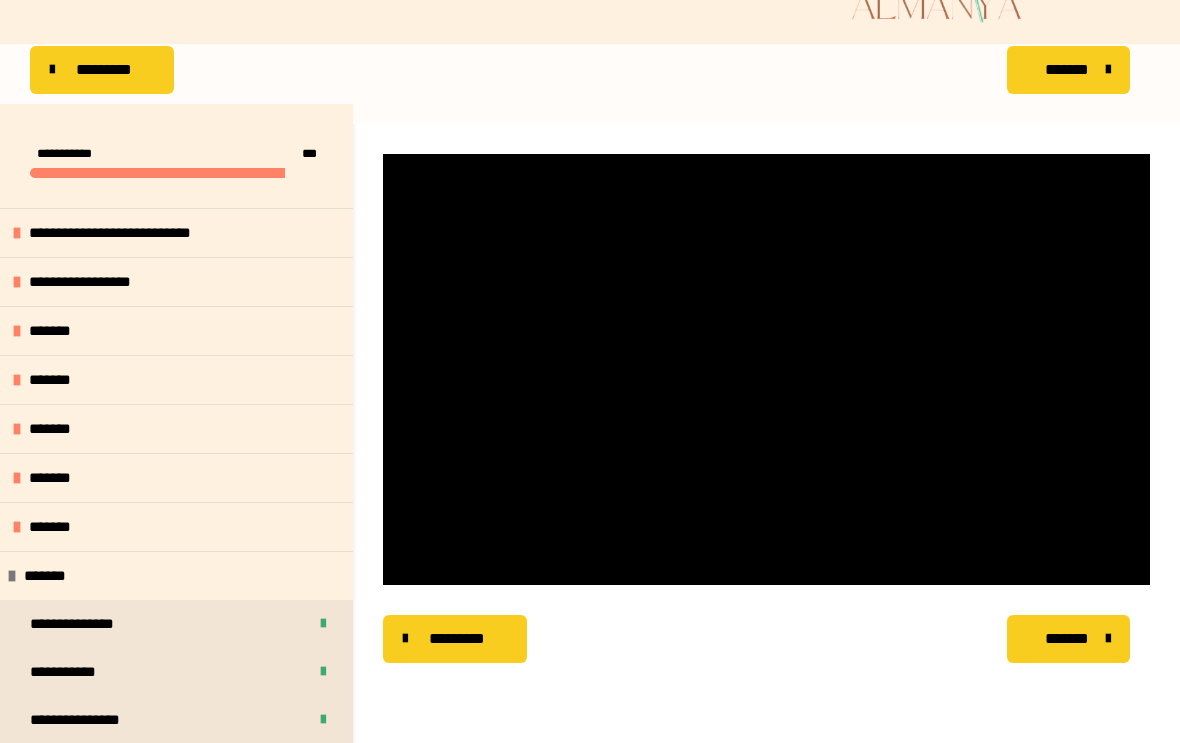 click at bounding box center [766, 369] 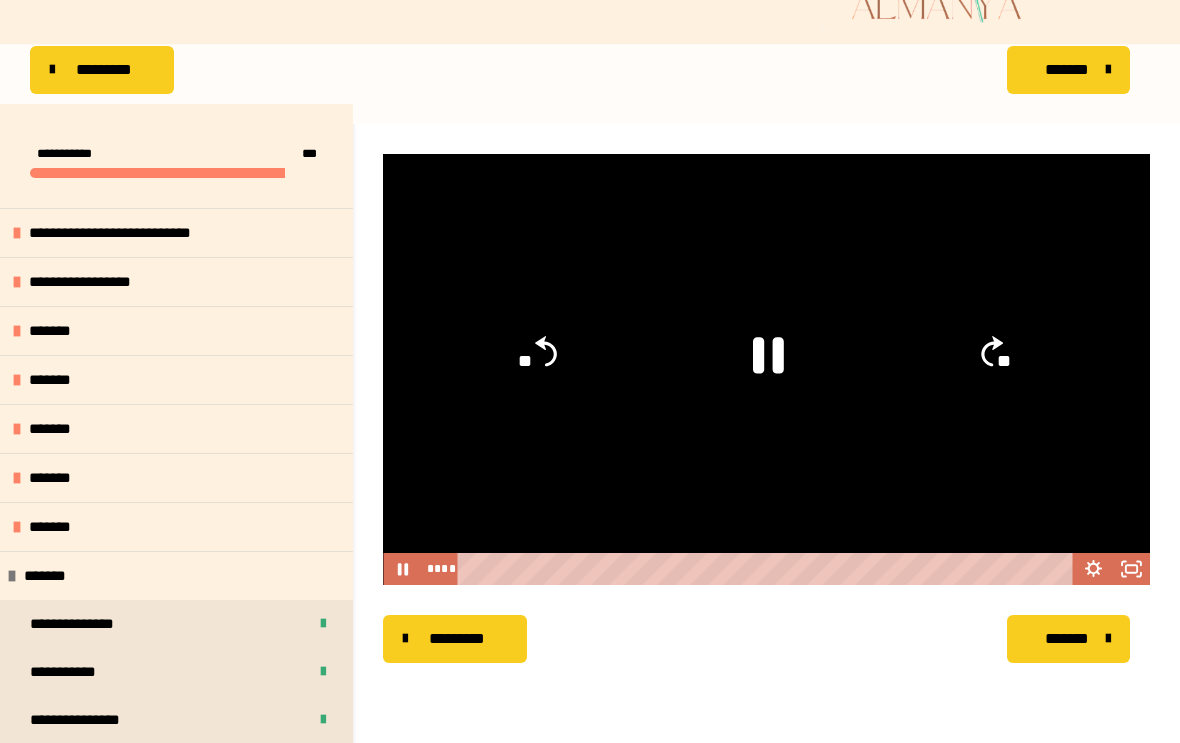 click 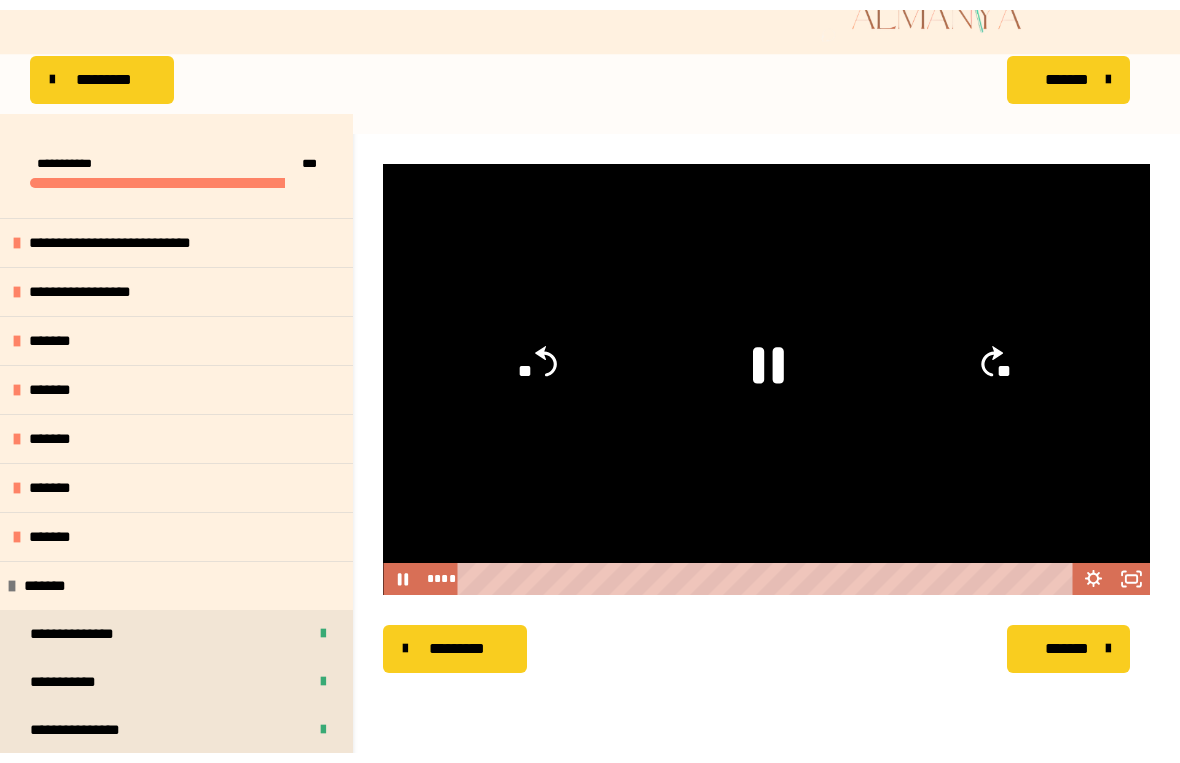 scroll, scrollTop: 24, scrollLeft: 0, axis: vertical 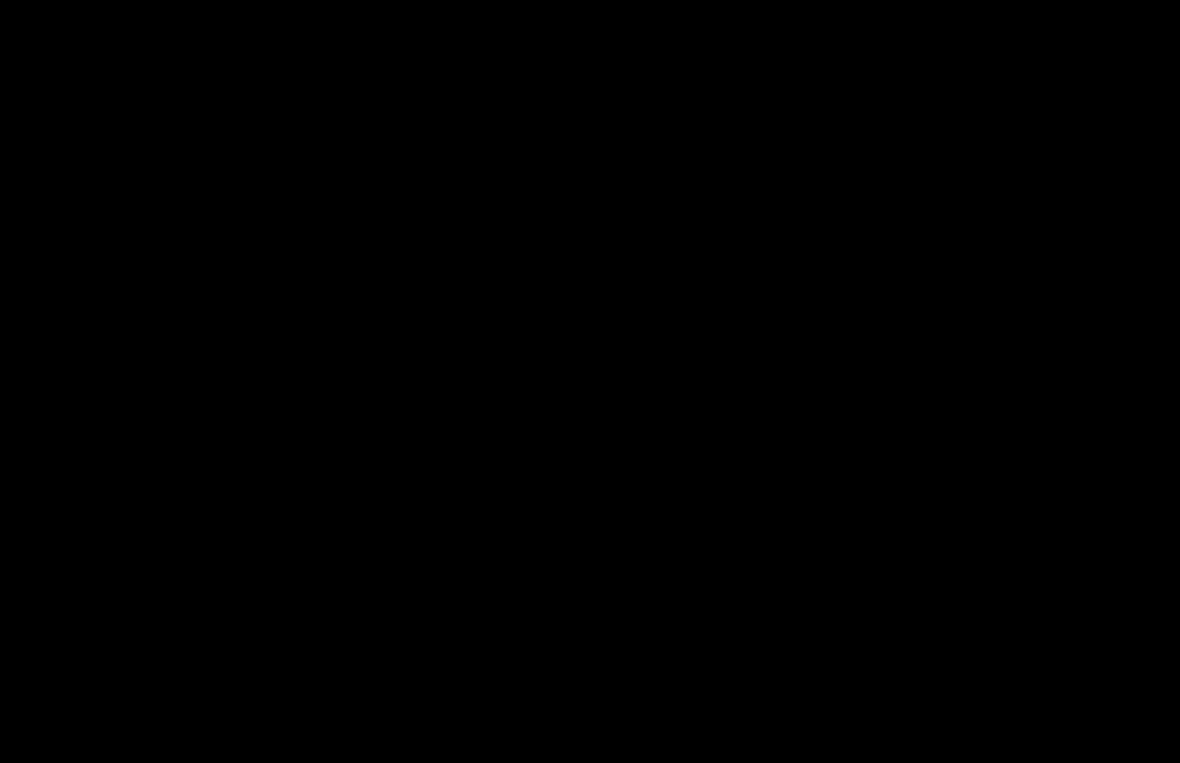 click at bounding box center (590, 381) 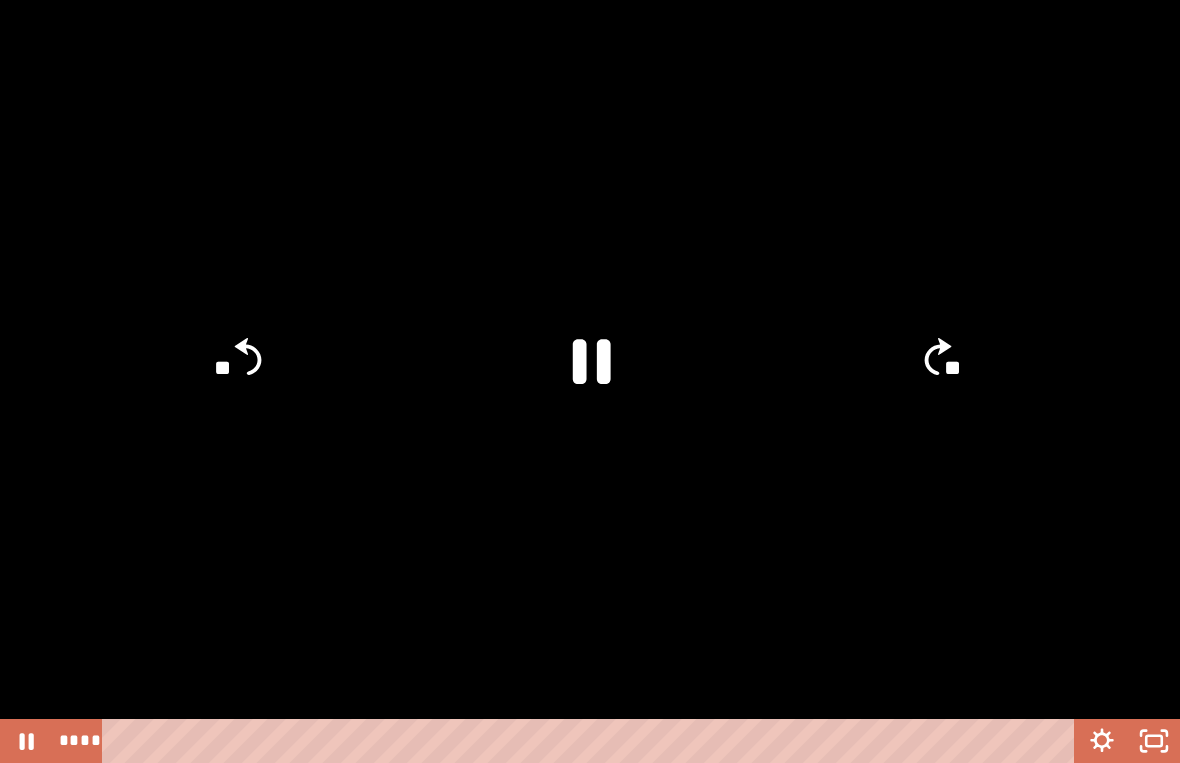 click 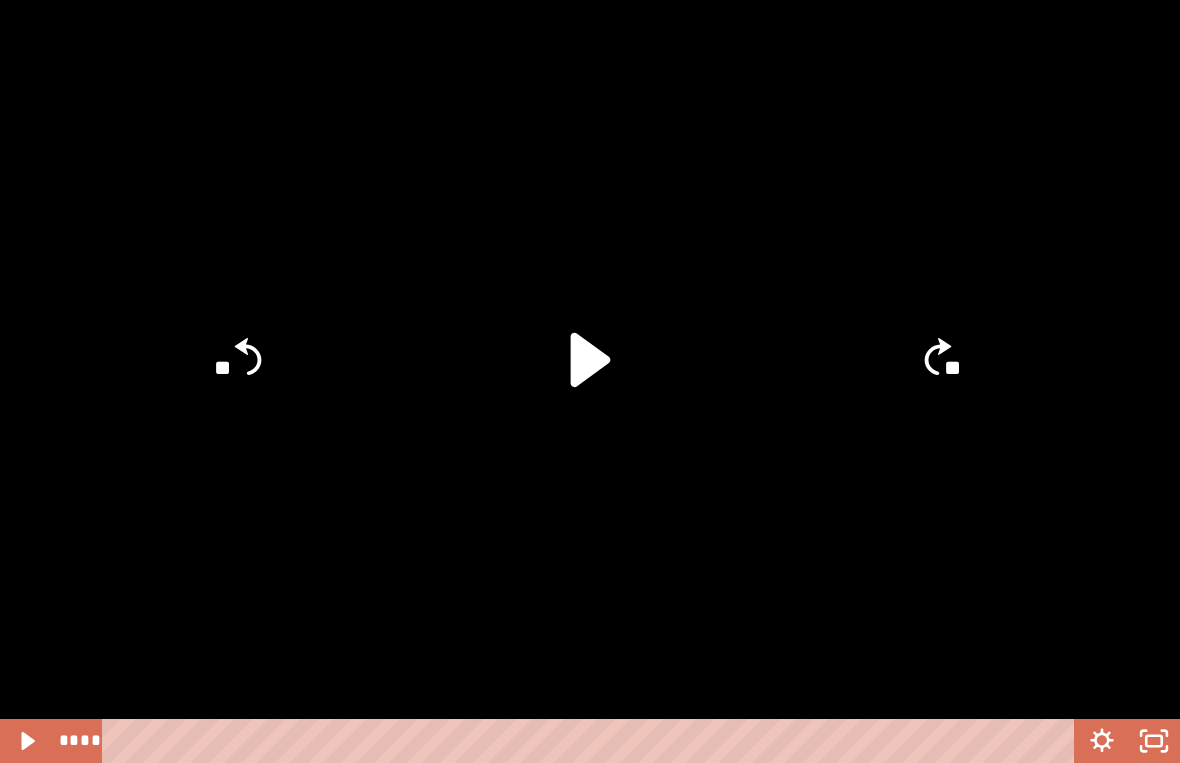 click 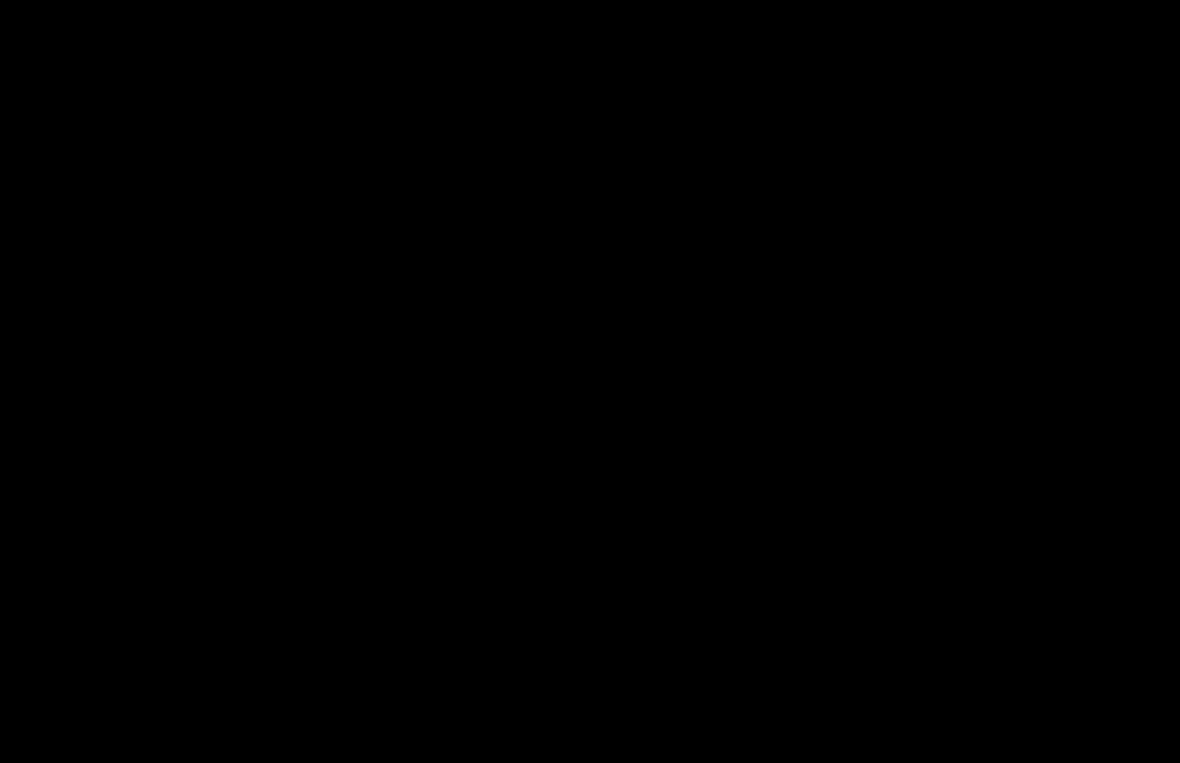 click at bounding box center (590, 381) 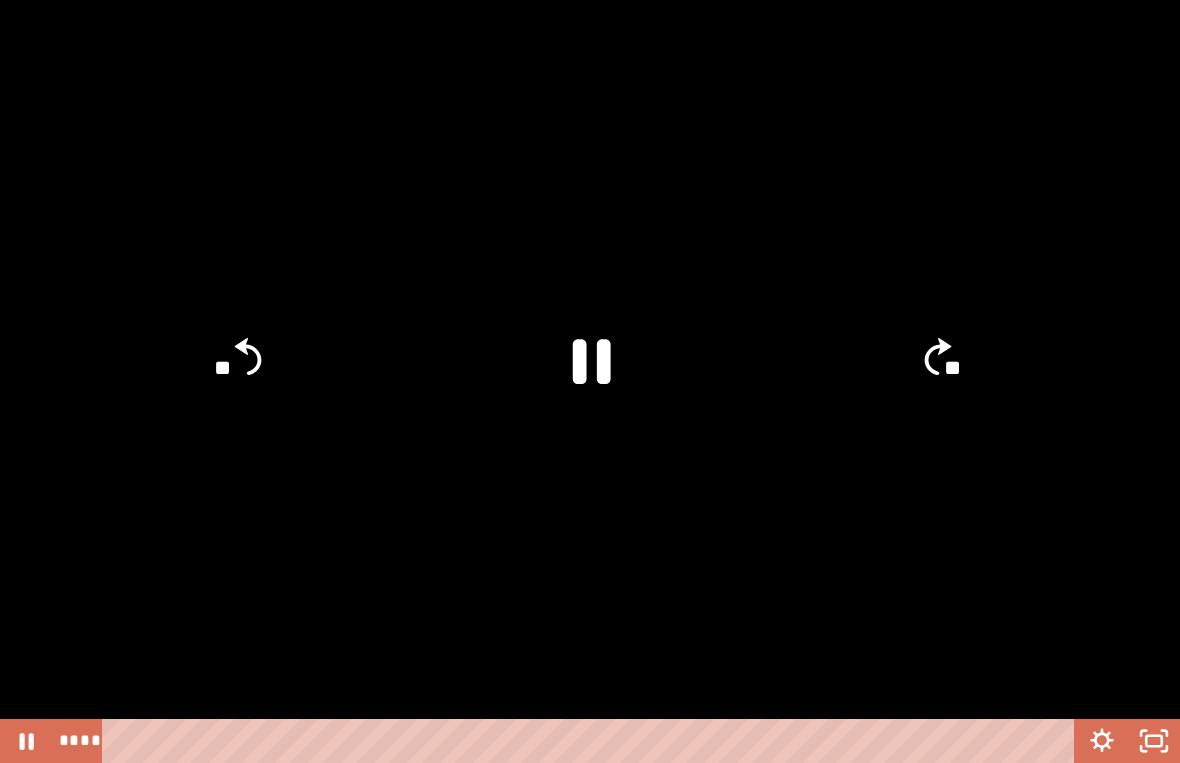 click 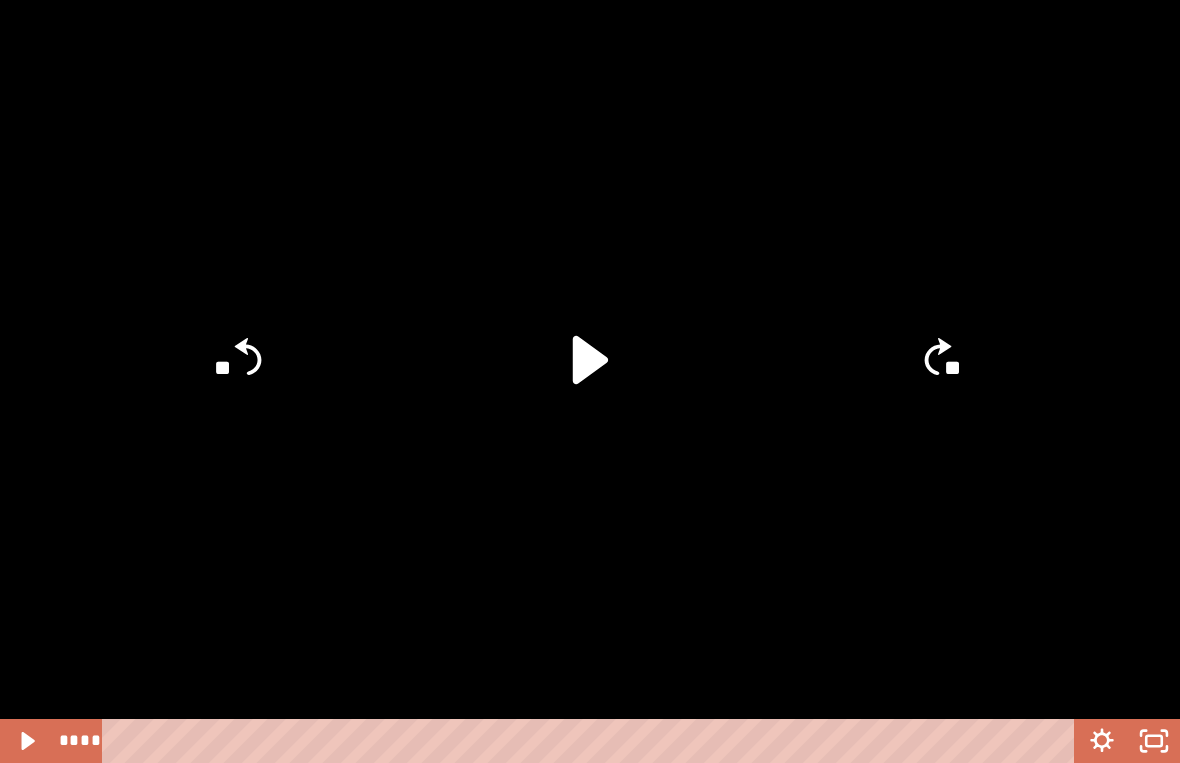 click 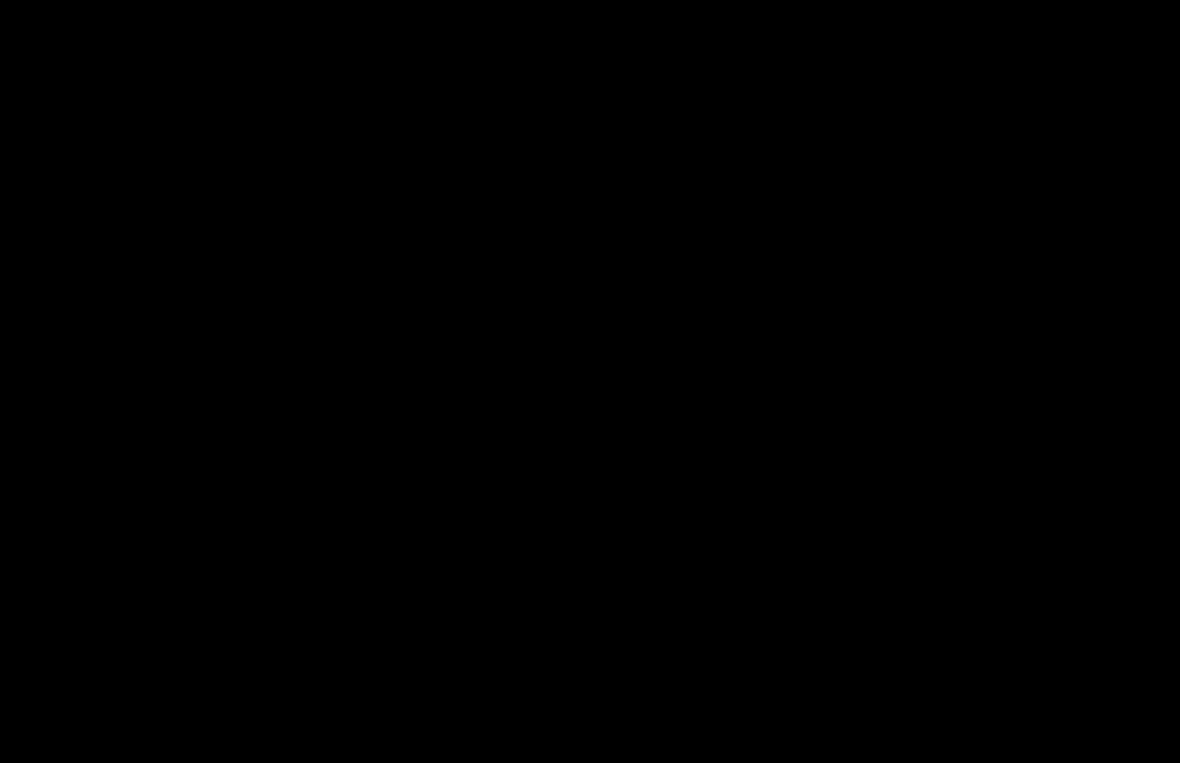 click at bounding box center [590, 381] 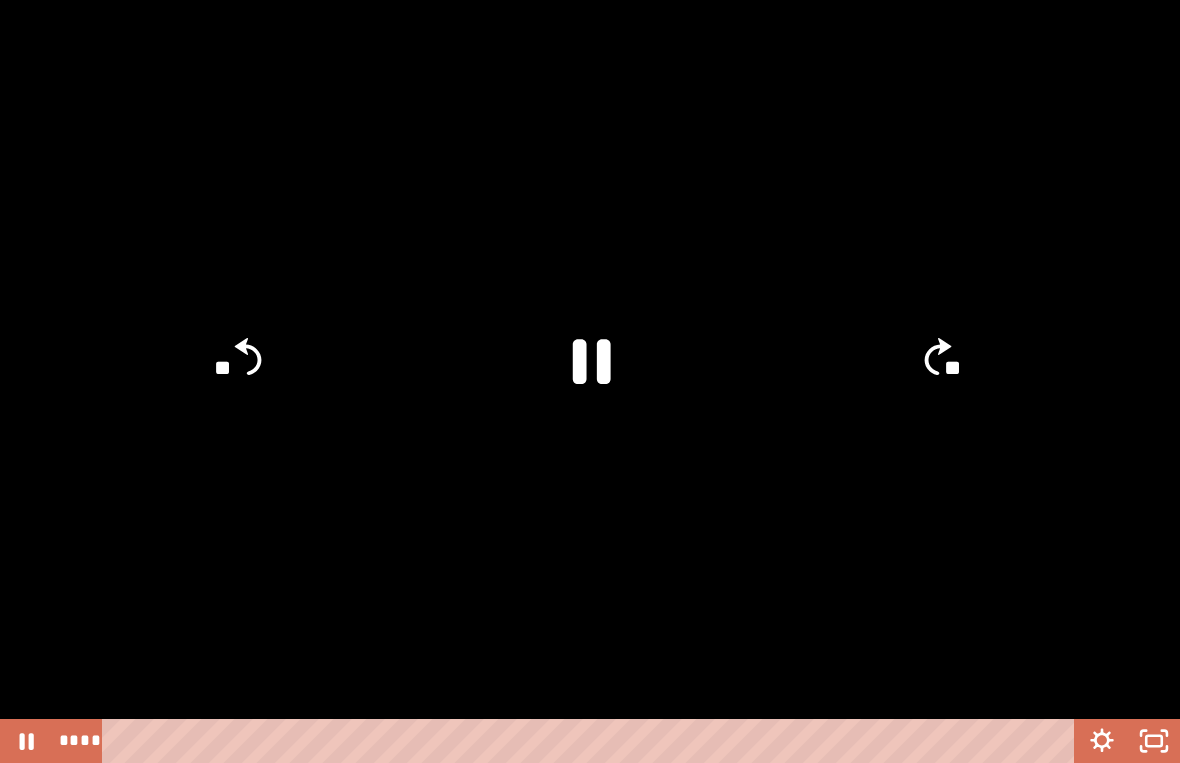 click 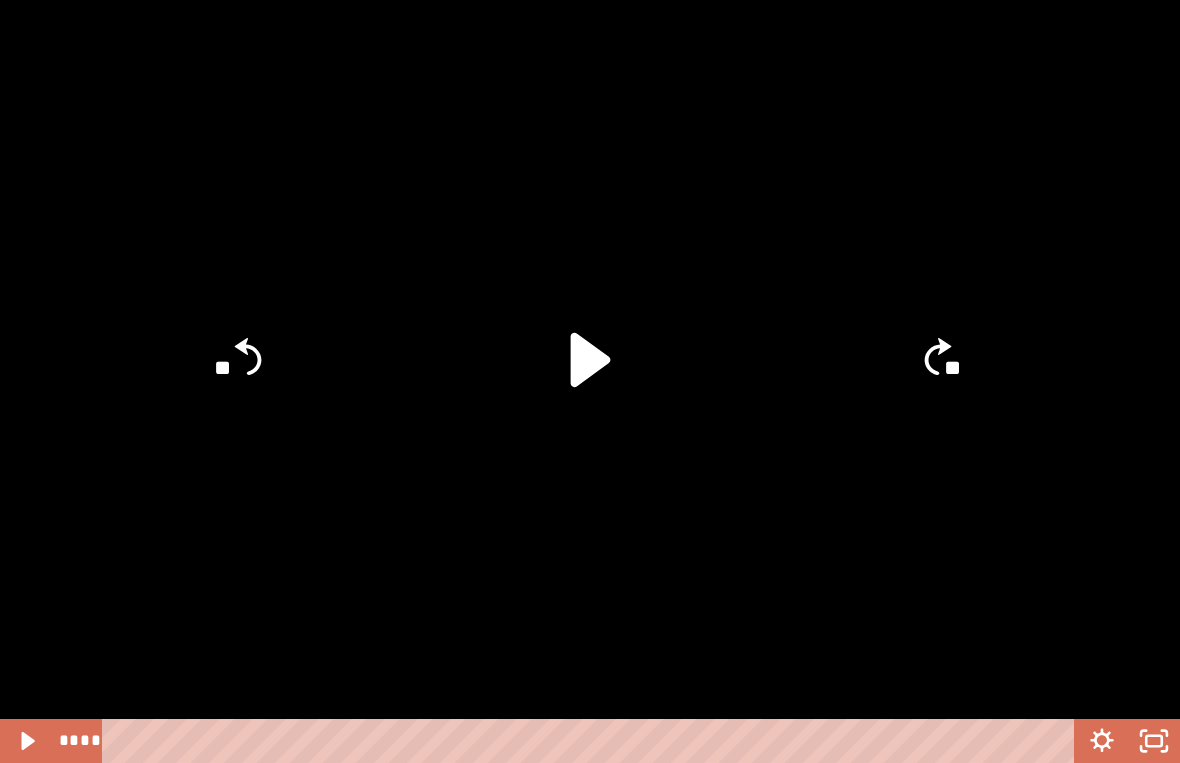 click 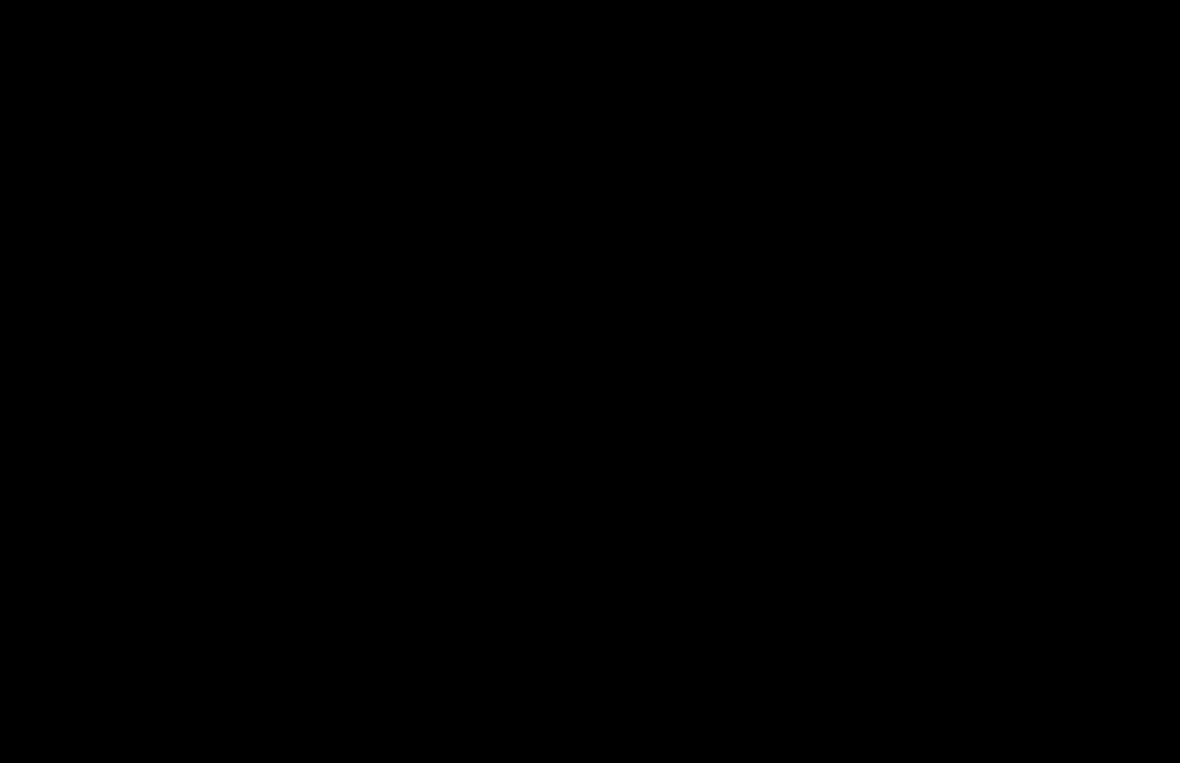 click at bounding box center [590, 381] 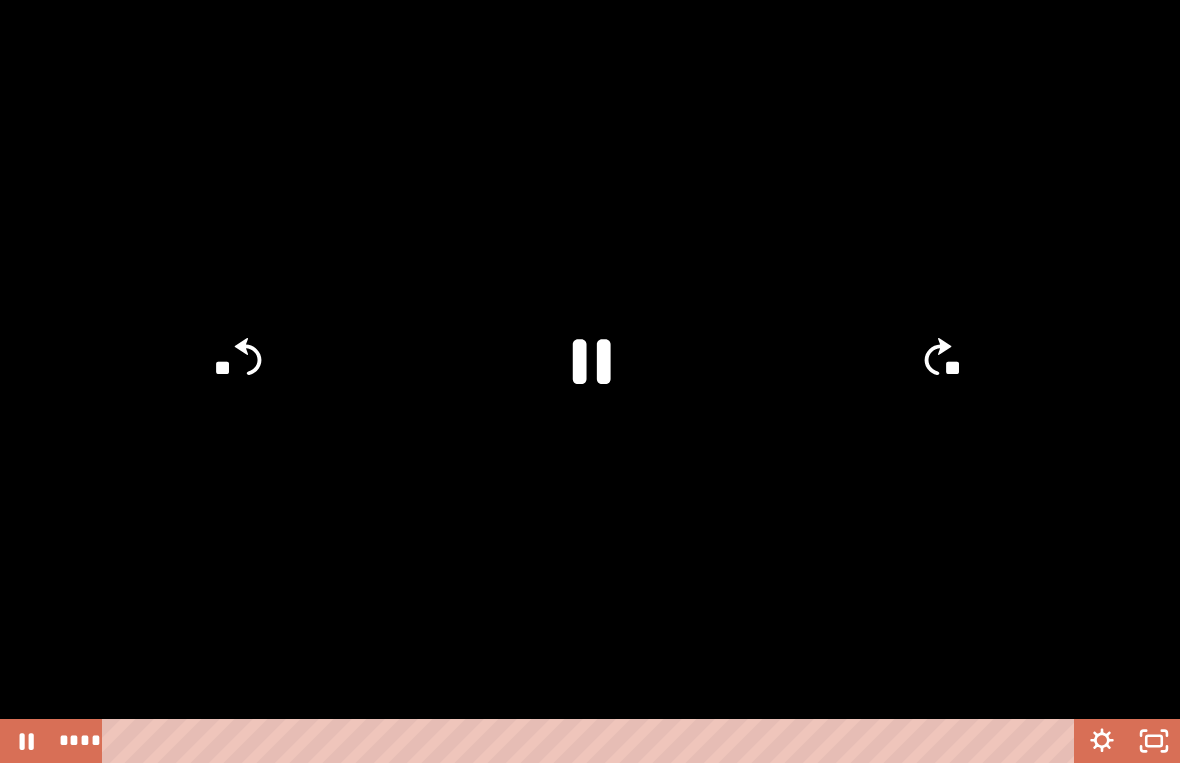 click 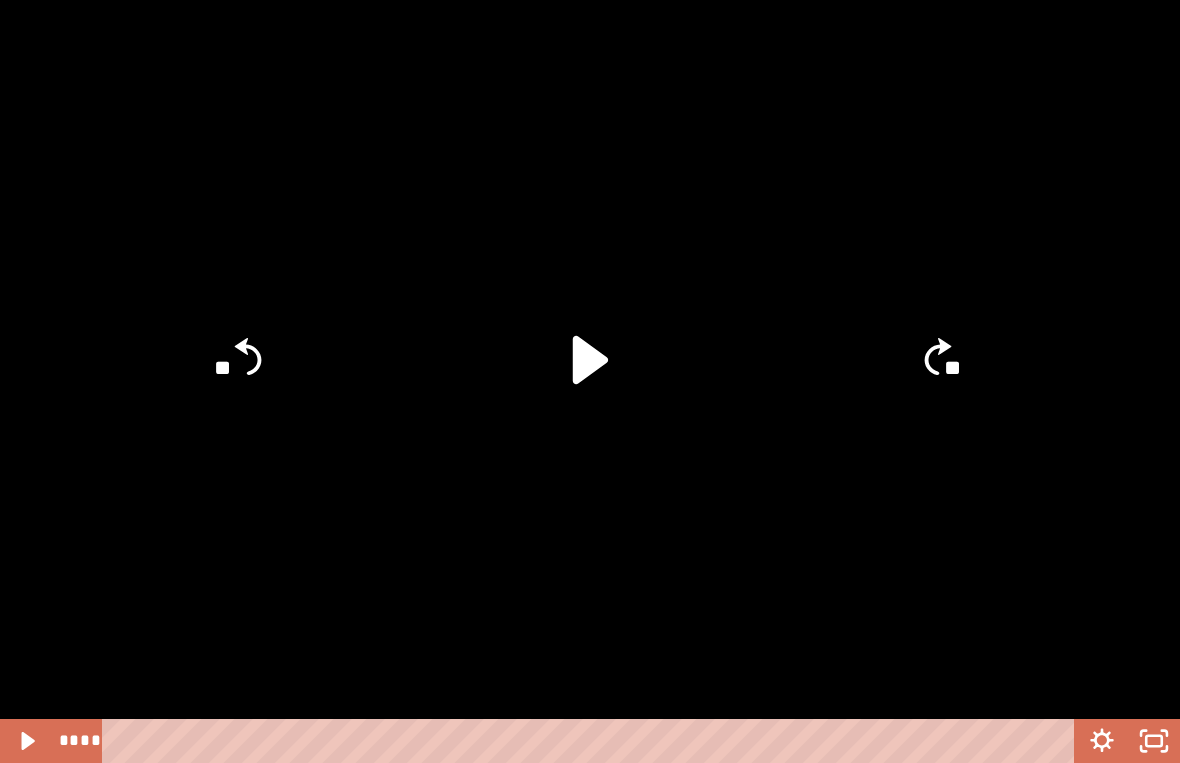 click 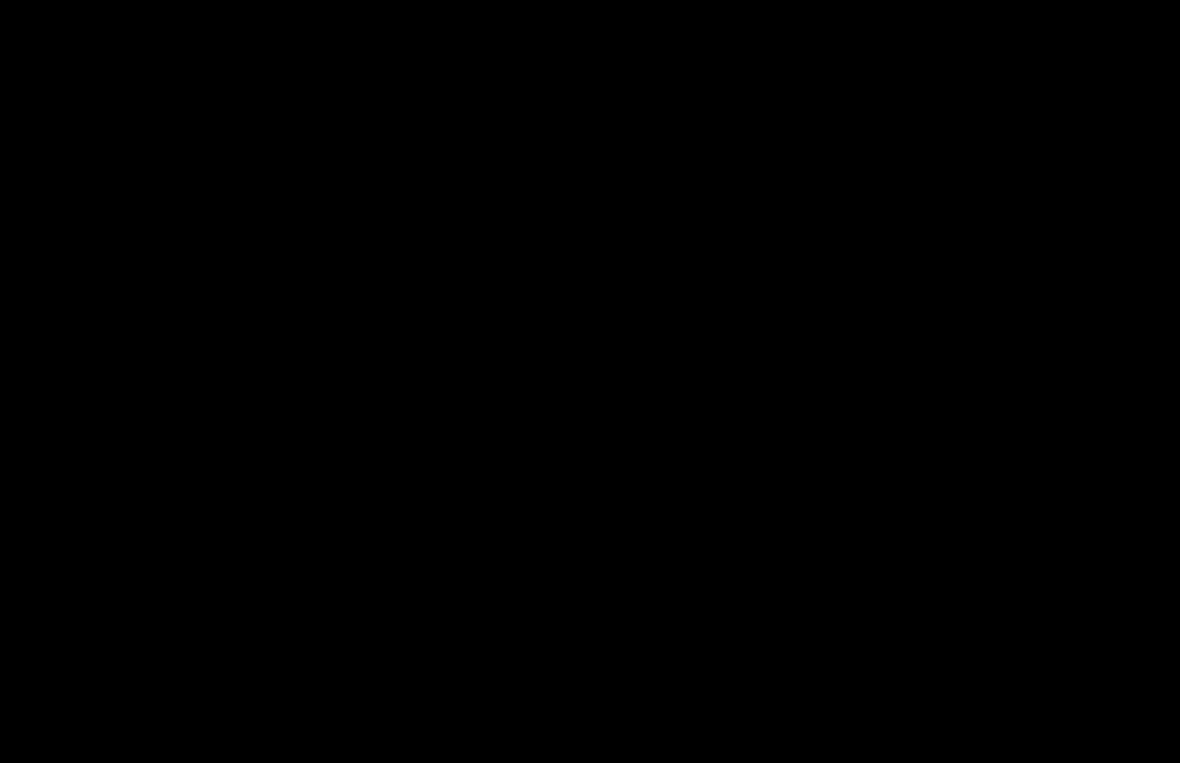 click at bounding box center (590, 381) 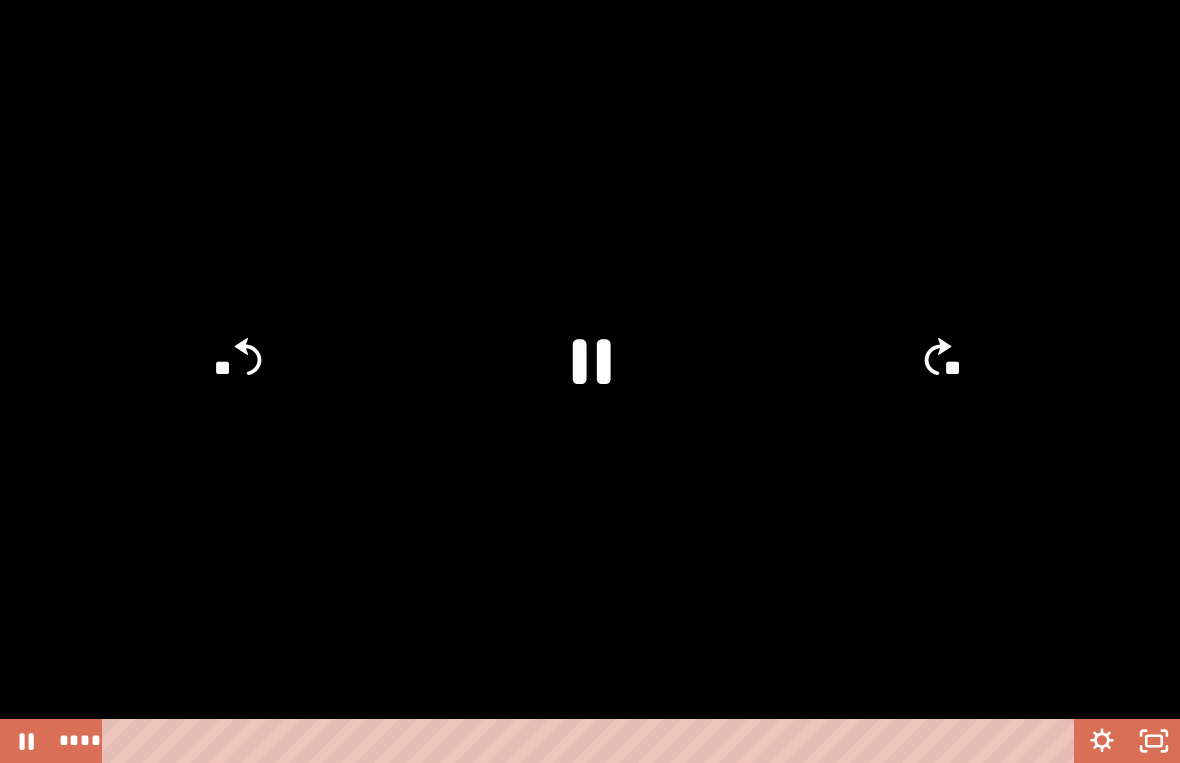 click 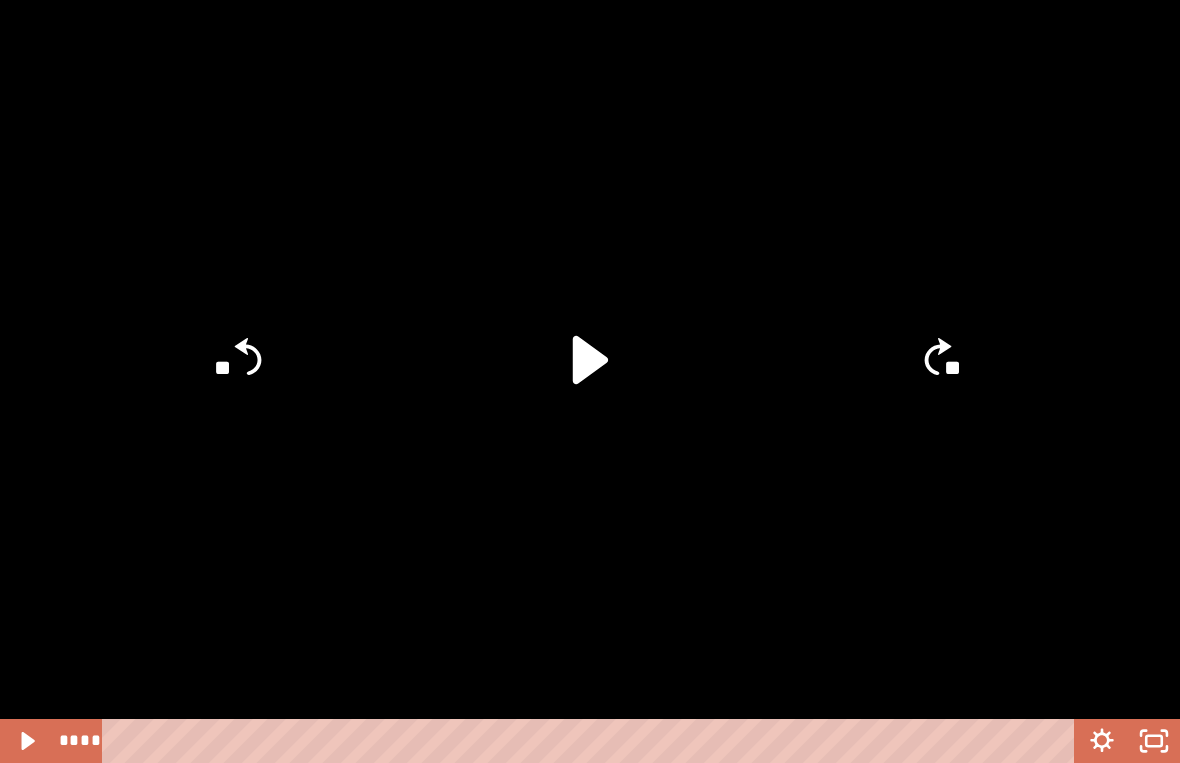 click 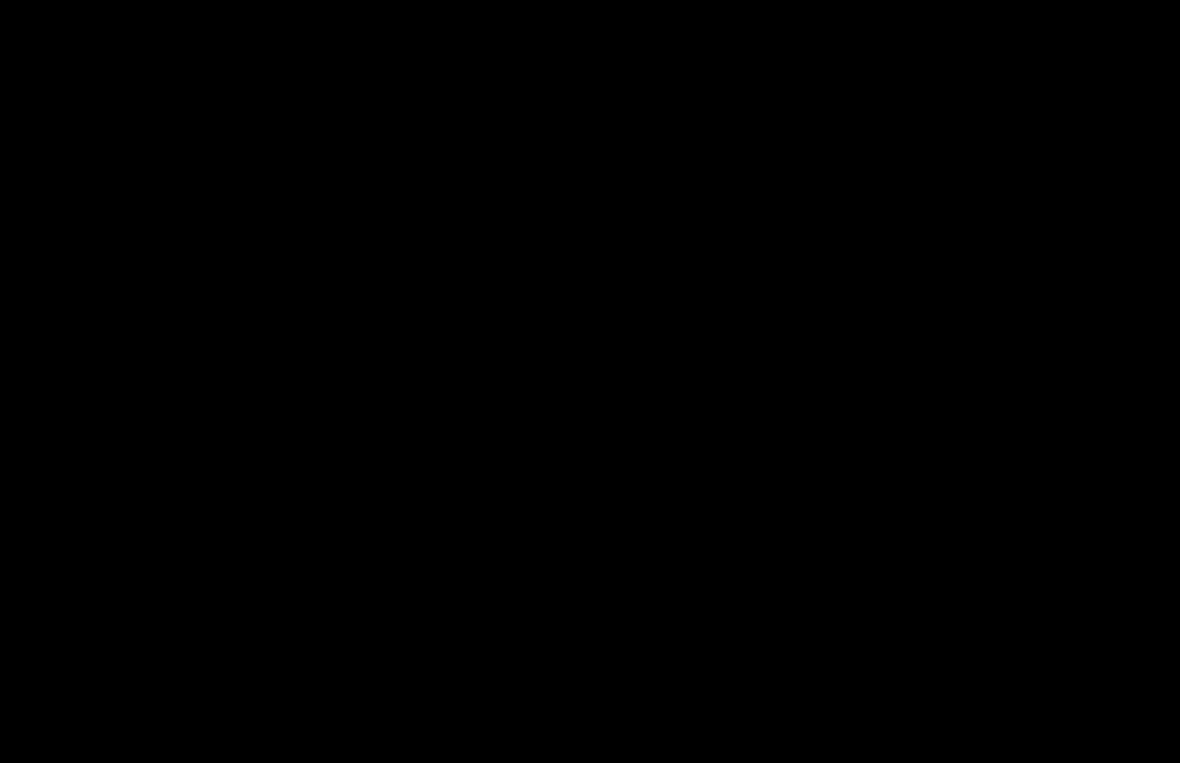 click at bounding box center [590, 381] 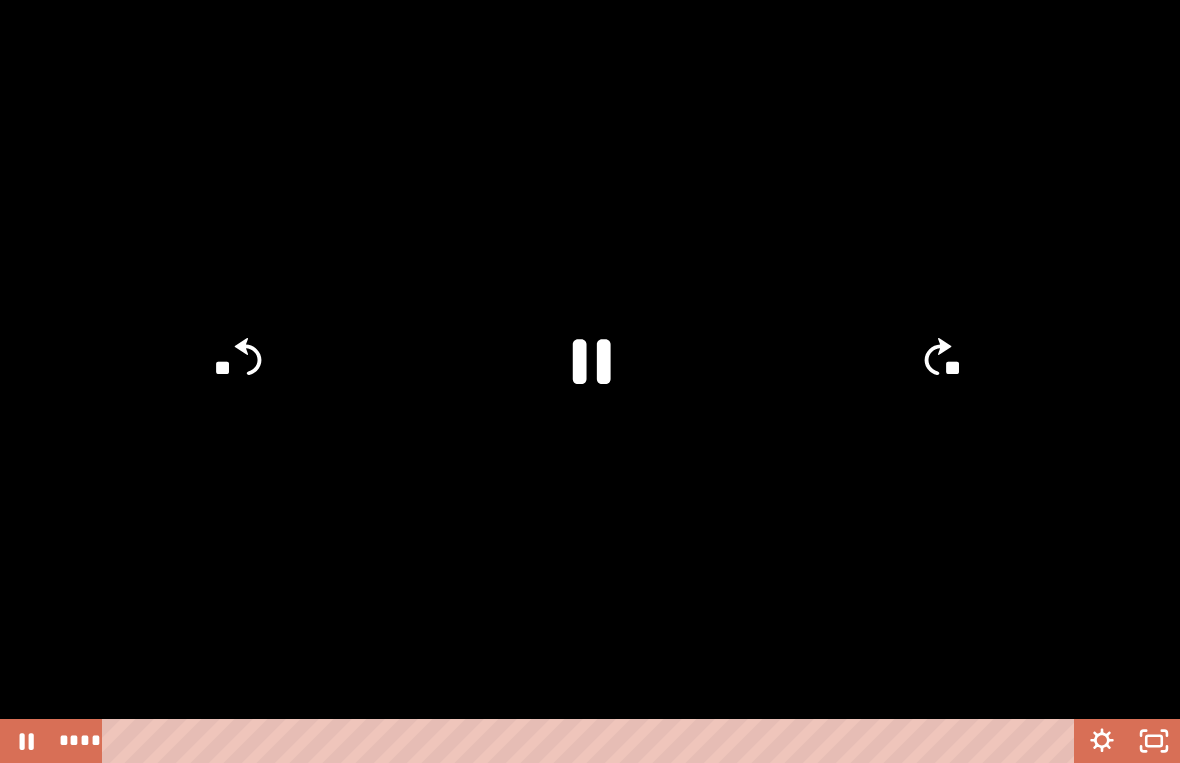 click 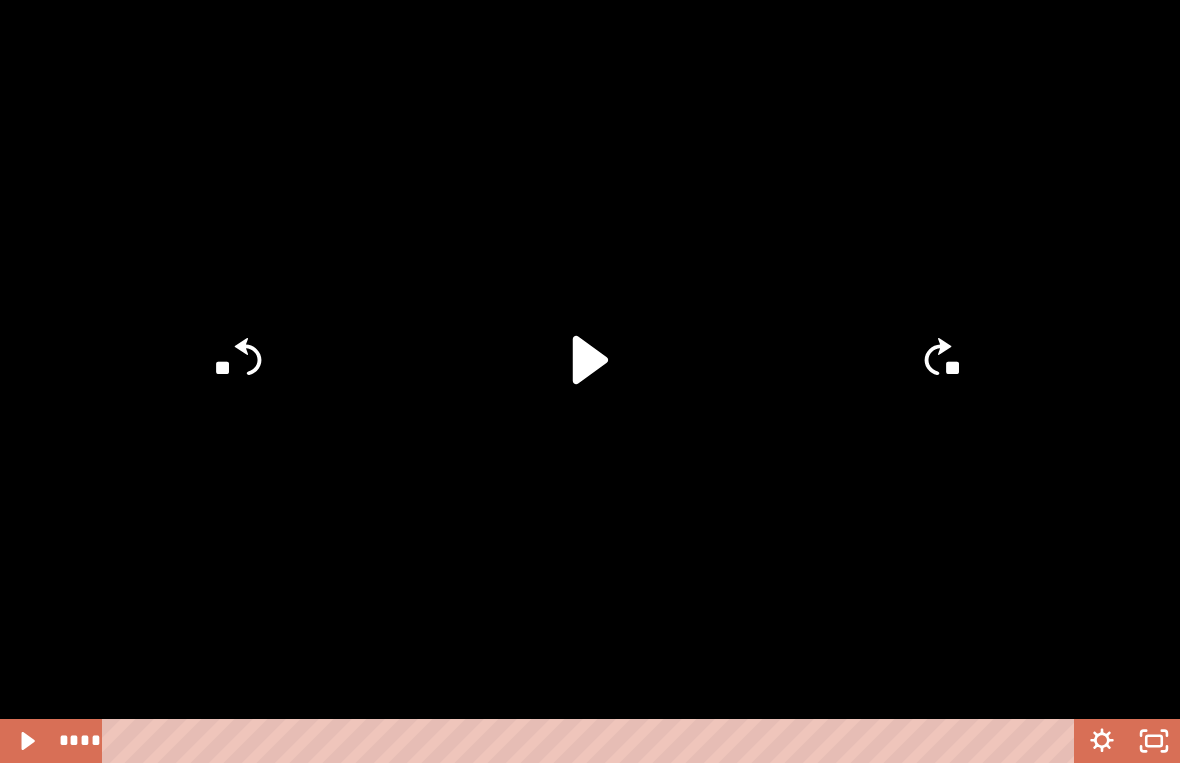 click 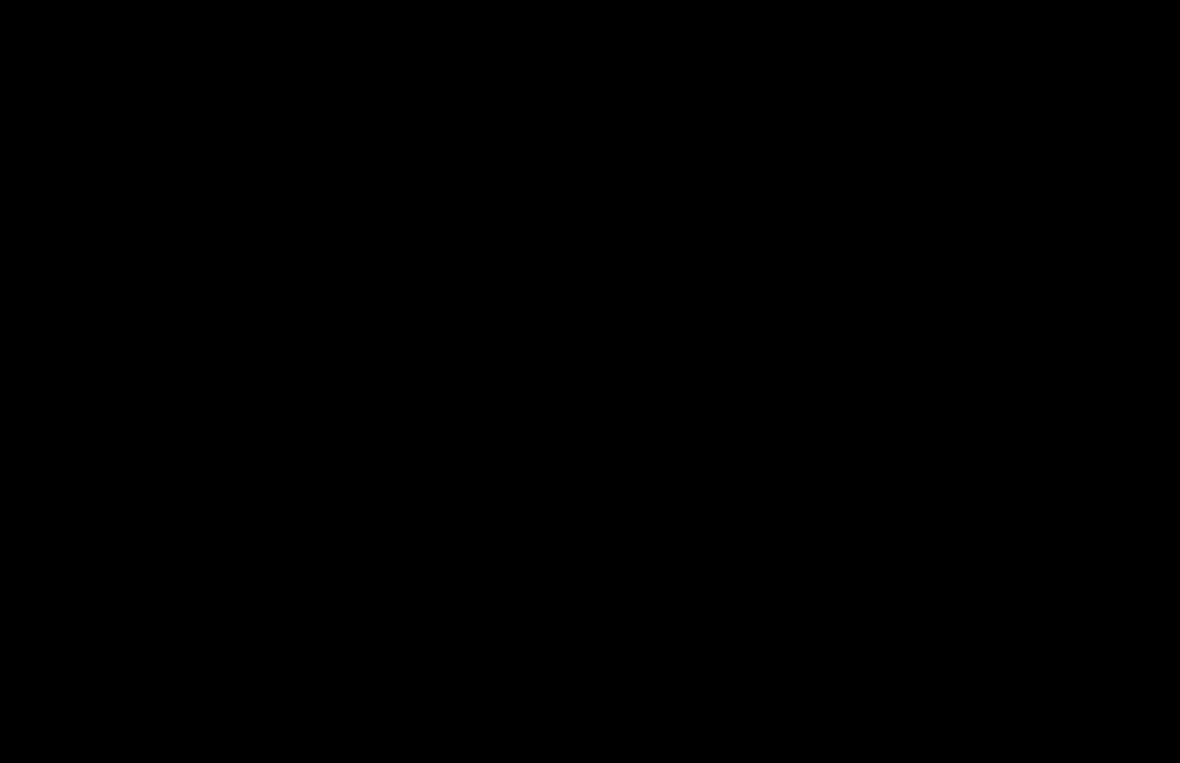 click at bounding box center (590, 381) 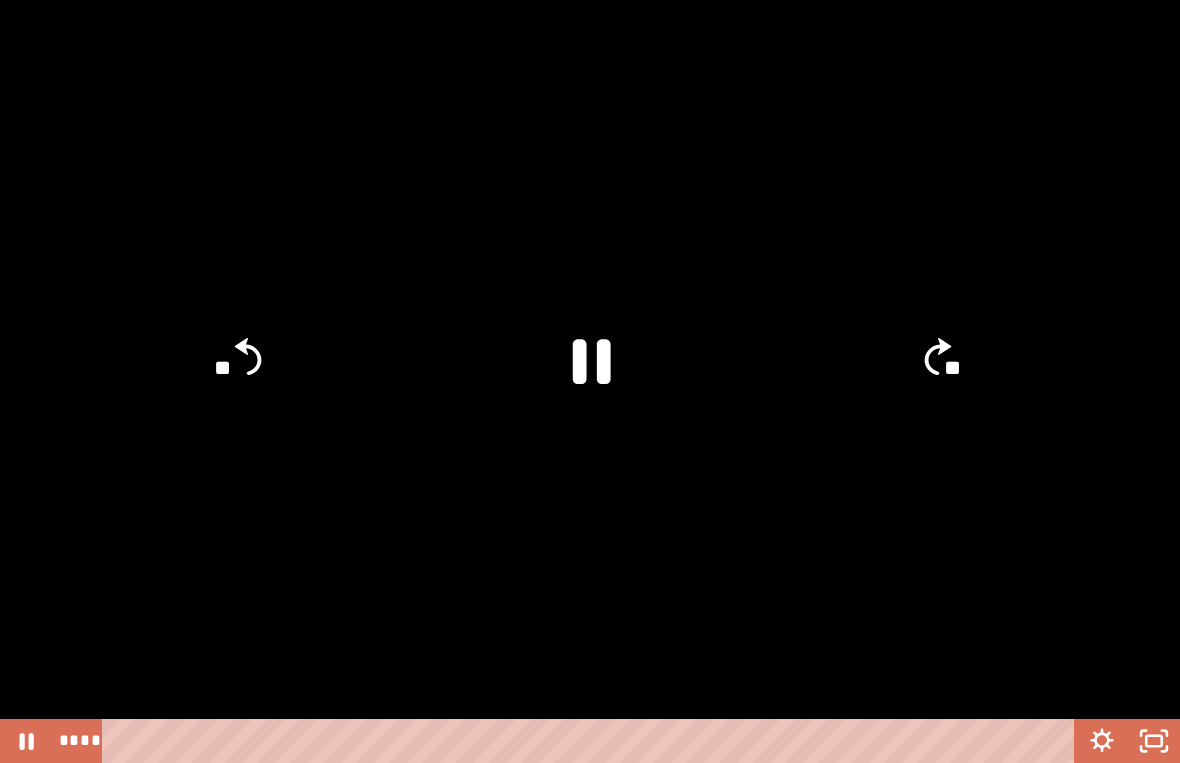 click 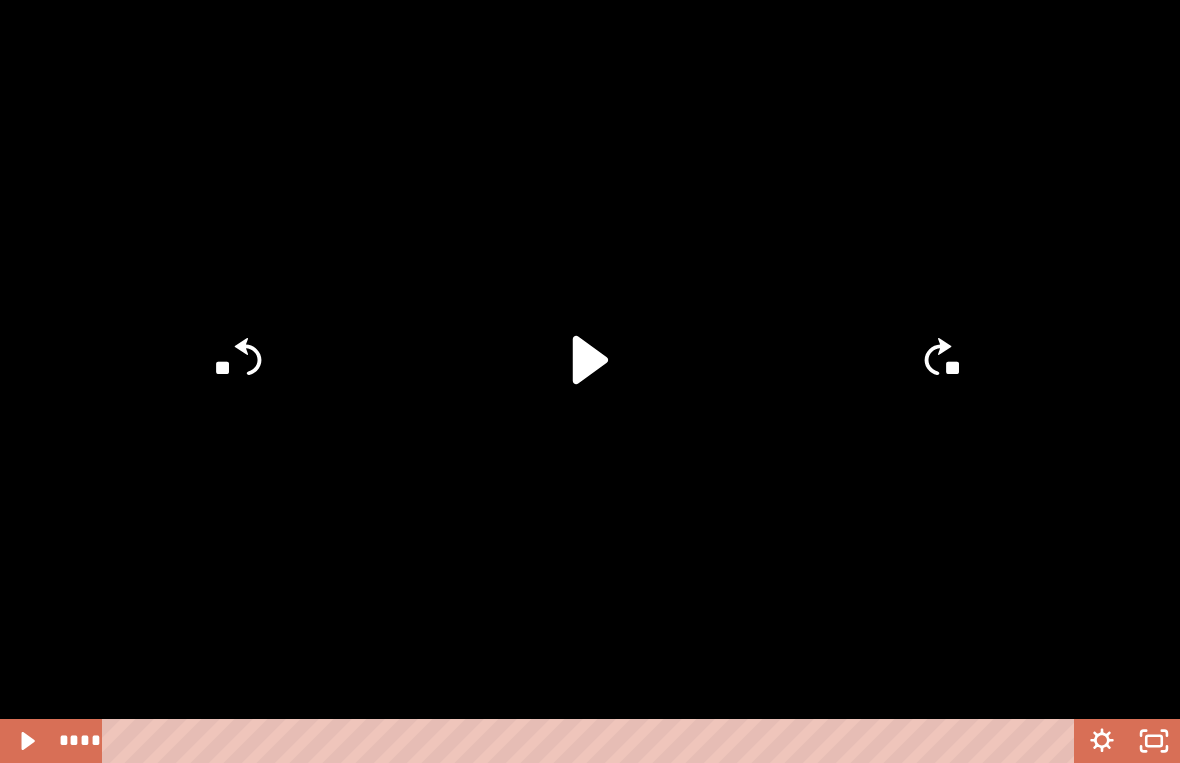 click 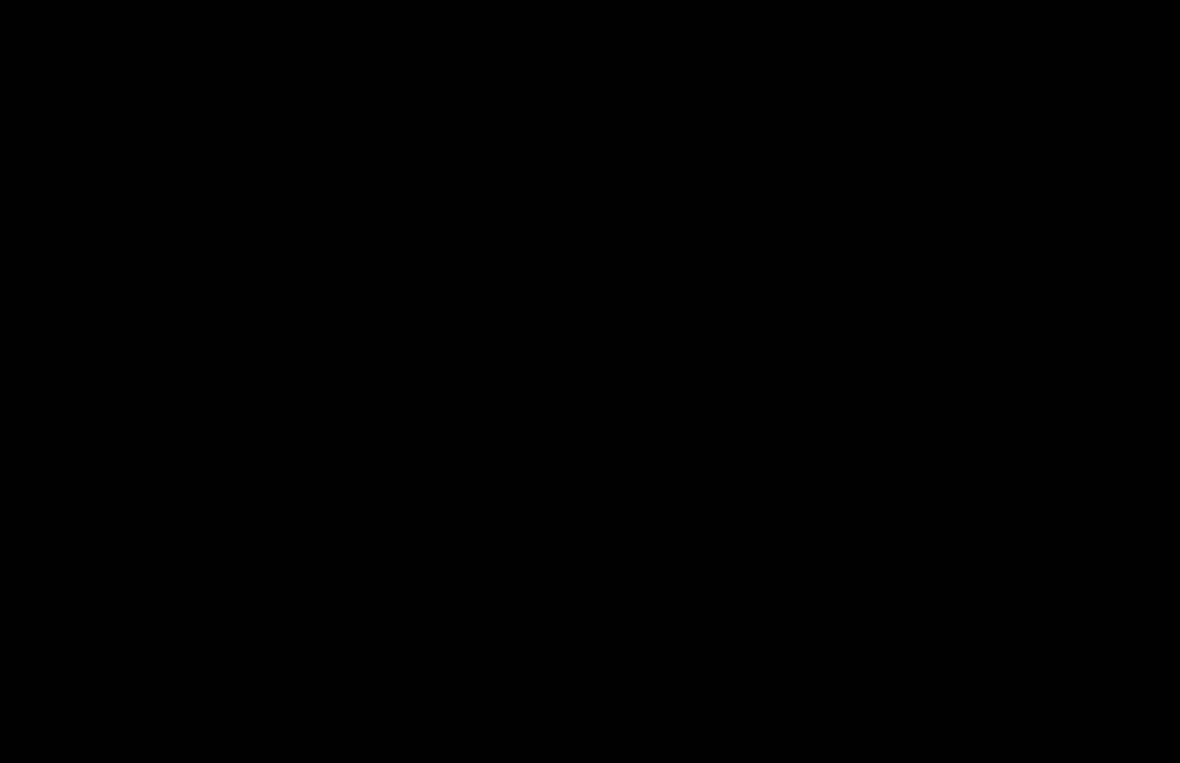 click at bounding box center [590, 381] 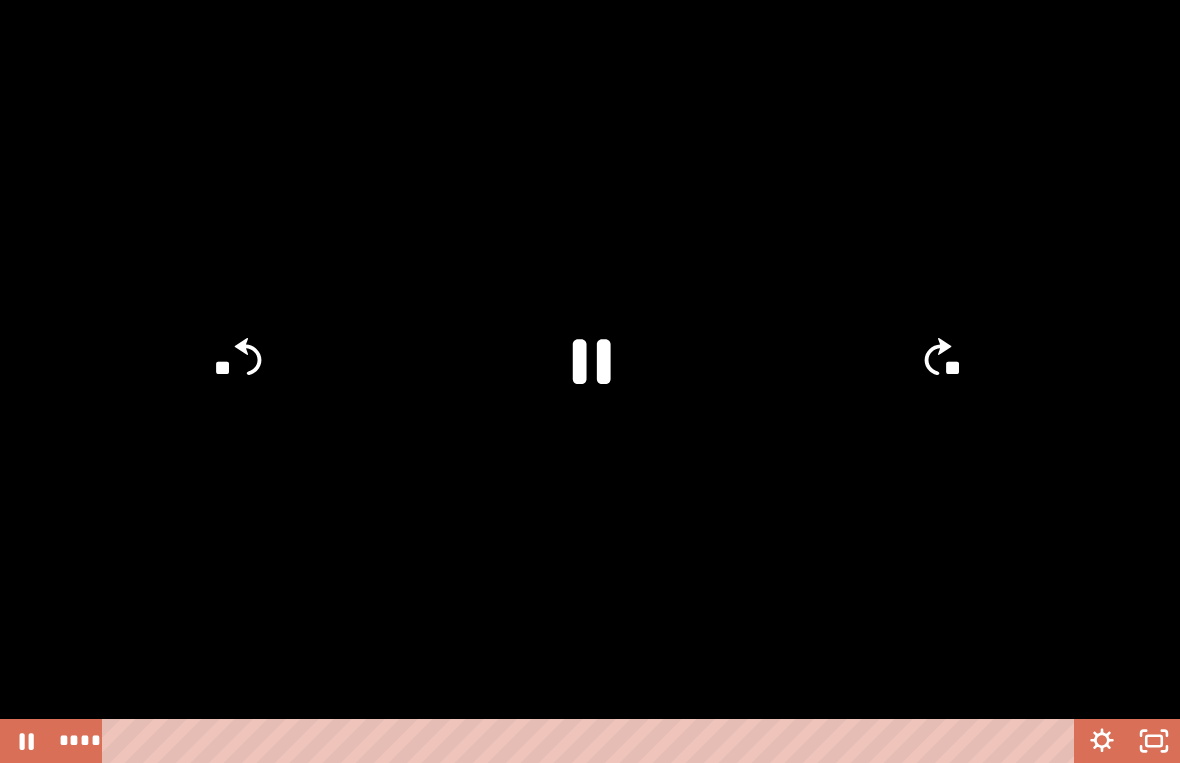 click 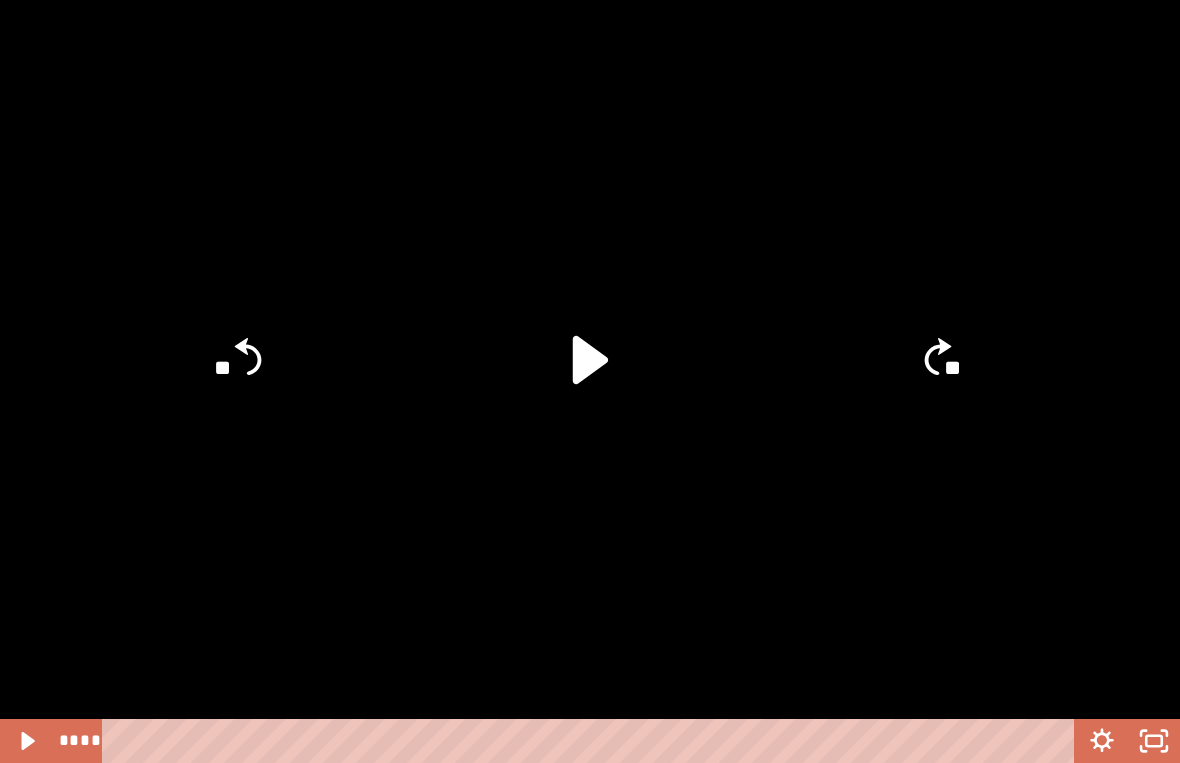 click 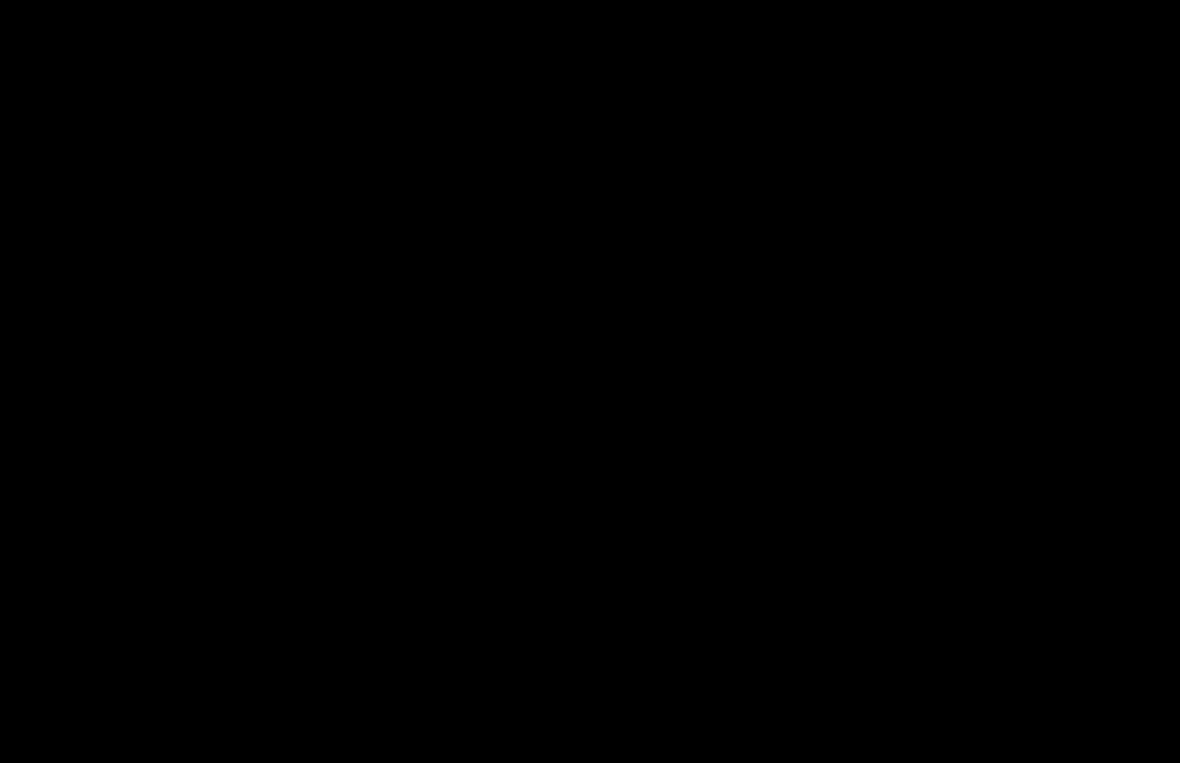 click at bounding box center (590, 381) 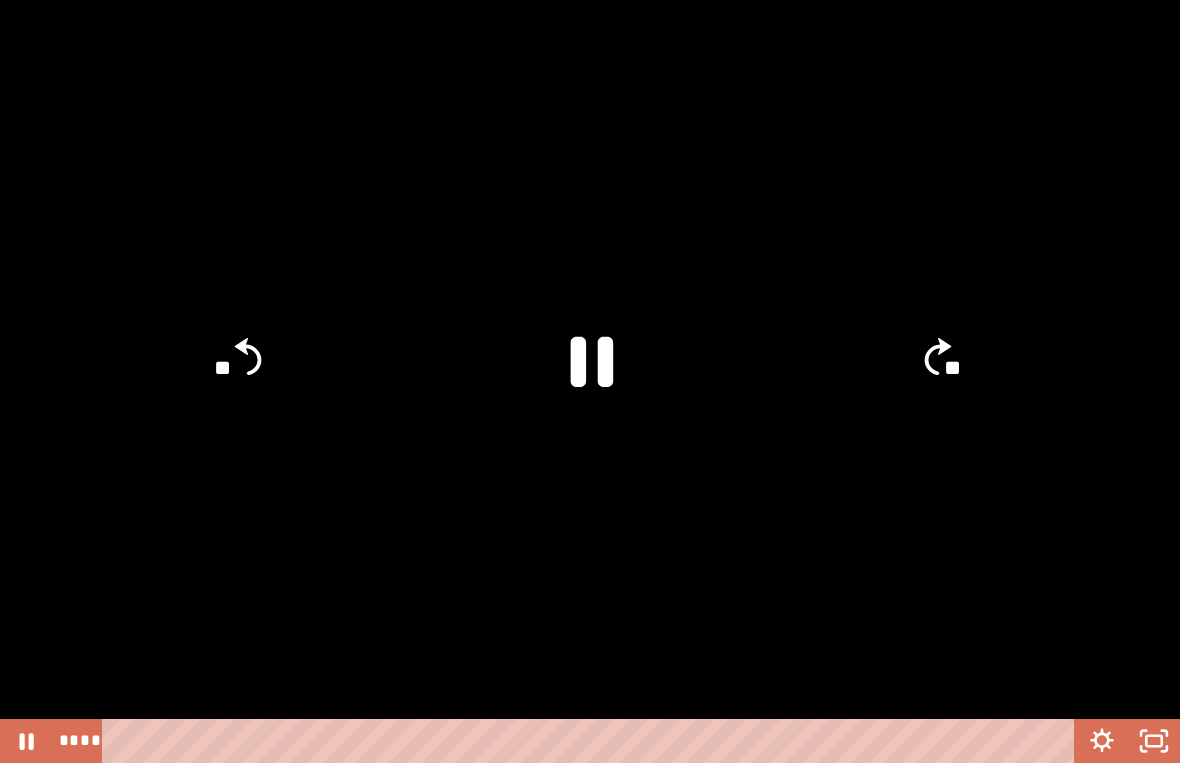 click 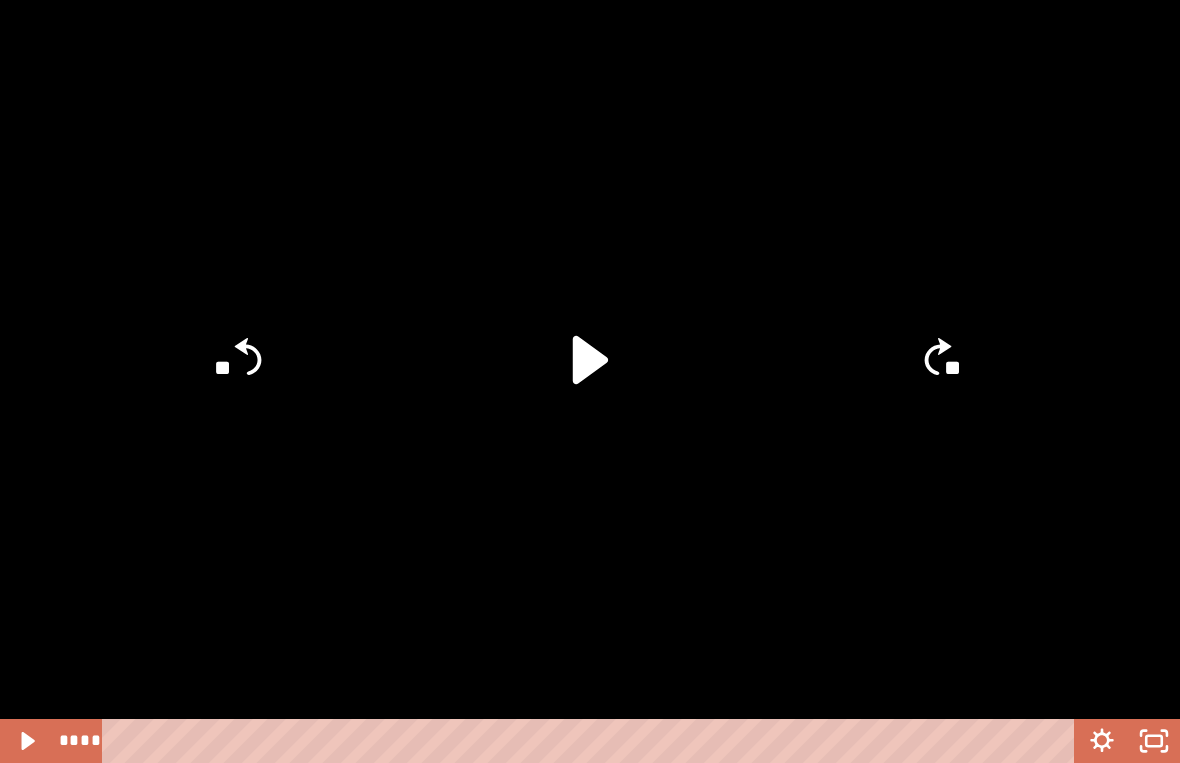 click 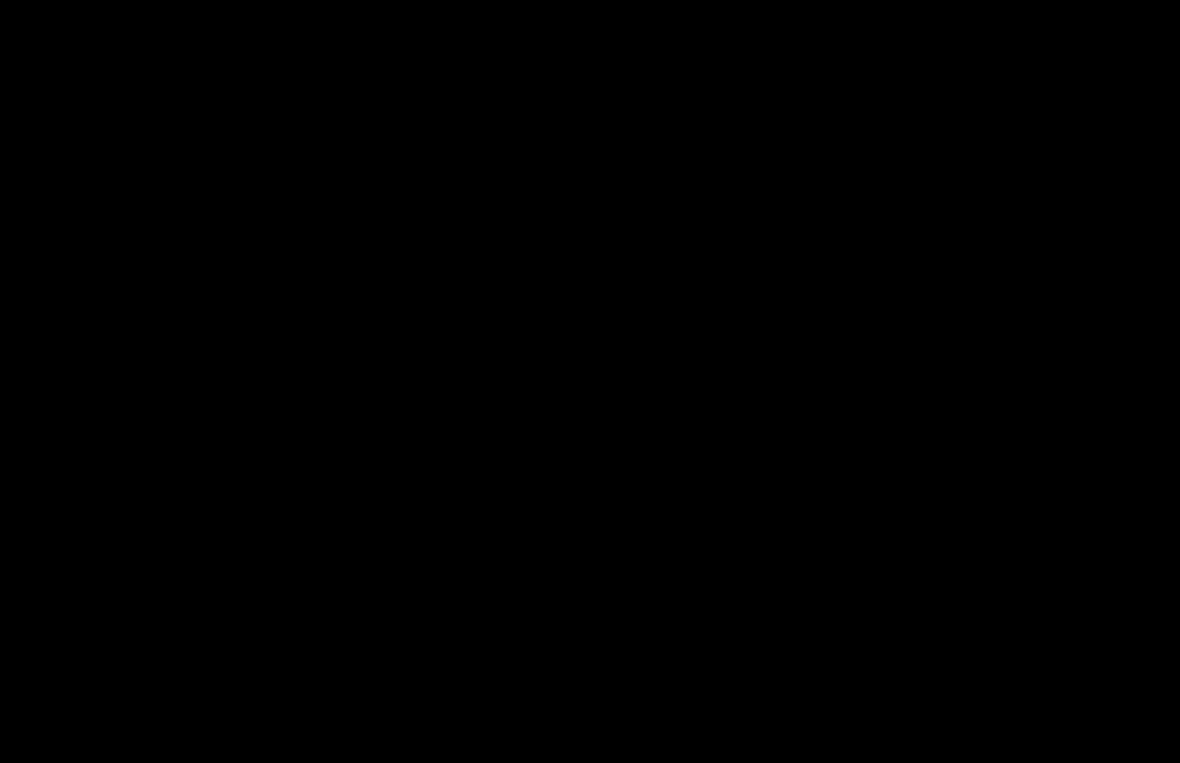 click at bounding box center [590, 381] 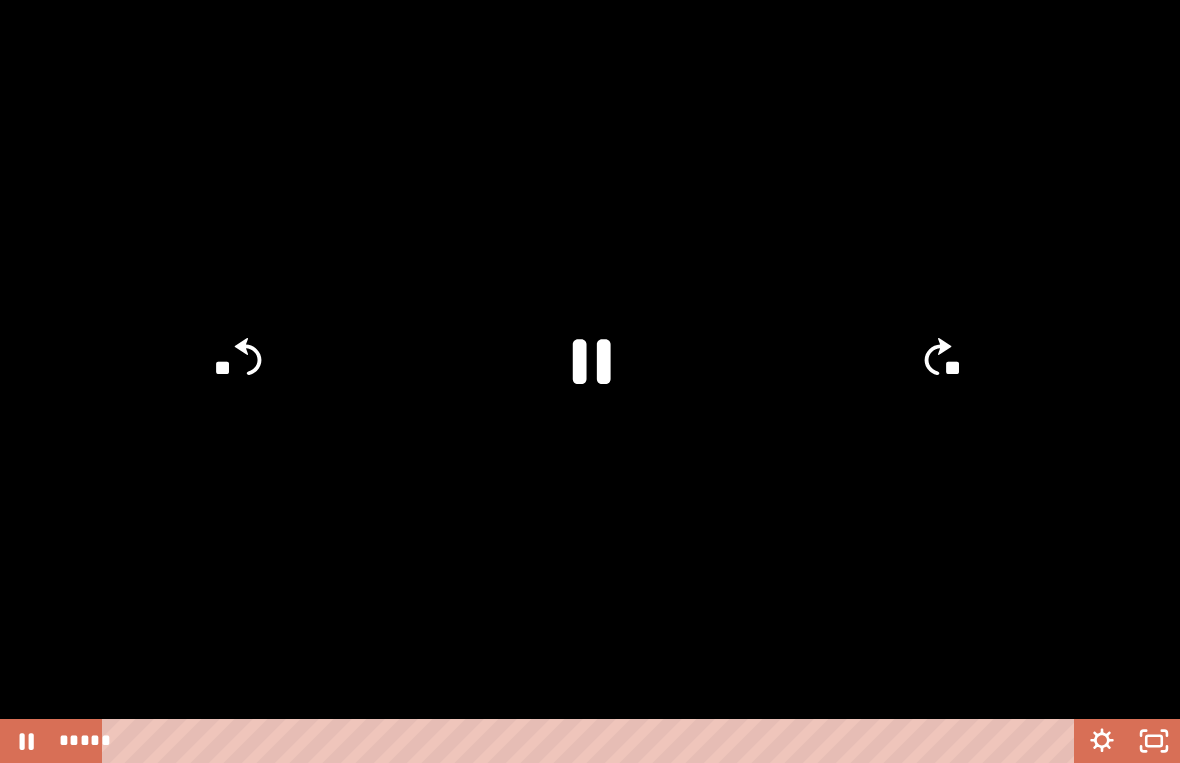 click 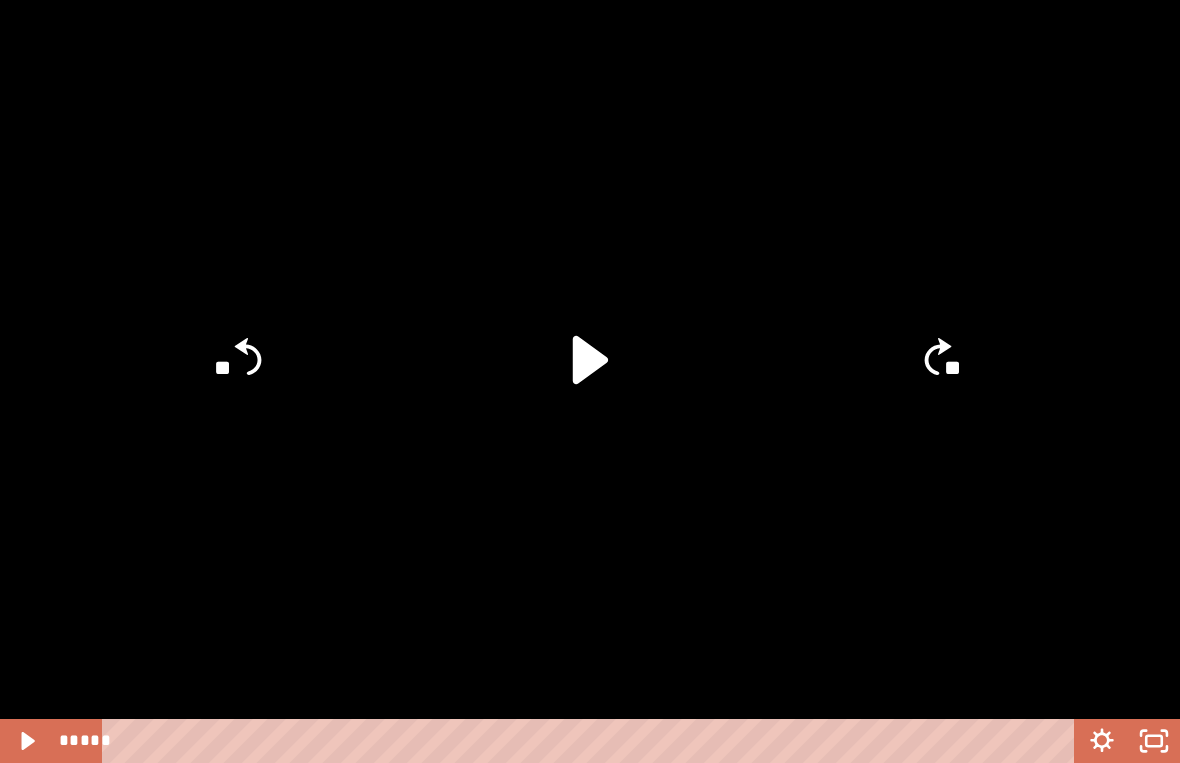 click 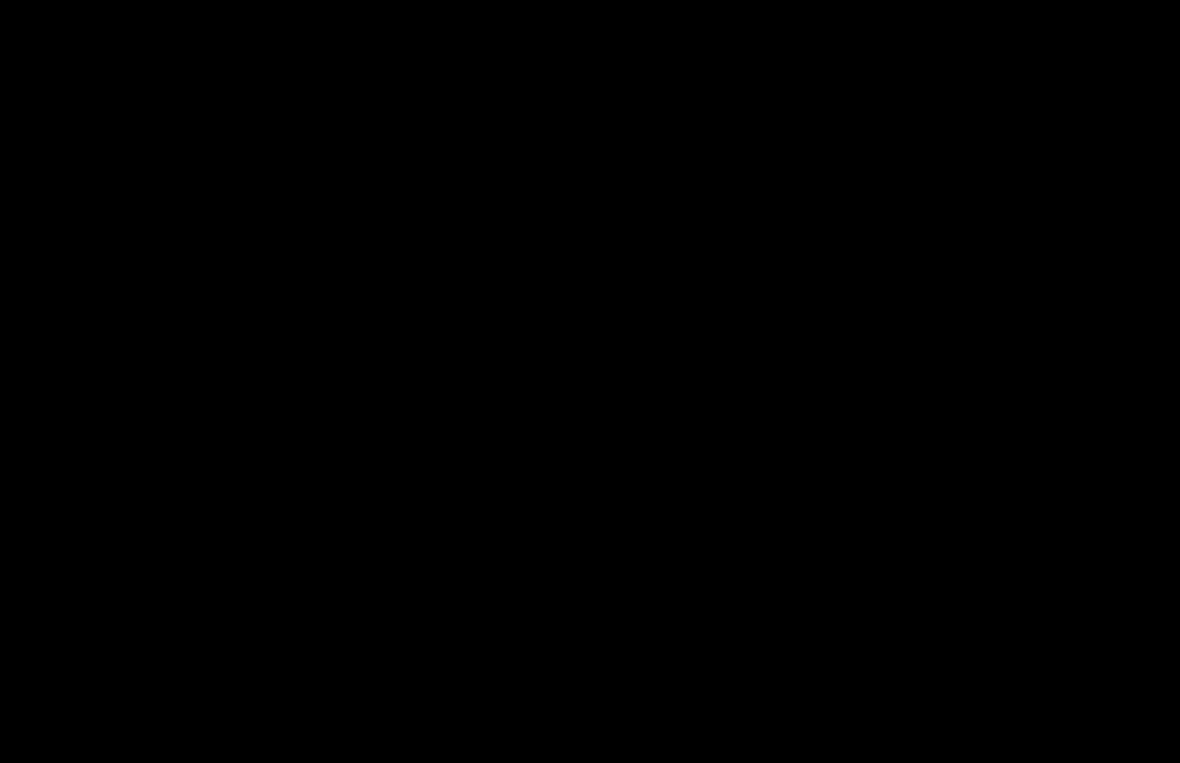 click at bounding box center (590, 381) 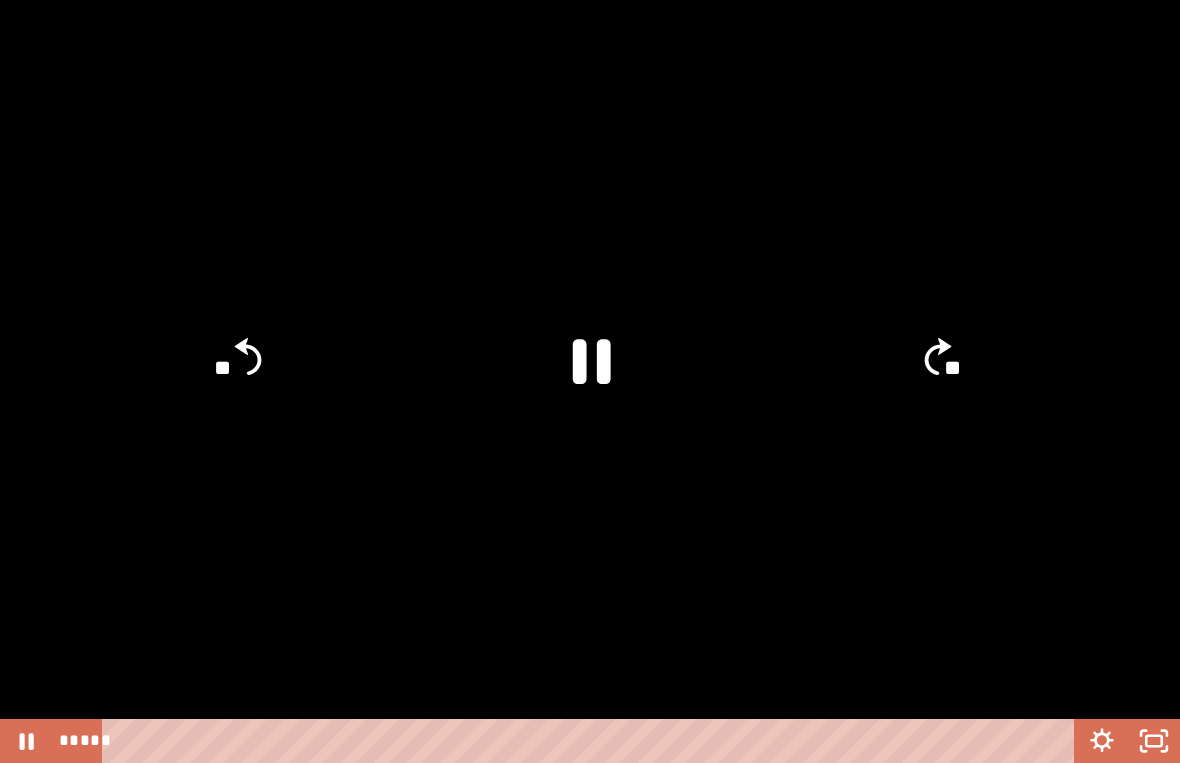 click 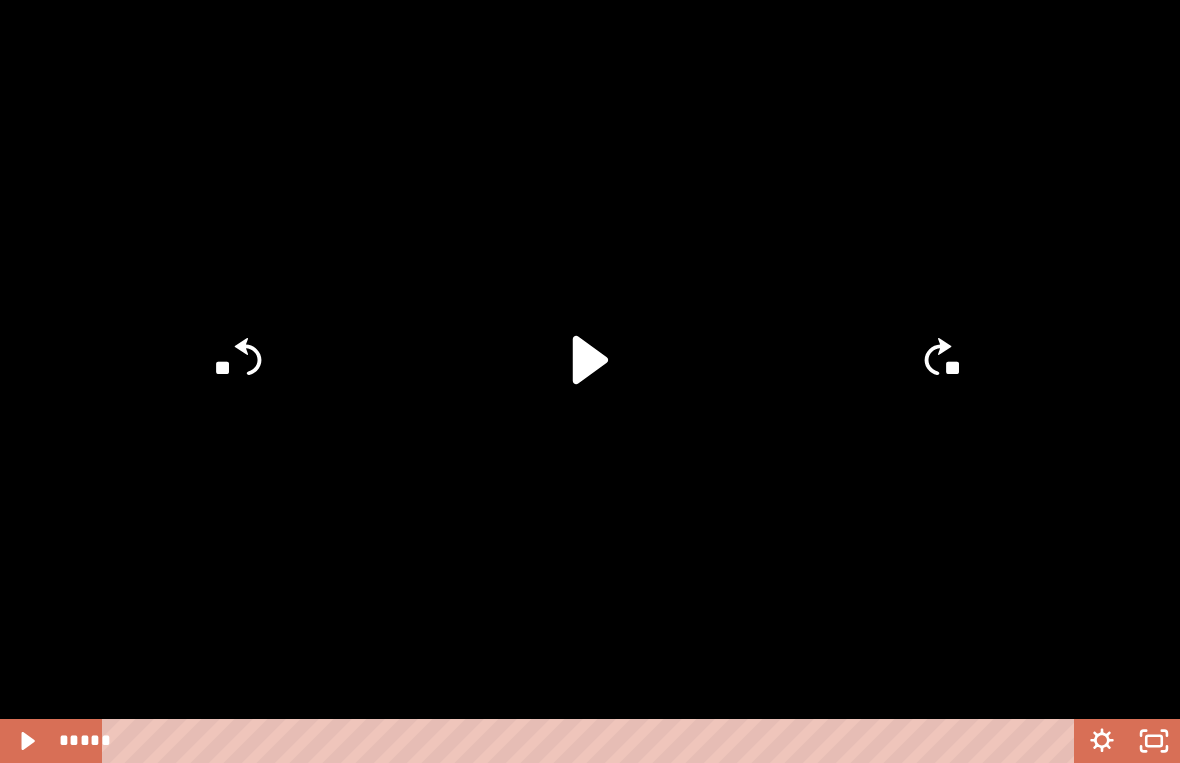 click 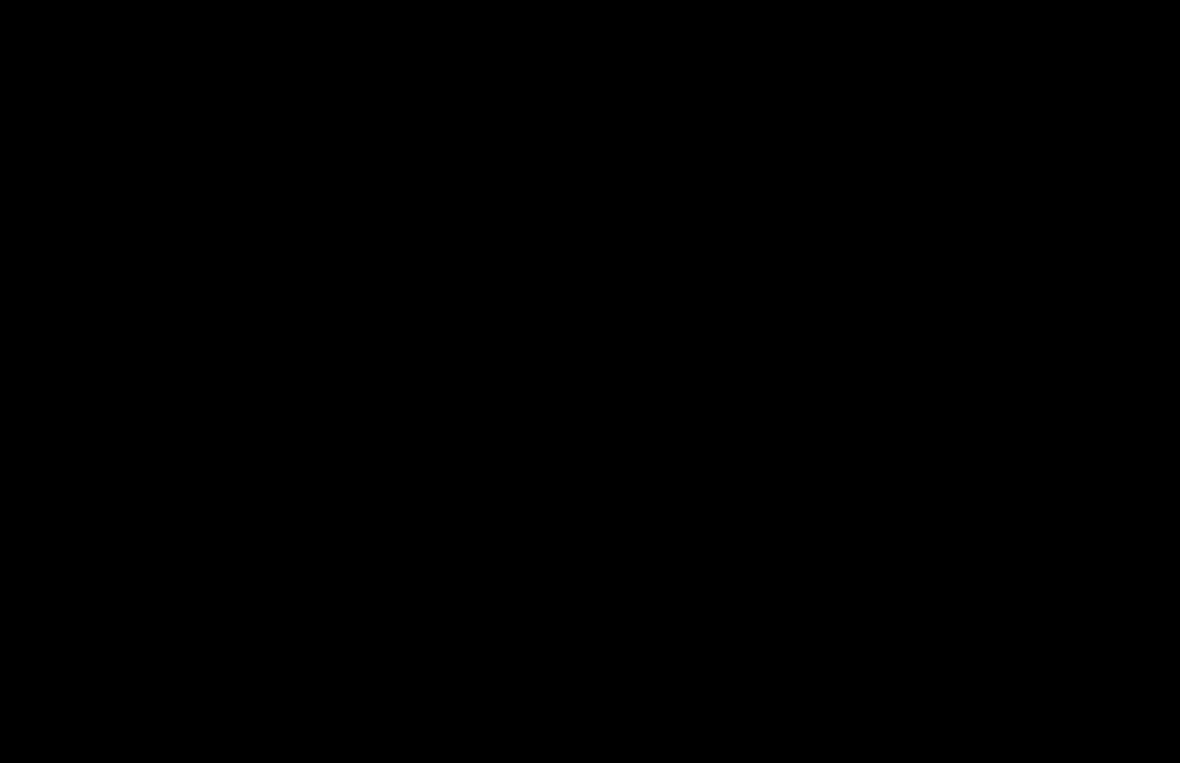click at bounding box center (590, 381) 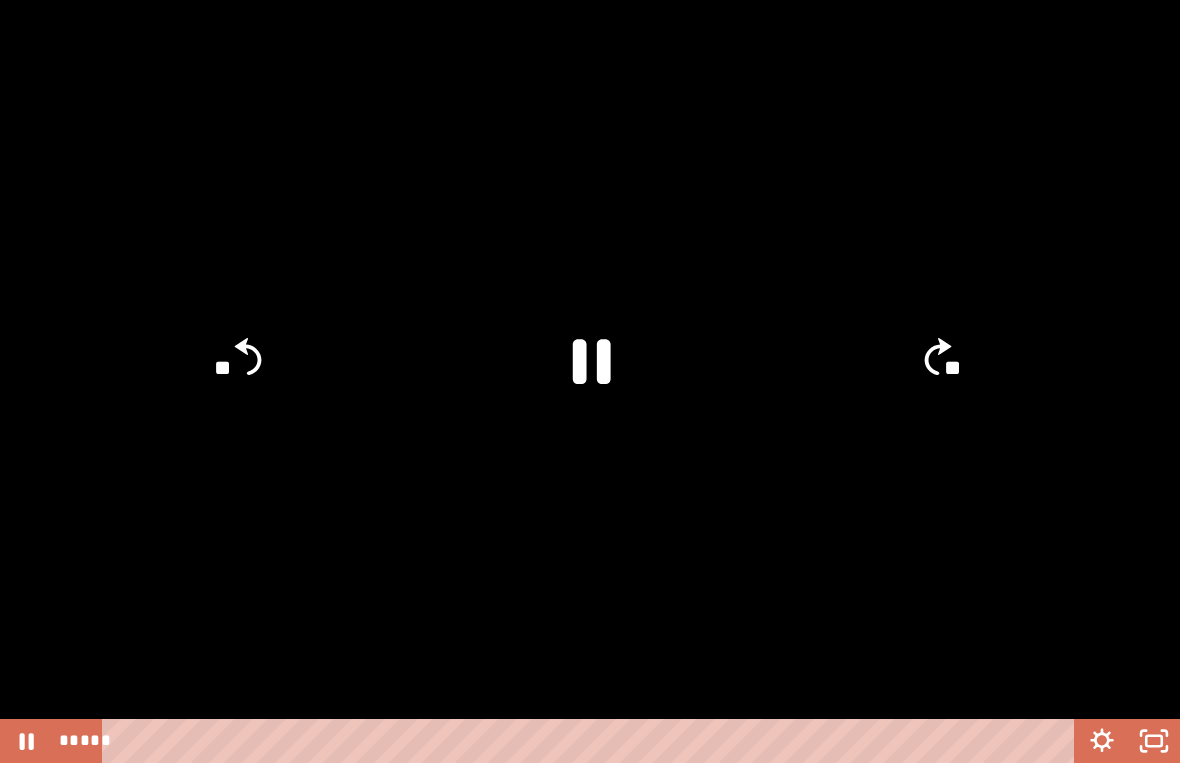 click 